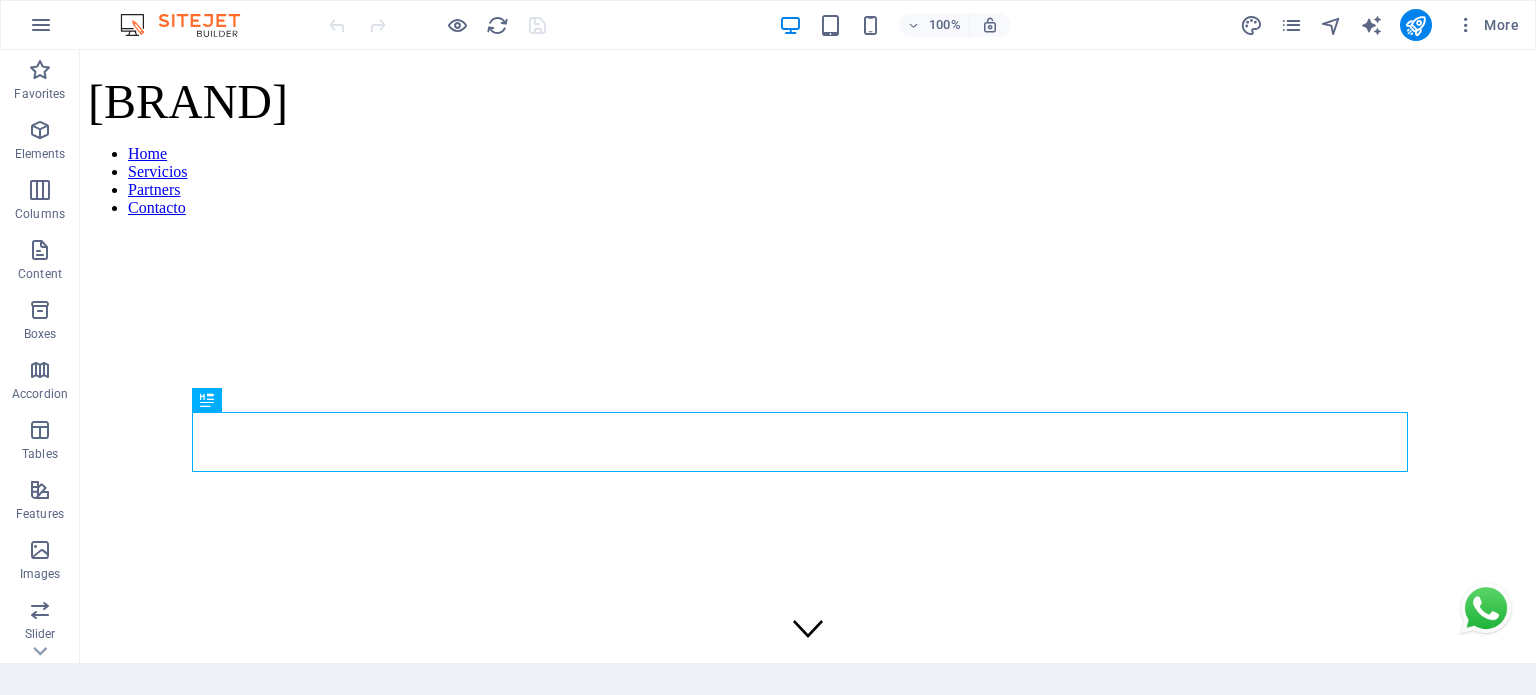 scroll, scrollTop: 0, scrollLeft: 0, axis: both 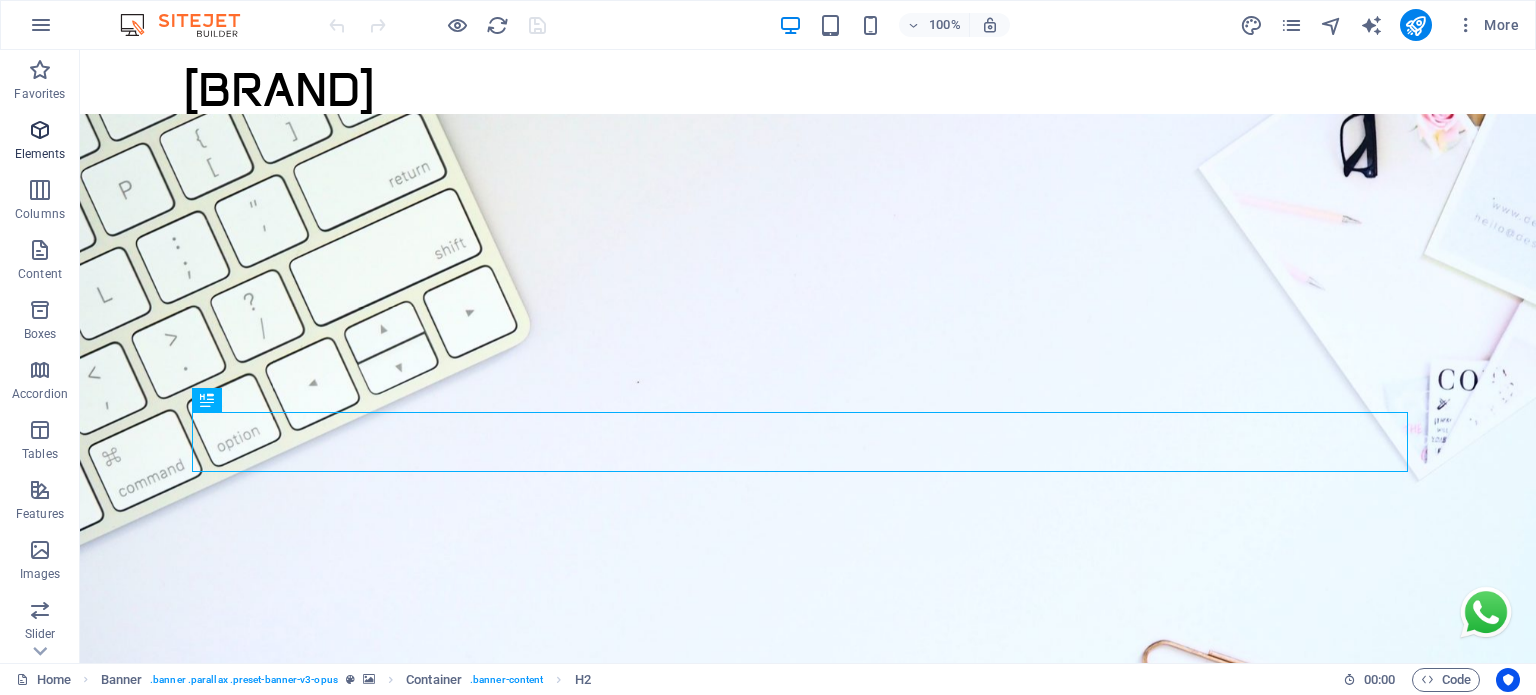 click at bounding box center [40, 130] 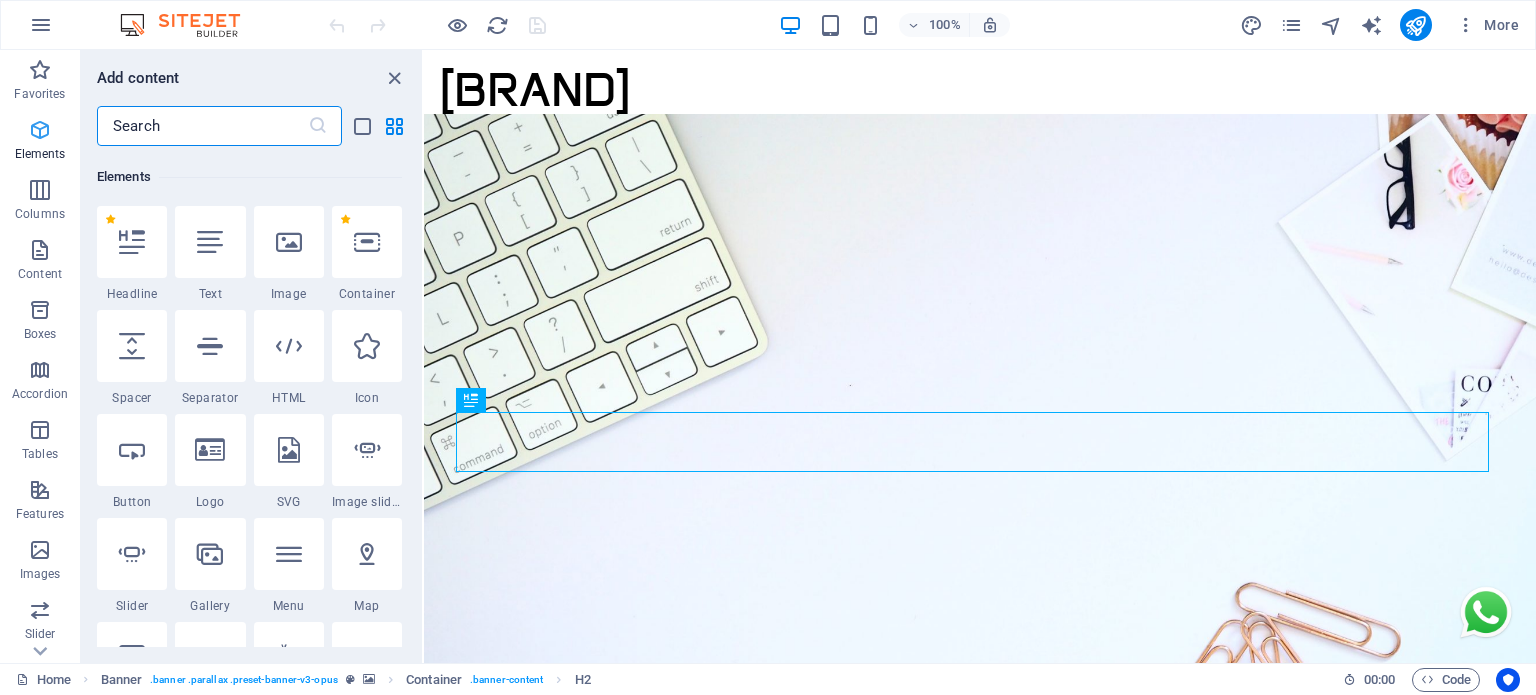 scroll, scrollTop: 212, scrollLeft: 0, axis: vertical 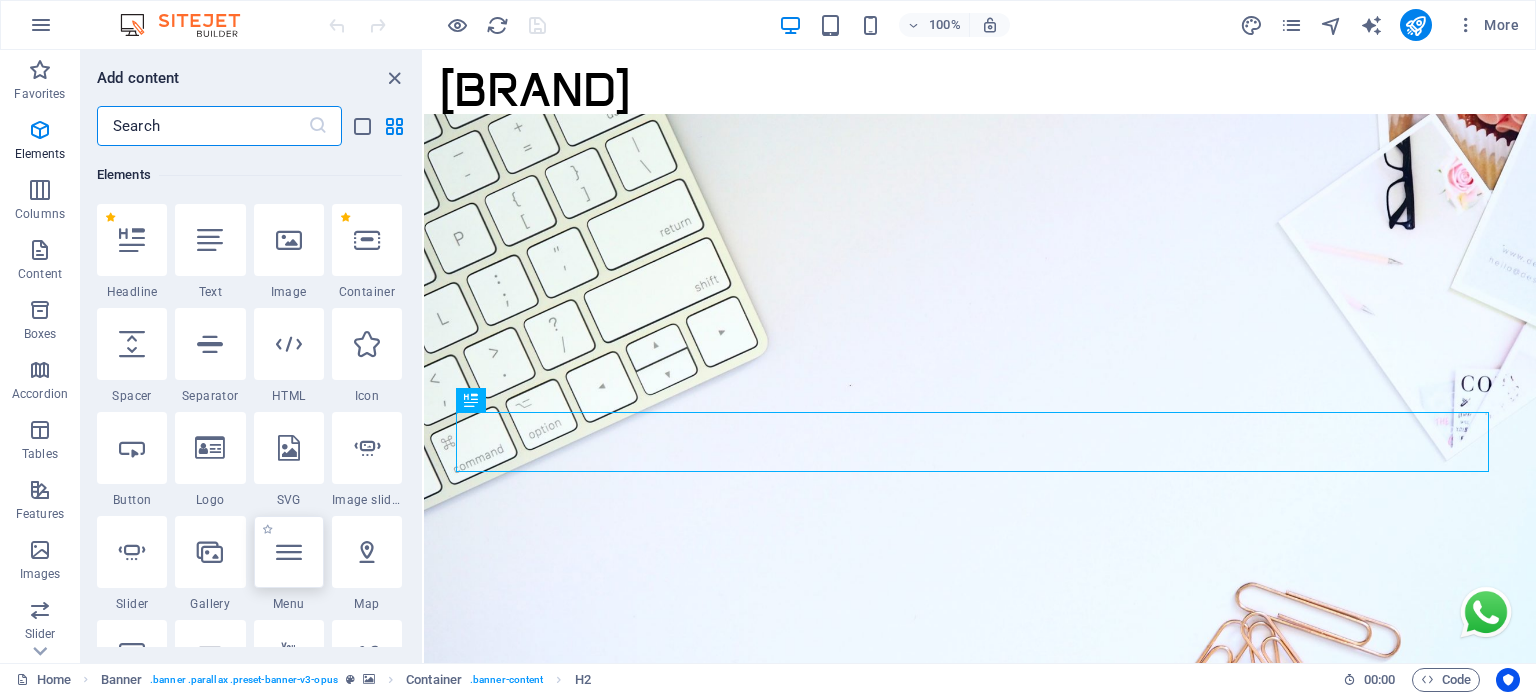 click at bounding box center [289, 552] 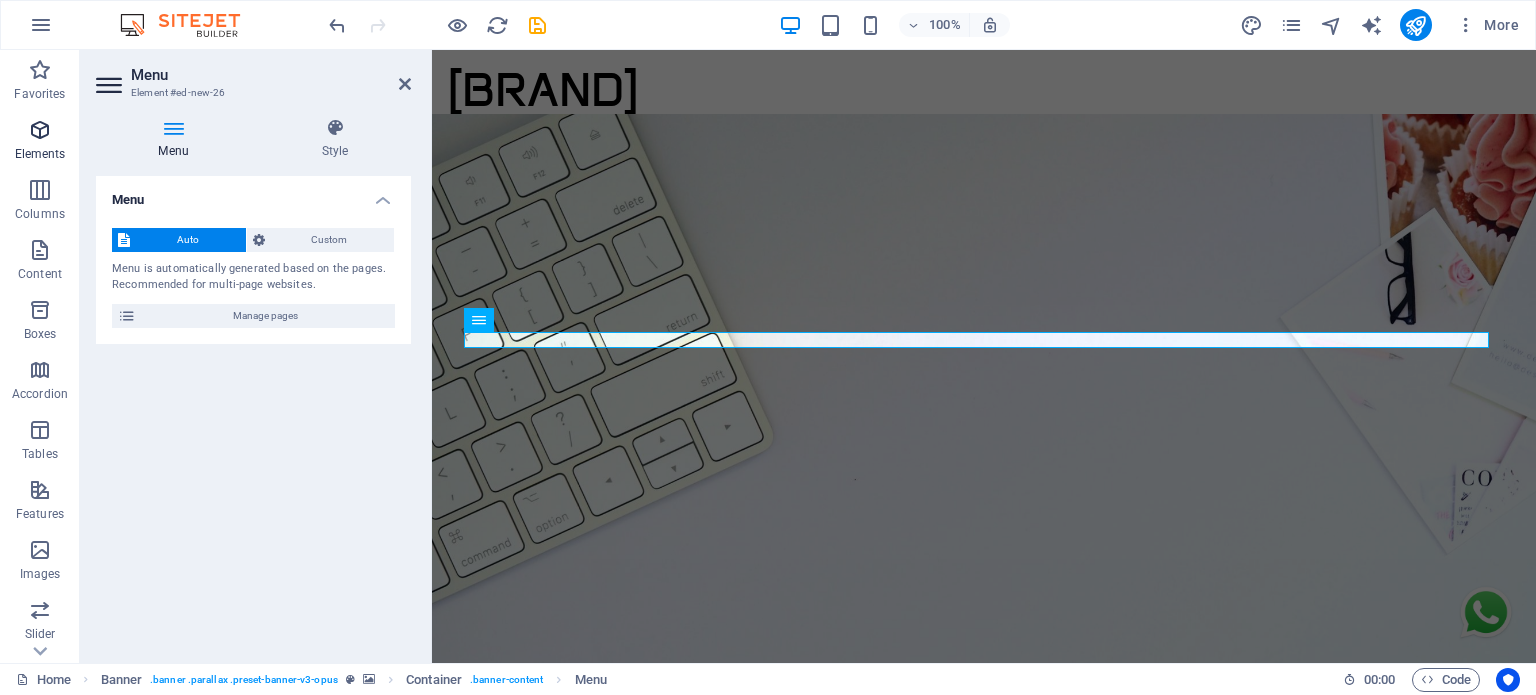 click on "Elements" at bounding box center [40, 154] 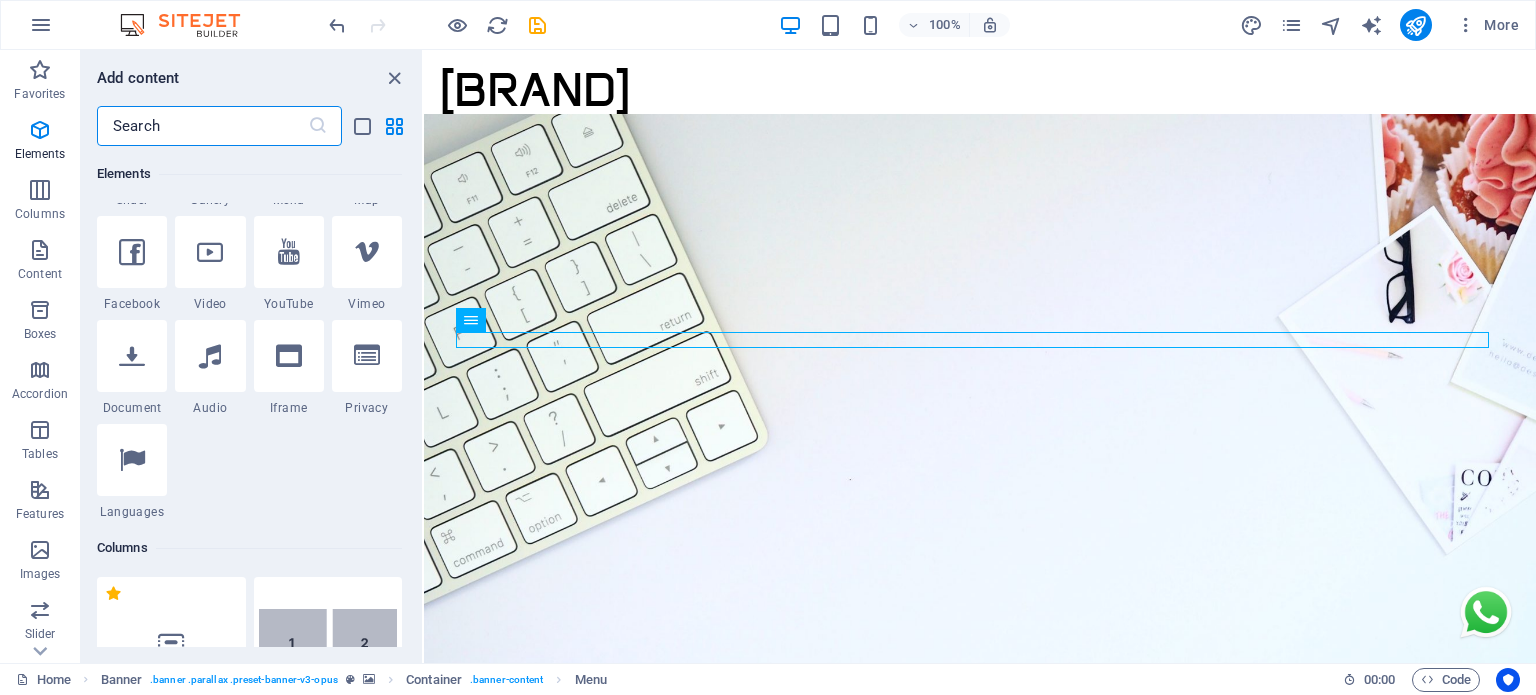 scroll, scrollTop: 712, scrollLeft: 0, axis: vertical 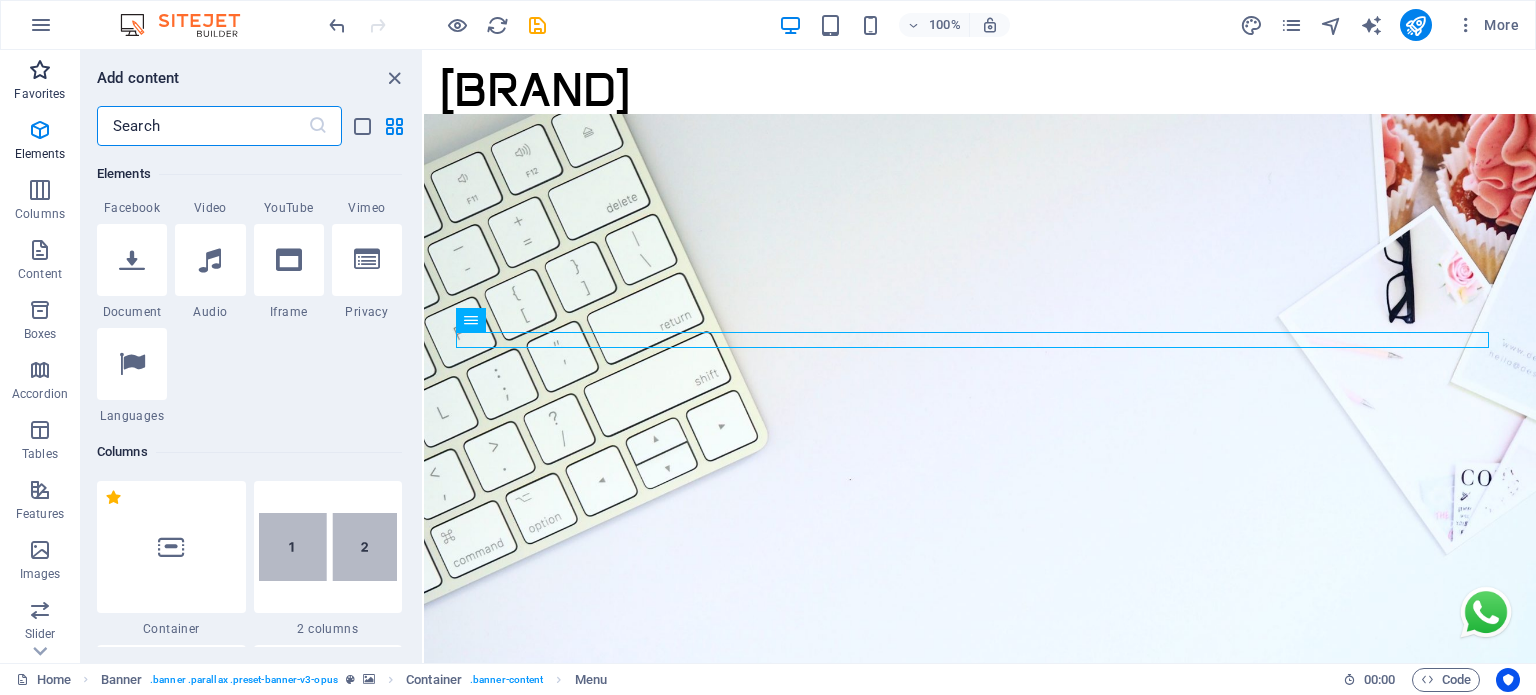click on "Favorites" at bounding box center [39, 94] 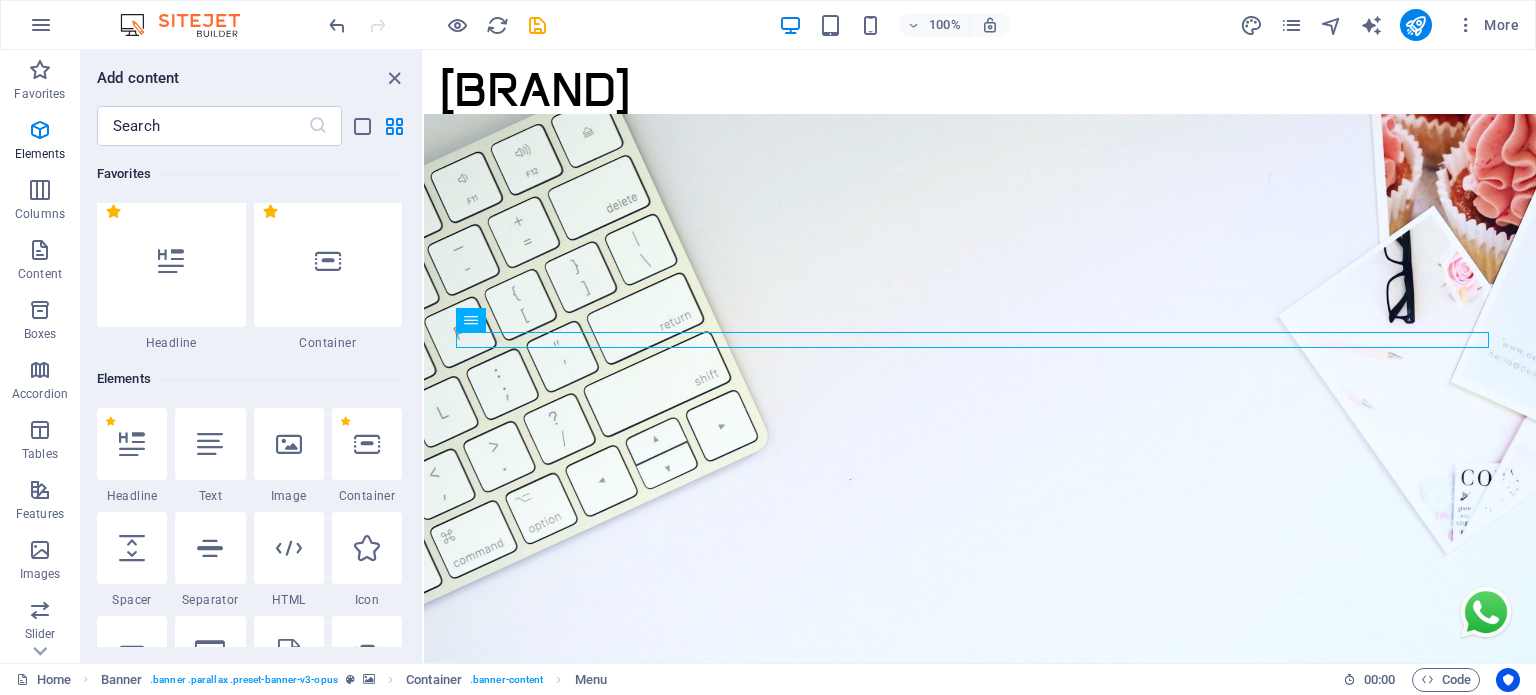 scroll, scrollTop: 0, scrollLeft: 0, axis: both 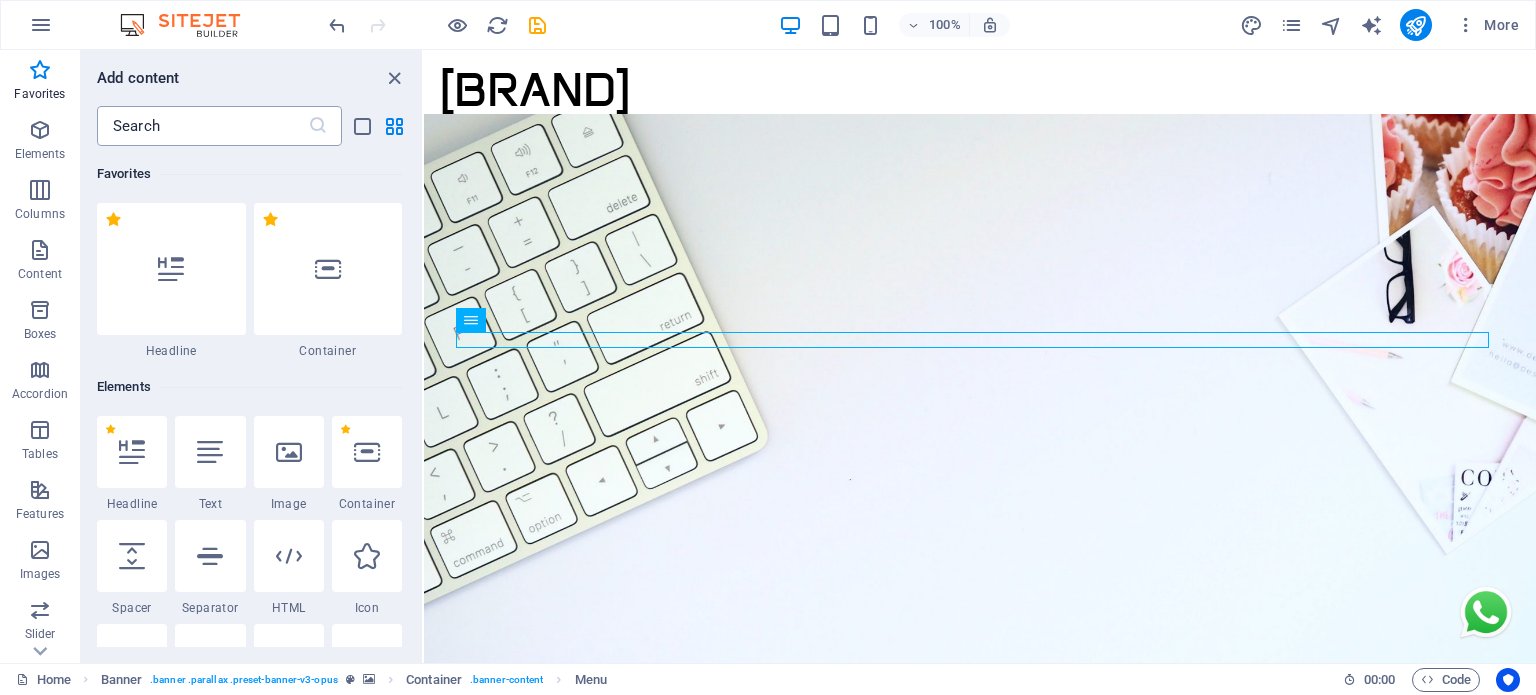 click at bounding box center (202, 126) 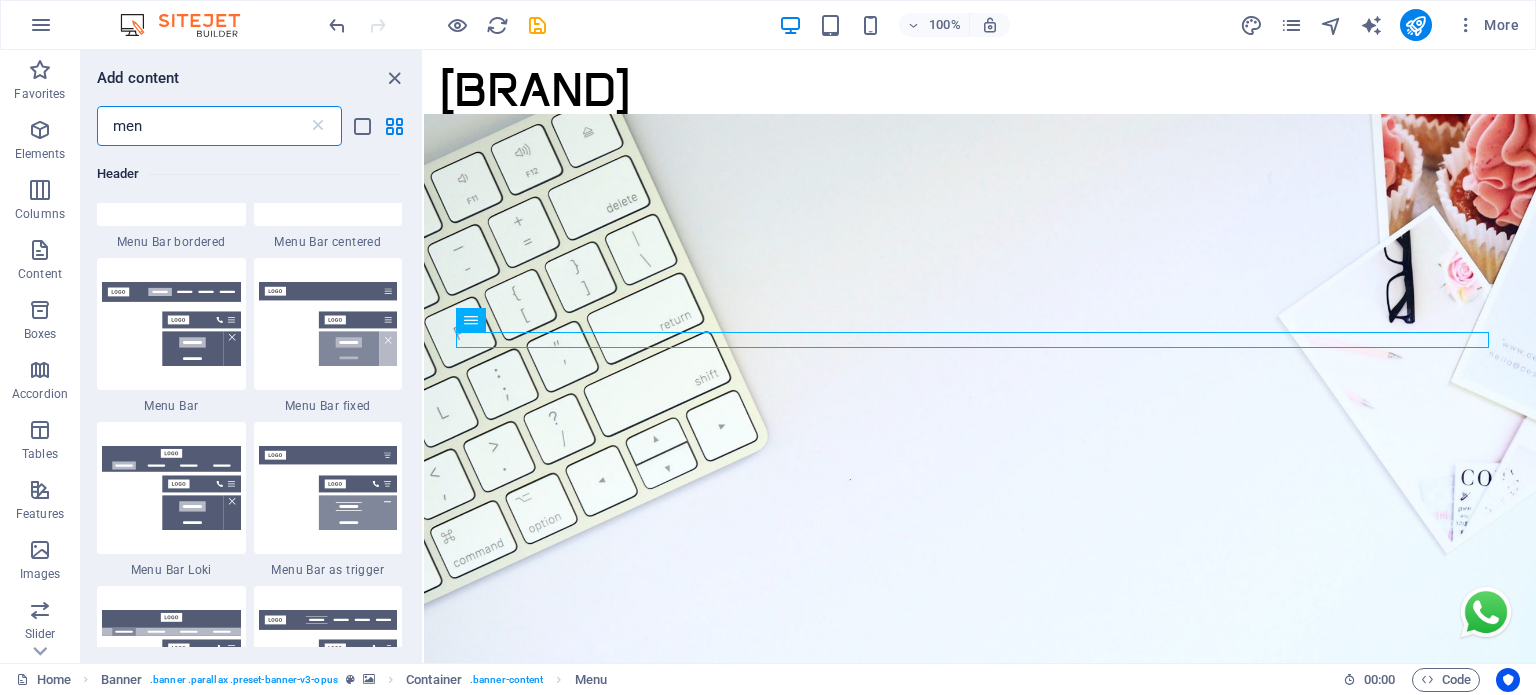 scroll, scrollTop: 600, scrollLeft: 0, axis: vertical 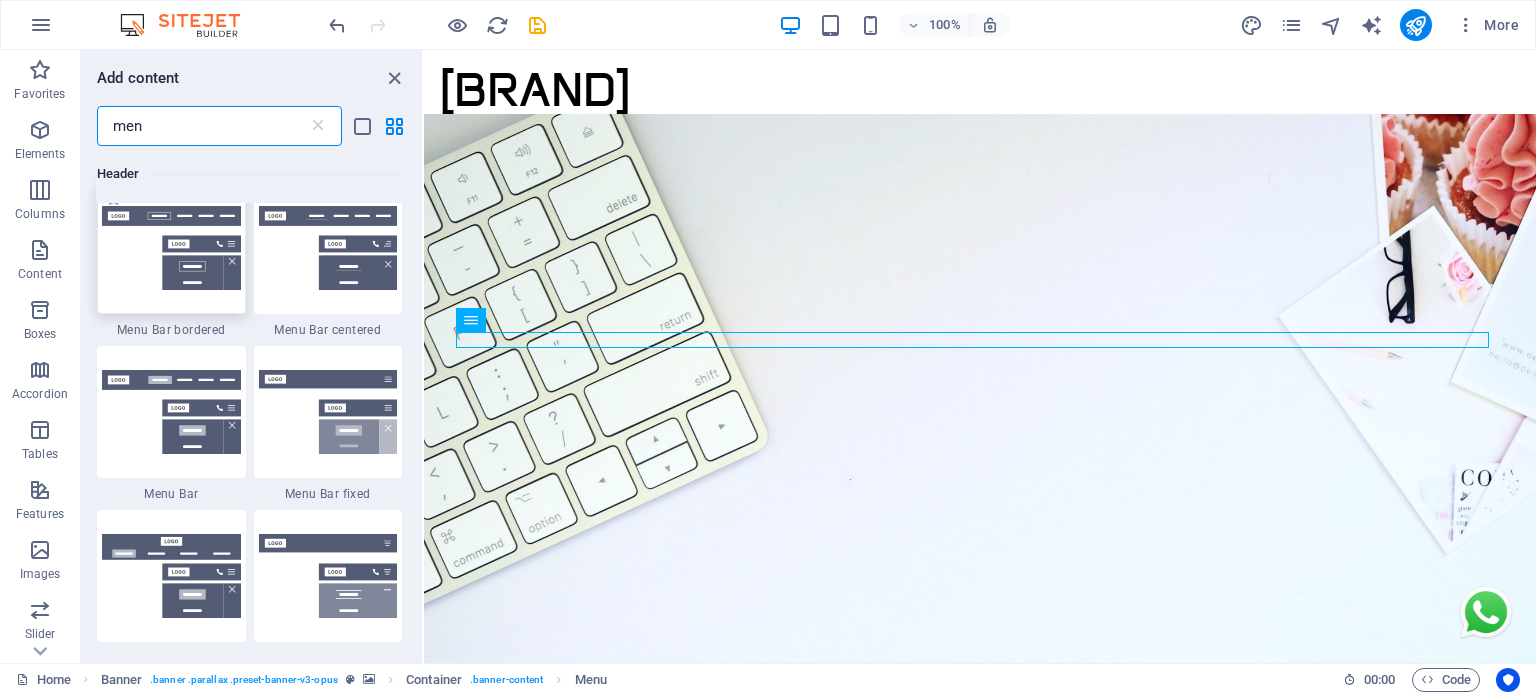 type on "men" 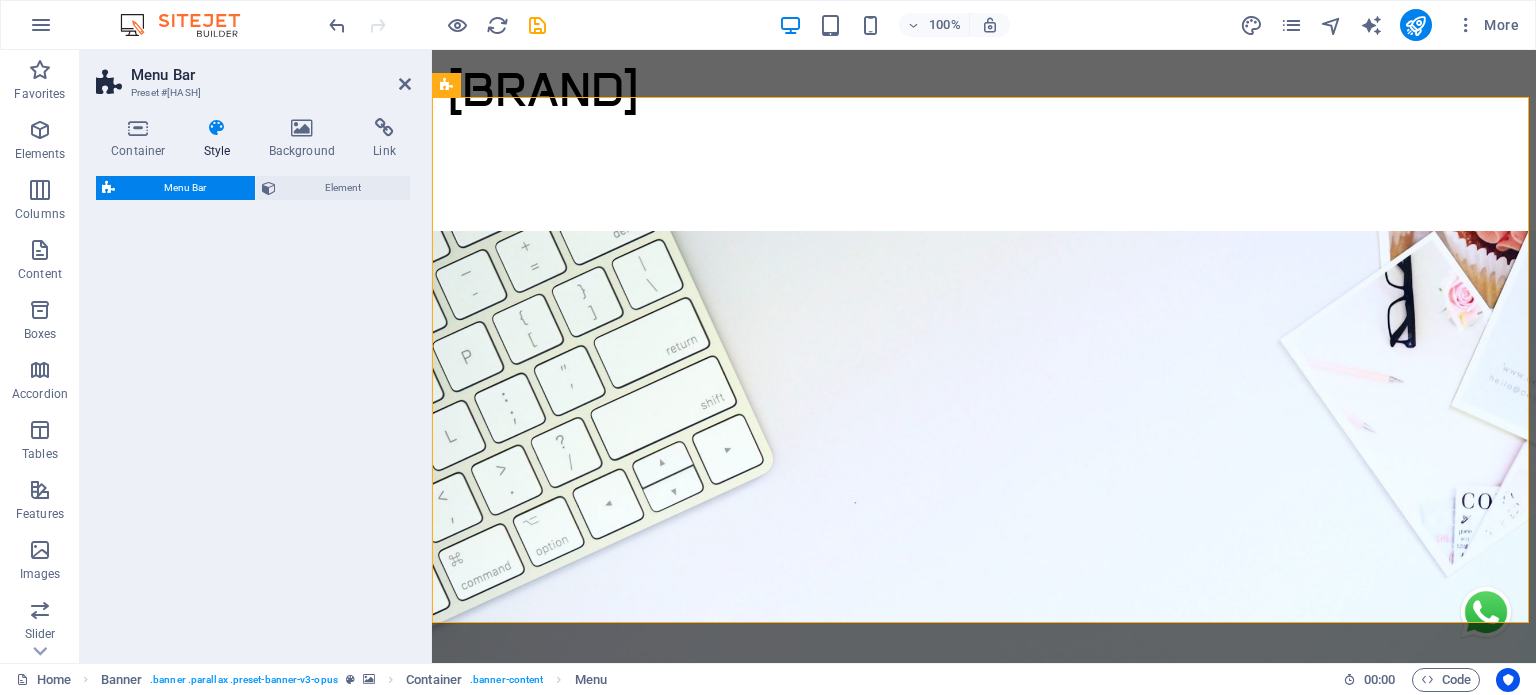select on "rem" 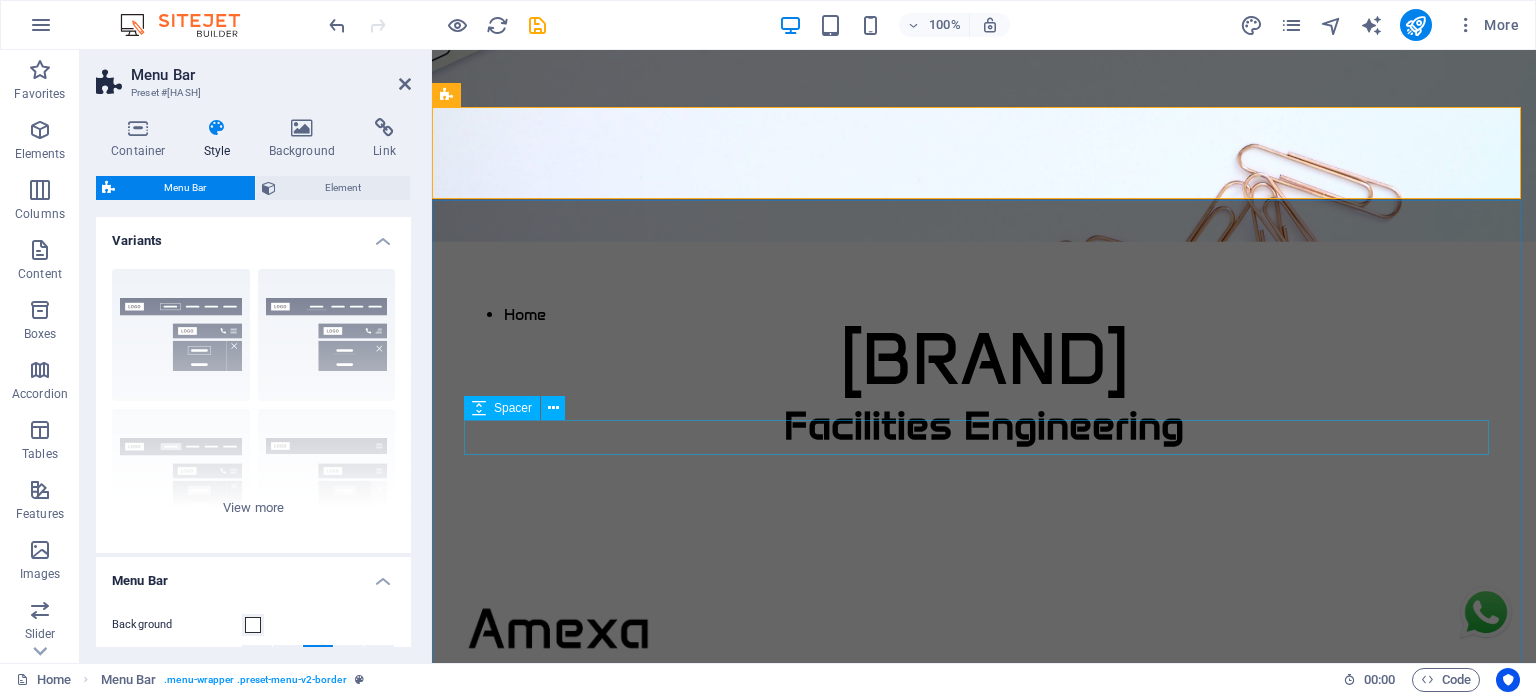 scroll, scrollTop: 285, scrollLeft: 0, axis: vertical 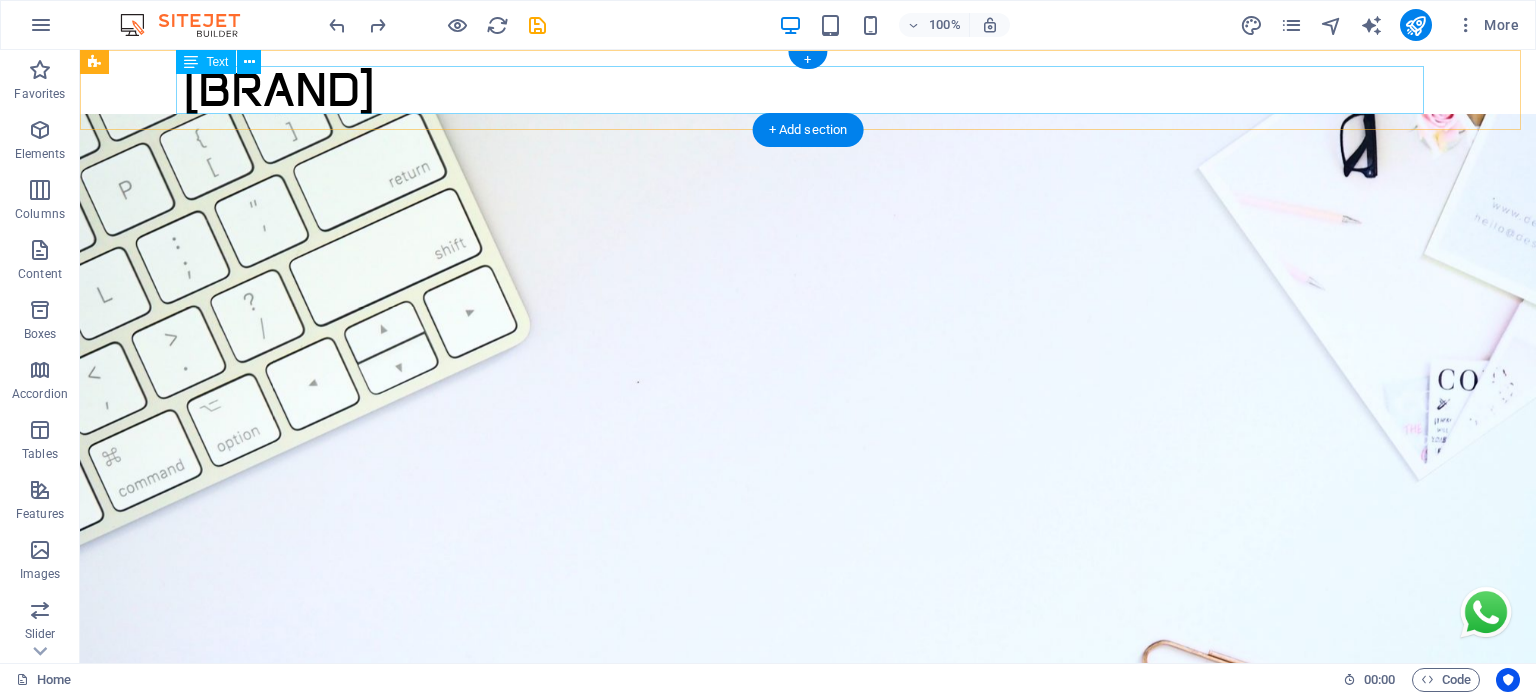 click on "Amexa" at bounding box center [808, 90] 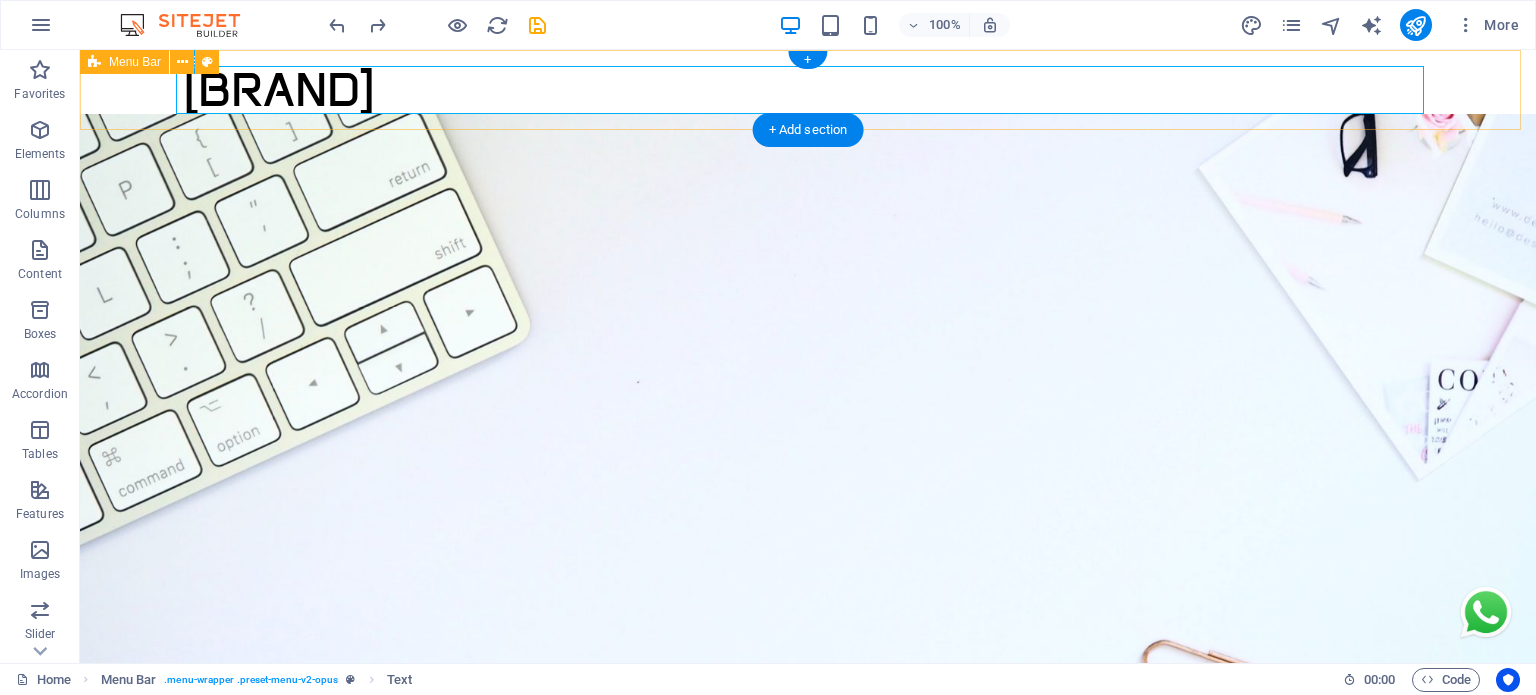 click on "Amexa Home Servicios Partners Contacto" at bounding box center (808, 90) 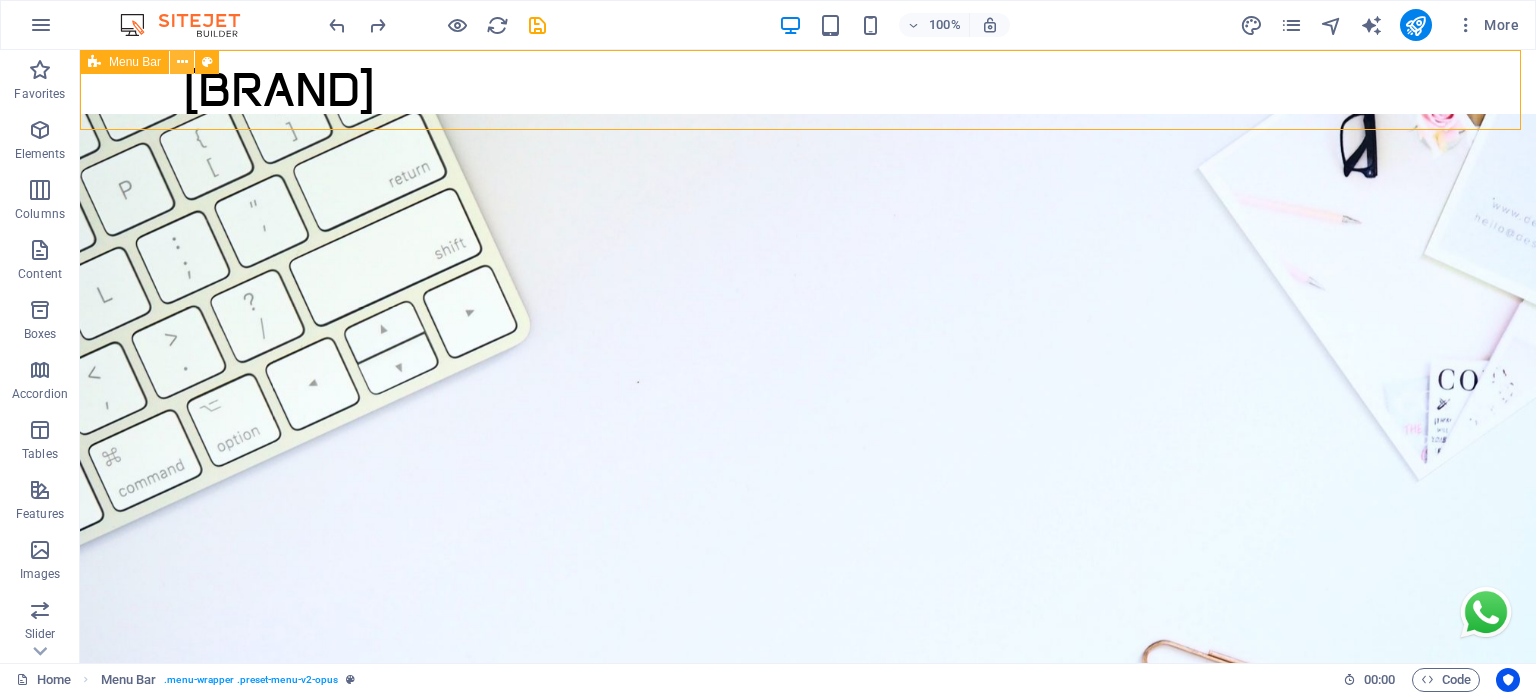 click at bounding box center (182, 62) 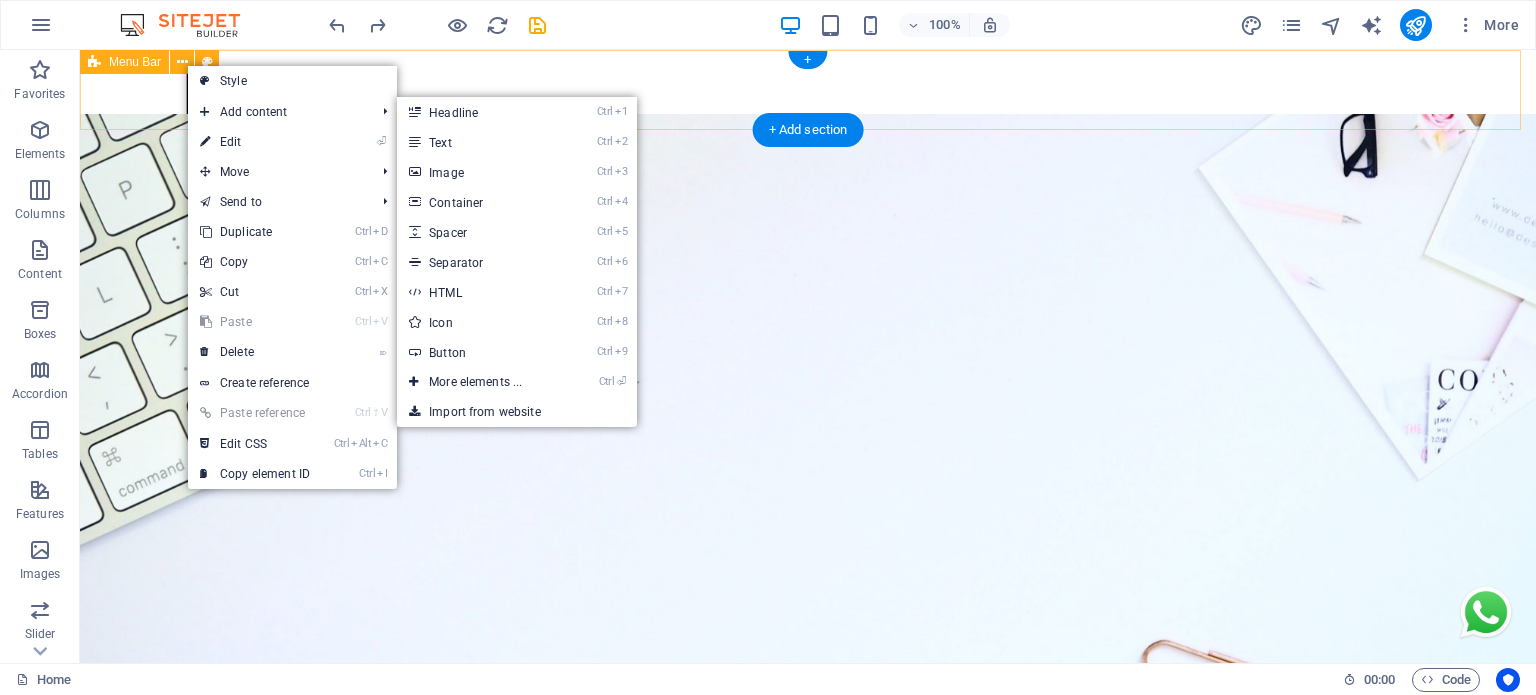 click on "Amexa Home Servicios Partners Contacto" at bounding box center (808, 90) 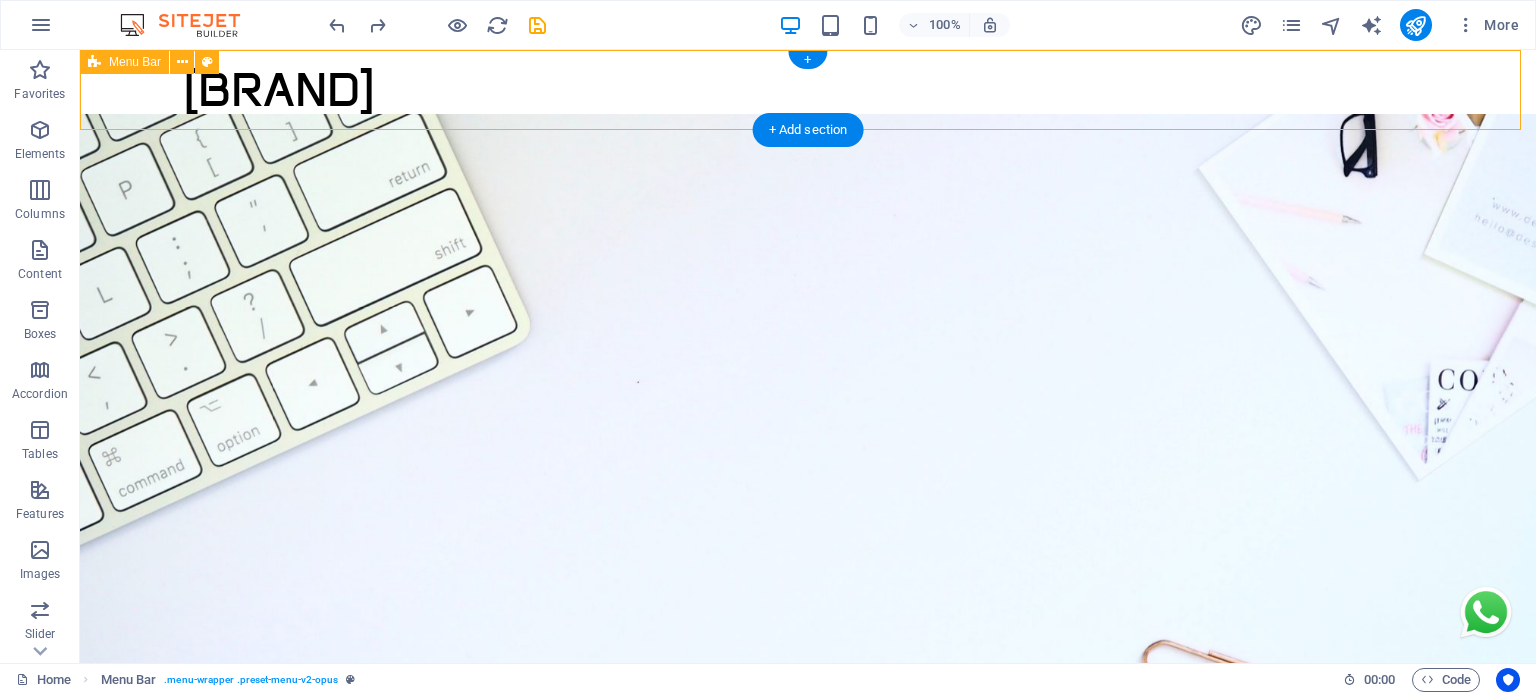 click on "Amexa Home Servicios Partners Contacto" at bounding box center (808, 90) 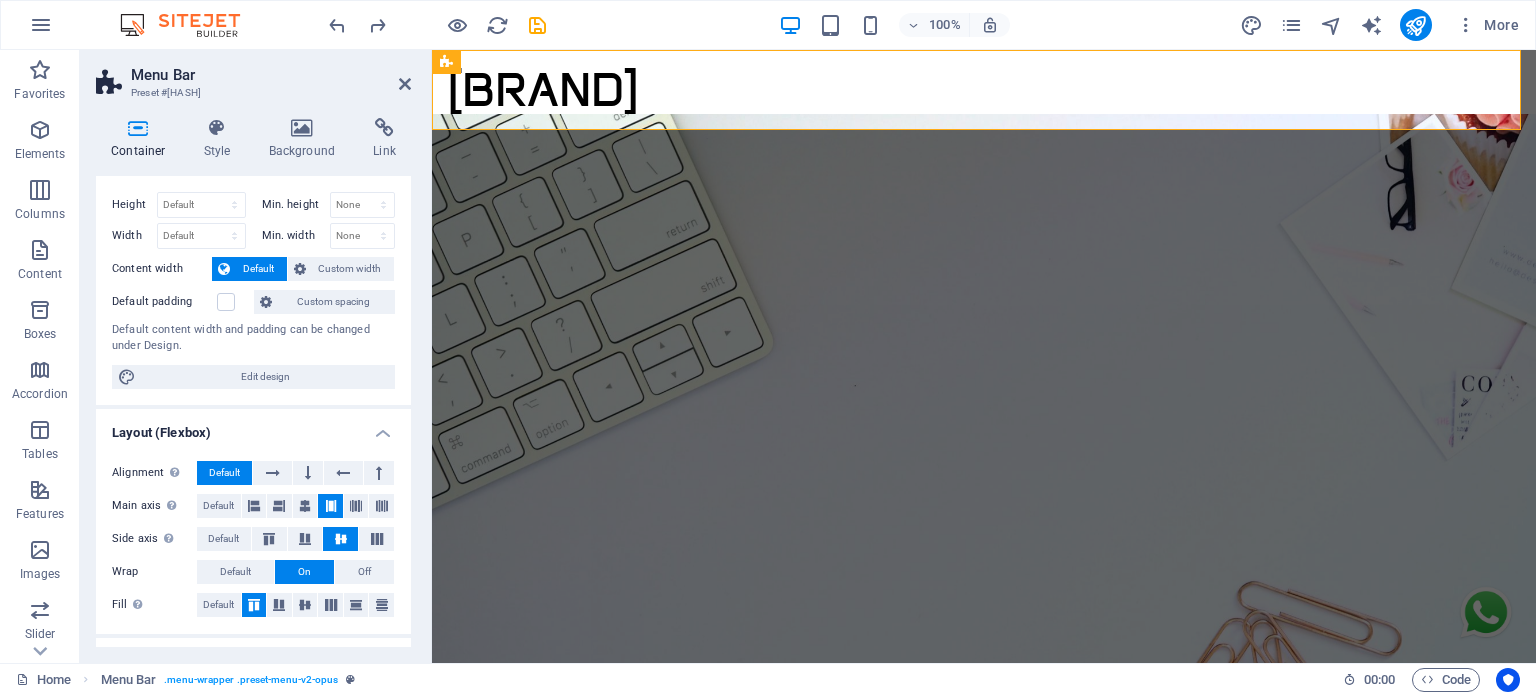 scroll, scrollTop: 0, scrollLeft: 0, axis: both 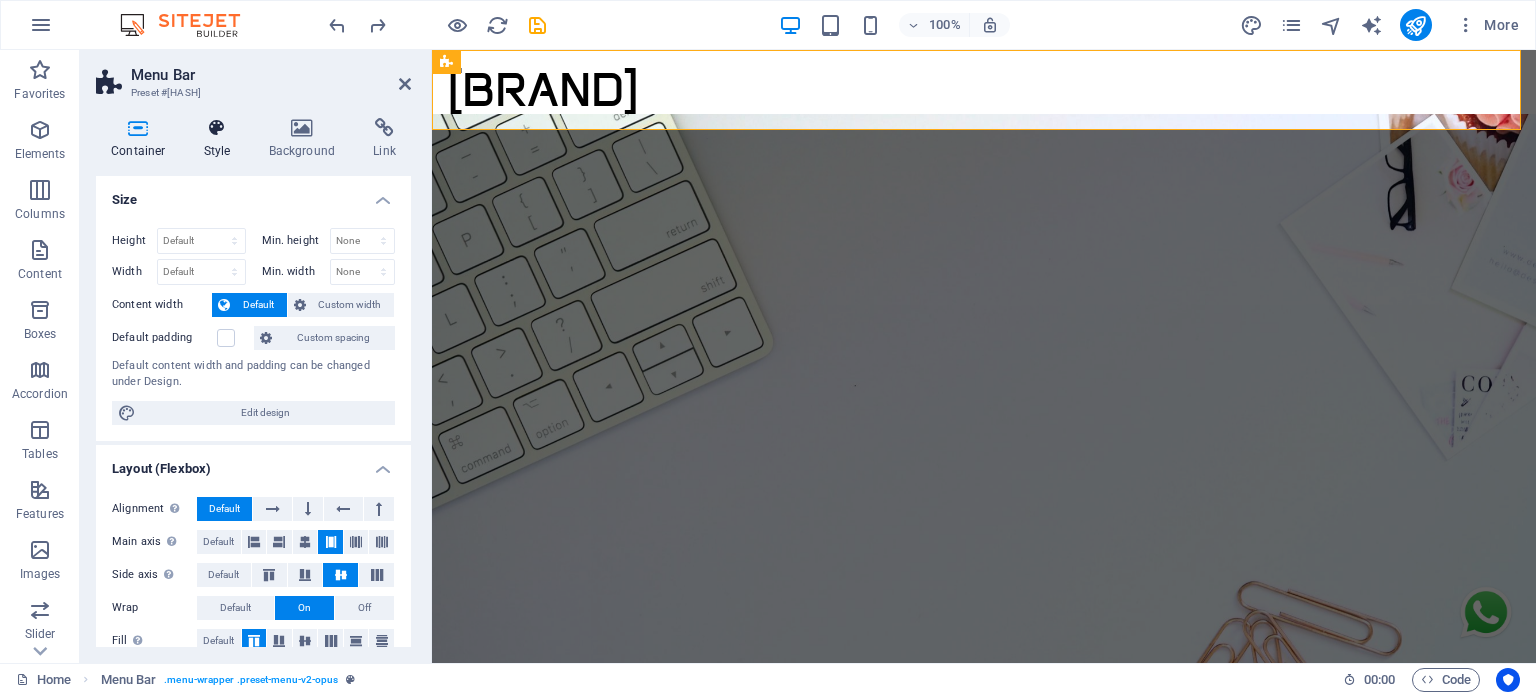 click on "Style" at bounding box center (221, 139) 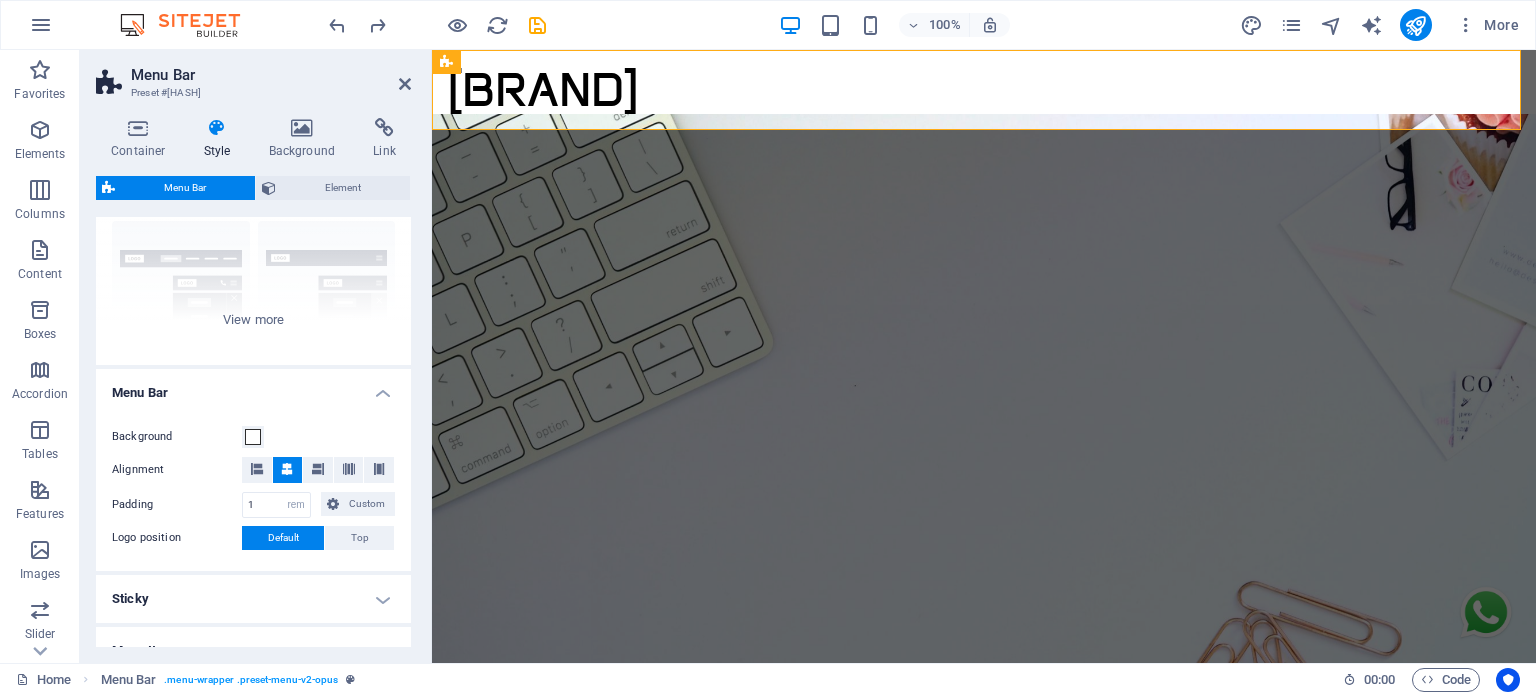 scroll, scrollTop: 0, scrollLeft: 0, axis: both 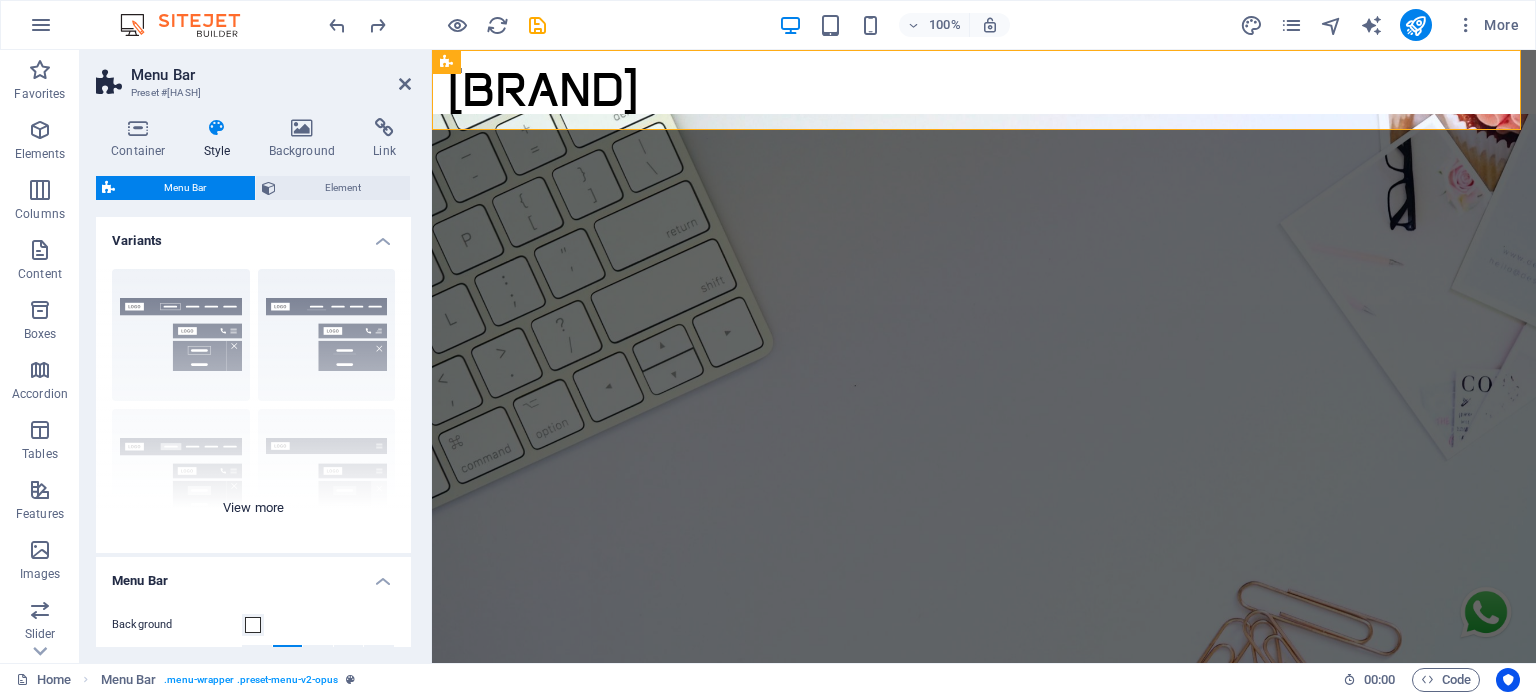 click on "Border Centered Default Fixed Loki Trigger Wide XXL" at bounding box center (253, 403) 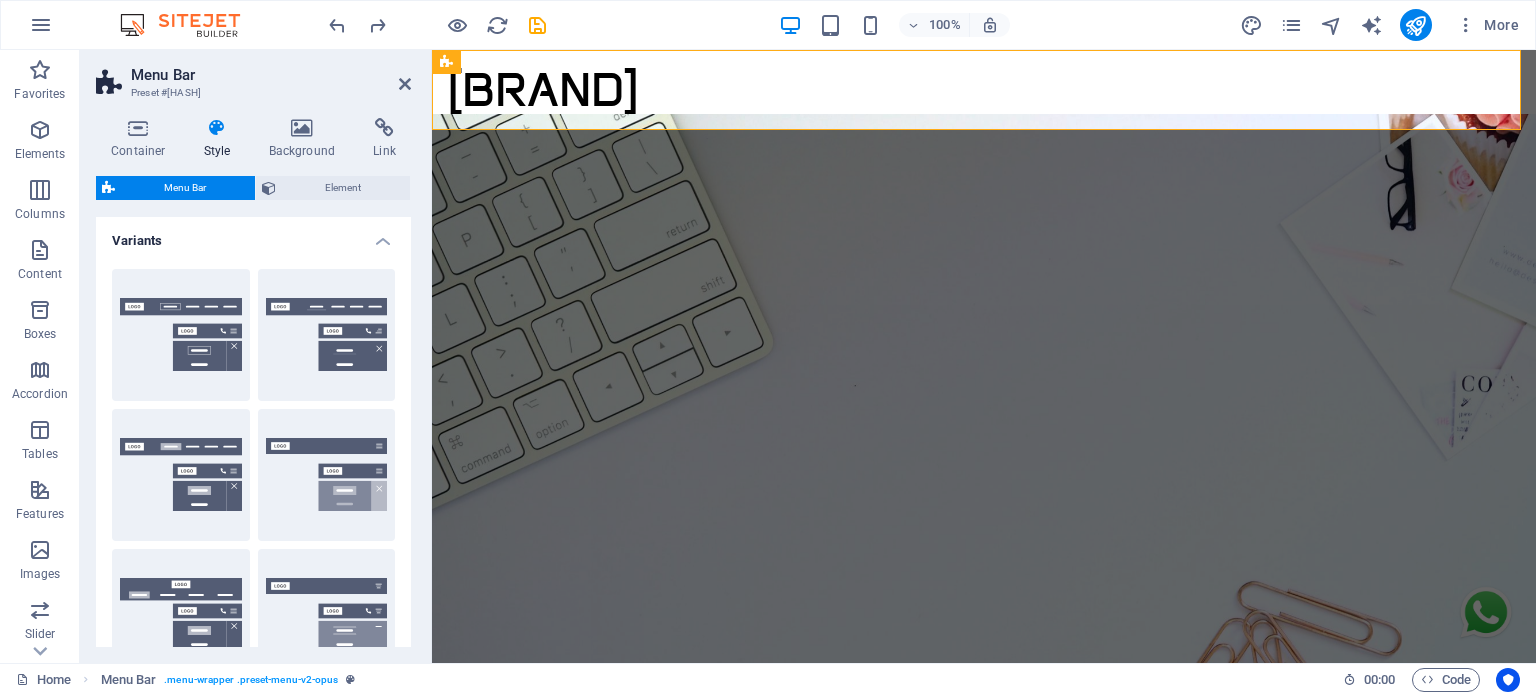 click on "Border" at bounding box center (181, 335) 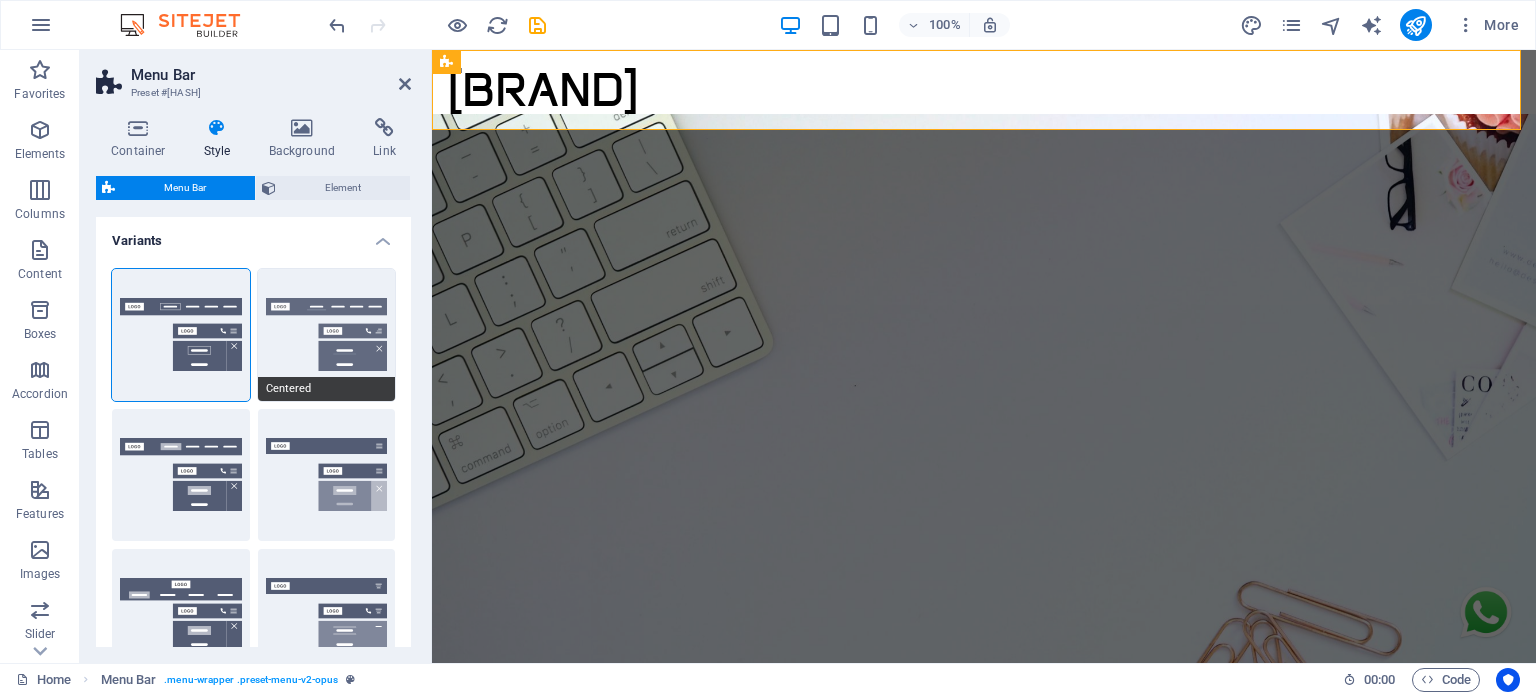 click on "Centered" at bounding box center (327, 335) 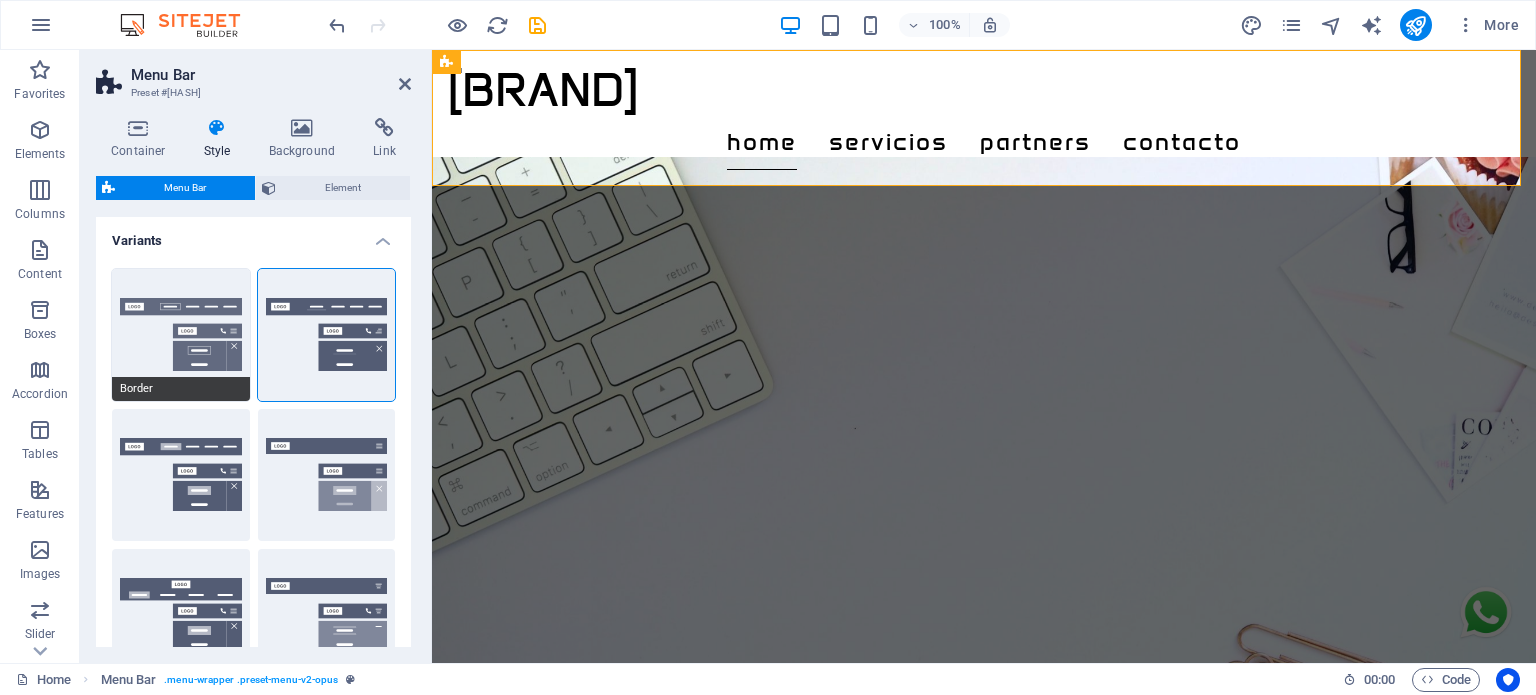 click on "Border" at bounding box center (181, 335) 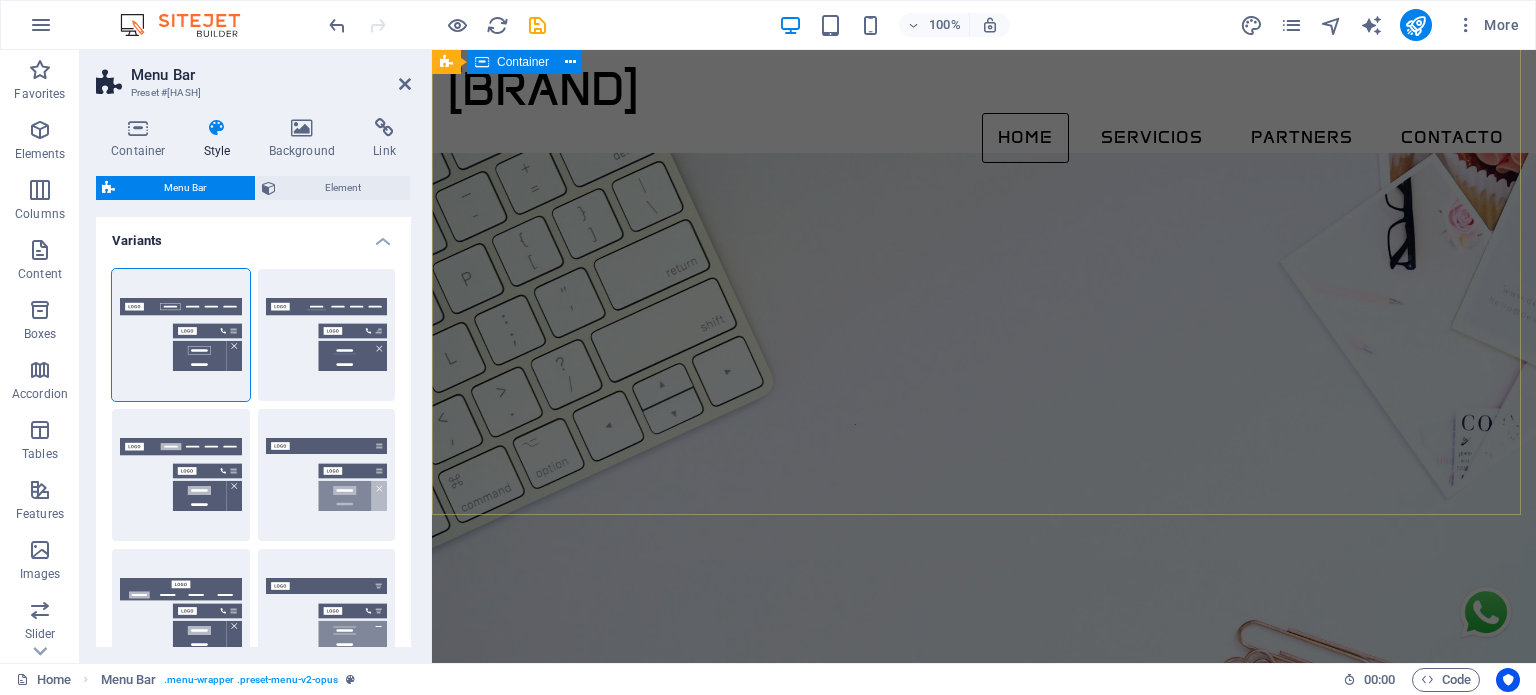 scroll, scrollTop: 0, scrollLeft: 0, axis: both 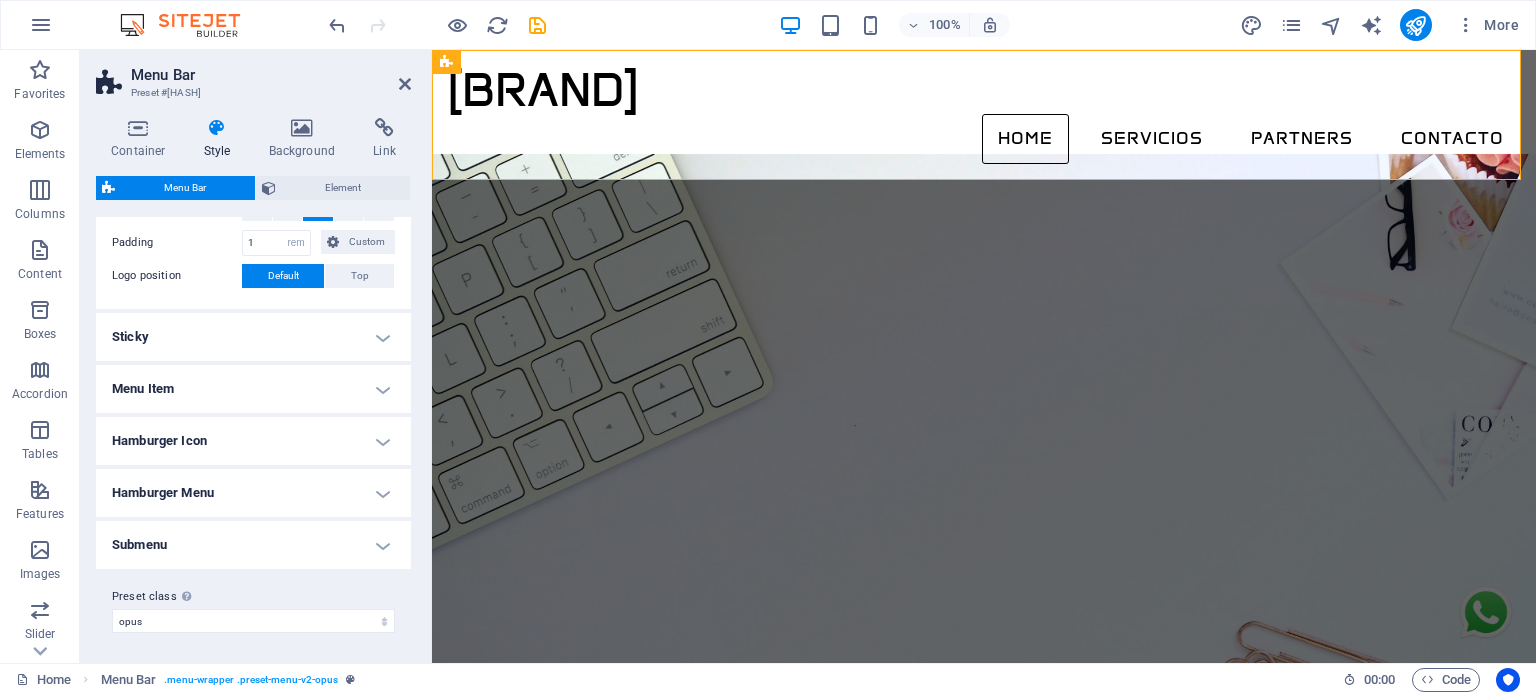 click on "Sticky" at bounding box center [253, 337] 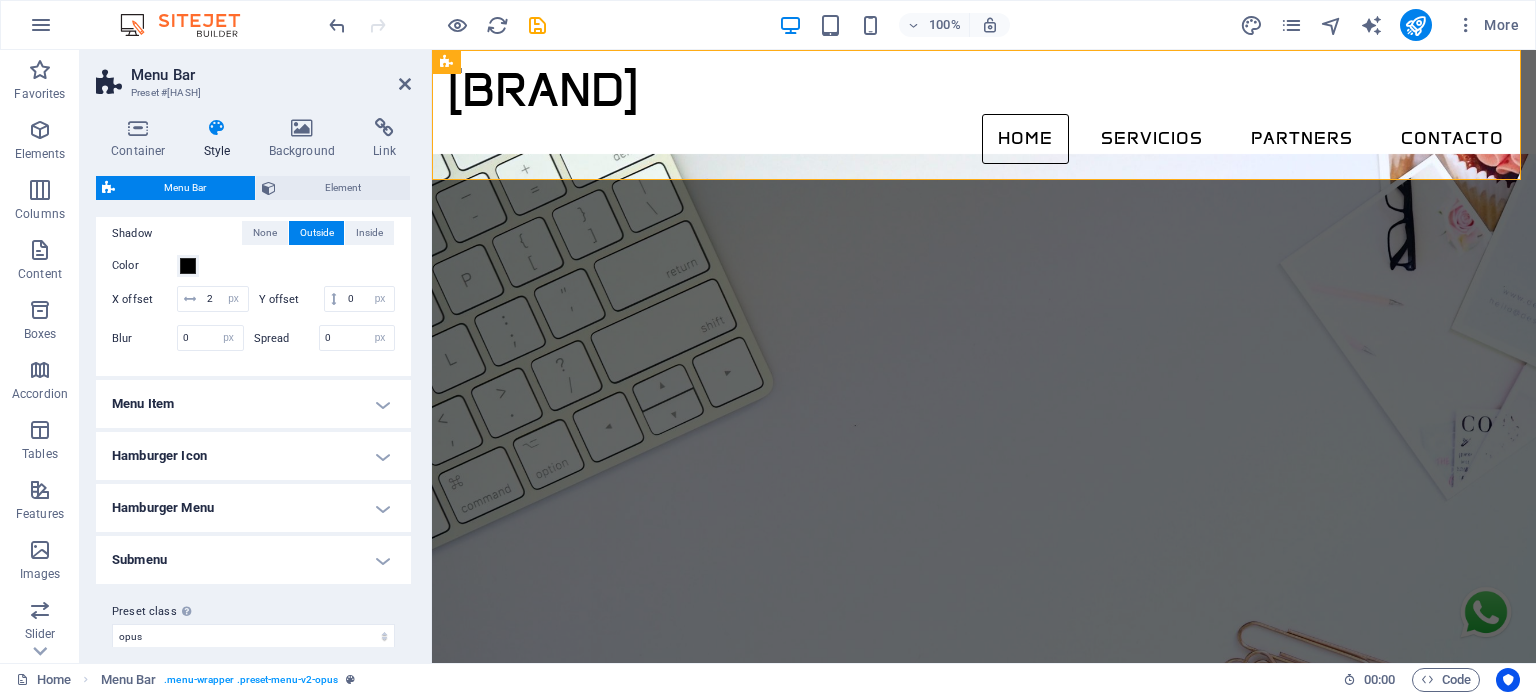 scroll, scrollTop: 1076, scrollLeft: 0, axis: vertical 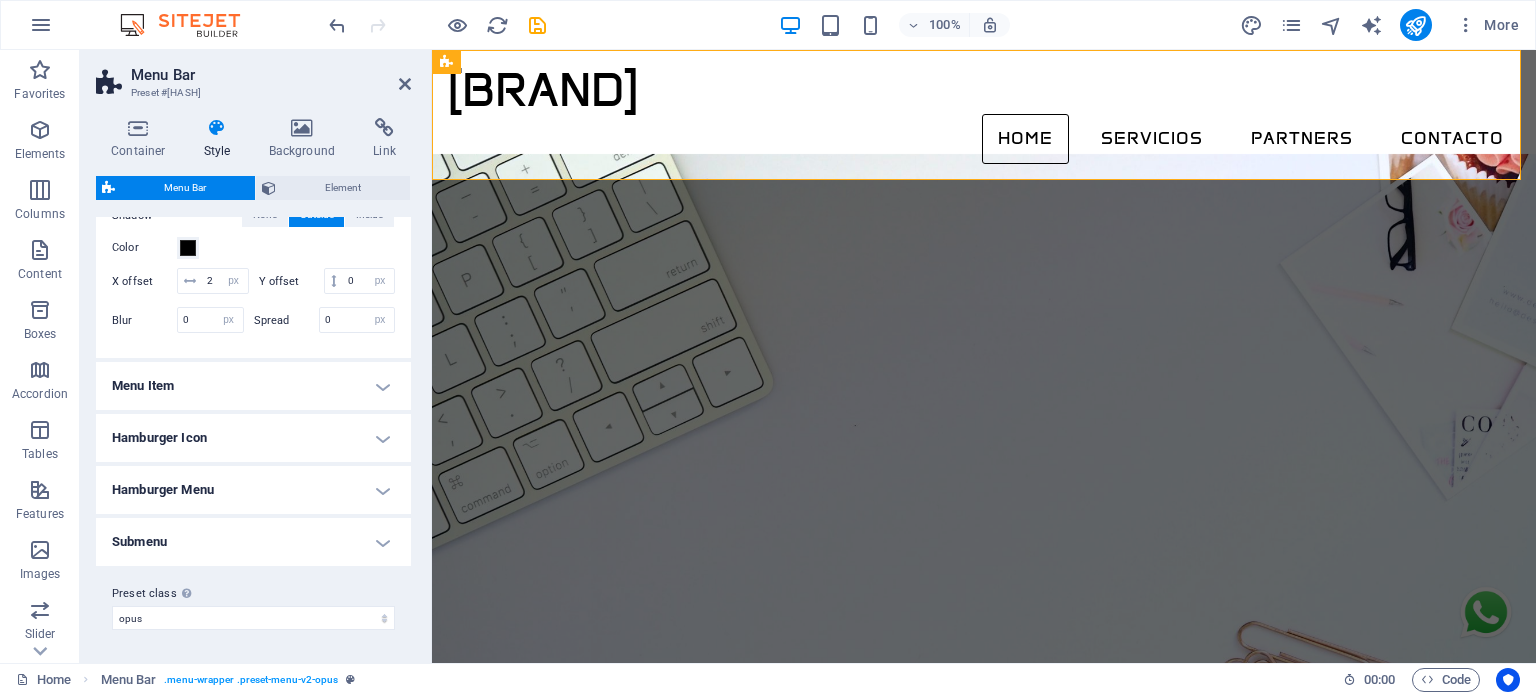 click on "Menu Item" at bounding box center [253, 386] 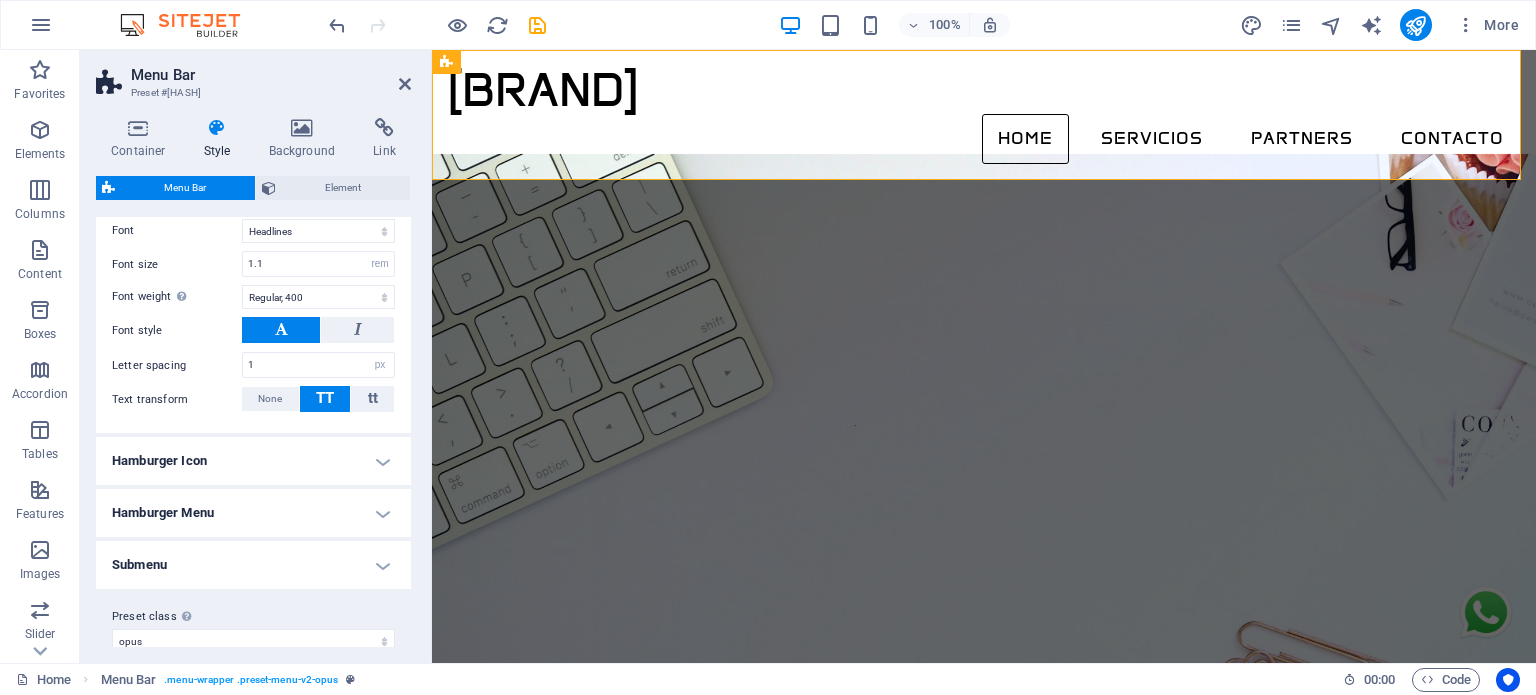 scroll, scrollTop: 1664, scrollLeft: 0, axis: vertical 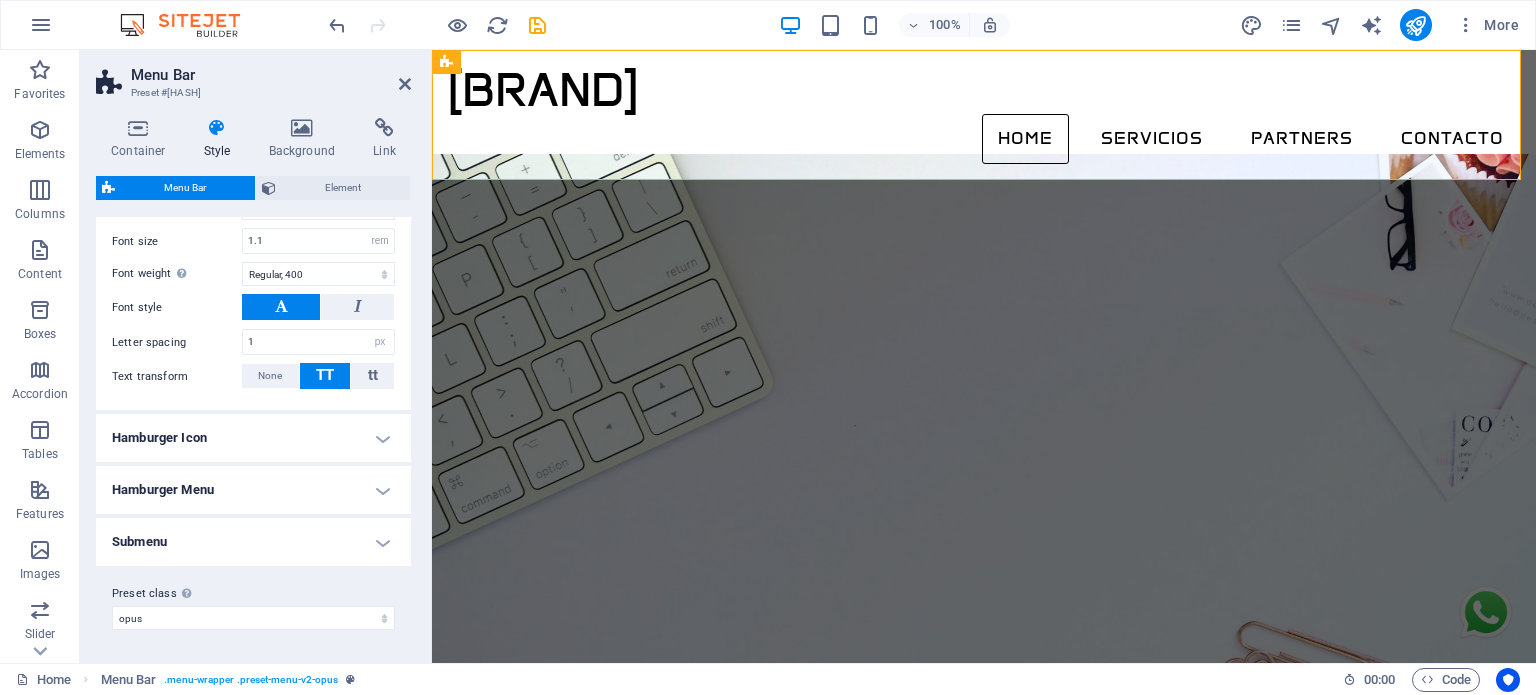 click on "Hamburger Icon" at bounding box center (253, 438) 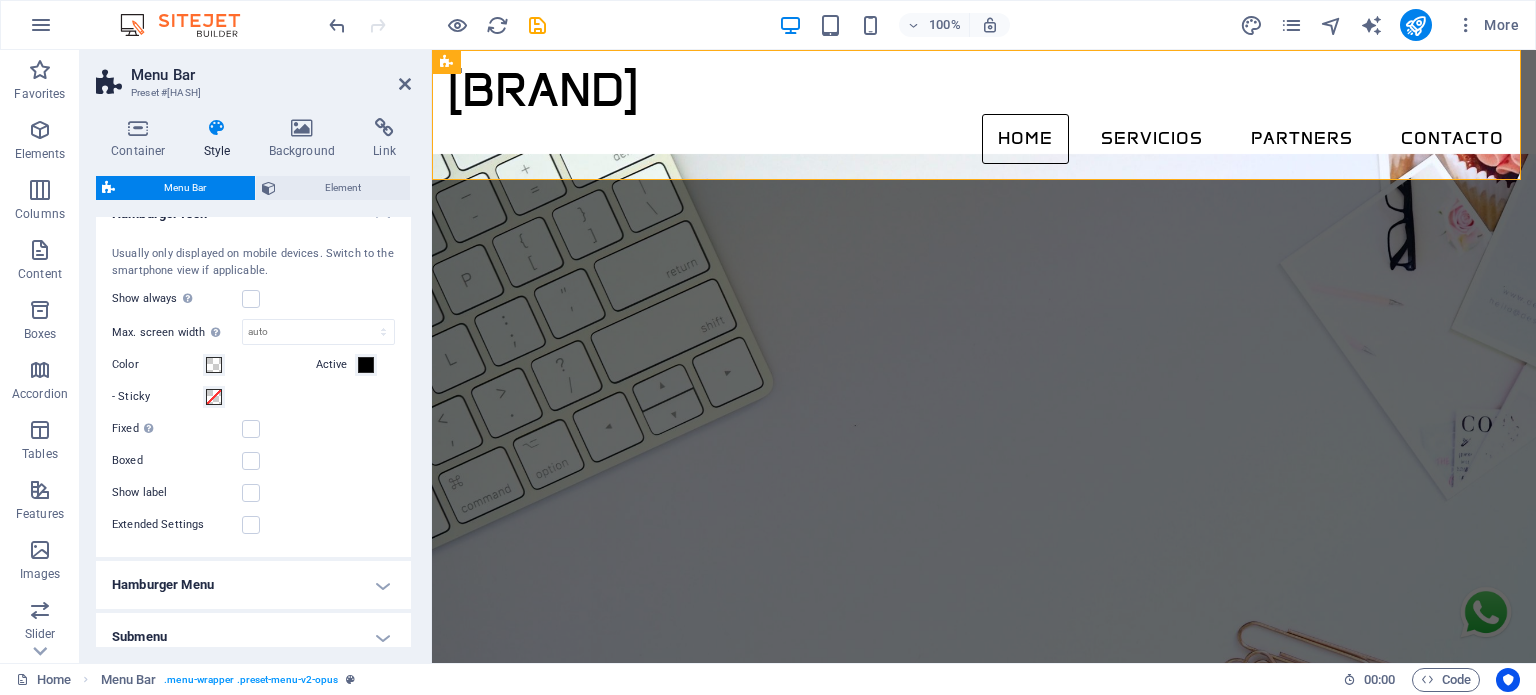 scroll, scrollTop: 1864, scrollLeft: 0, axis: vertical 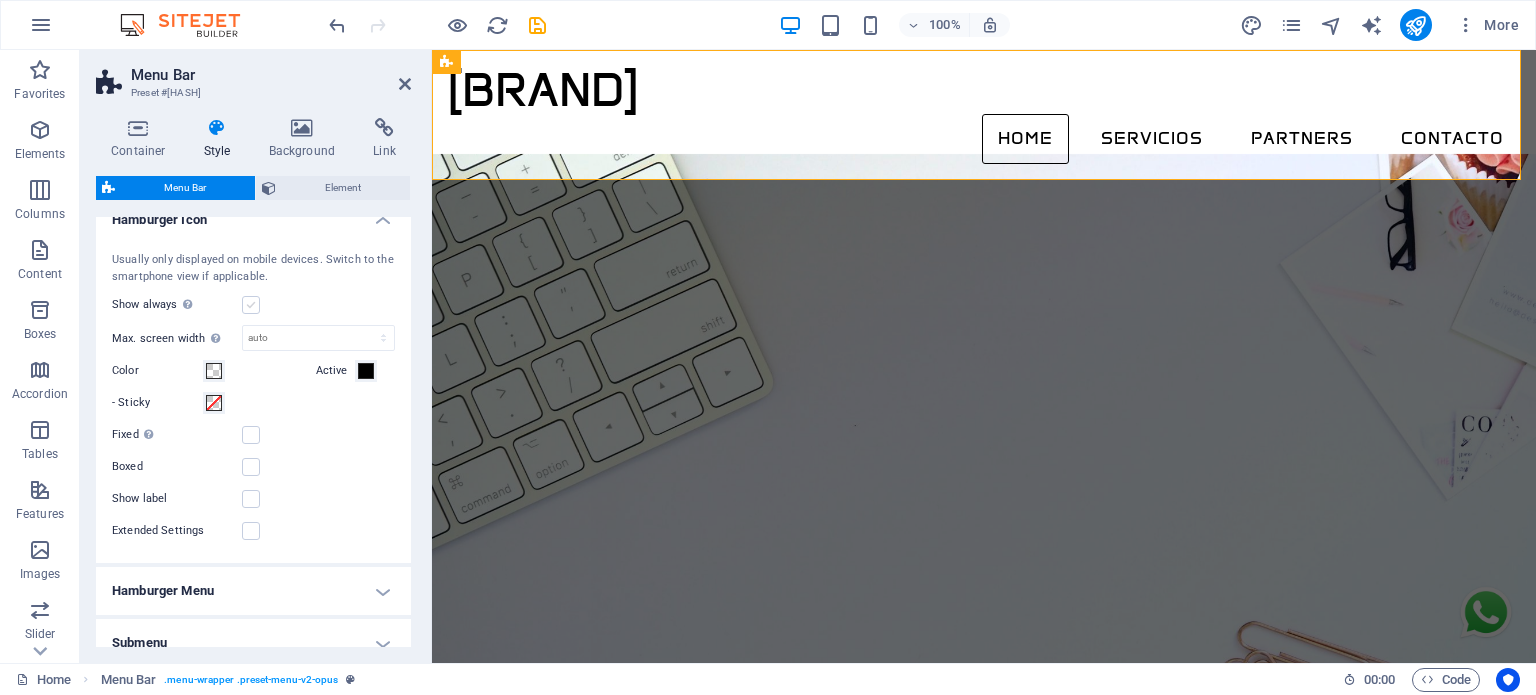 click at bounding box center [251, 305] 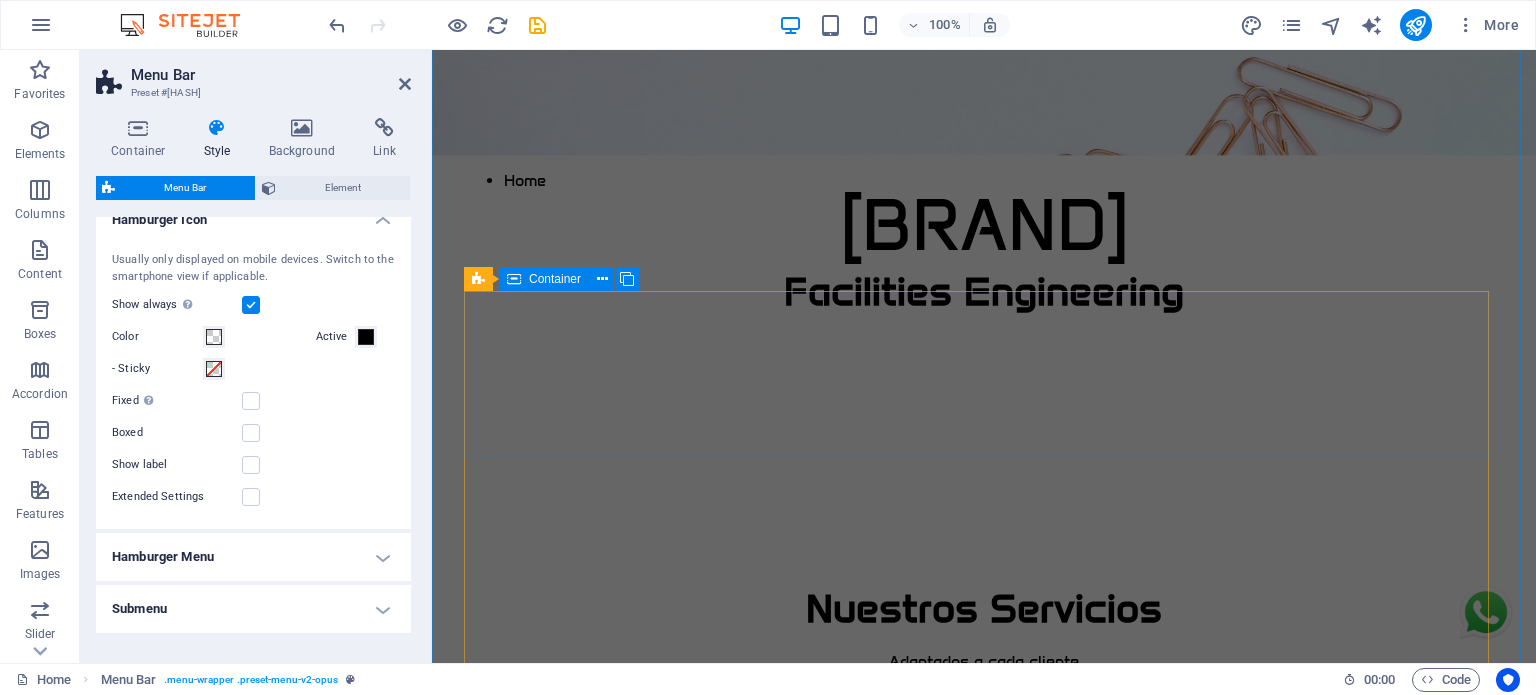 scroll, scrollTop: 650, scrollLeft: 0, axis: vertical 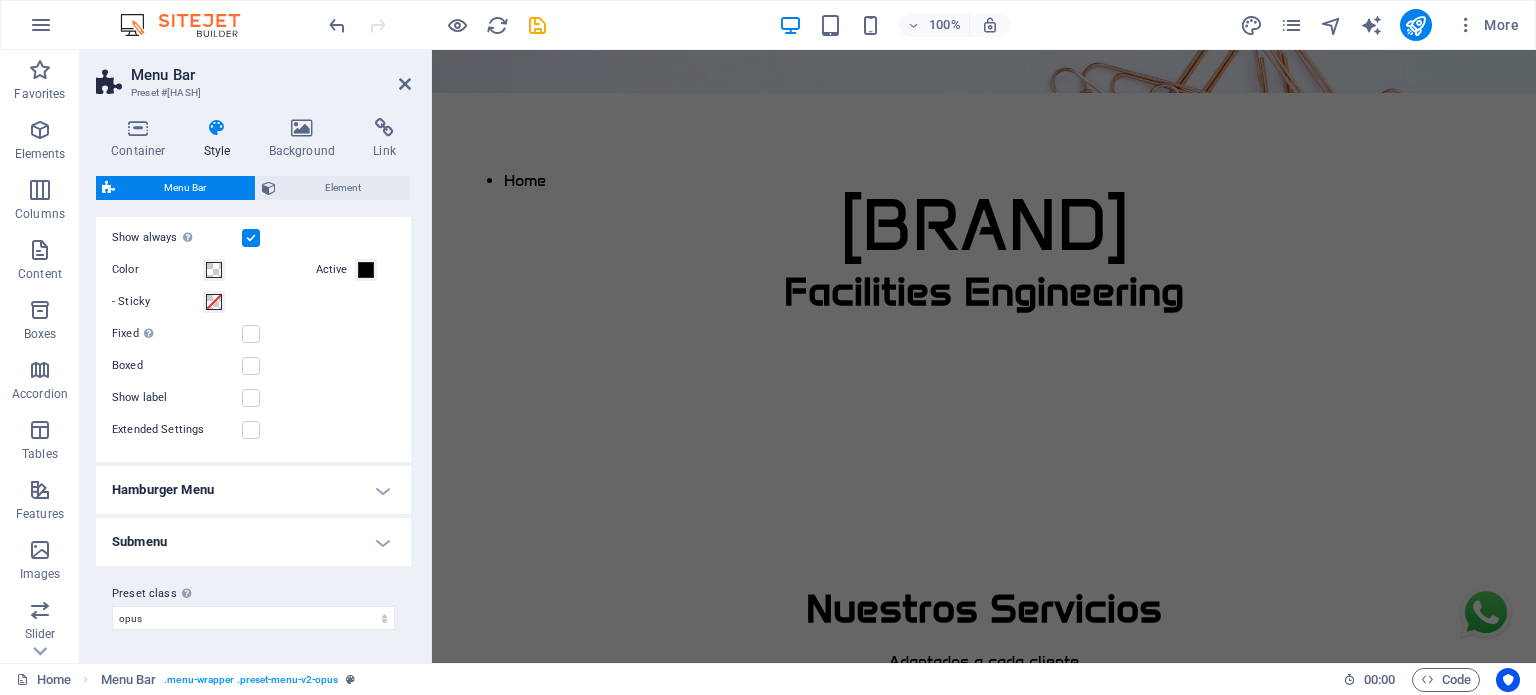 click on "Hamburger Menu" at bounding box center (253, 490) 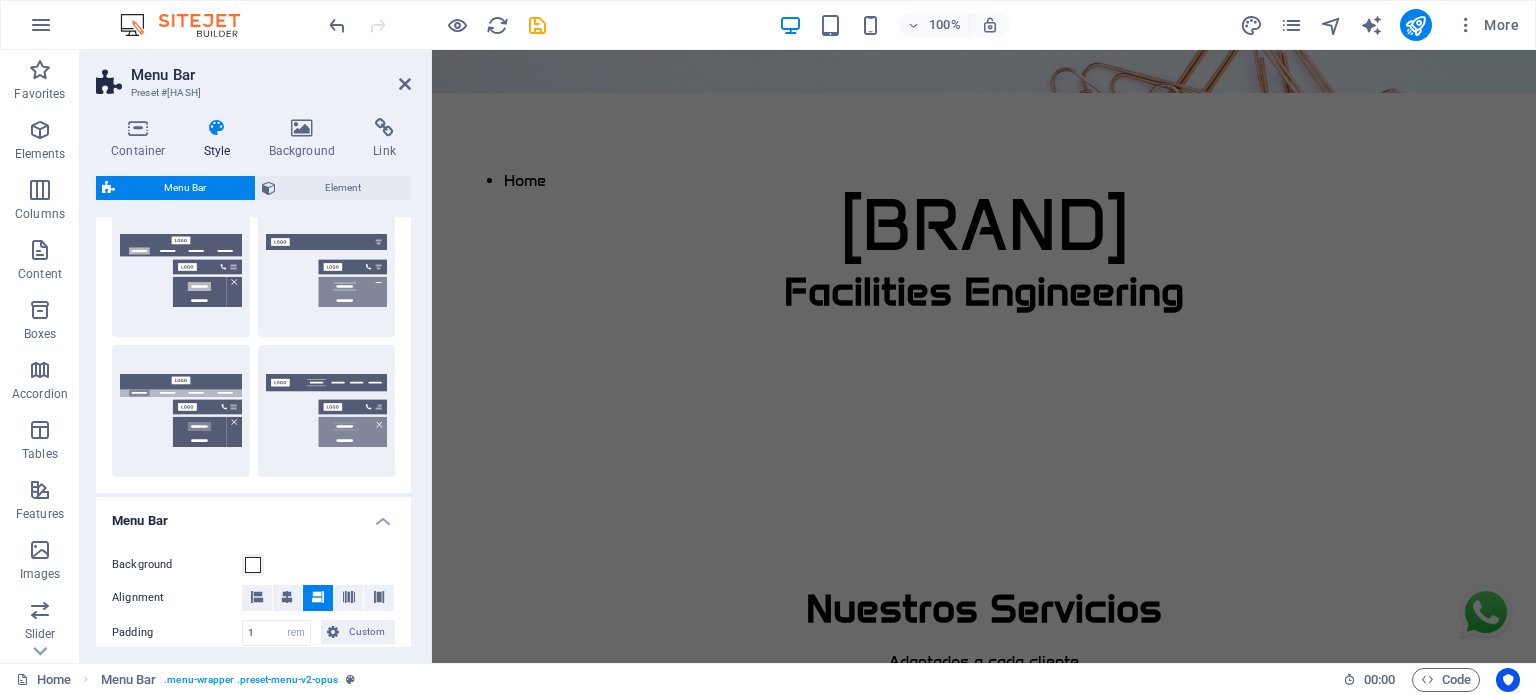 scroll, scrollTop: 0, scrollLeft: 0, axis: both 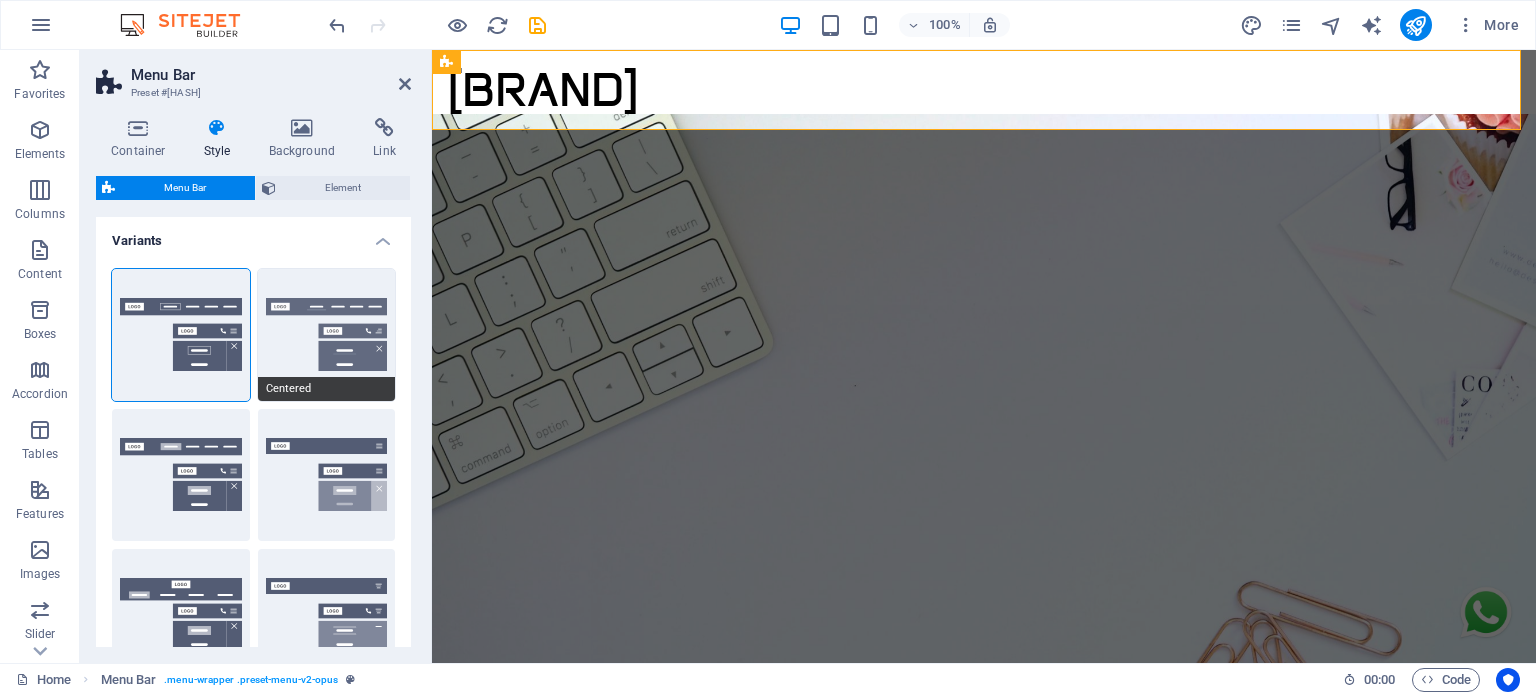 click on "Centered" at bounding box center (327, 335) 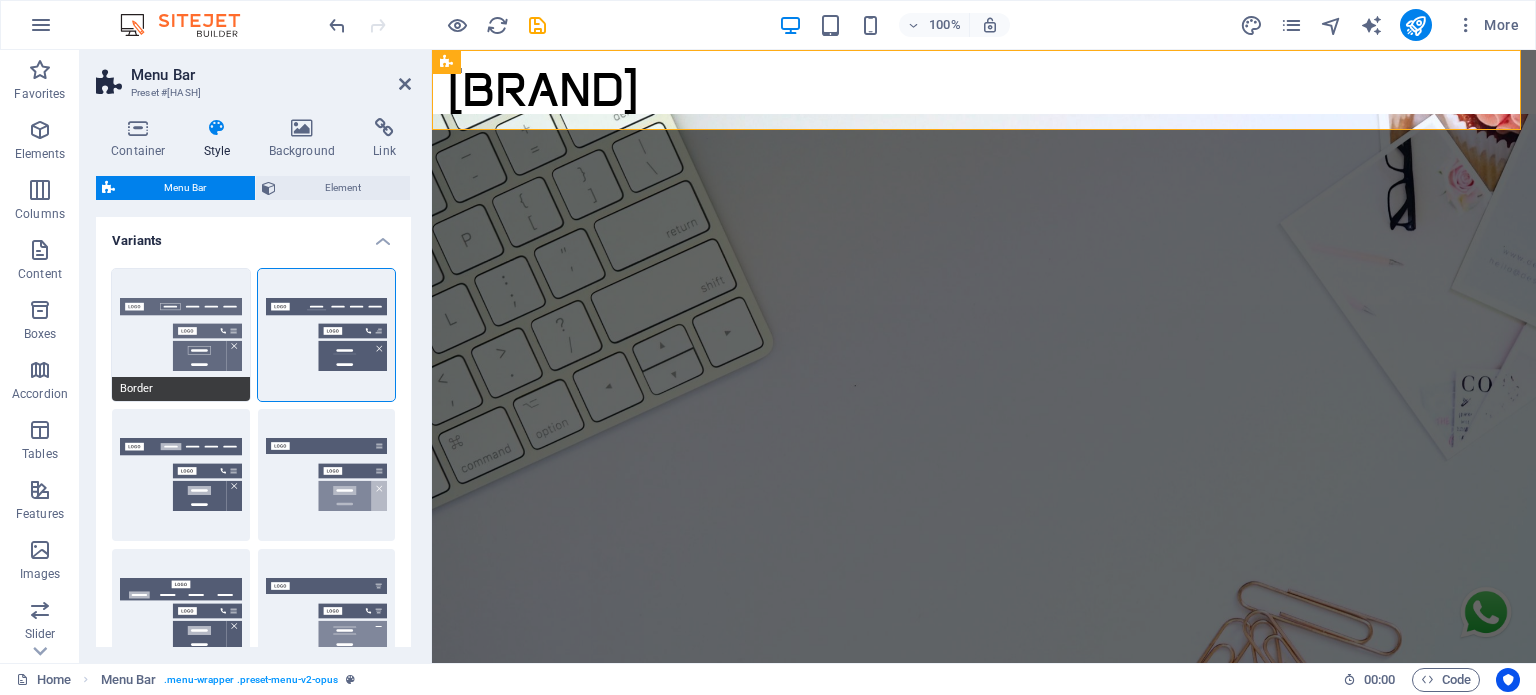 click on "Border" at bounding box center (181, 335) 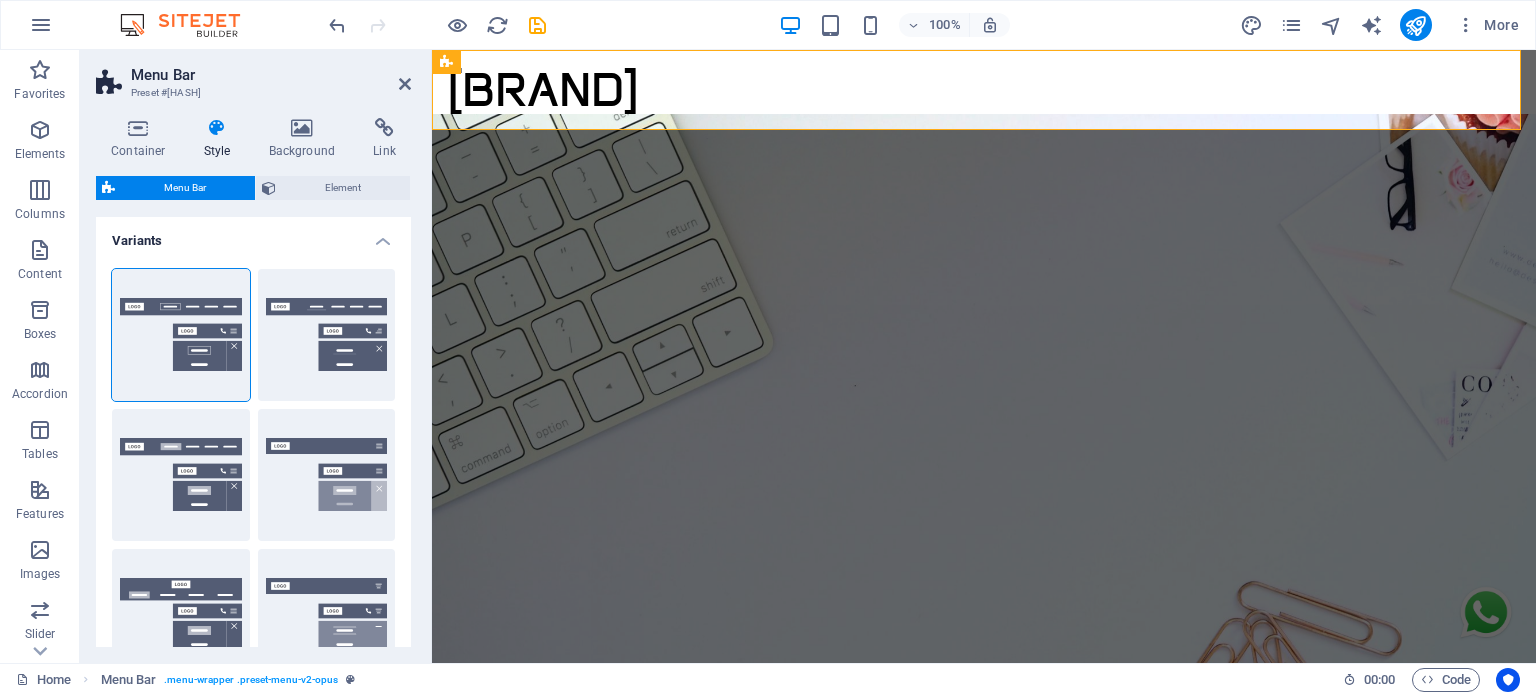 select on "400" 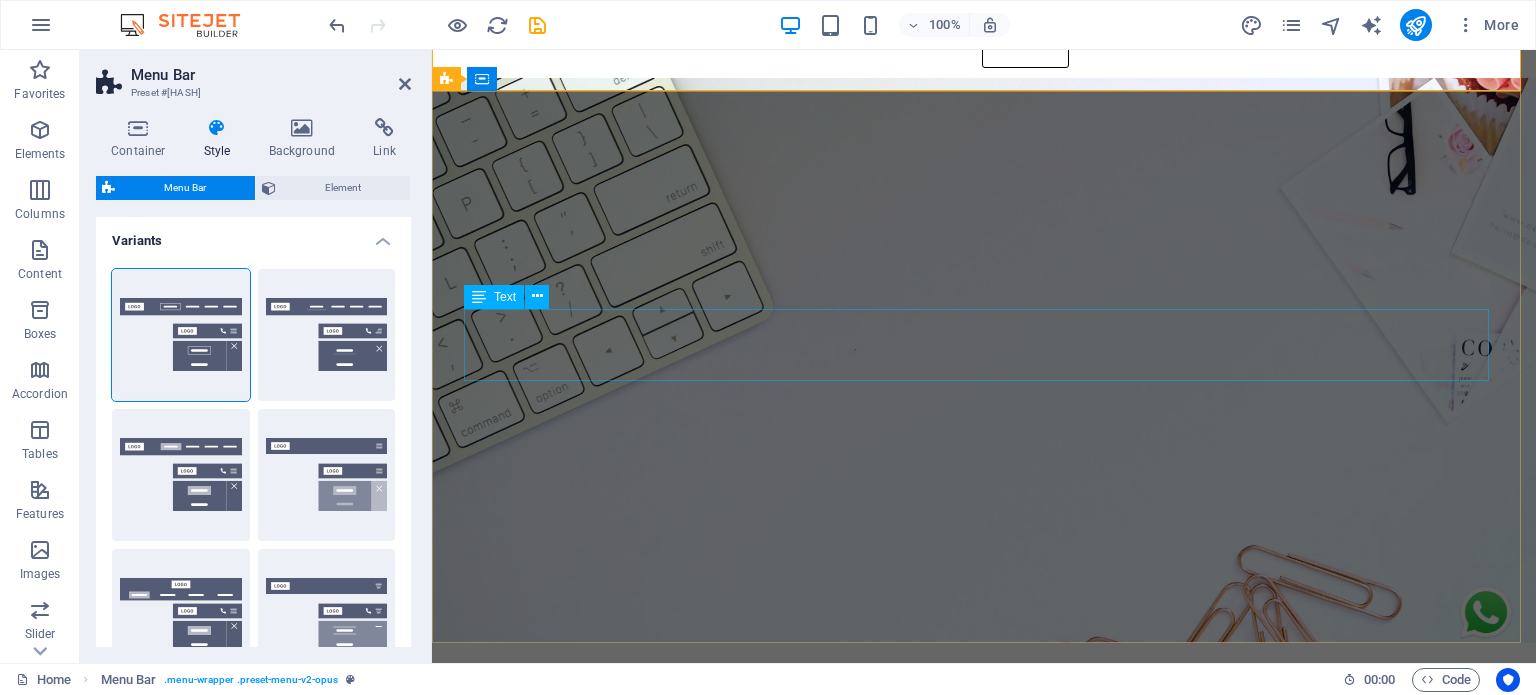 scroll, scrollTop: 100, scrollLeft: 0, axis: vertical 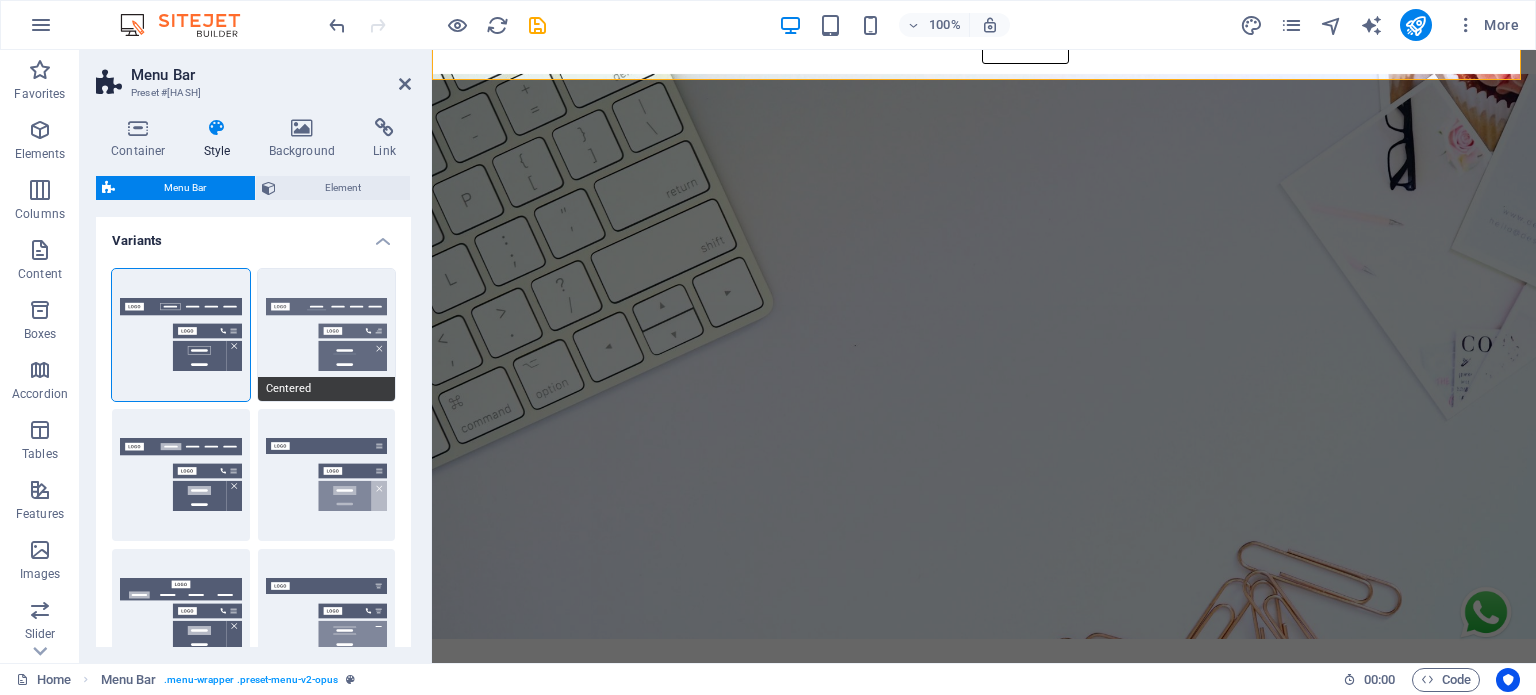 click on "Centered" at bounding box center (327, 335) 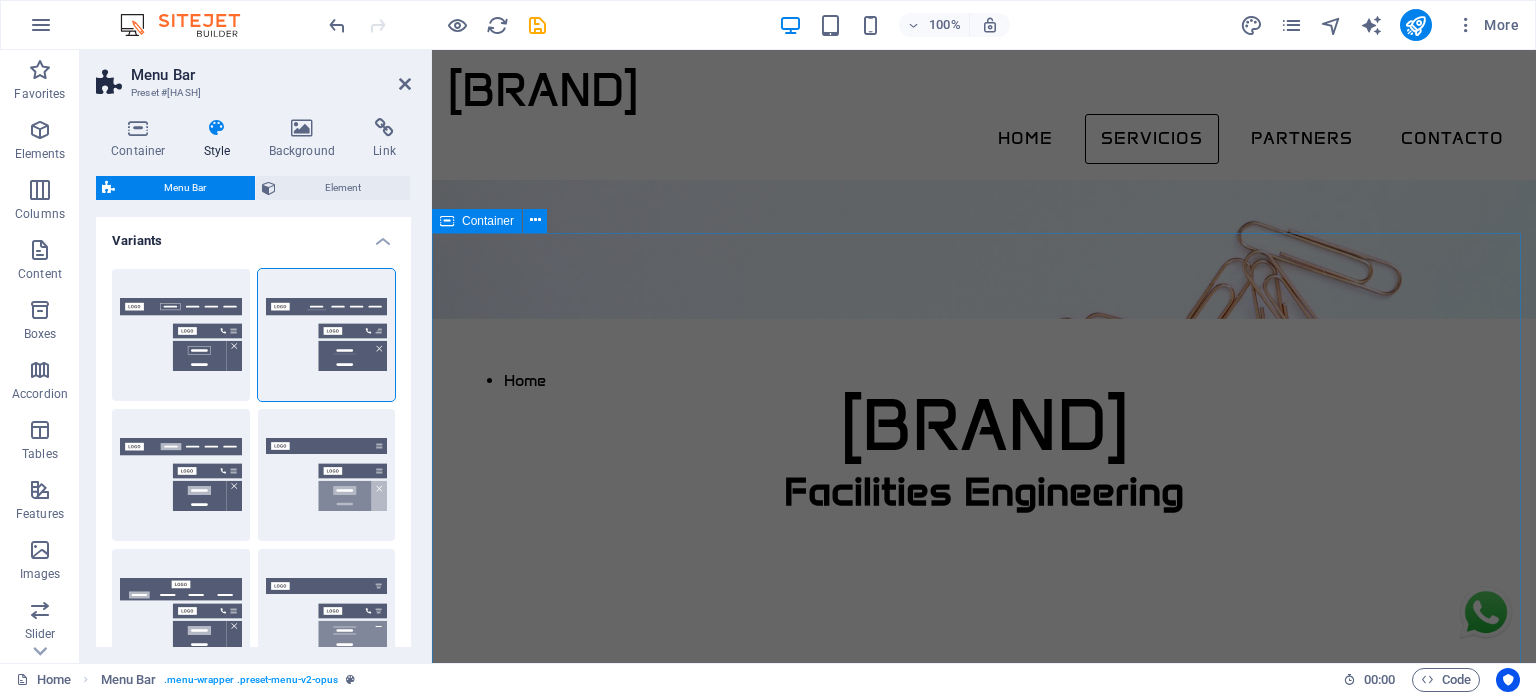 scroll, scrollTop: 132, scrollLeft: 0, axis: vertical 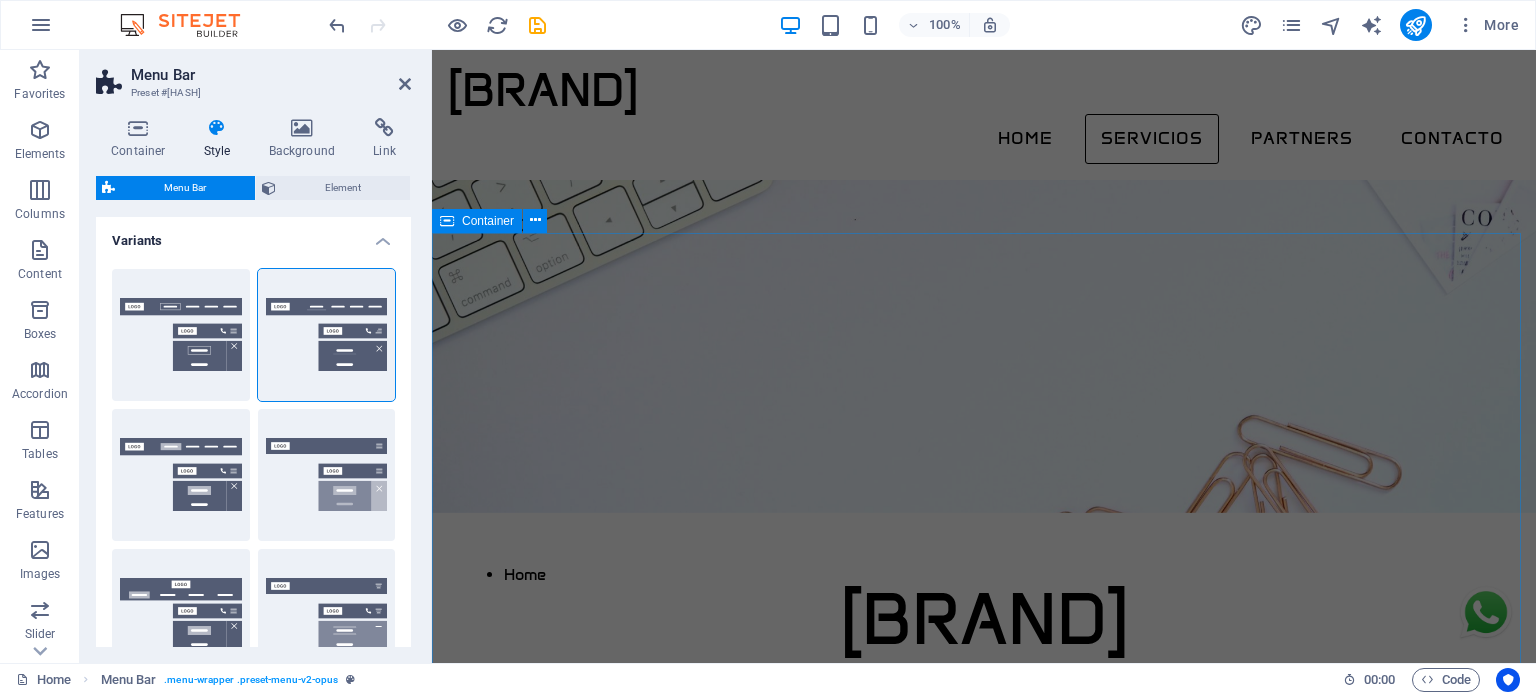 select on "400" 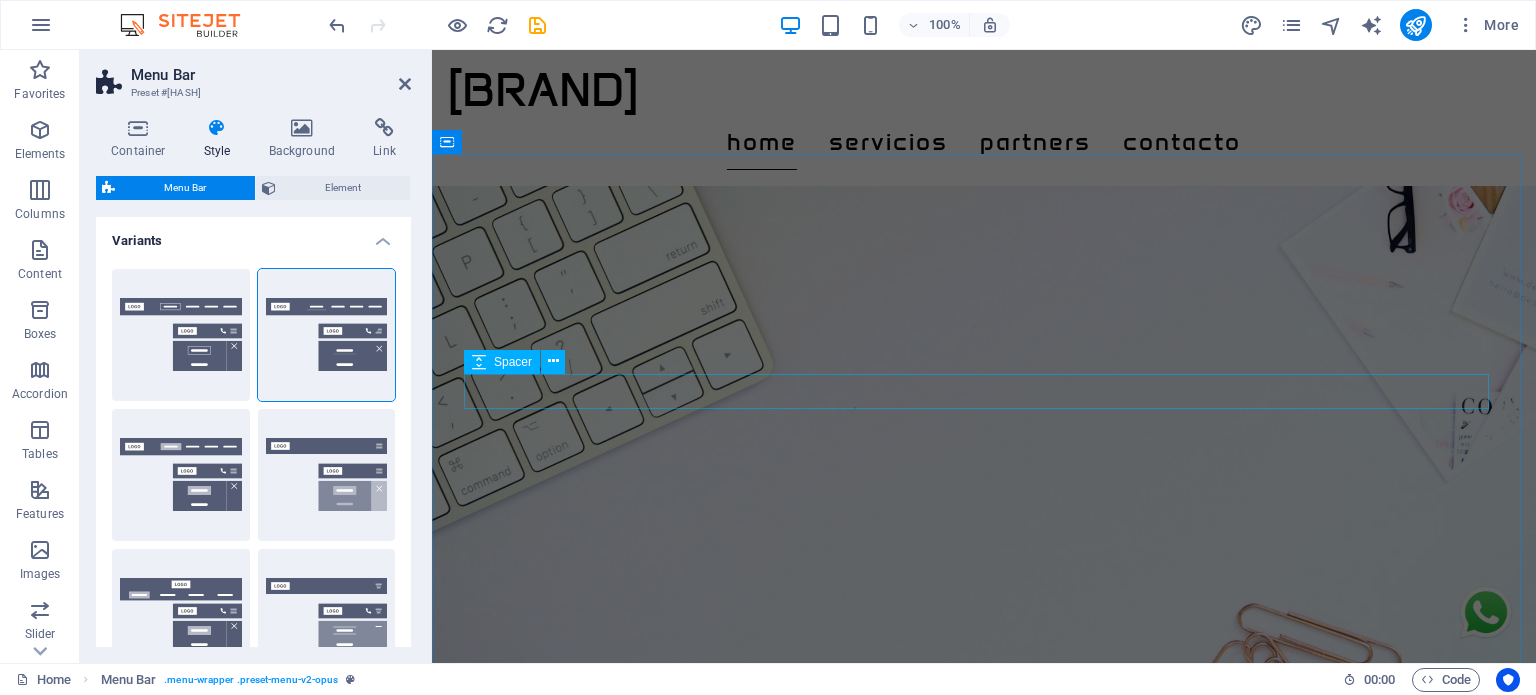scroll, scrollTop: 0, scrollLeft: 0, axis: both 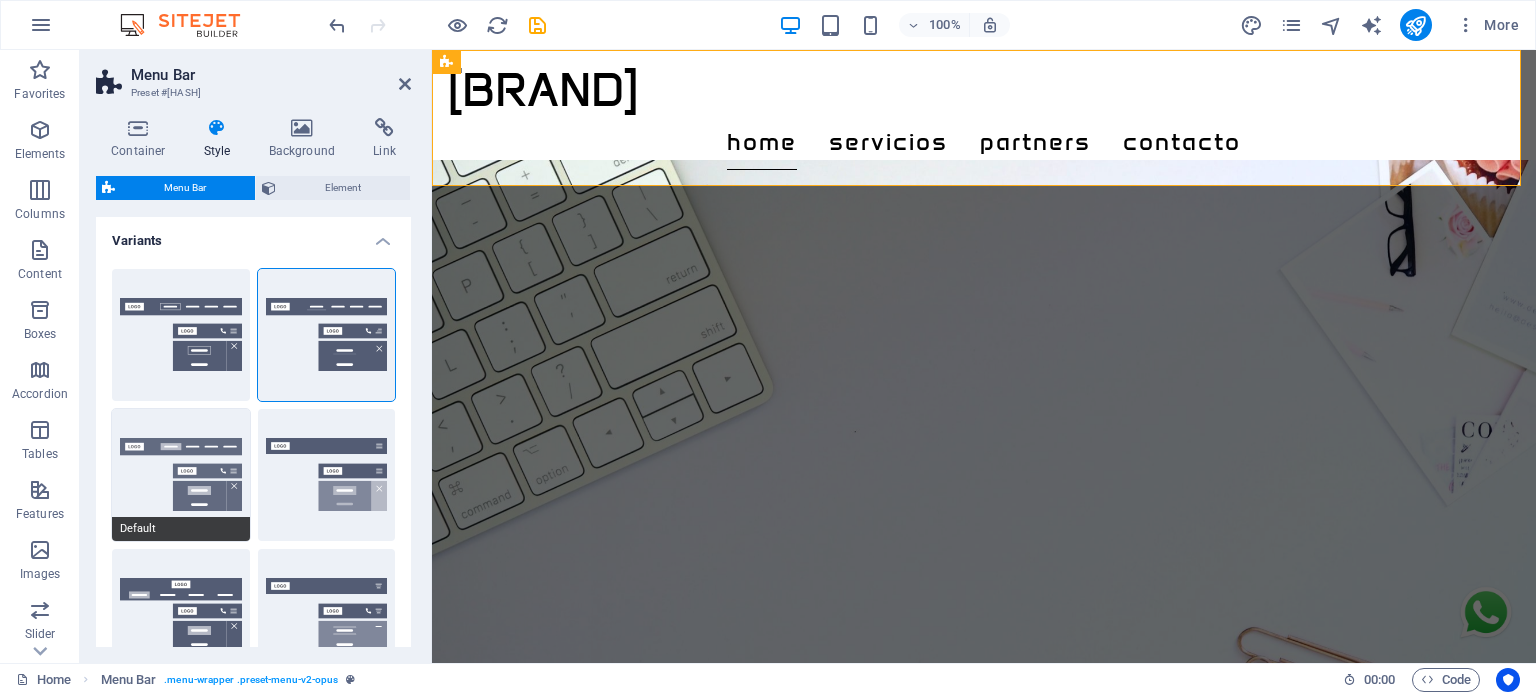 click on "Default" at bounding box center [181, 475] 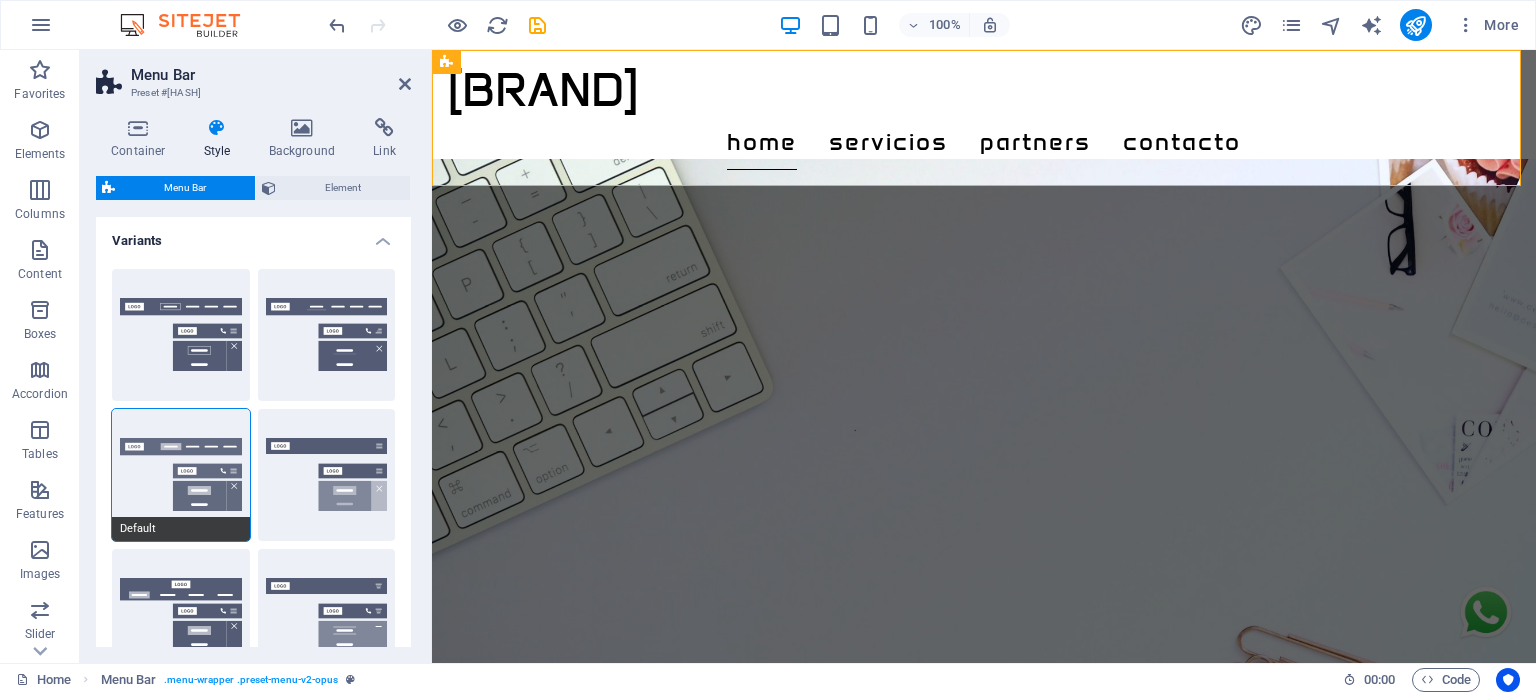 type 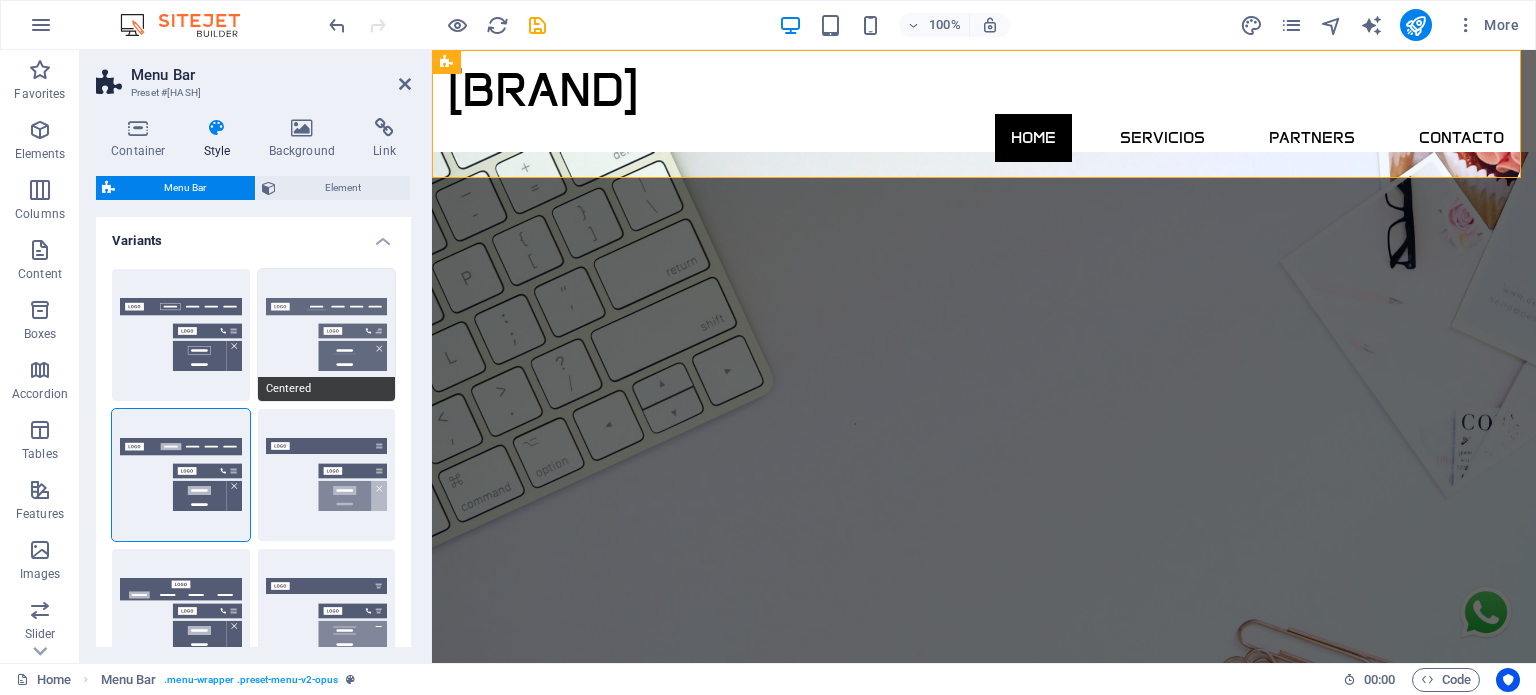 click on "Centered" at bounding box center [327, 389] 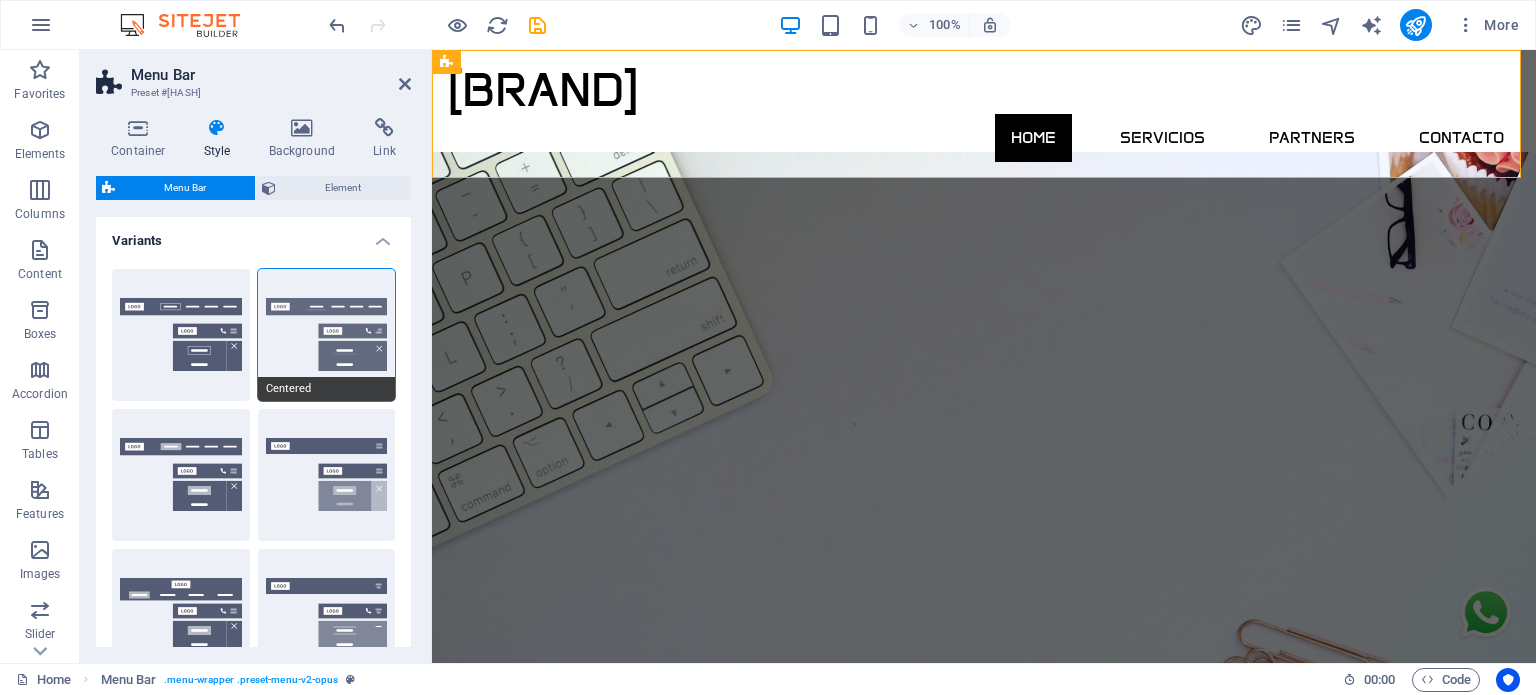 select on "400" 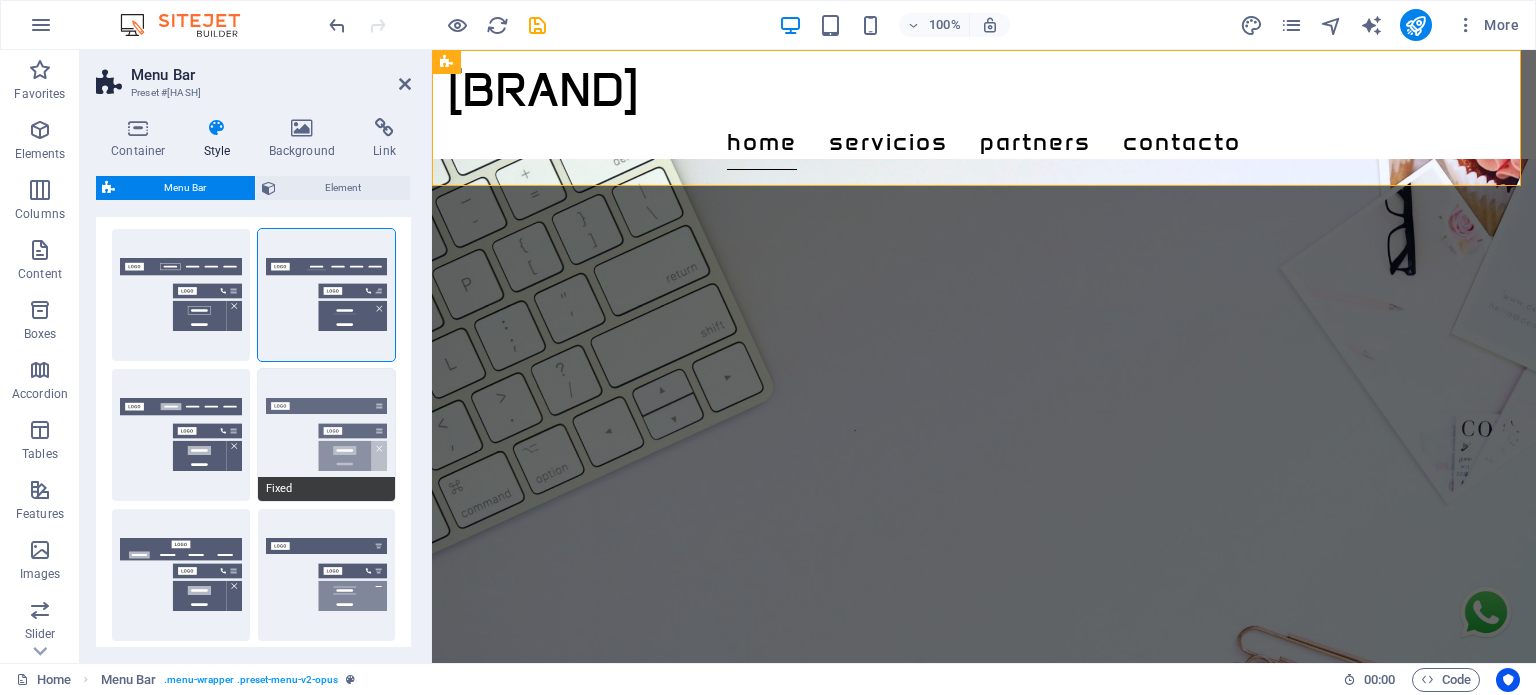 scroll, scrollTop: 200, scrollLeft: 0, axis: vertical 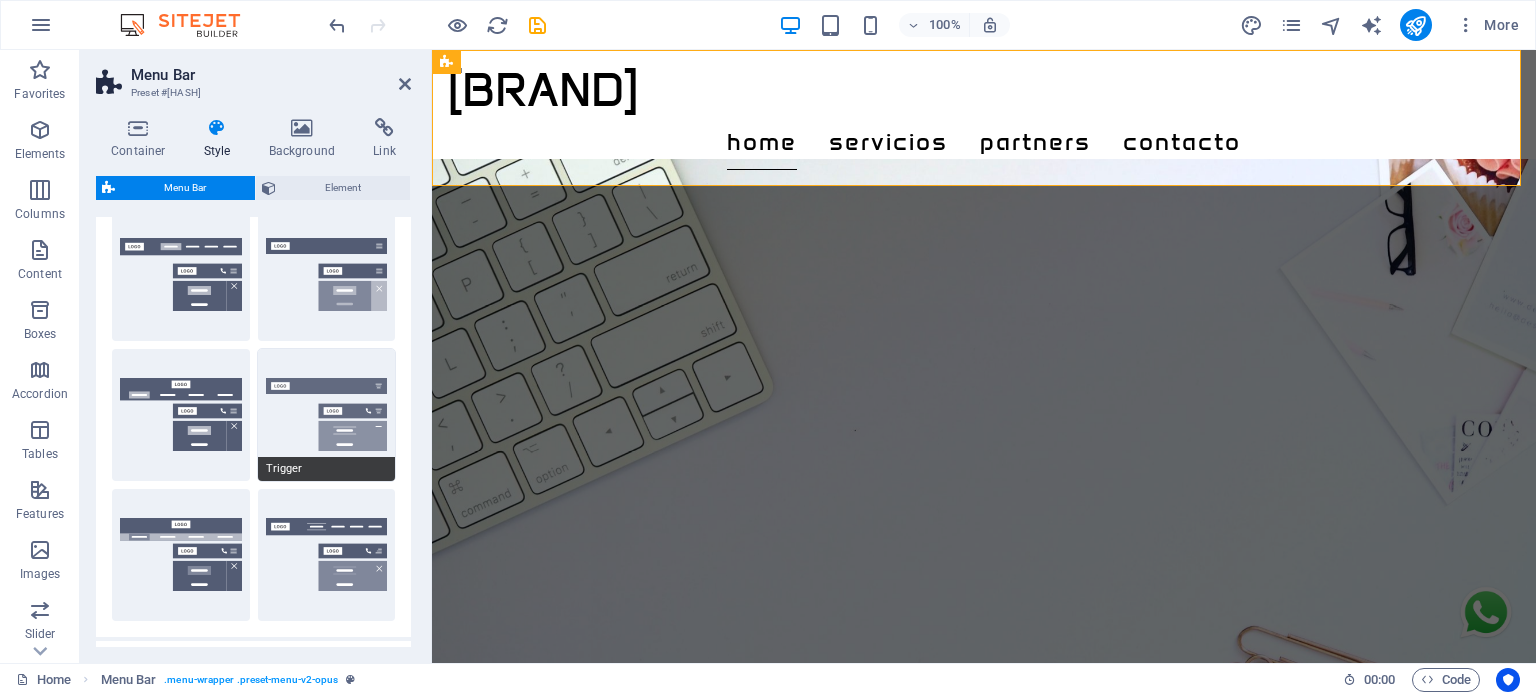 click on "Trigger" at bounding box center (327, 415) 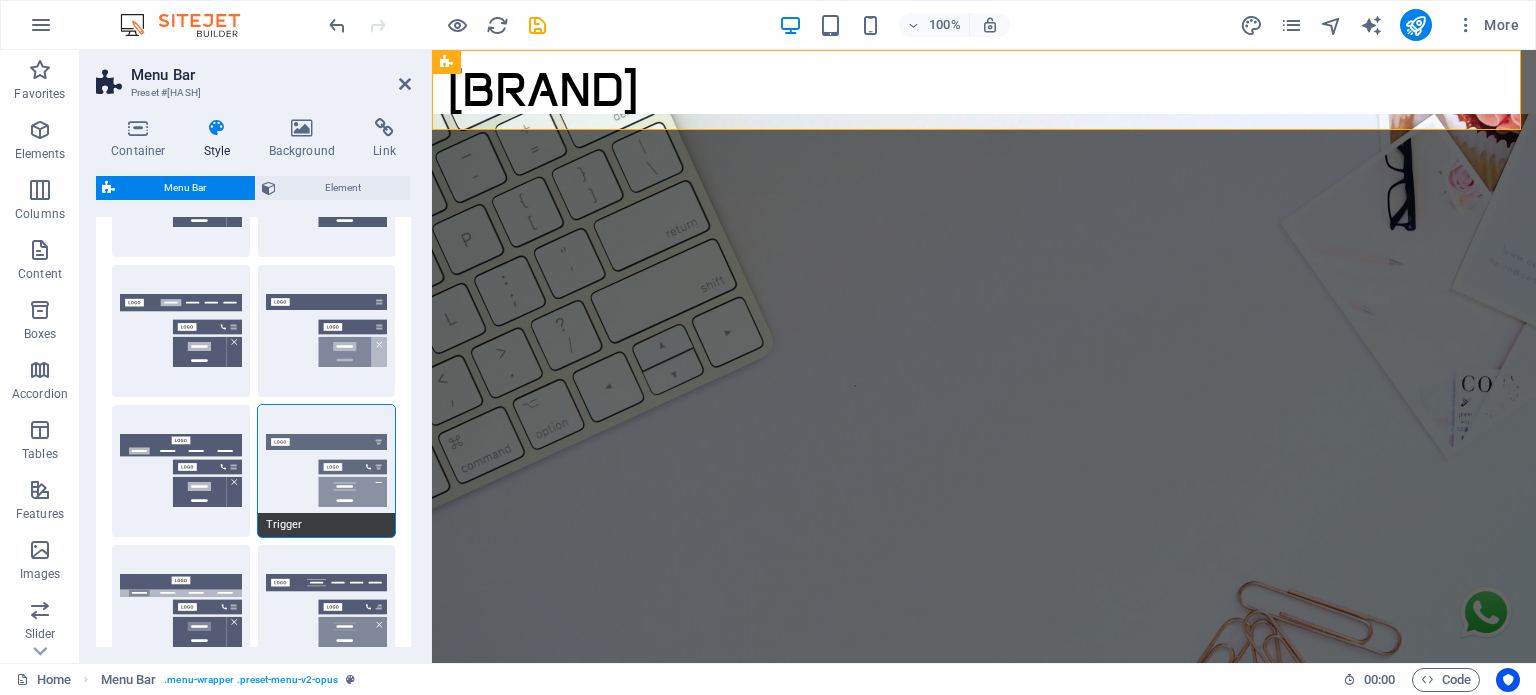 scroll, scrollTop: 19, scrollLeft: 0, axis: vertical 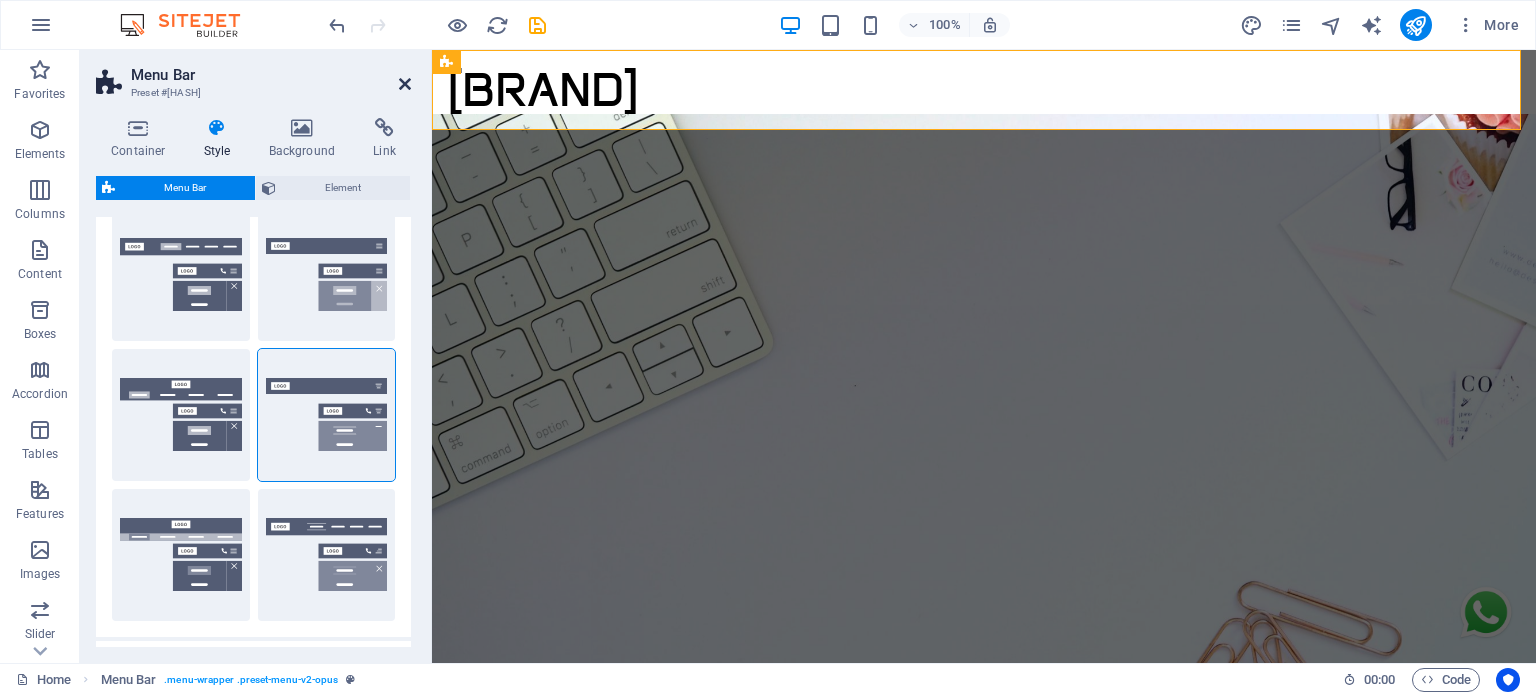 click at bounding box center [405, 84] 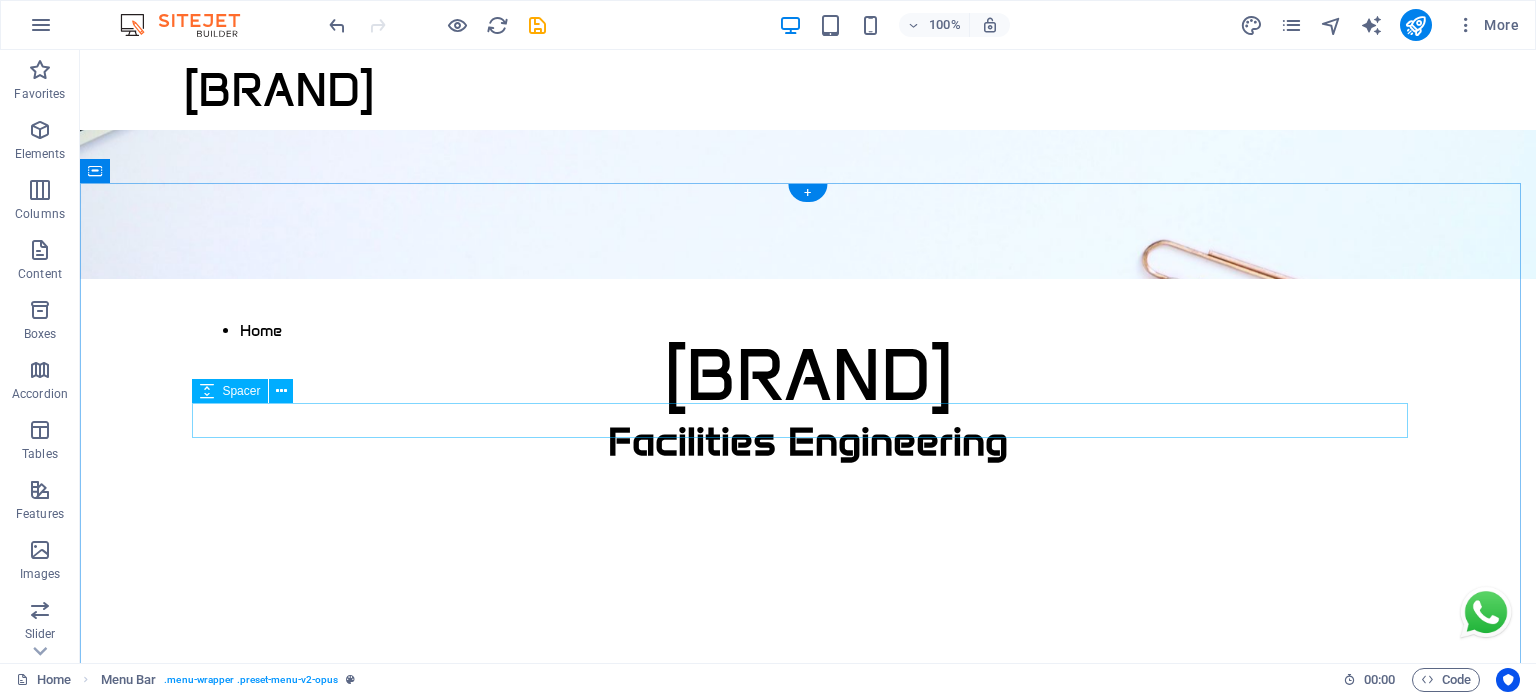 click at bounding box center (808, 837) 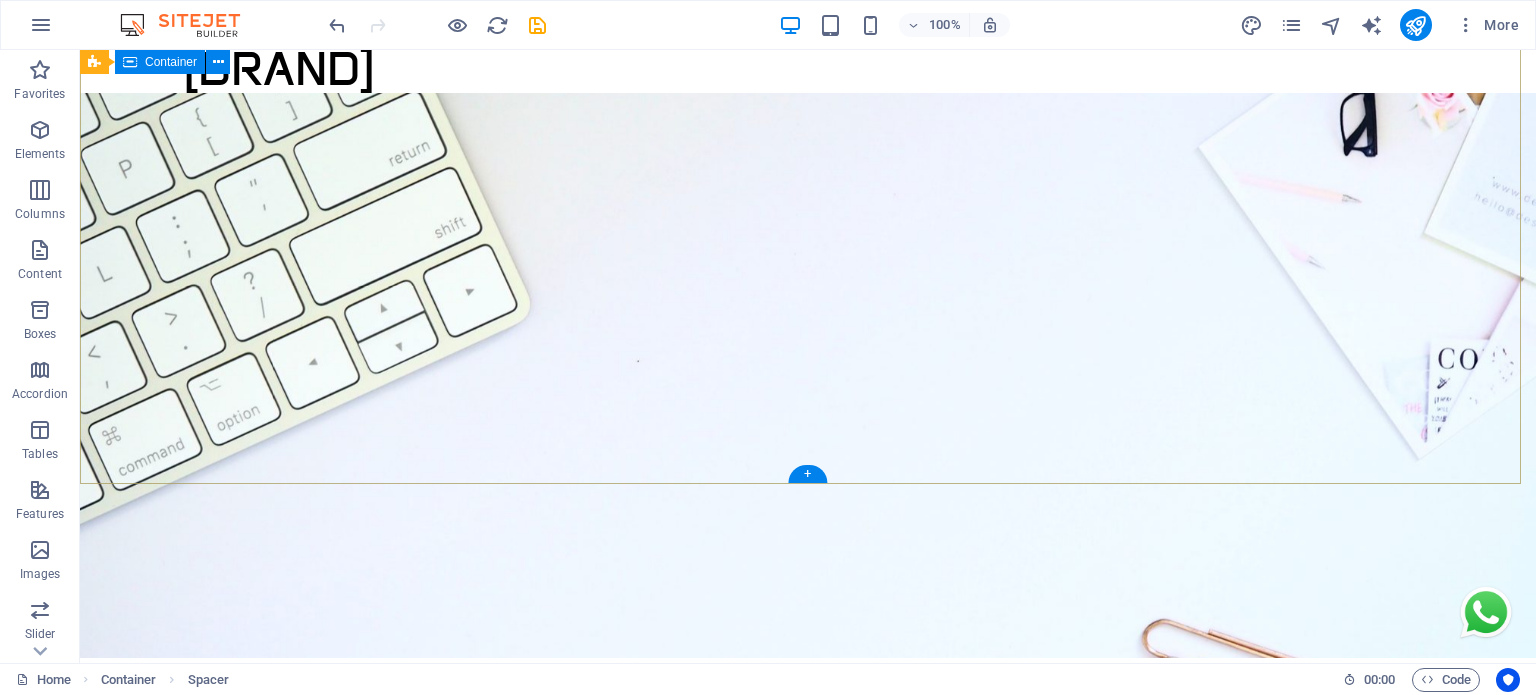 scroll, scrollTop: 0, scrollLeft: 0, axis: both 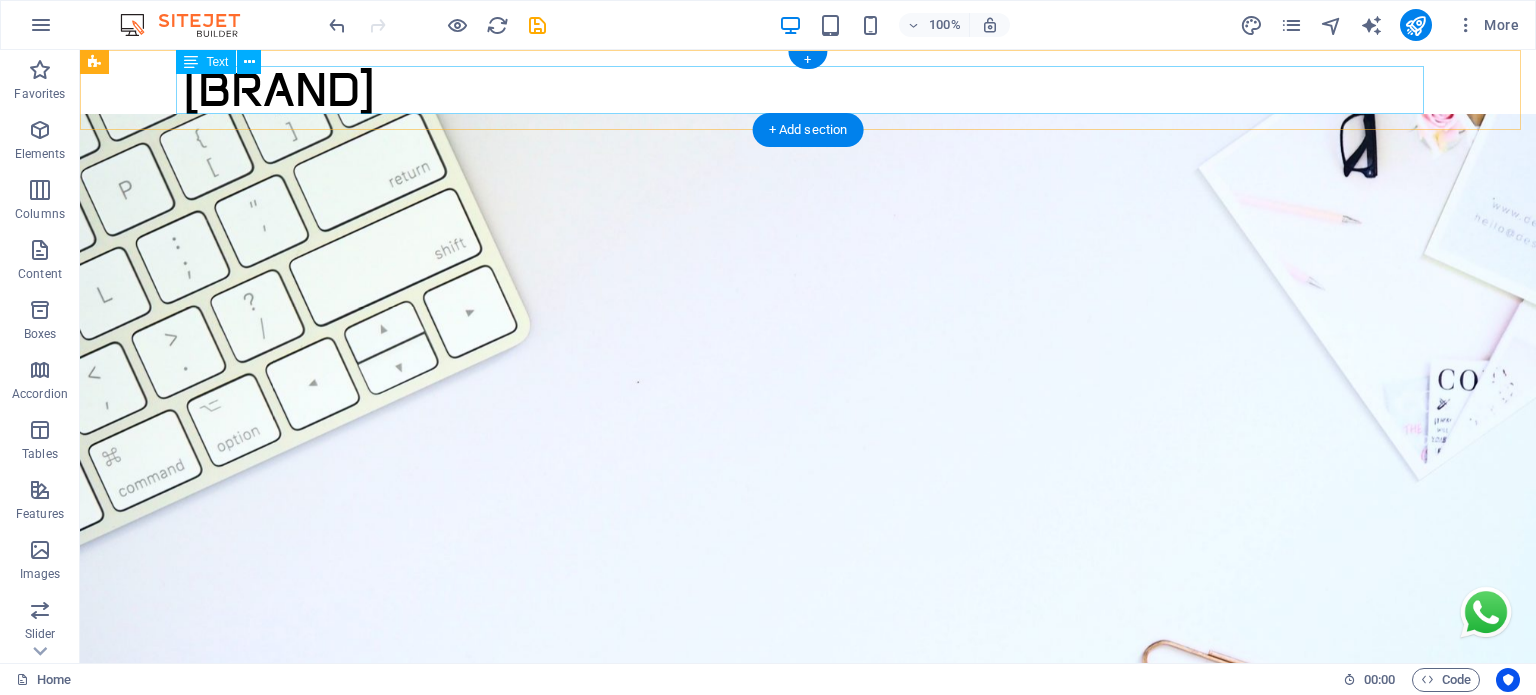 click on "Amexa" at bounding box center (808, 90) 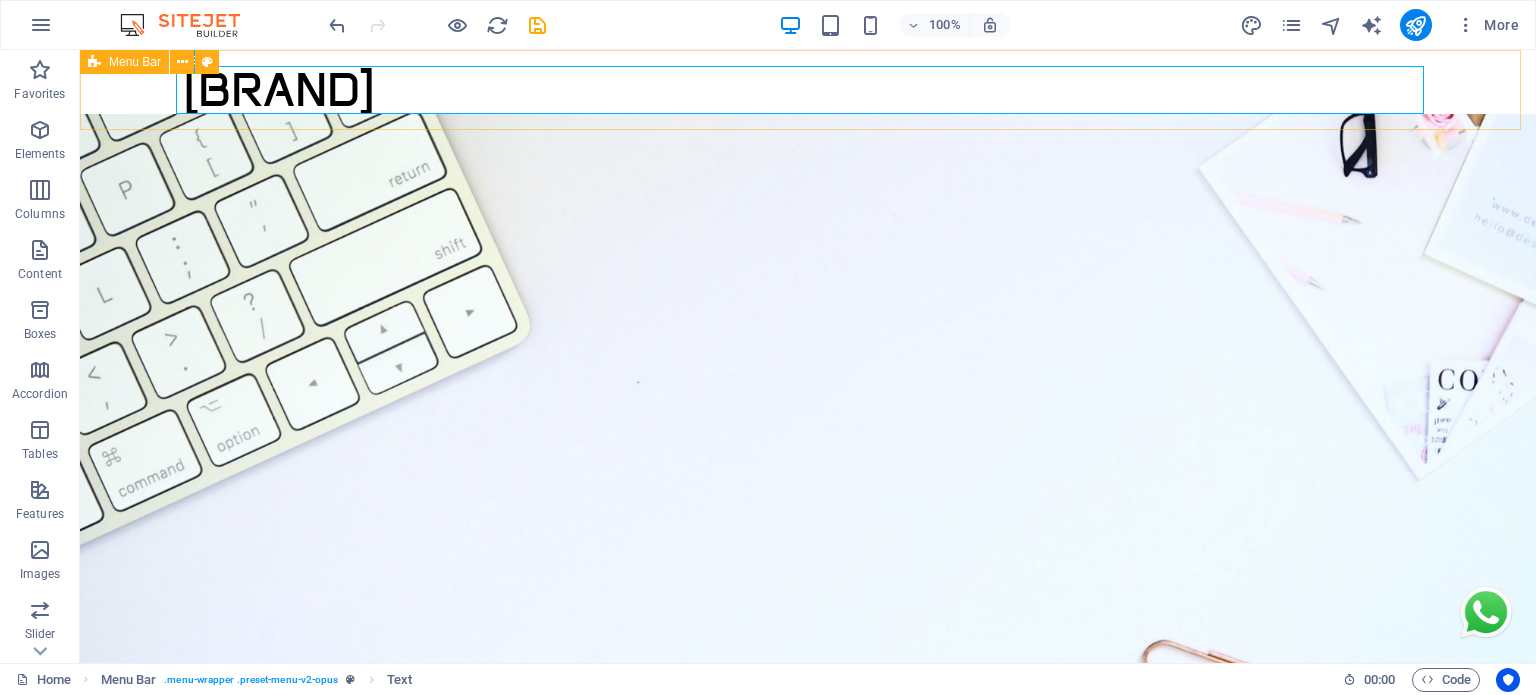 click on "Menu Bar" at bounding box center [135, 62] 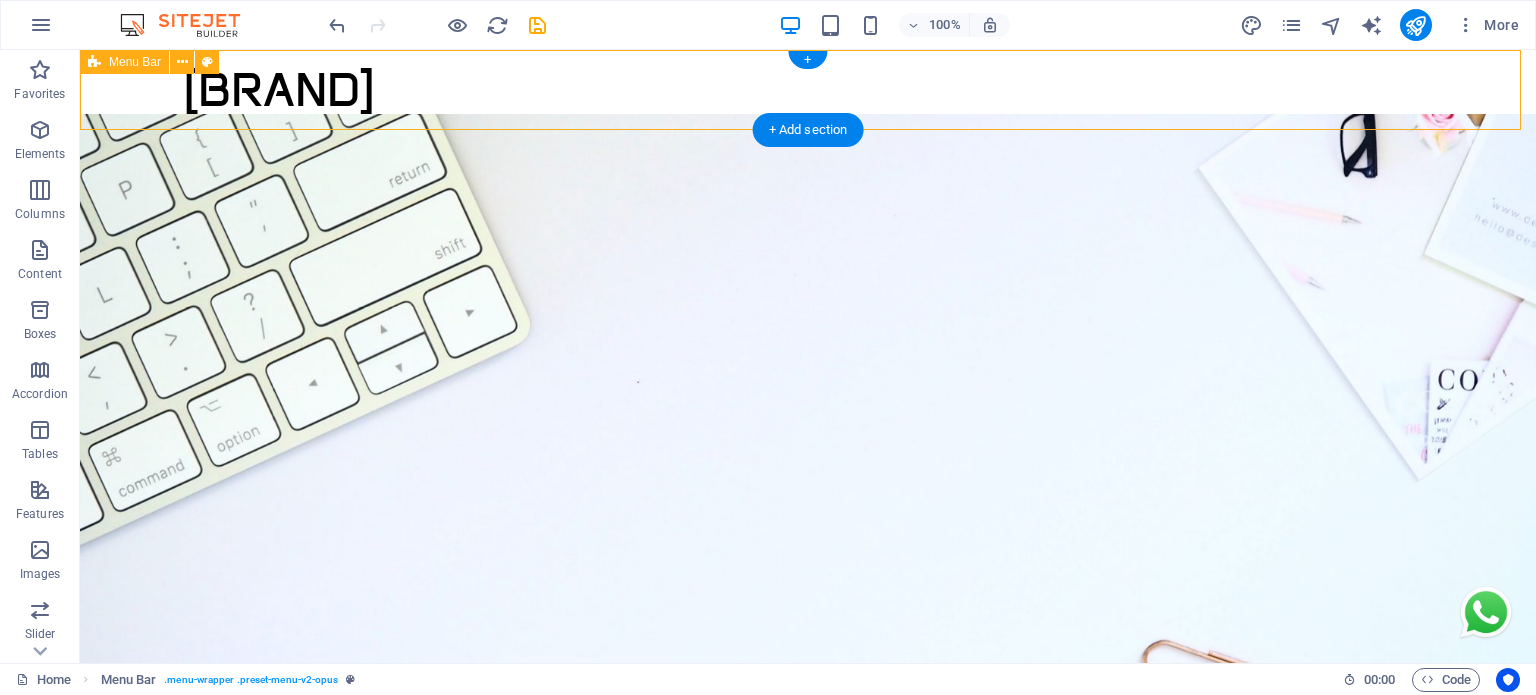 click on "Amexa Home Servicios Partners Contacto" at bounding box center [808, 90] 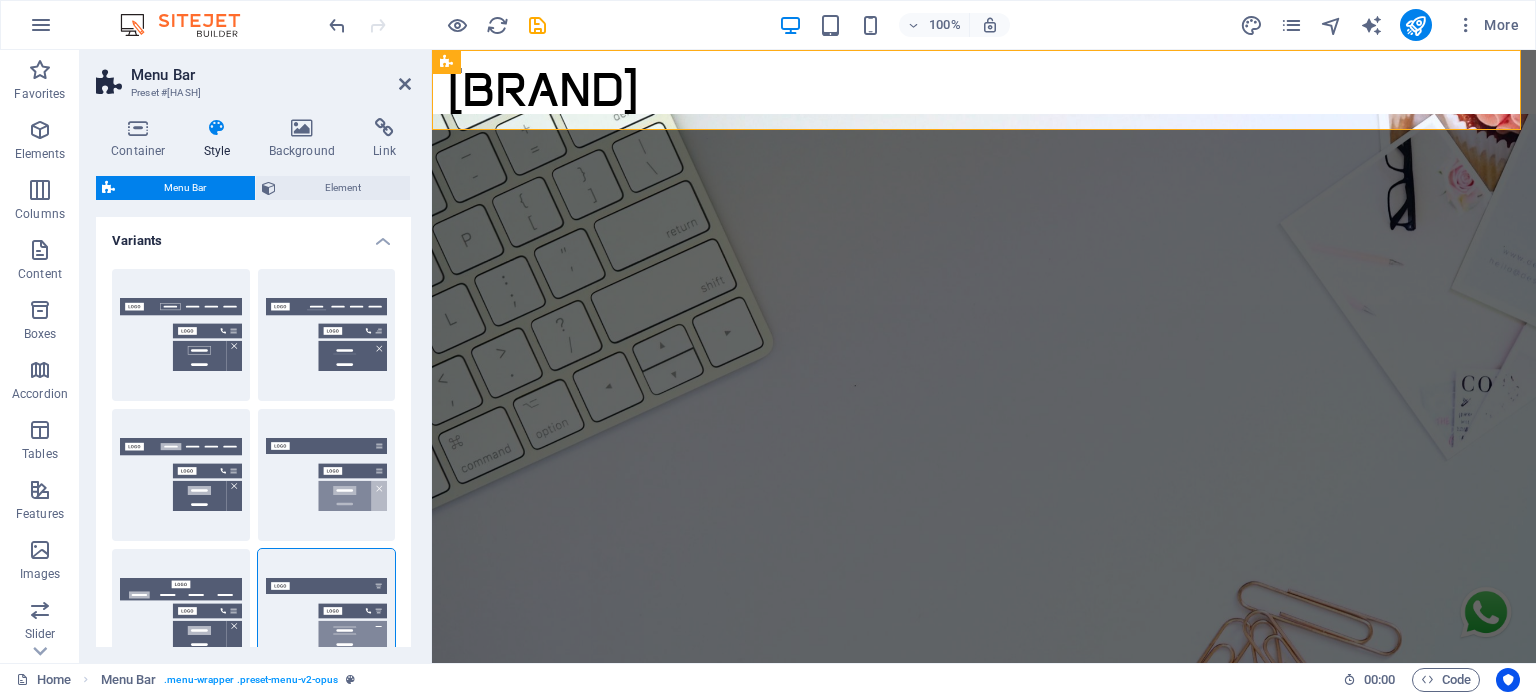 click on "Border Centered Default Fixed Loki Trigger Wide XXL" at bounding box center [253, 545] 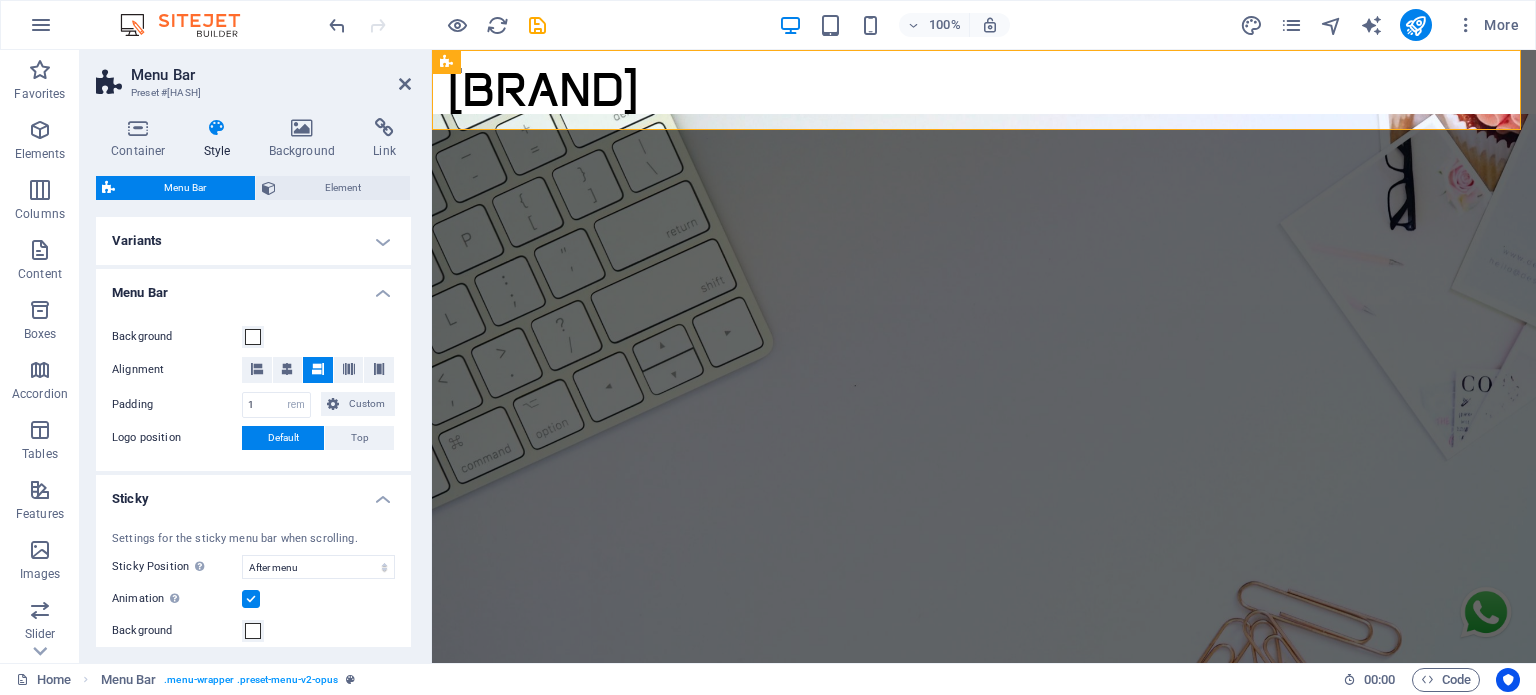 click on "Menu Bar" at bounding box center (253, 287) 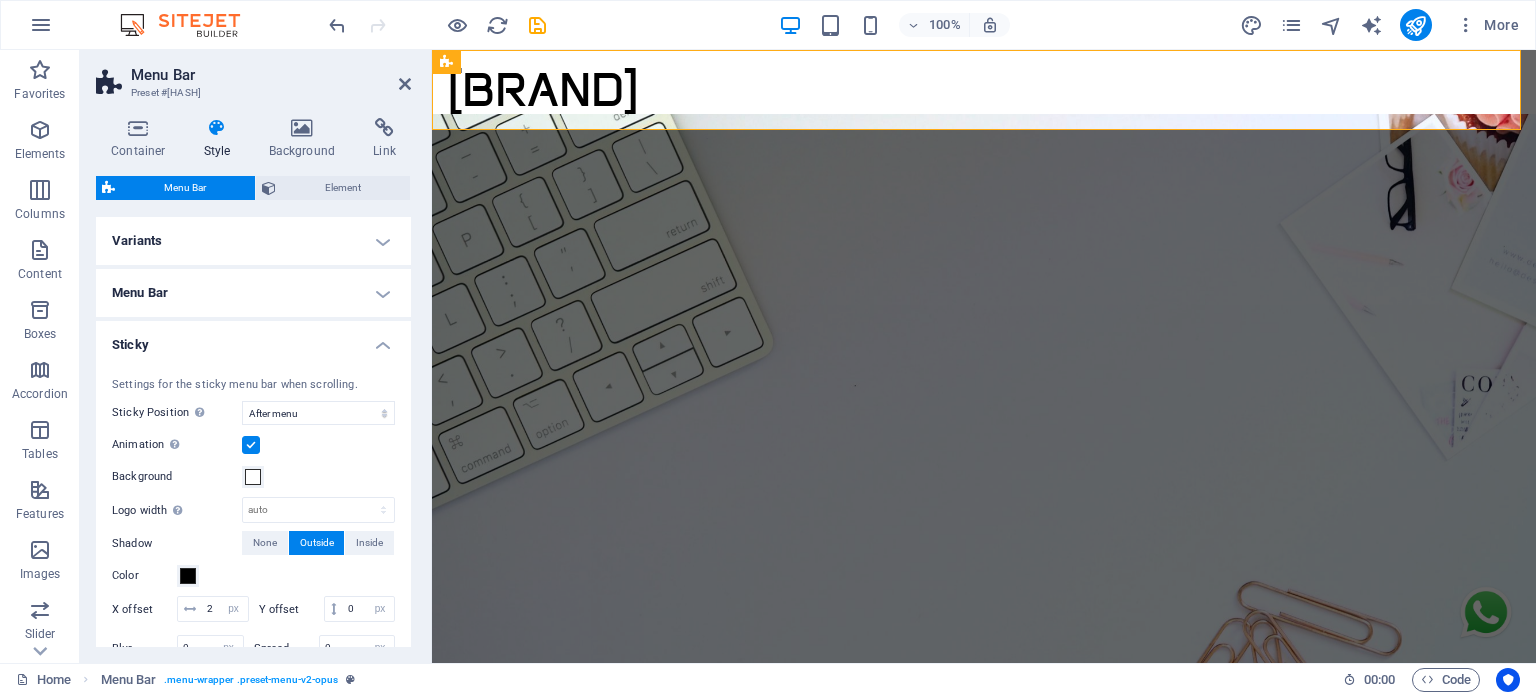 click on "Settings for the sticky menu bar when scrolling. Sticky Position Affects the scroll position where the menu bar is pinned. Change takes effect when saving or switching to preview mode. Off Instant After menu After banner When scrolling up Animation Sets a smooth transition when sticky menu appears Background Logo width Overwrites the width set in the logo for sticky mode auto px rem % vh vw Shadow None Outside Inside Color X offset 2 px rem vh vw Y offset 0 px rem vh vw Blur 0 px rem % vh vw Spread 0 px rem vh vw" at bounding box center (253, 522) 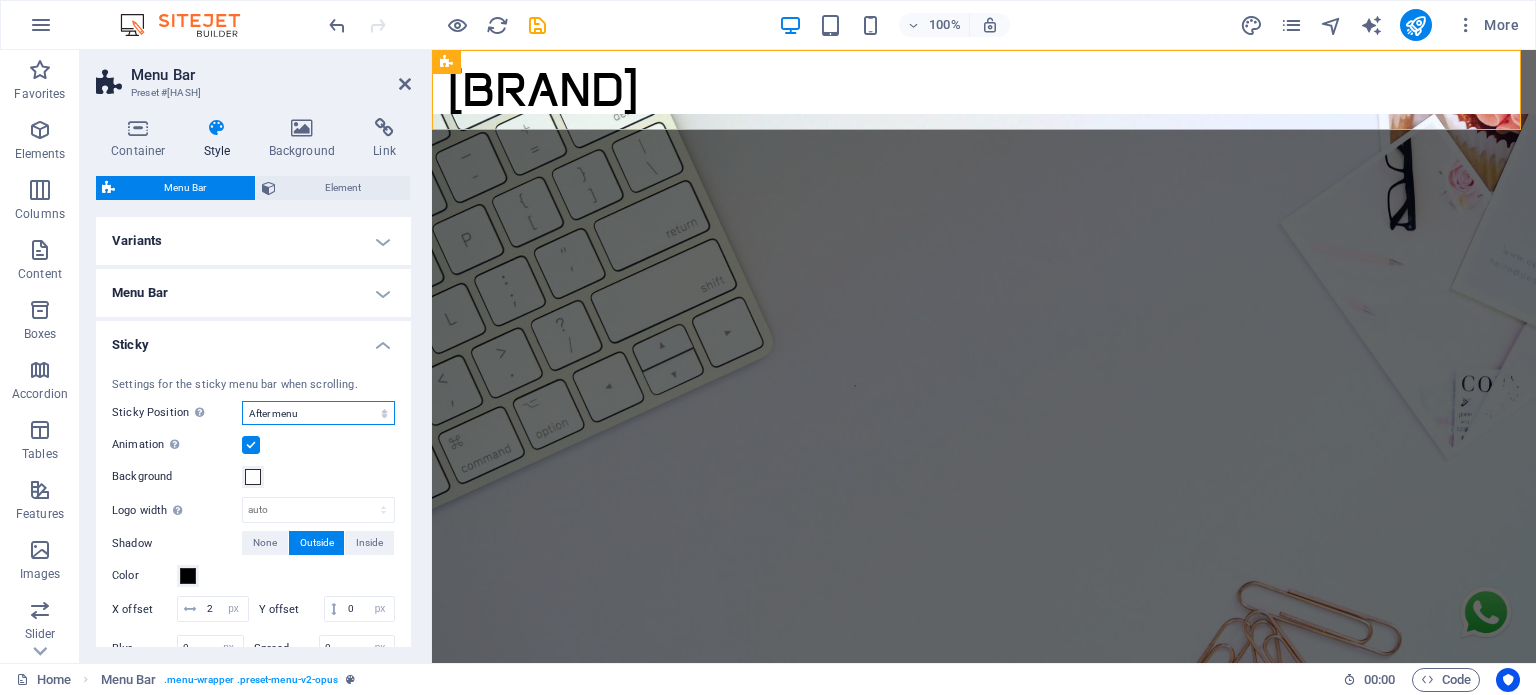 click on "Off Instant After menu After banner When scrolling up" at bounding box center [318, 413] 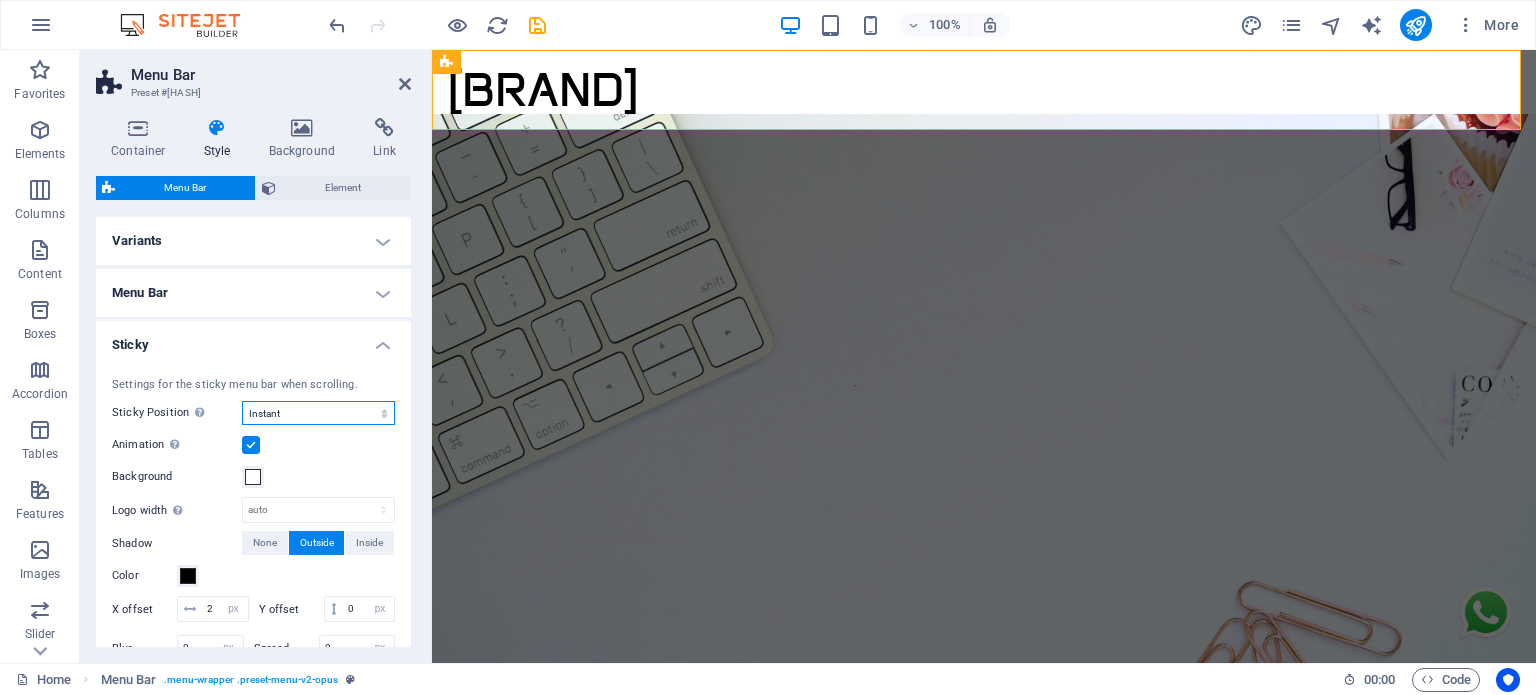 click on "Off Instant After menu After banner When scrolling up" at bounding box center [318, 413] 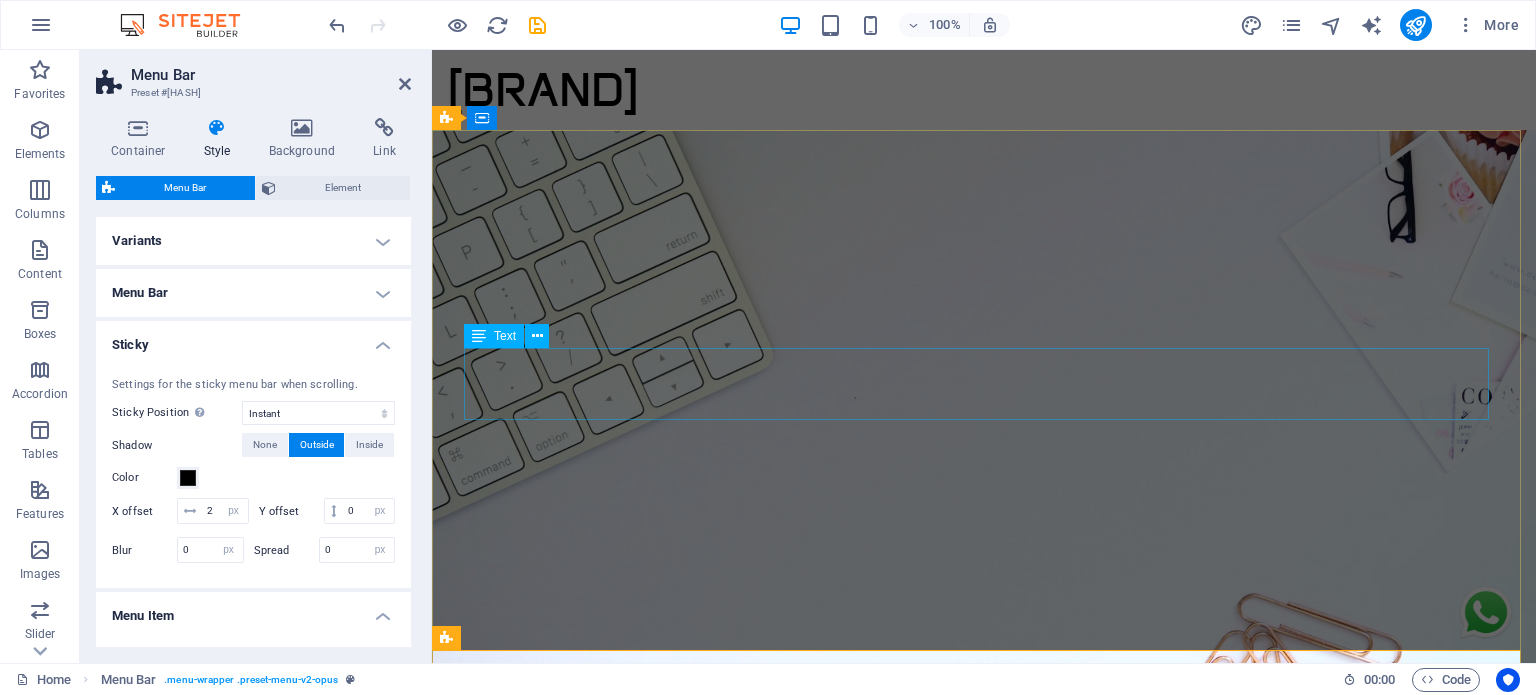 scroll, scrollTop: 0, scrollLeft: 0, axis: both 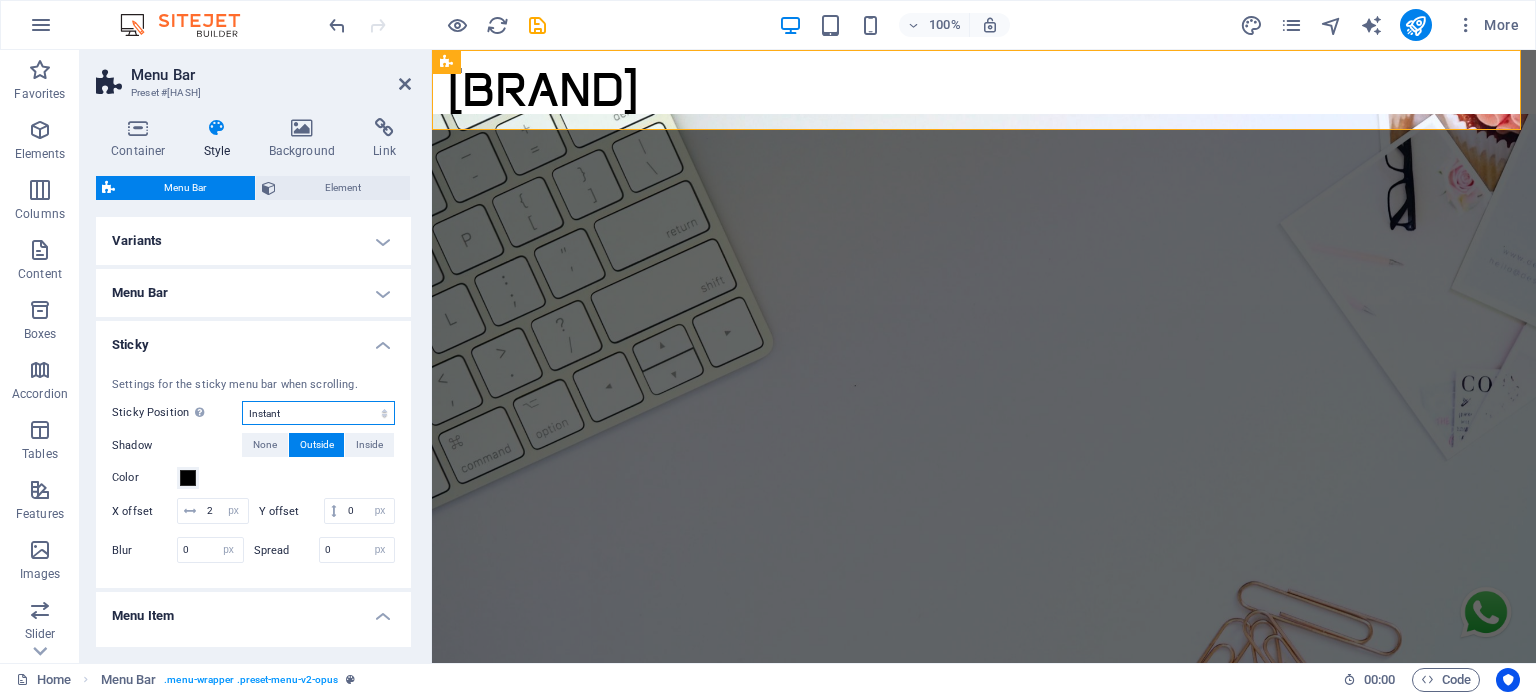 click on "Off Instant After menu After banner When scrolling up" at bounding box center [318, 413] 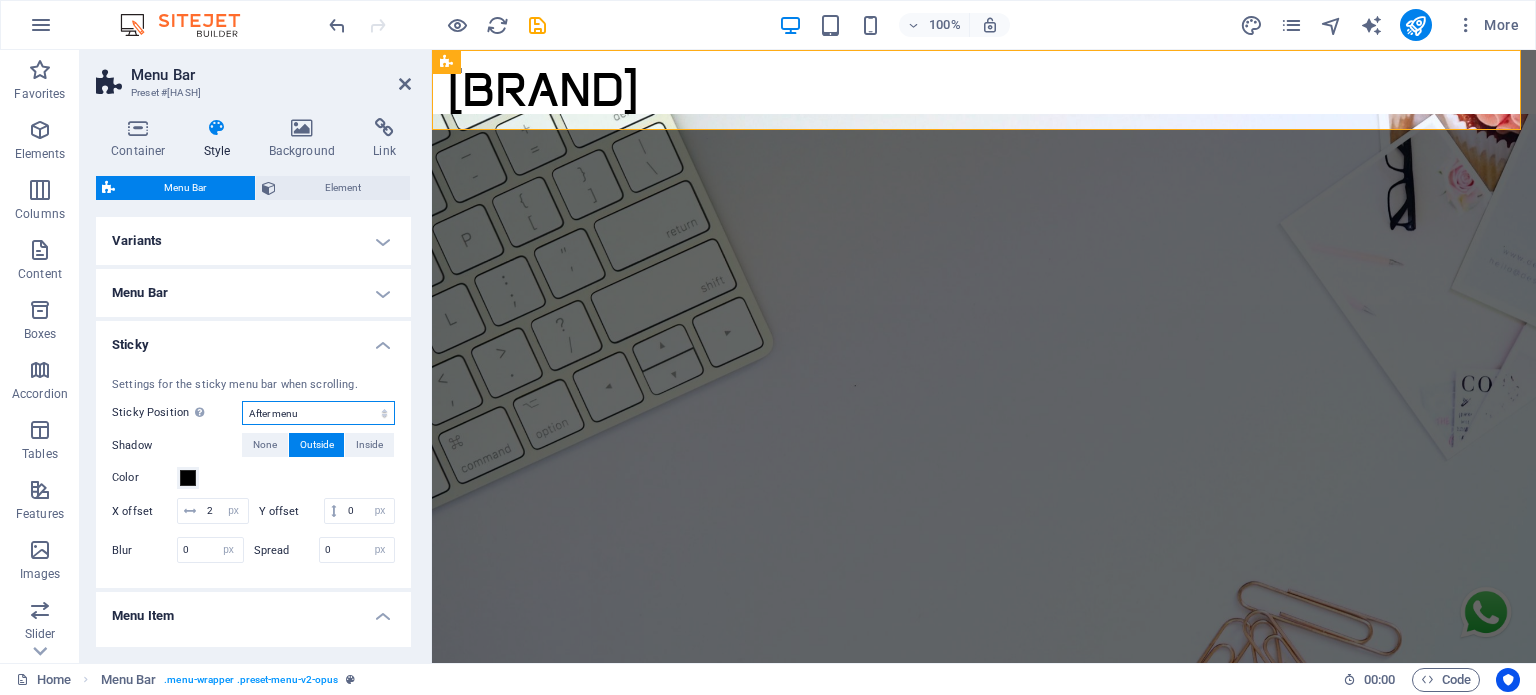click on "Off Instant After menu After banner When scrolling up" at bounding box center (318, 413) 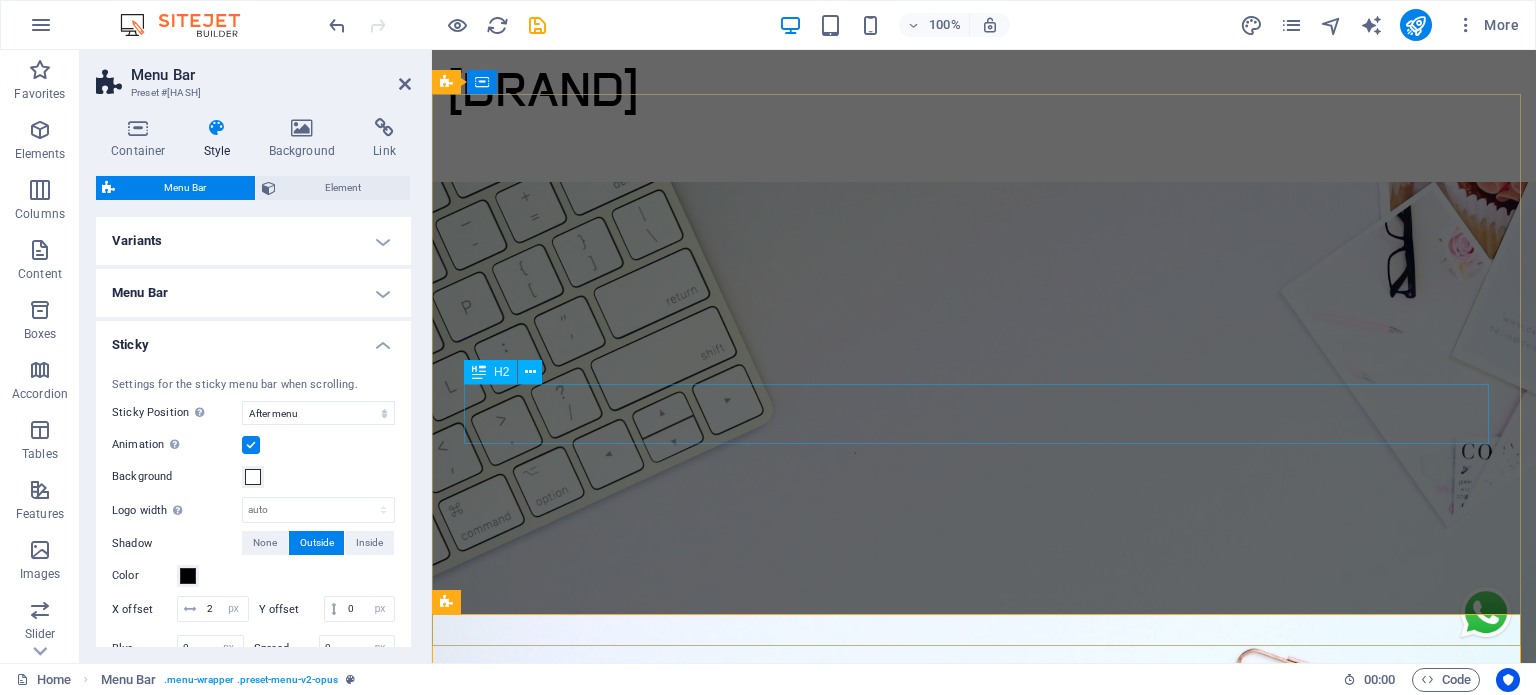 scroll, scrollTop: 0, scrollLeft: 0, axis: both 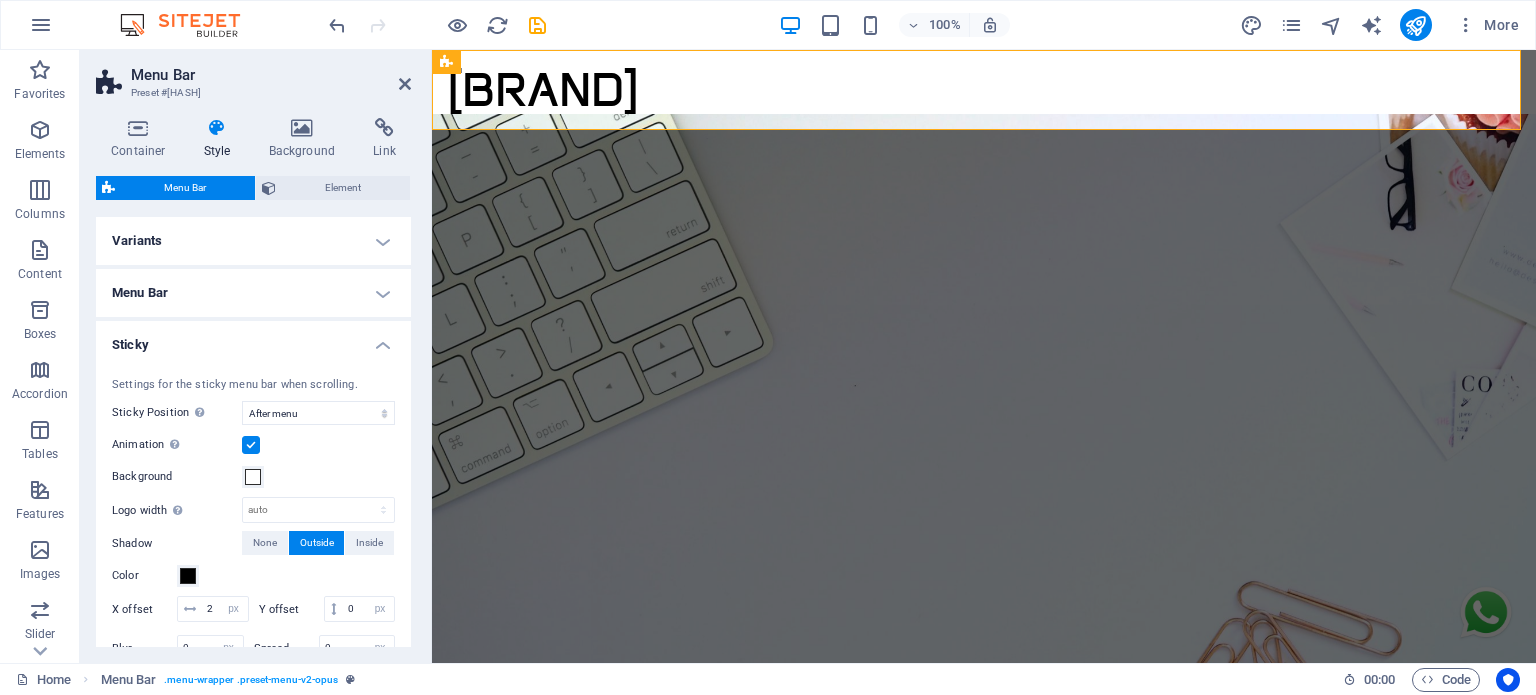 click on "Menu Bar" at bounding box center (253, 293) 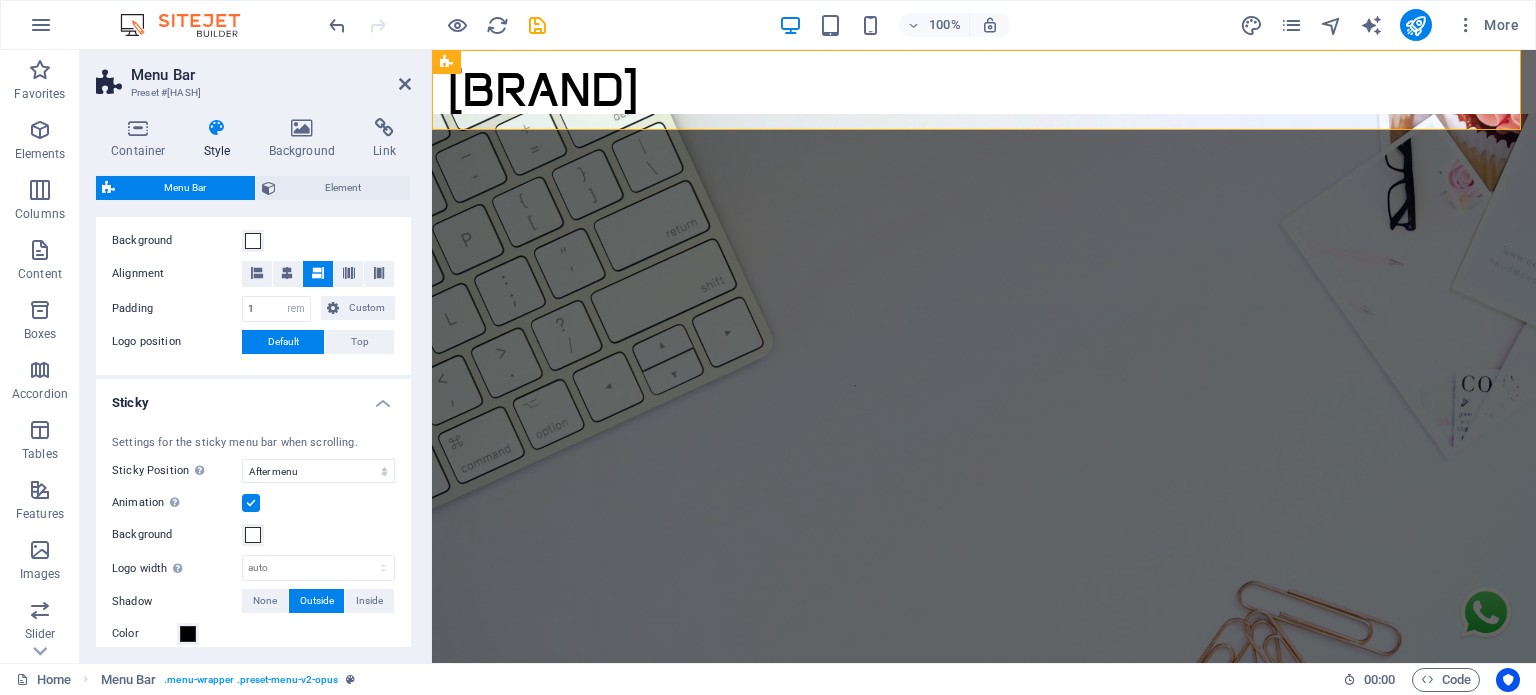scroll, scrollTop: 100, scrollLeft: 0, axis: vertical 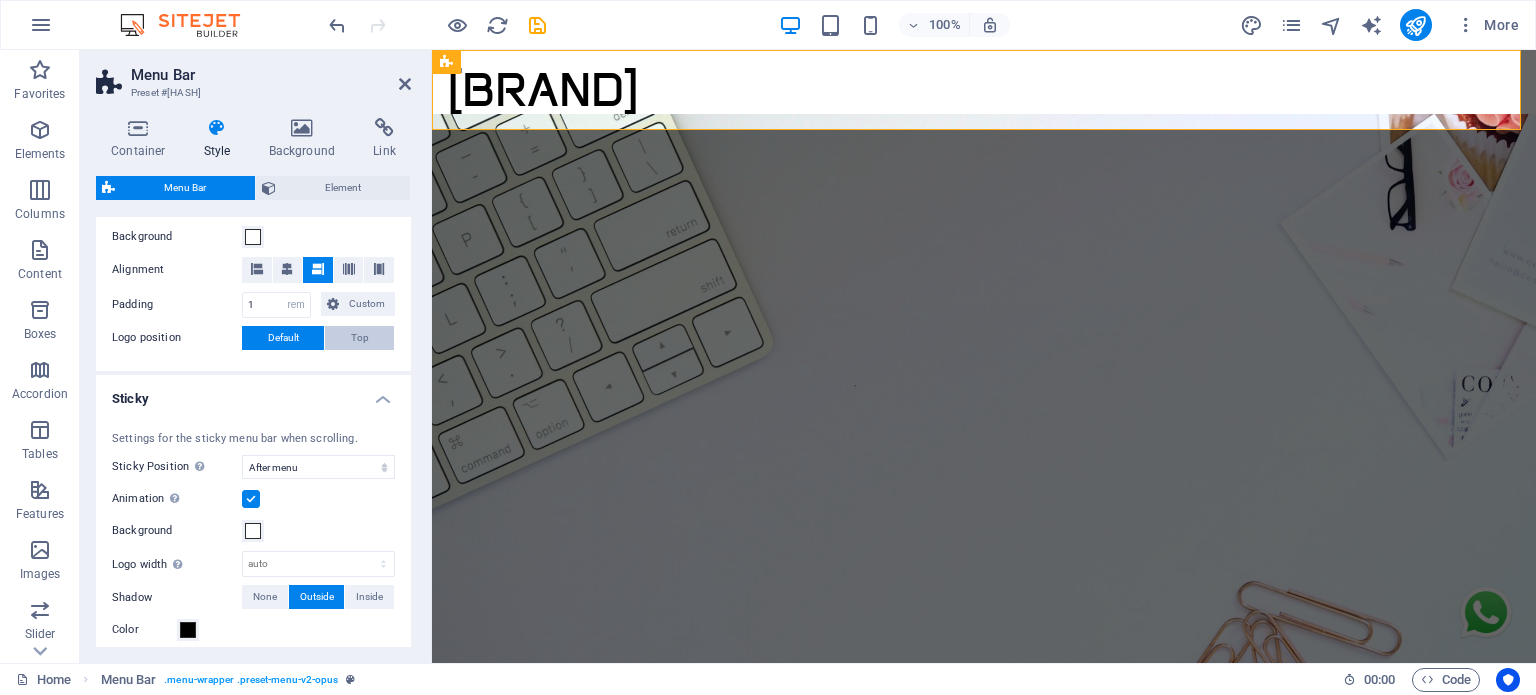 click on "Top" at bounding box center (360, 338) 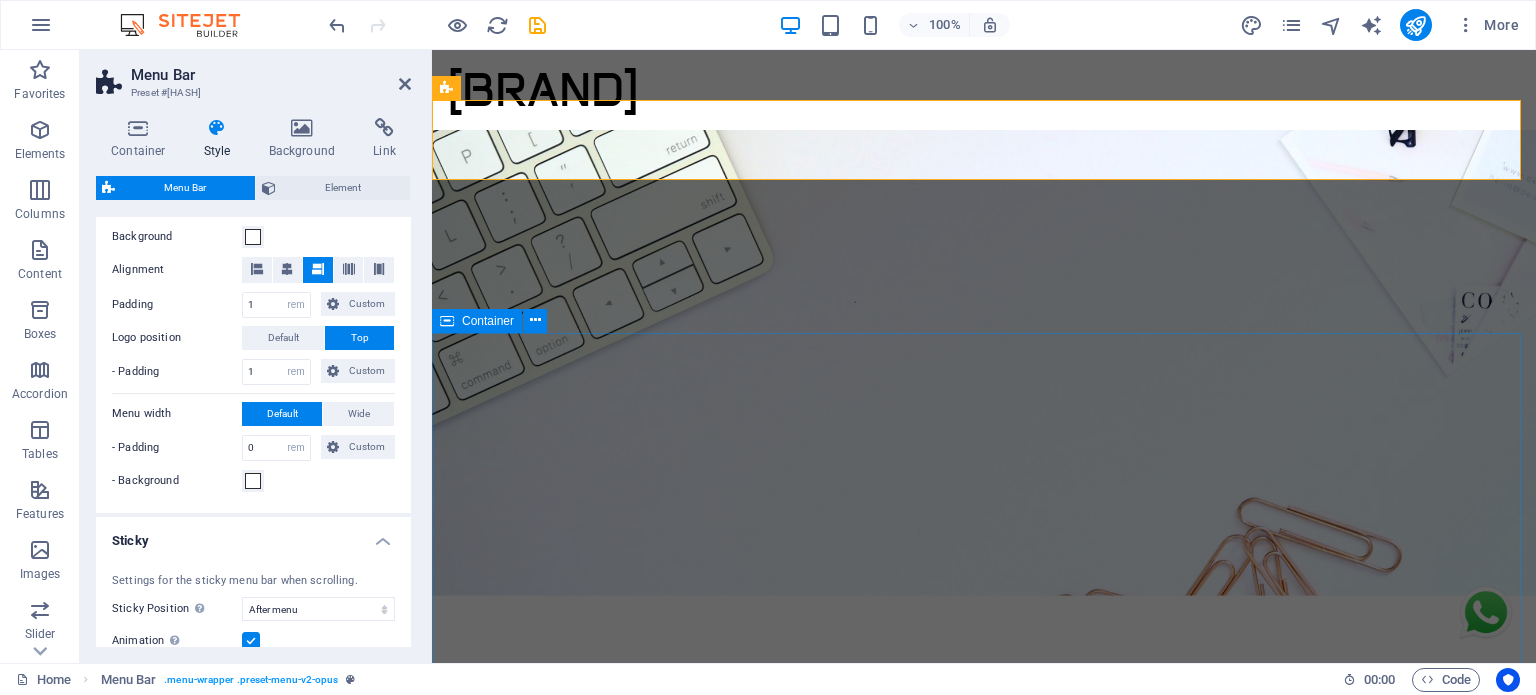 scroll, scrollTop: 0, scrollLeft: 0, axis: both 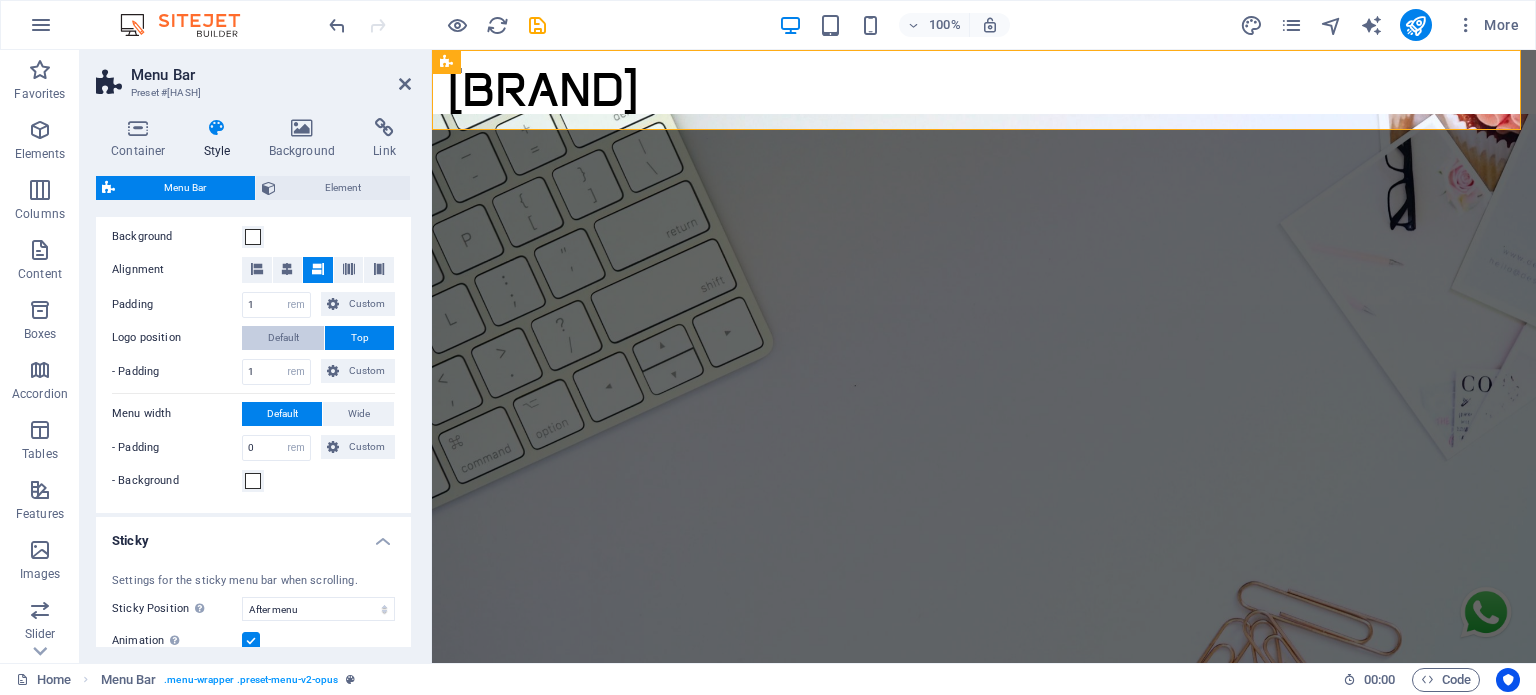click on "Default" at bounding box center [283, 338] 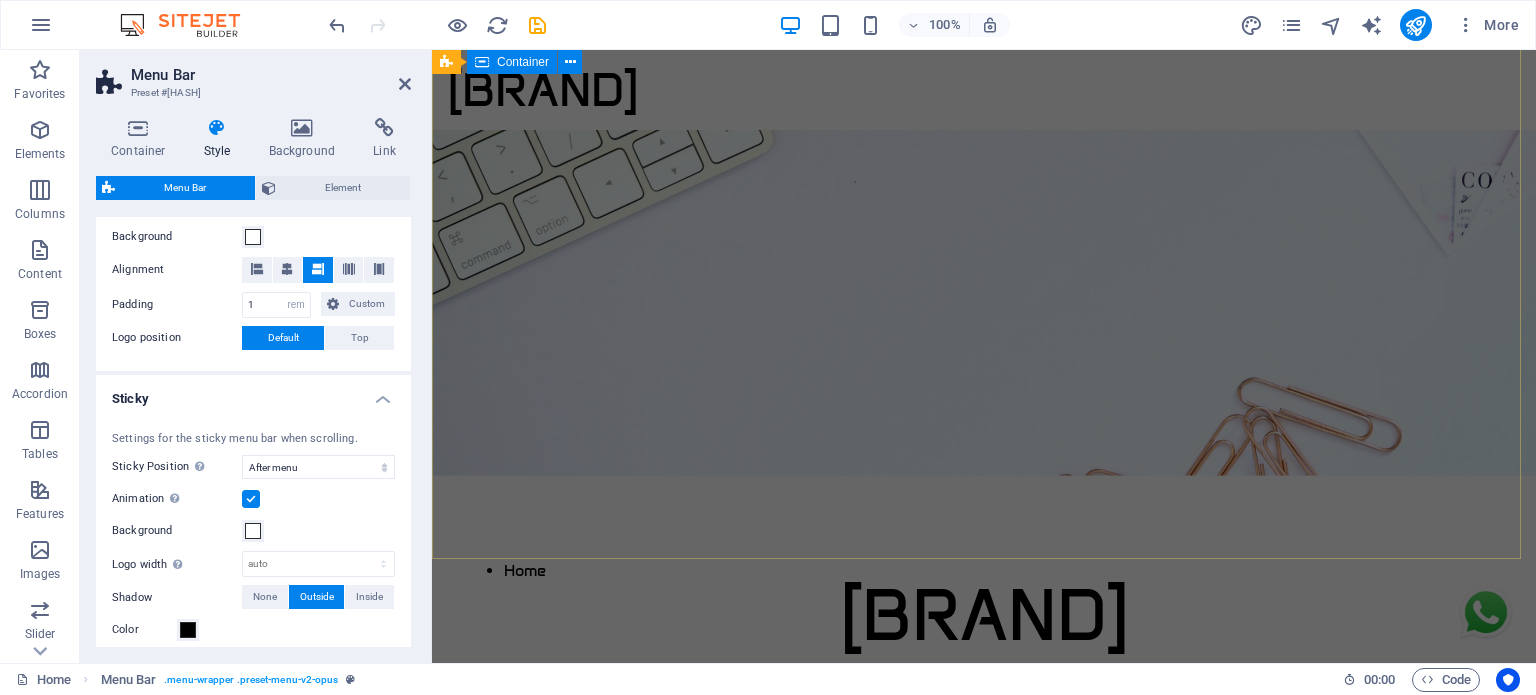 scroll, scrollTop: 300, scrollLeft: 0, axis: vertical 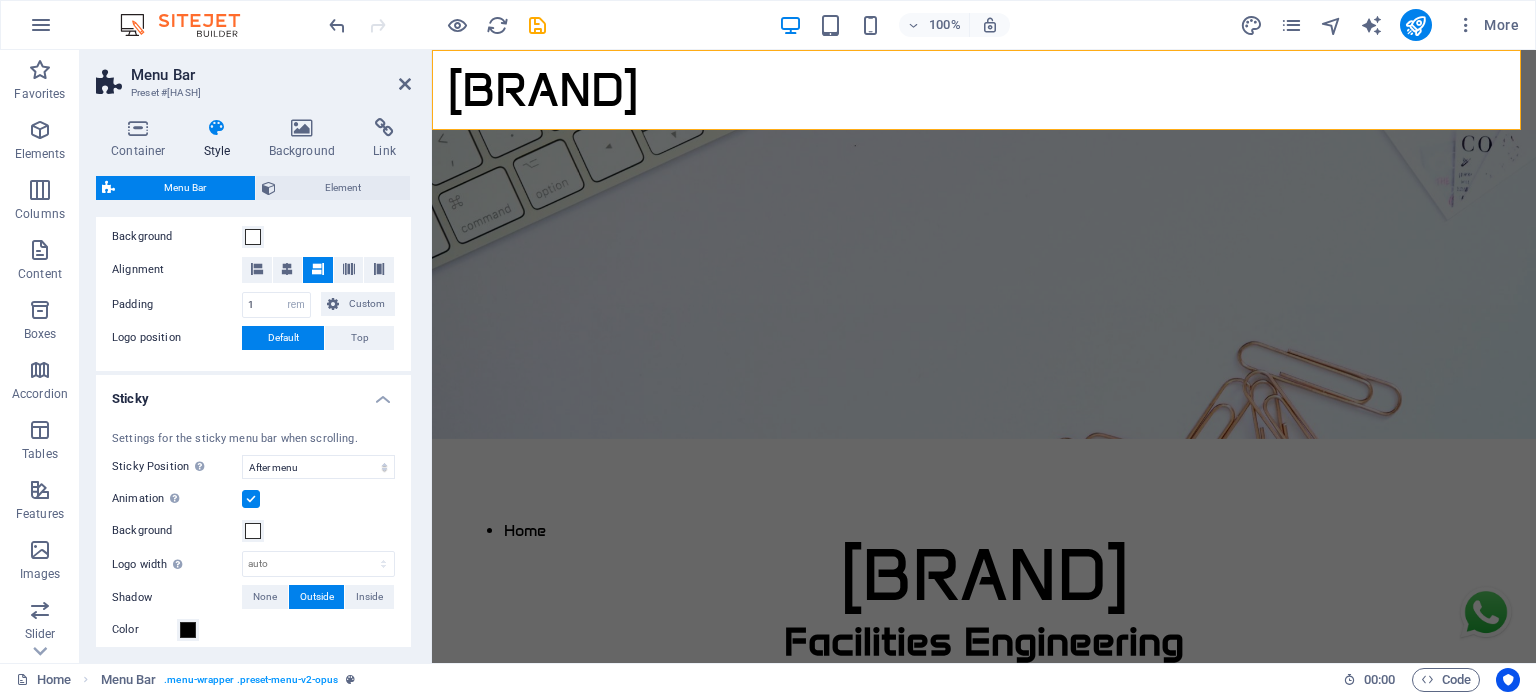 click on "Sticky" at bounding box center [253, 393] 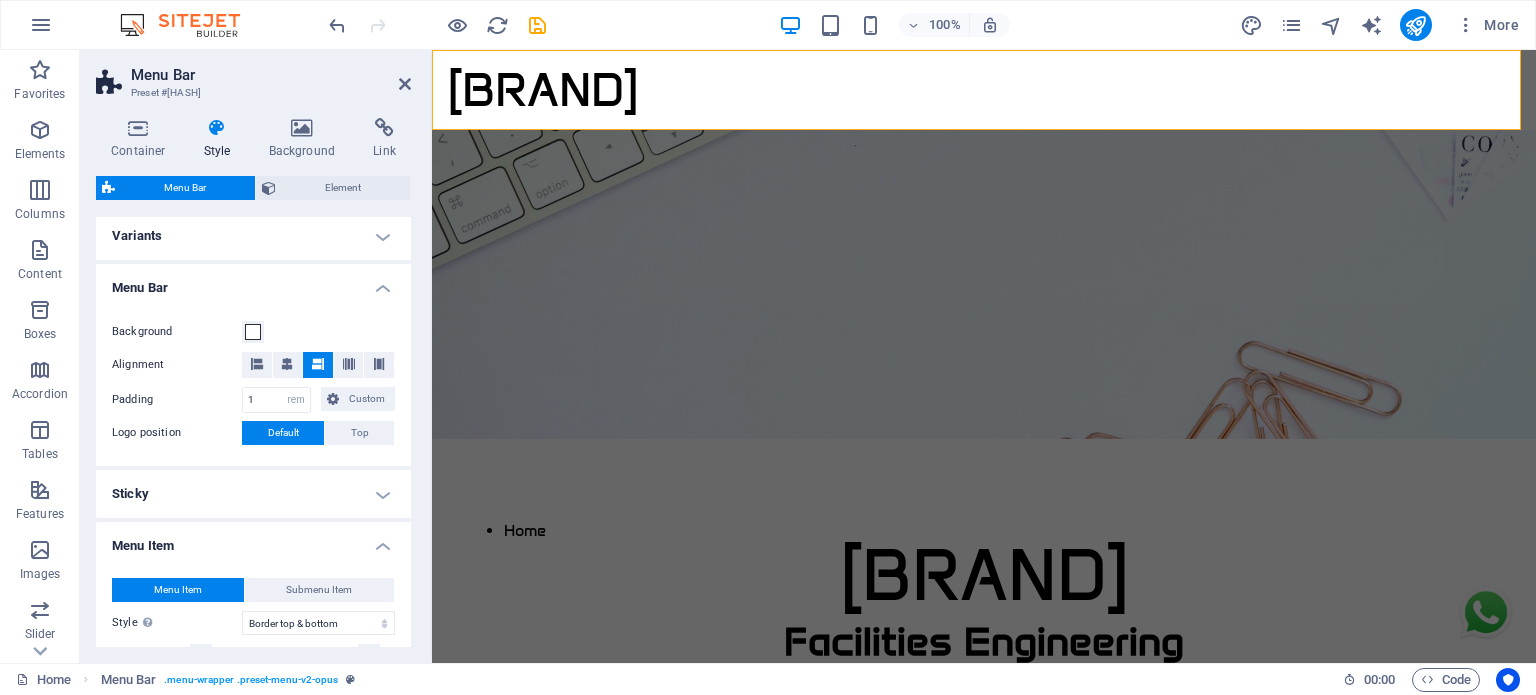 scroll, scrollTop: 0, scrollLeft: 0, axis: both 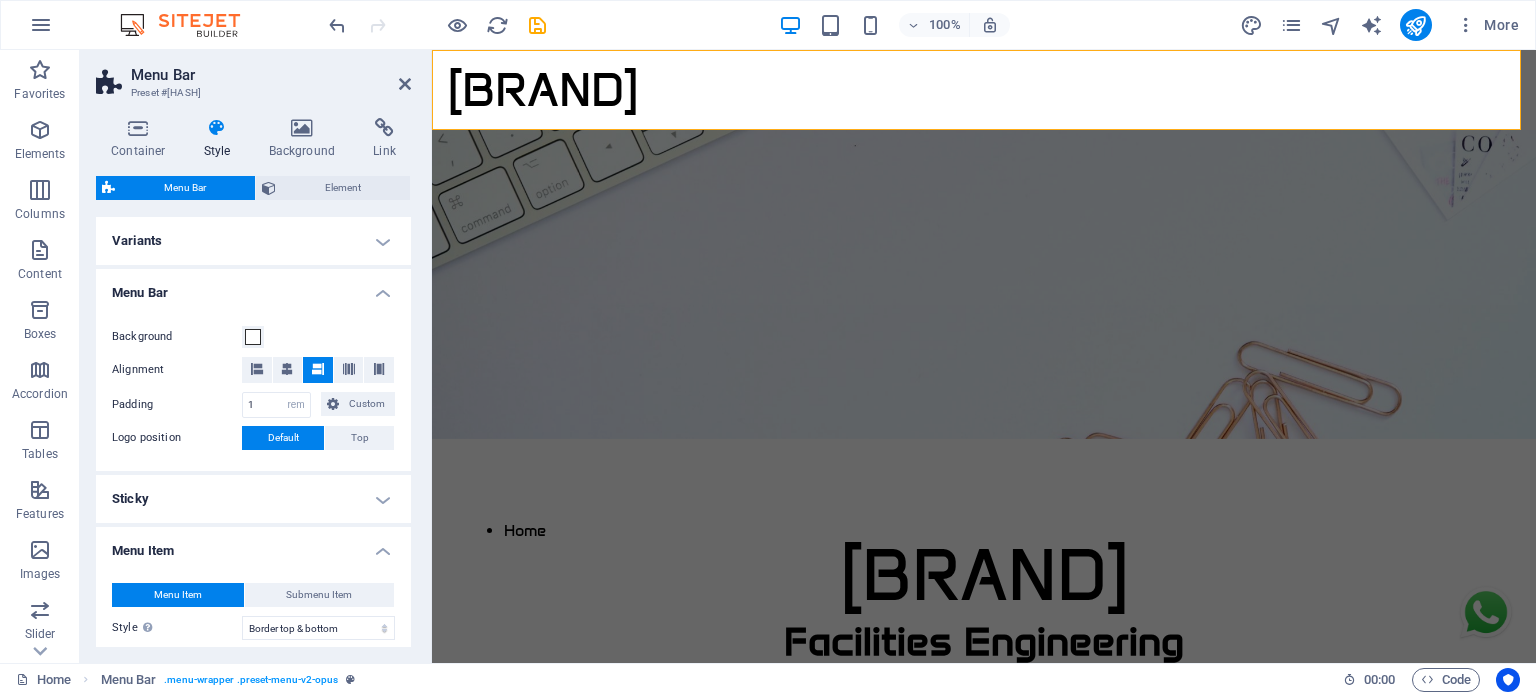 click on "Background Alignment Padding 1 px rem % vh vw Custom Custom 1 px rem % vh vw 1 px rem % vh vw 1 px rem % vh vw 1 px rem % vh vw Logo position Default Top  - Padding 1 px rem % vh vw Custom Custom 1 px rem % vh vw 1 px rem % vh vw 1 px rem % vh vw 1 px rem % vh vw Menu width Default Wide  - Padding 0 px rem % vh vw Custom Custom 0 px rem % vh vw 0 px rem % vh vw 0 px rem % vh vw 0 px rem % vh vw  - Background" at bounding box center [253, 388] 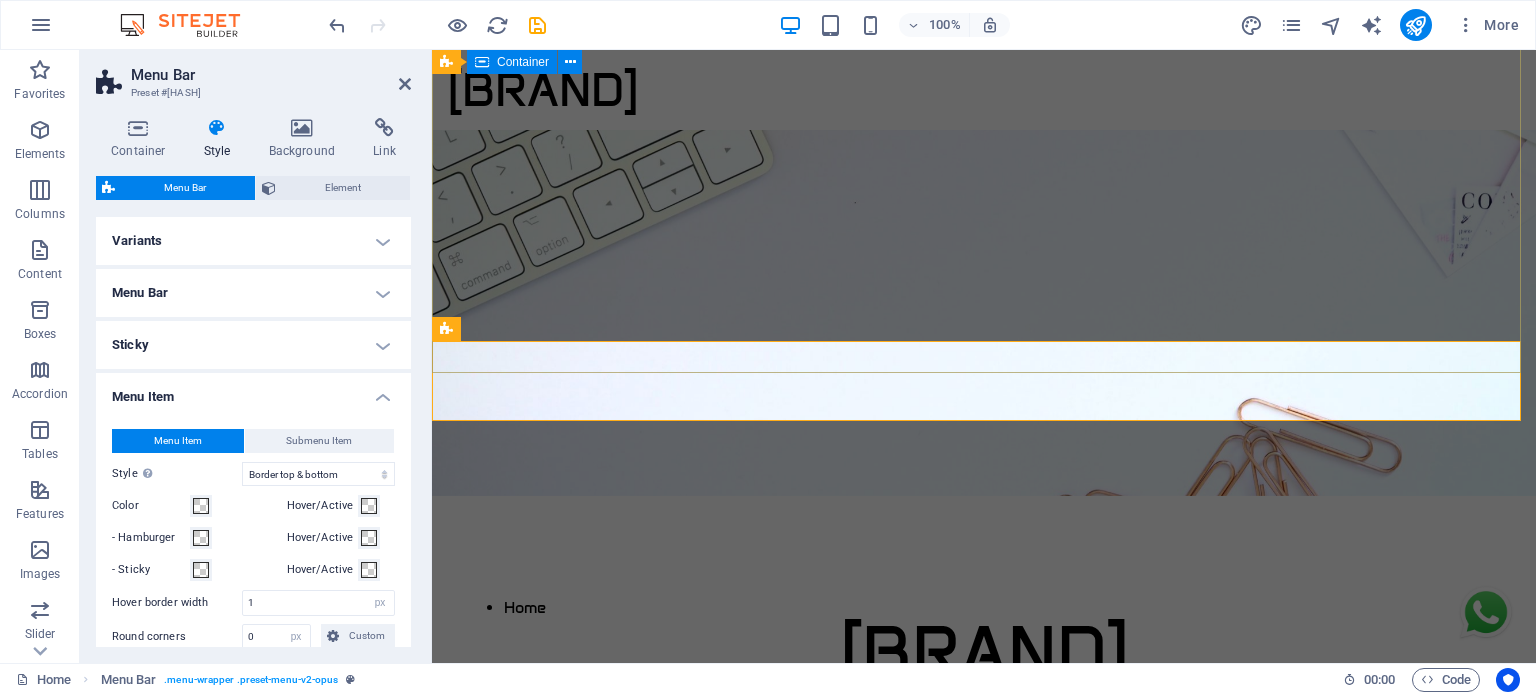 scroll, scrollTop: 200, scrollLeft: 0, axis: vertical 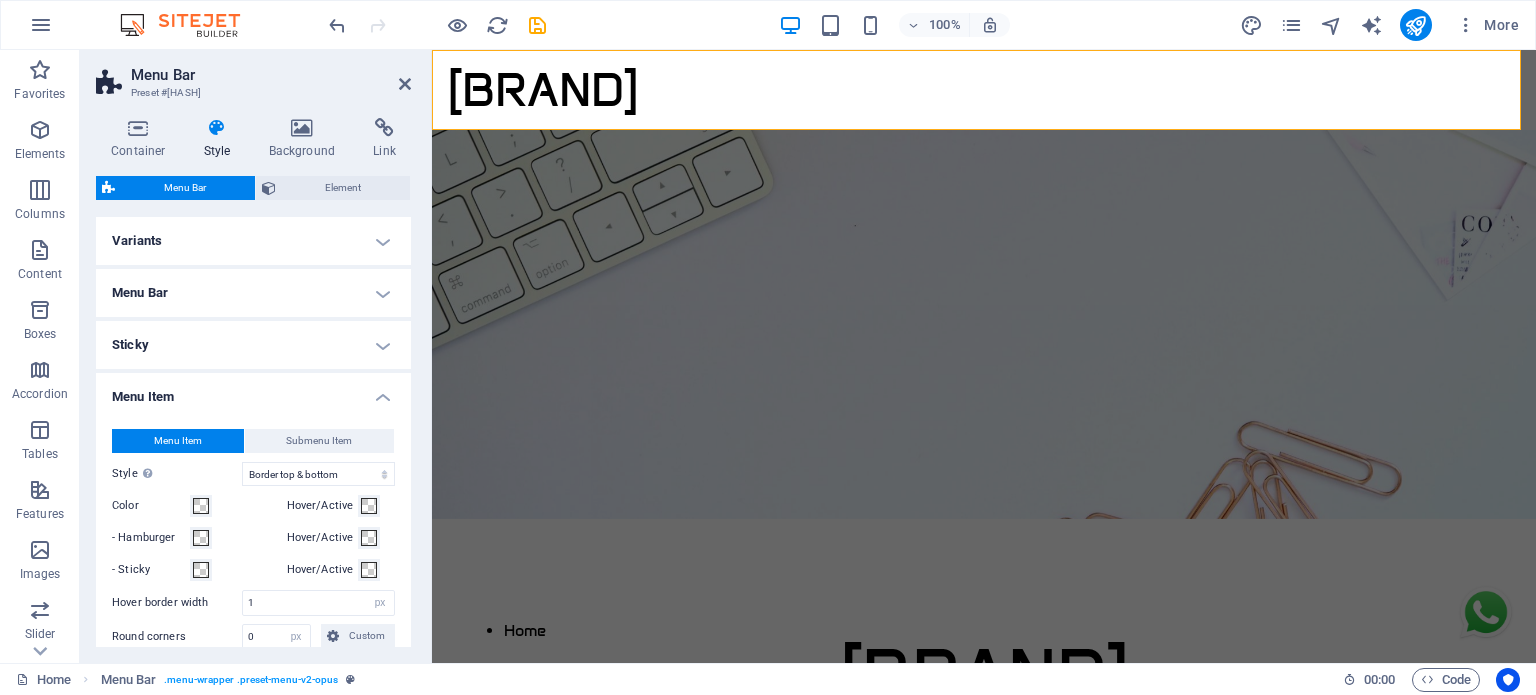 click on "Menu Item" at bounding box center [253, 391] 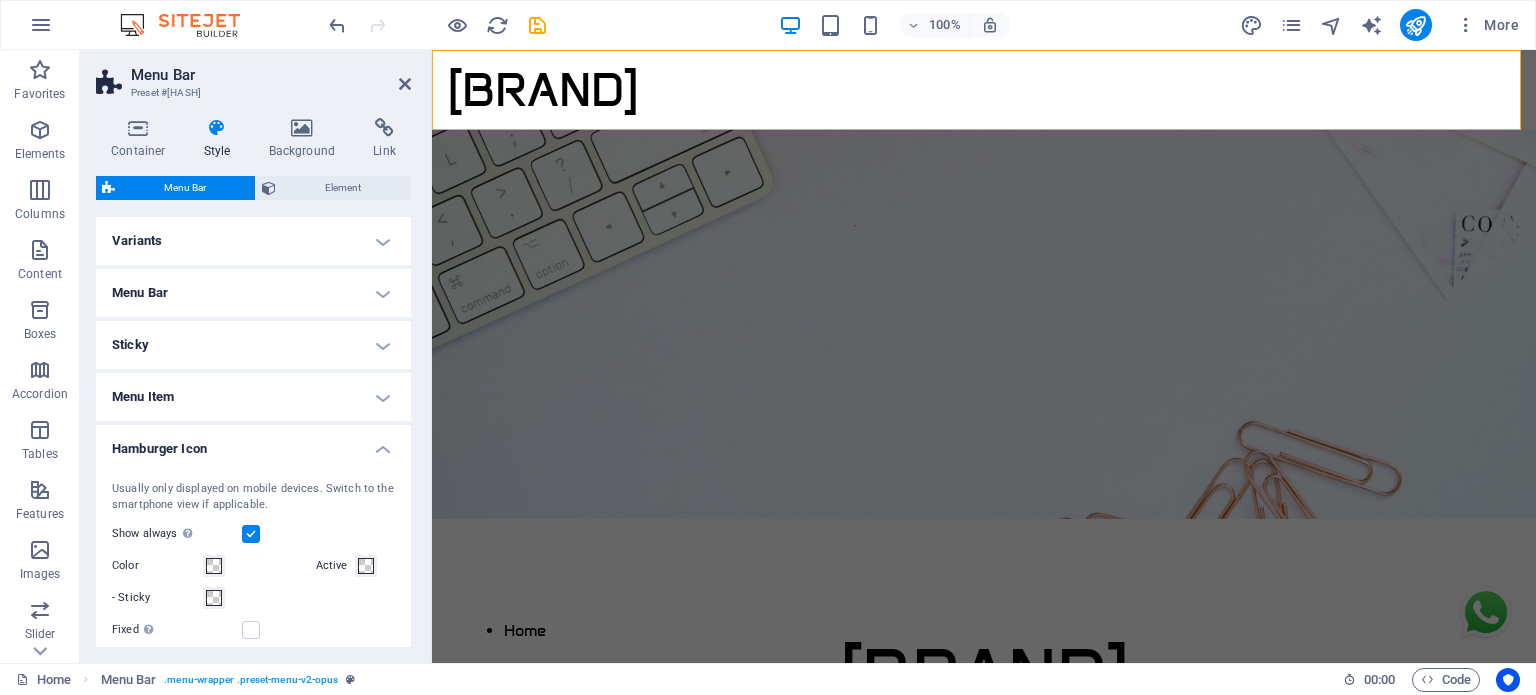 click on "Menu Item" at bounding box center (253, 397) 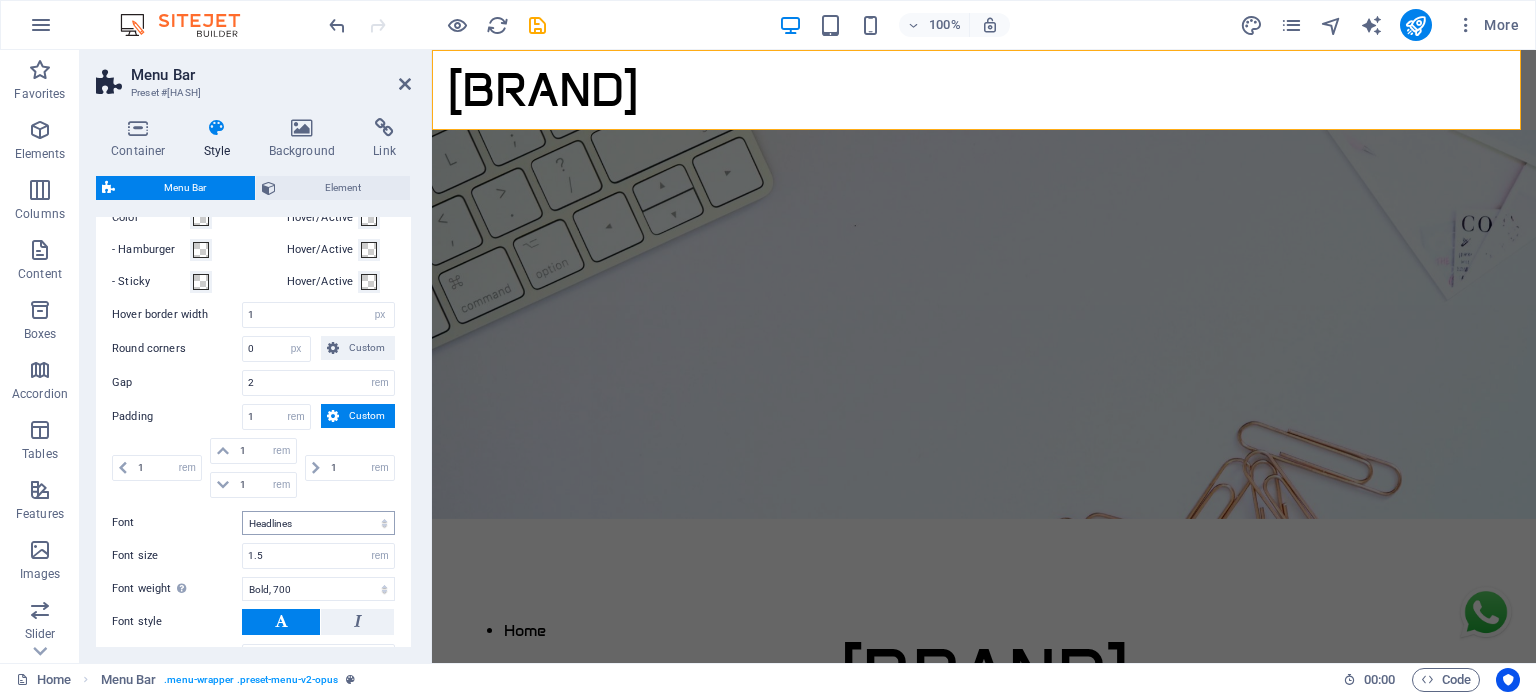 scroll, scrollTop: 0, scrollLeft: 0, axis: both 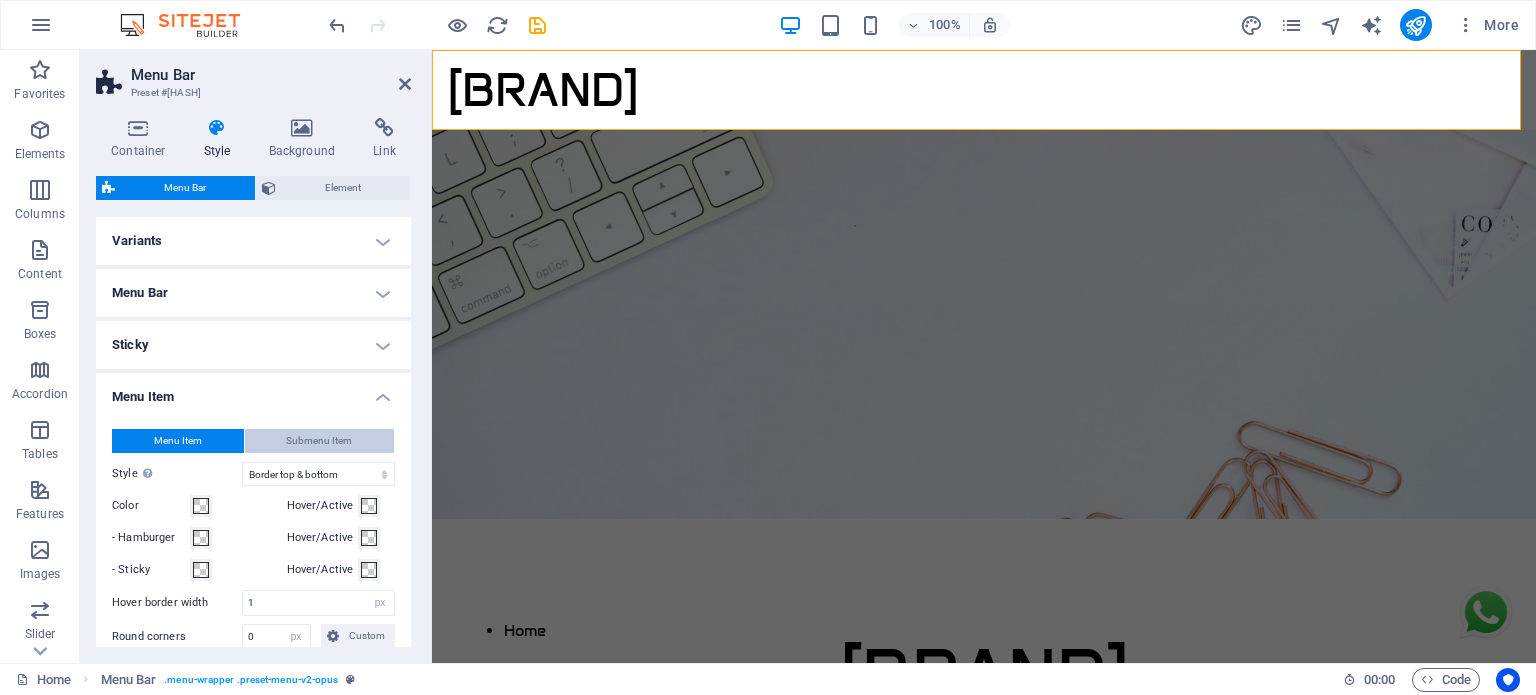 click on "Submenu Item" at bounding box center (319, 441) 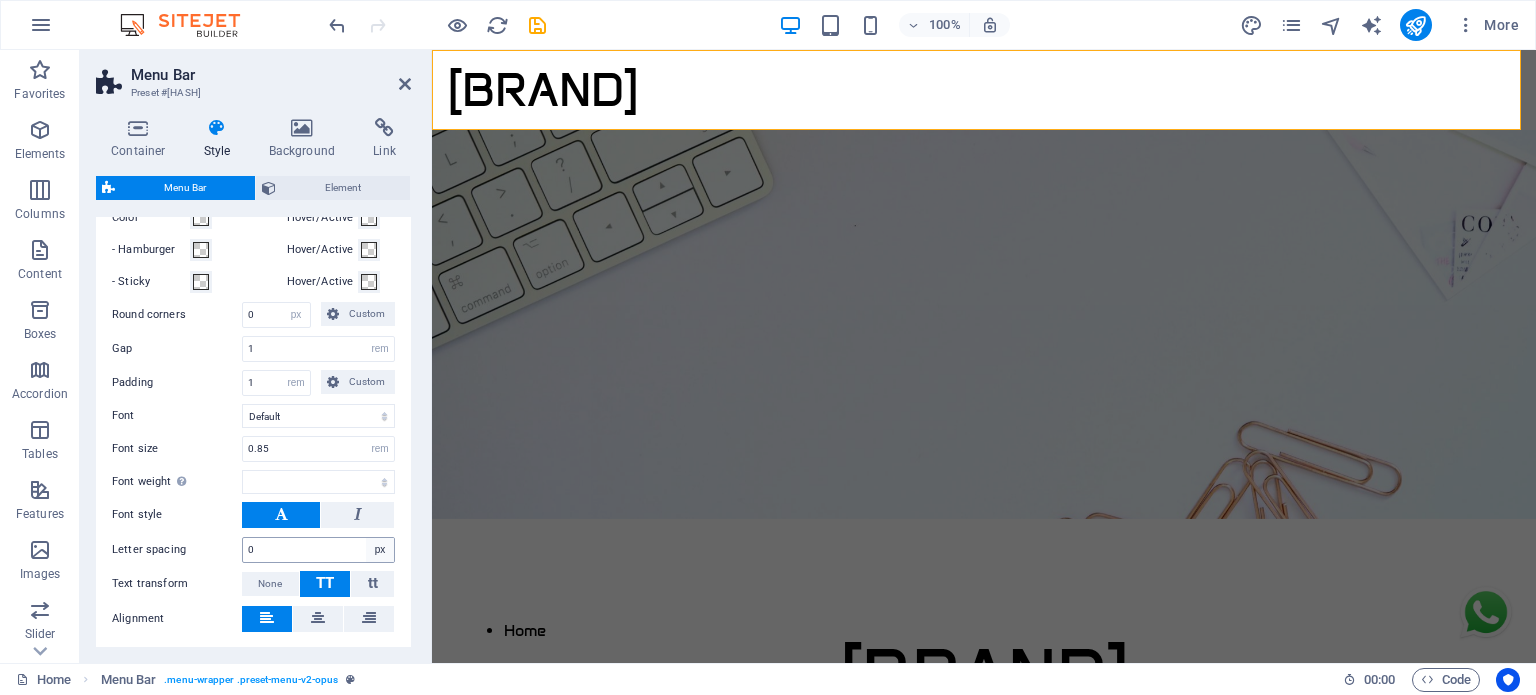 scroll, scrollTop: 0, scrollLeft: 0, axis: both 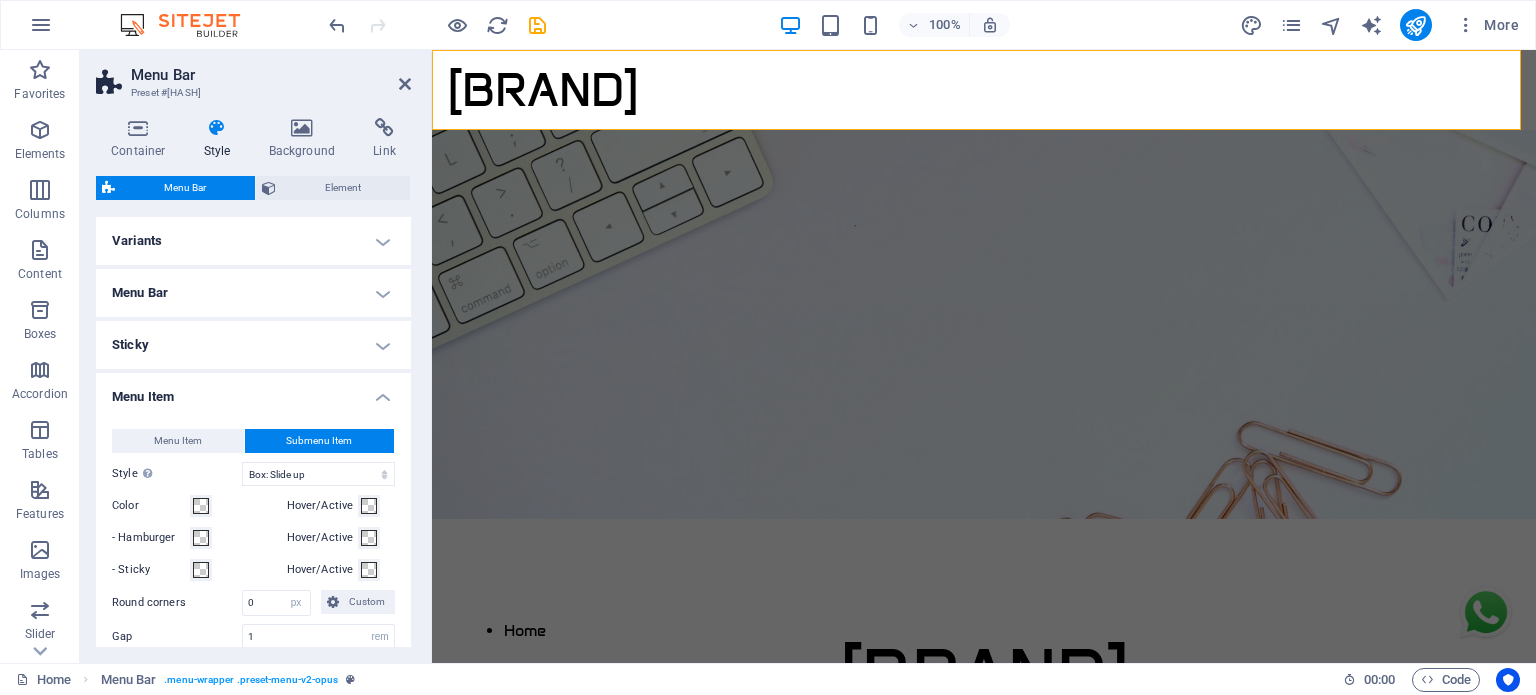 select 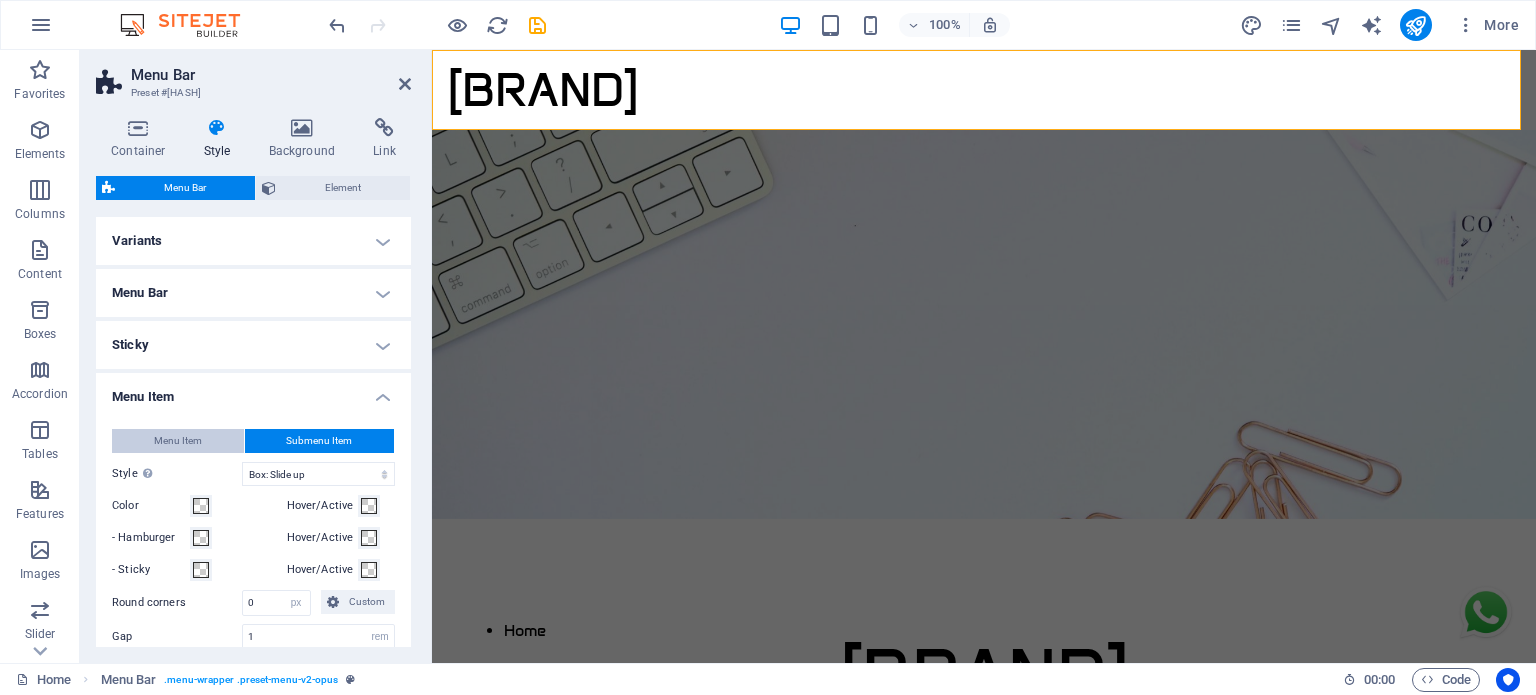 click on "Menu Item" at bounding box center (178, 441) 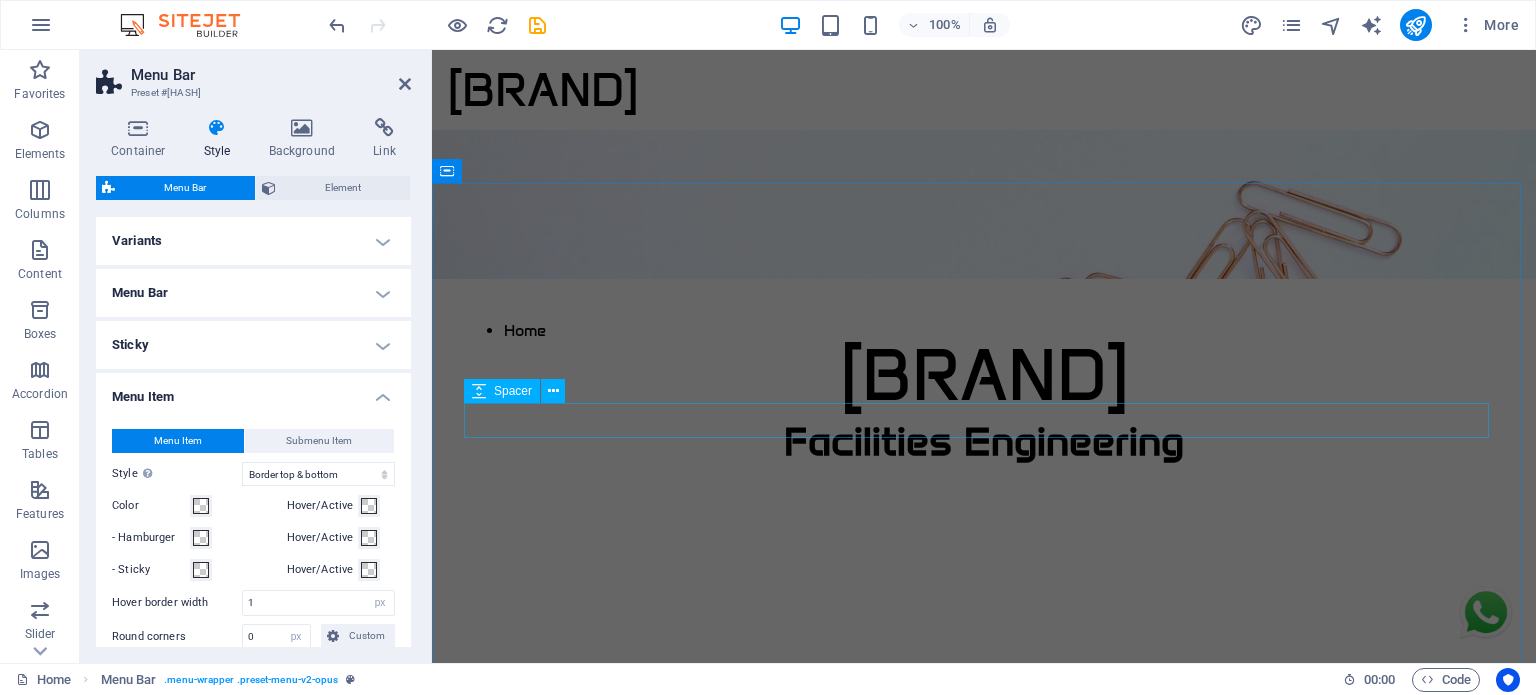 scroll, scrollTop: 0, scrollLeft: 0, axis: both 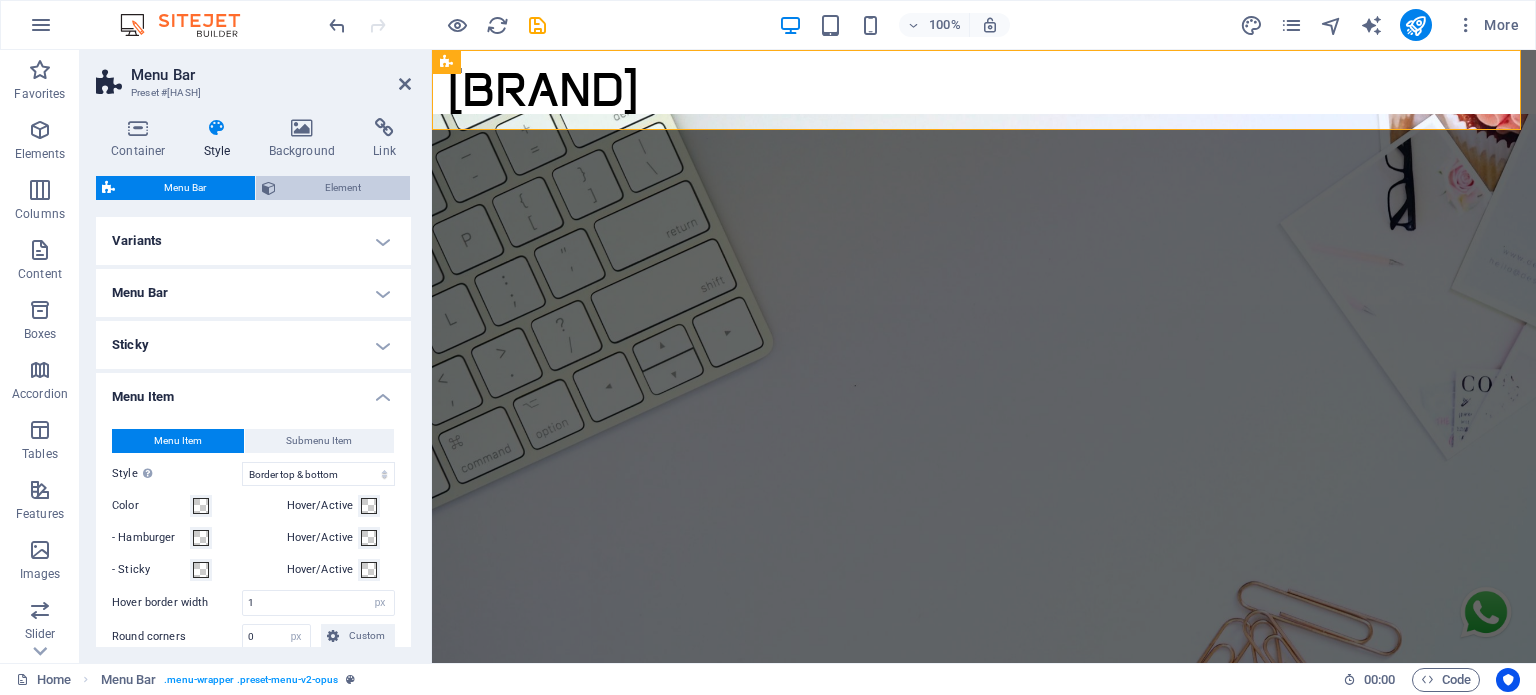 click on "Element" at bounding box center [343, 188] 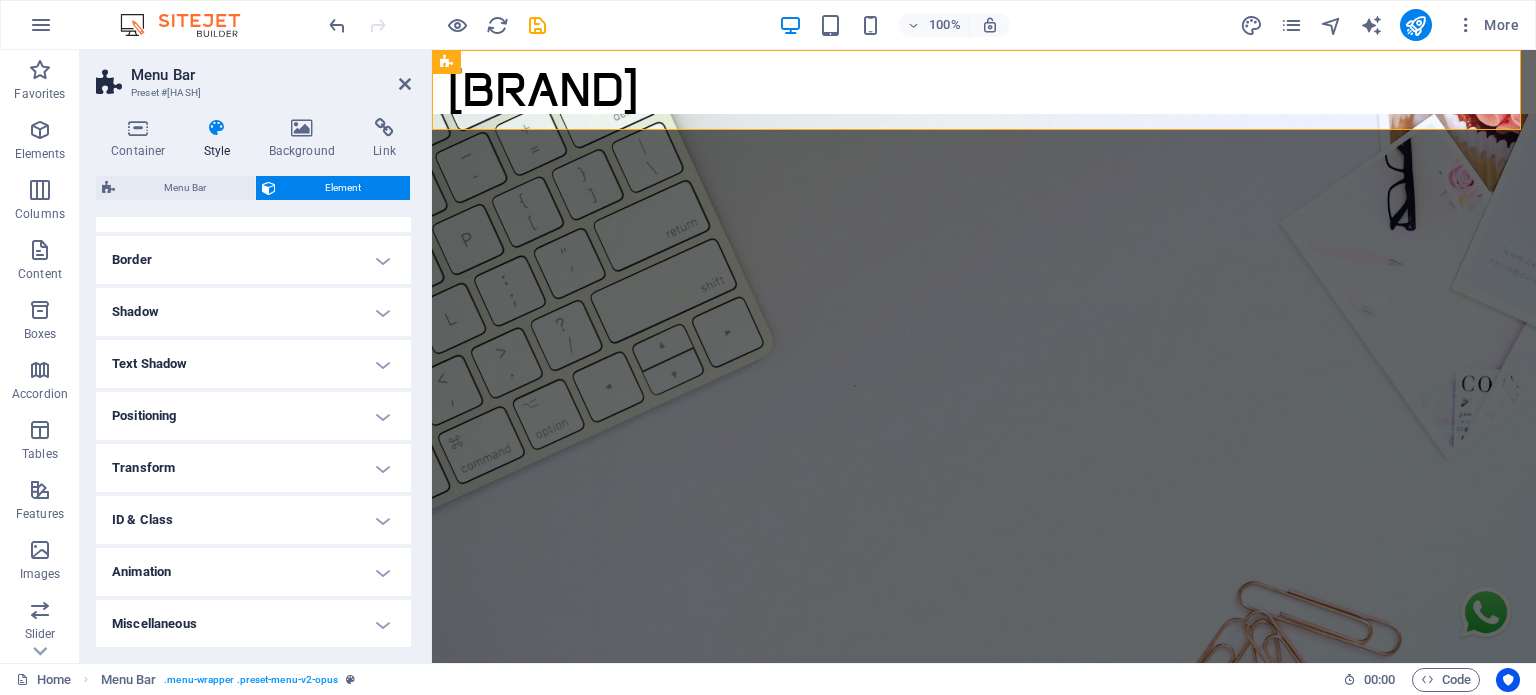 scroll, scrollTop: 200, scrollLeft: 0, axis: vertical 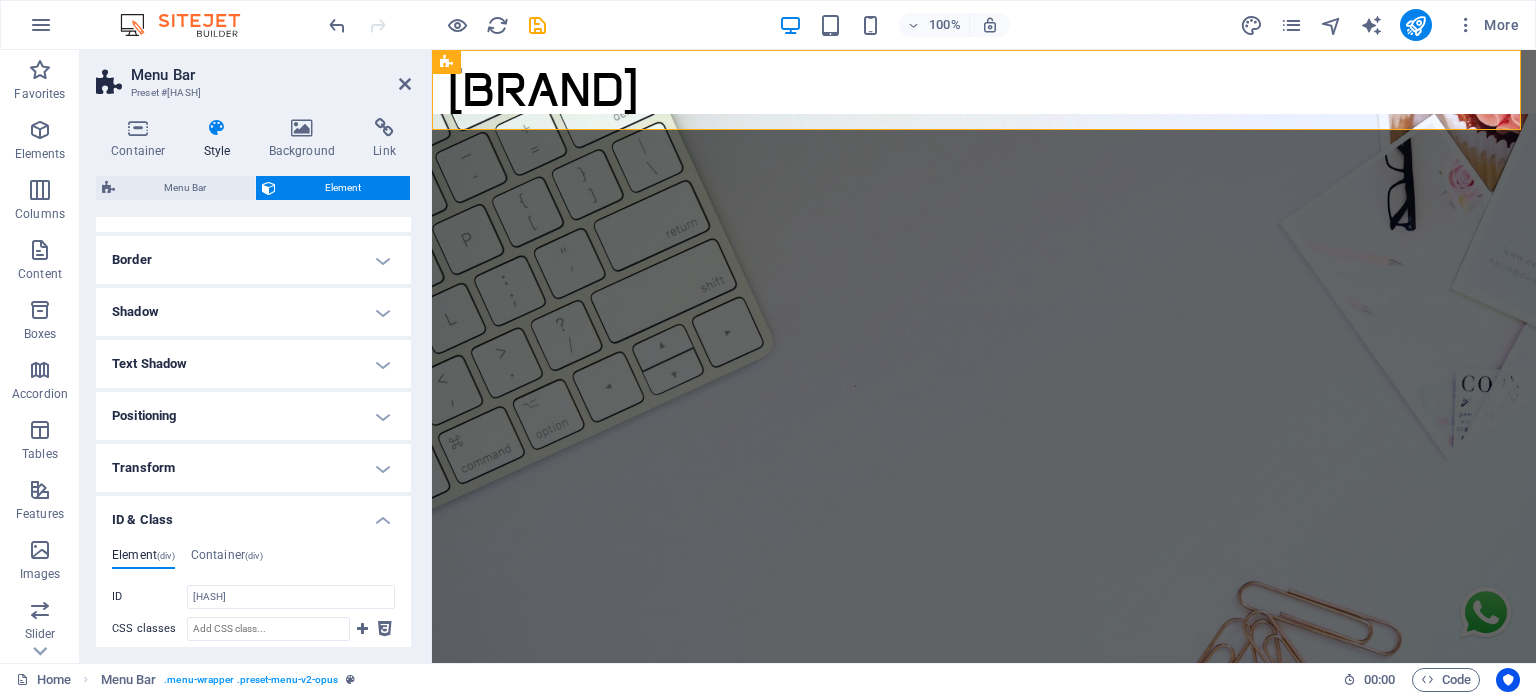 click on "ID & Class" at bounding box center (253, 514) 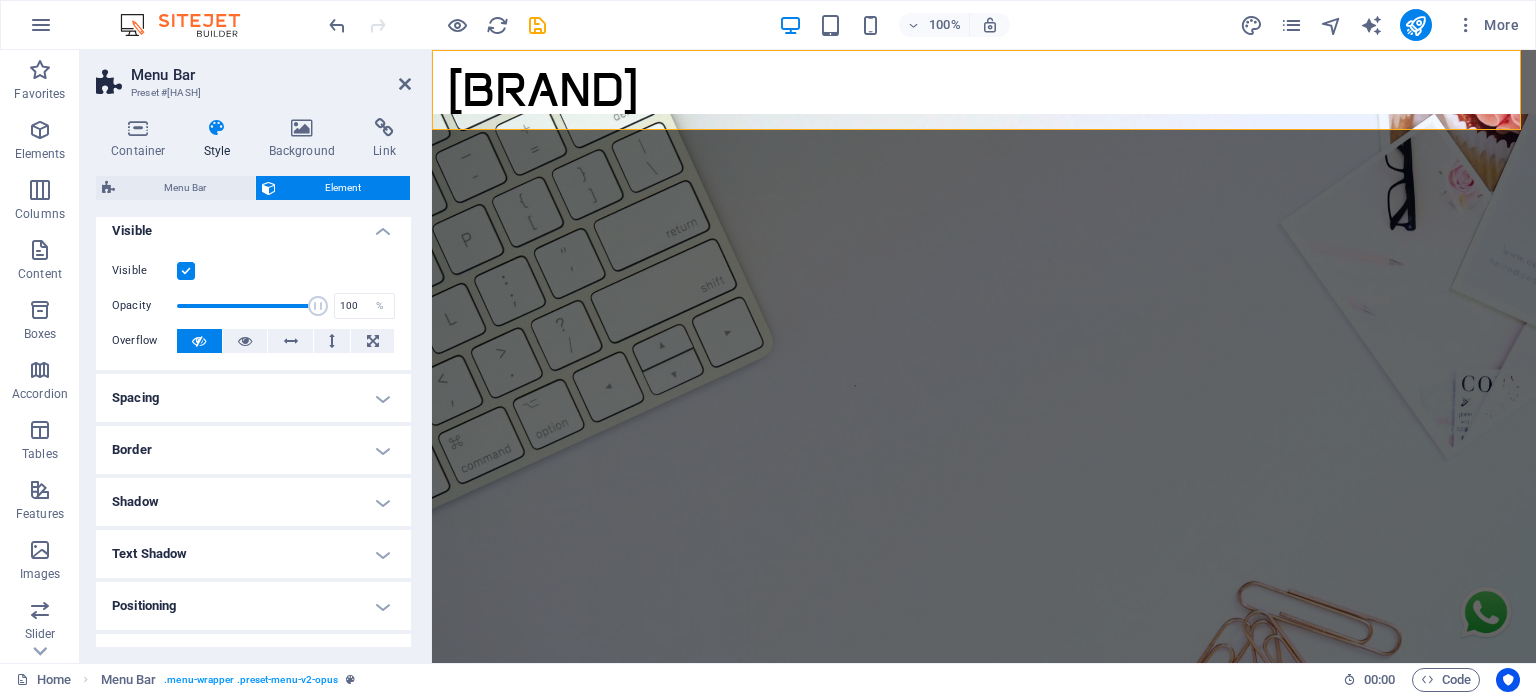 scroll, scrollTop: 0, scrollLeft: 0, axis: both 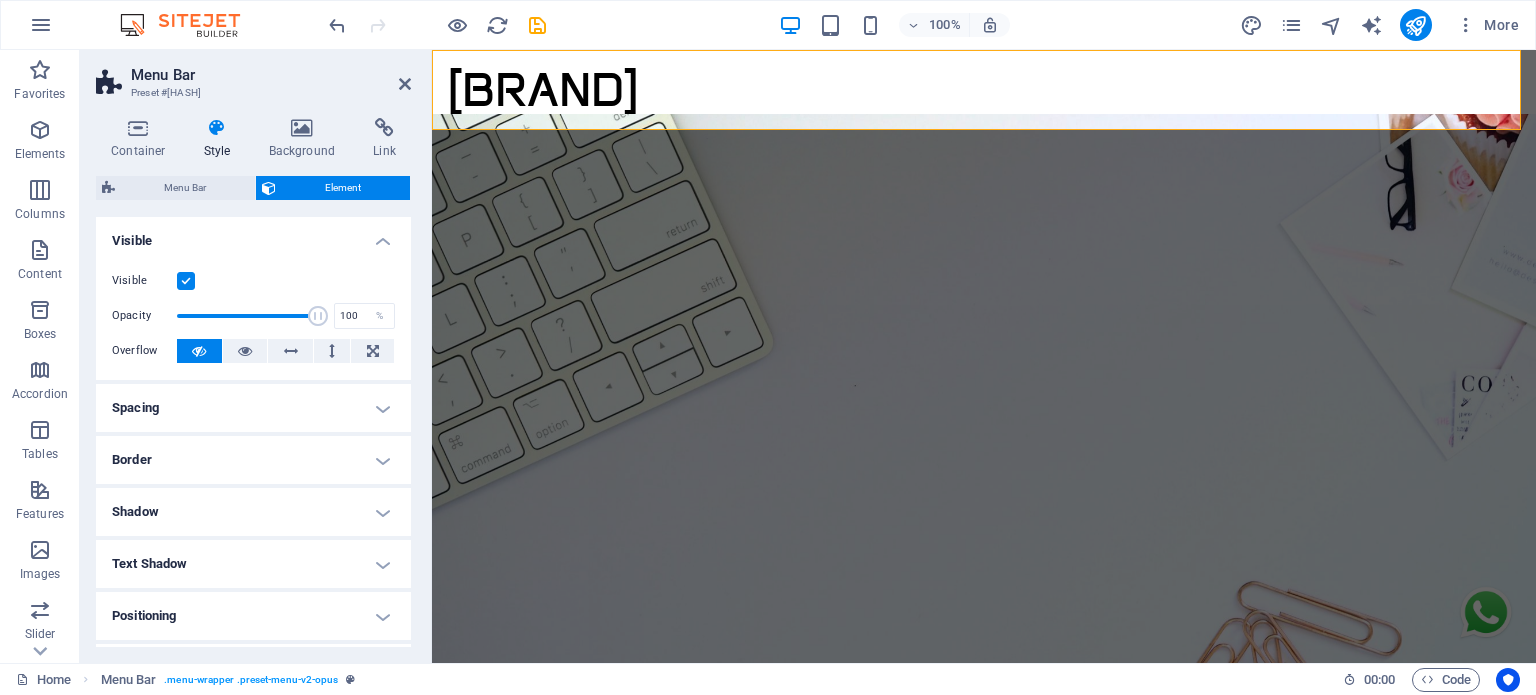 click on "Menu Bar Element" at bounding box center (253, 188) 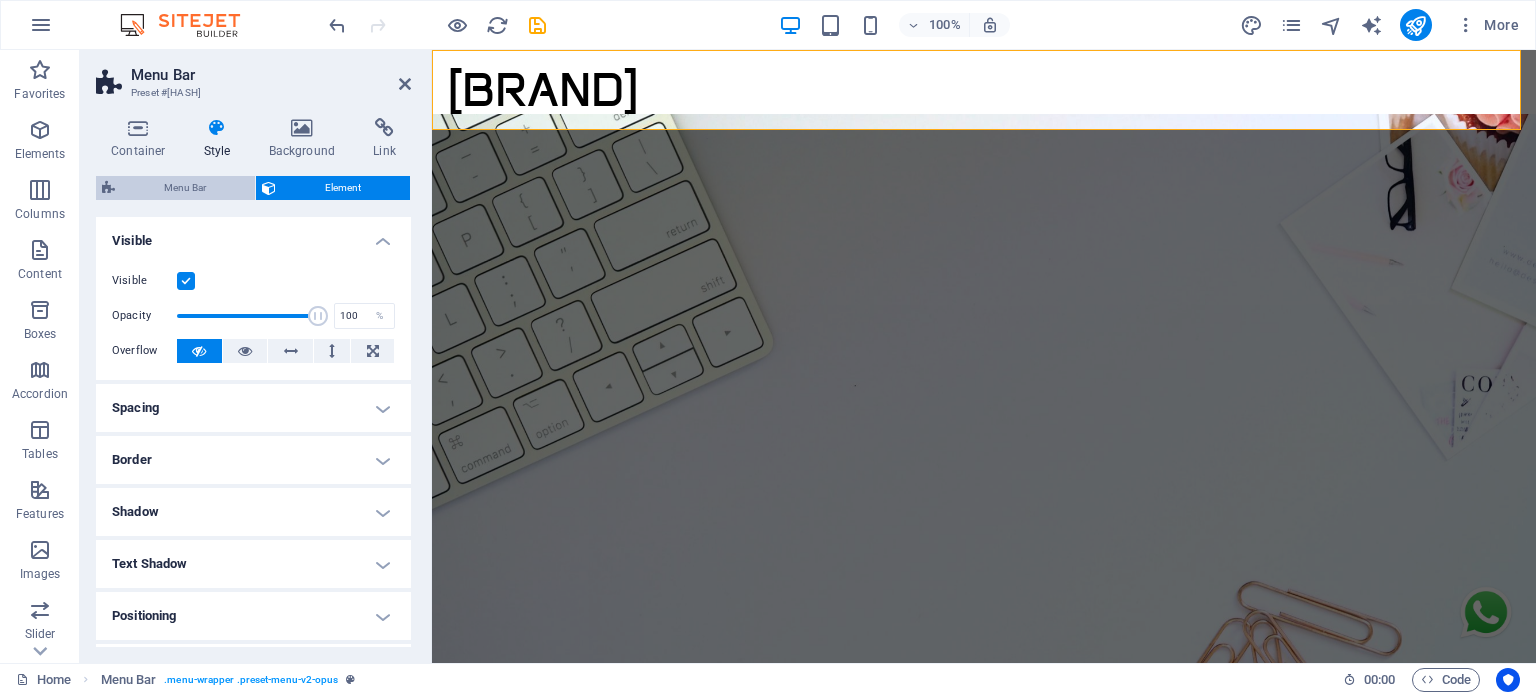 click on "Menu Bar" at bounding box center (185, 188) 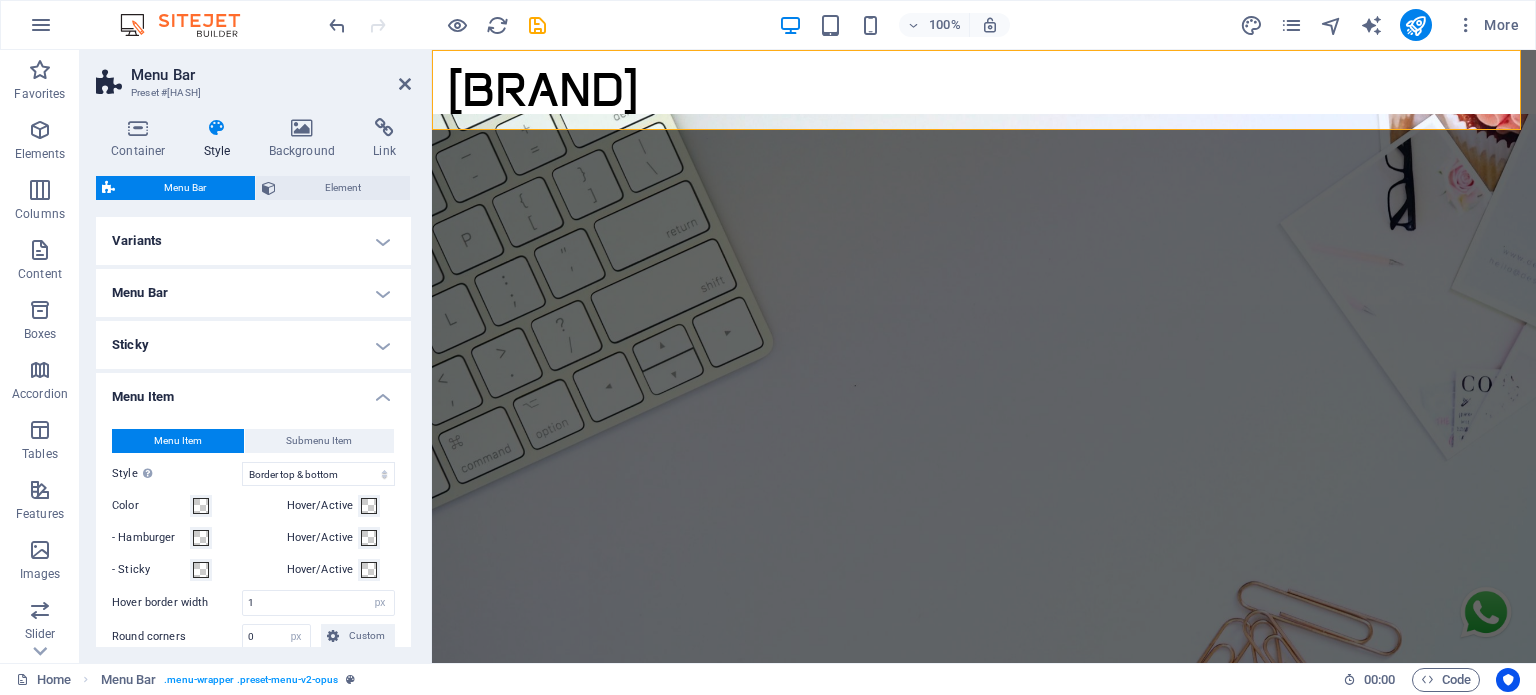 click on "Menu Item" at bounding box center (253, 391) 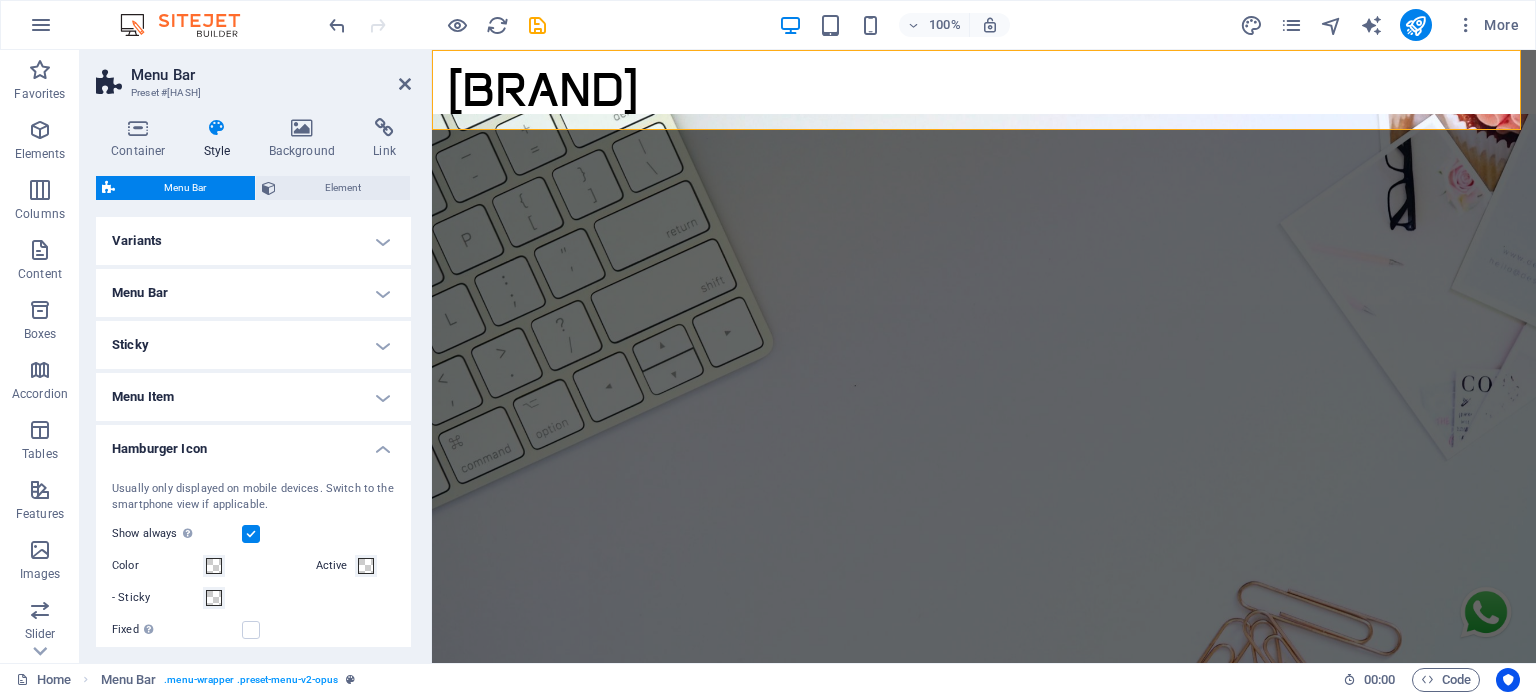 click on "Hamburger Icon" at bounding box center (253, 443) 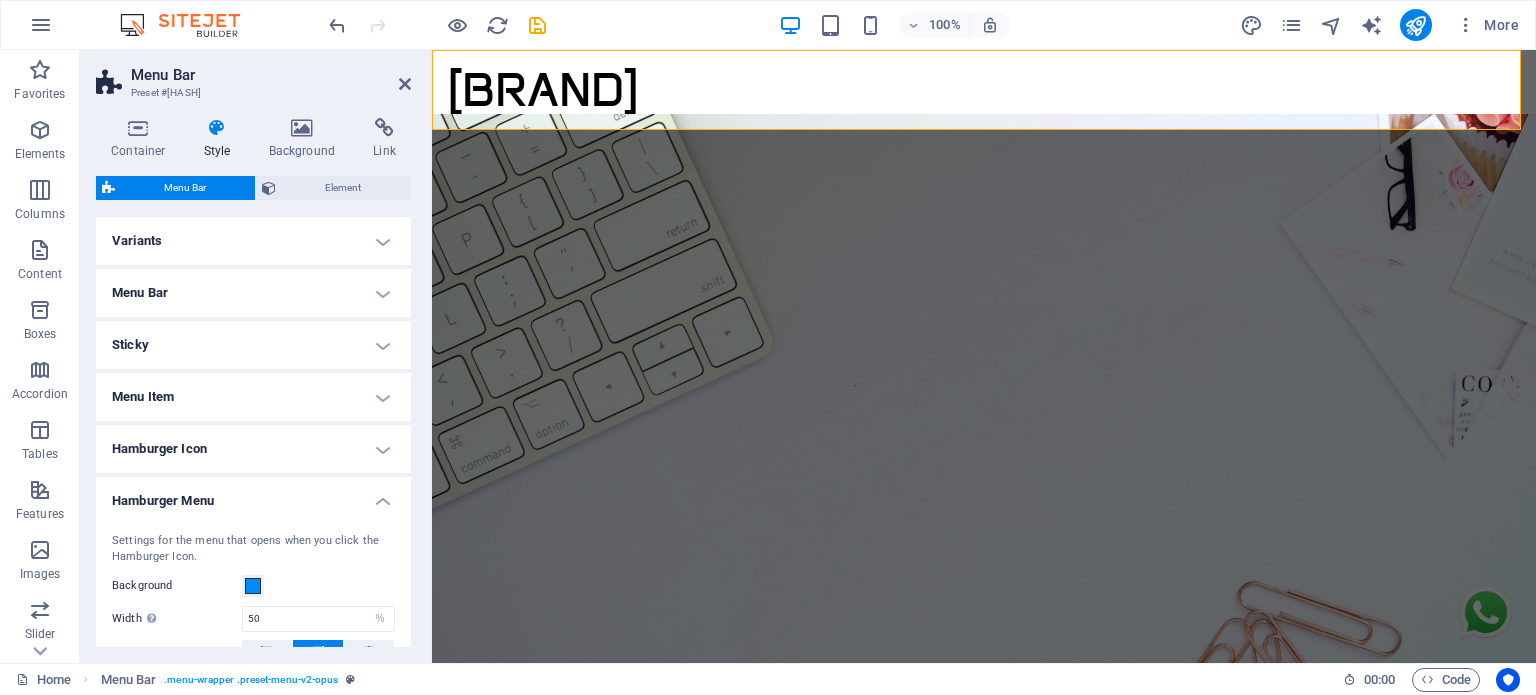 click on "Hamburger Menu" at bounding box center [253, 495] 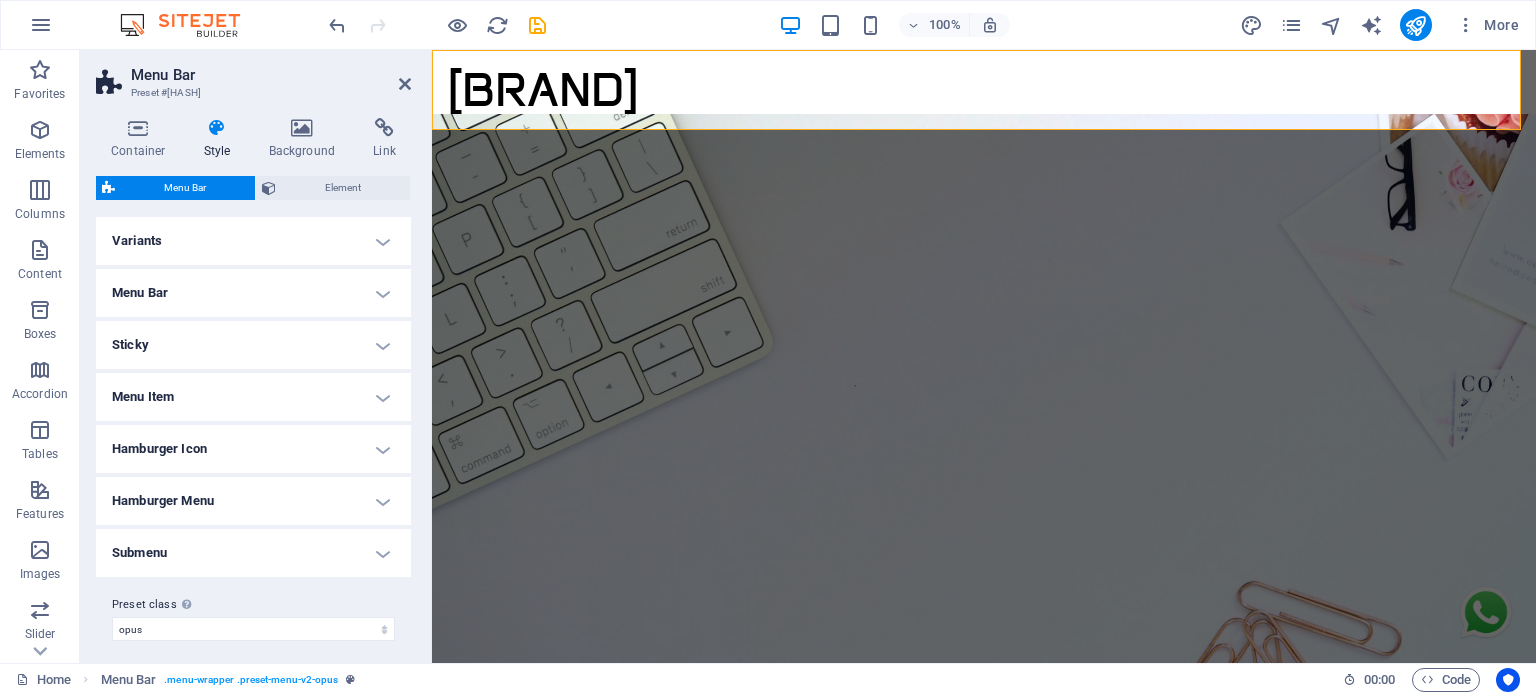 click on "Hamburger Menu" at bounding box center [253, 501] 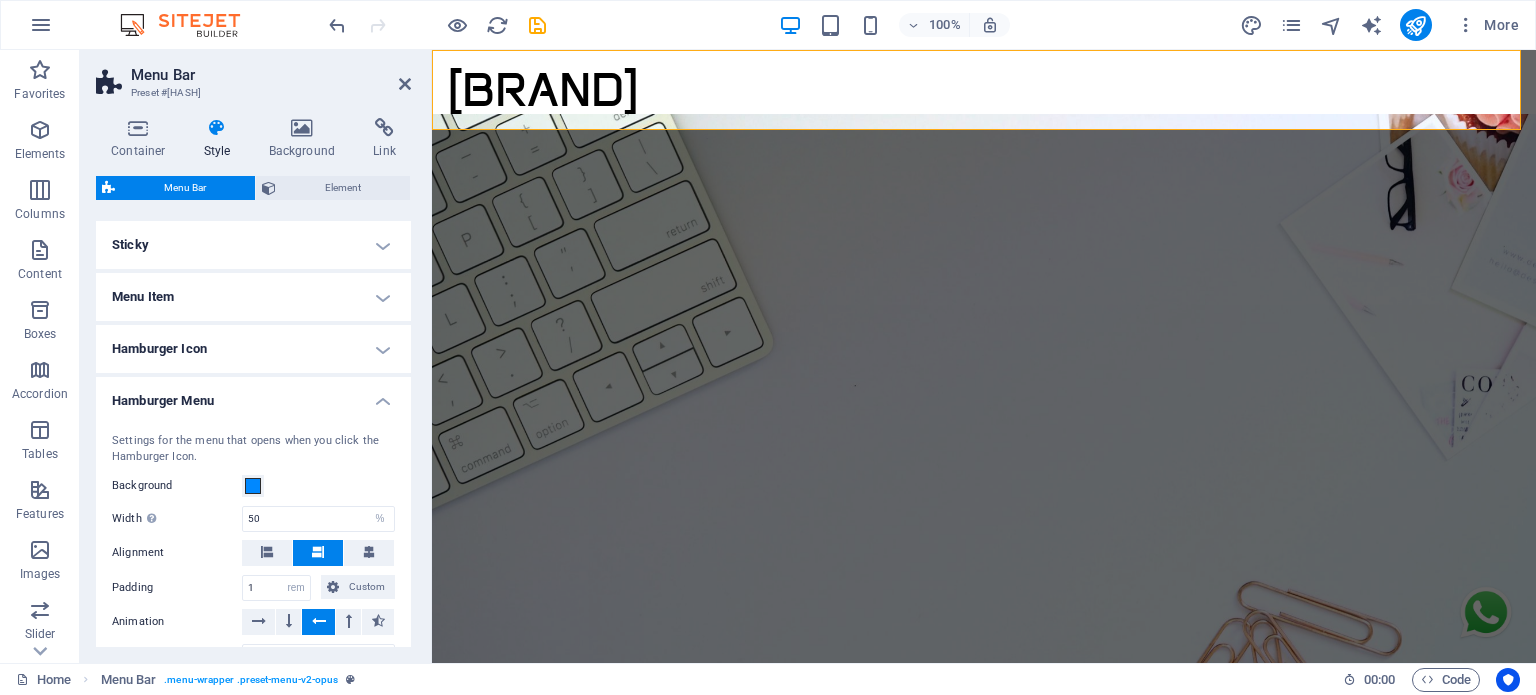 click on "Hamburger Menu" at bounding box center (253, 395) 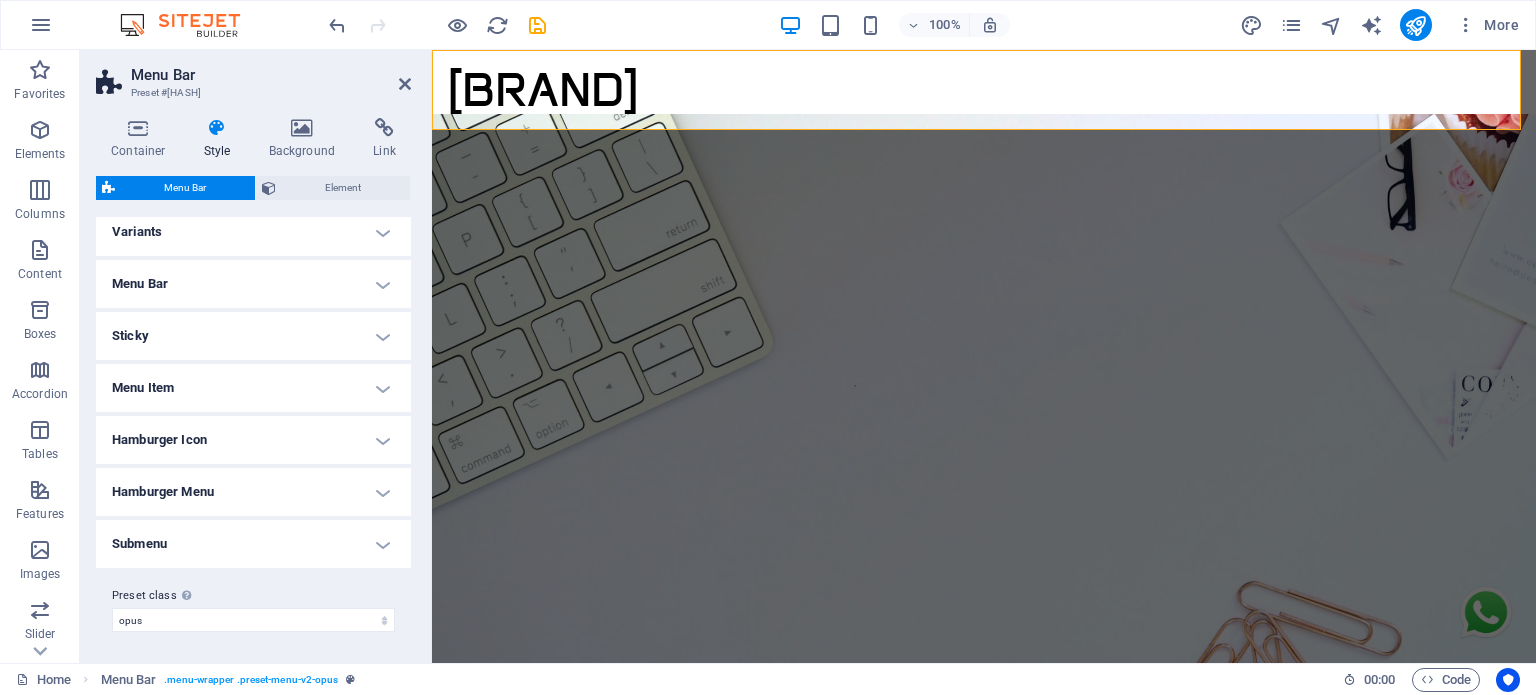 click on "Hamburger Menu" at bounding box center [253, 492] 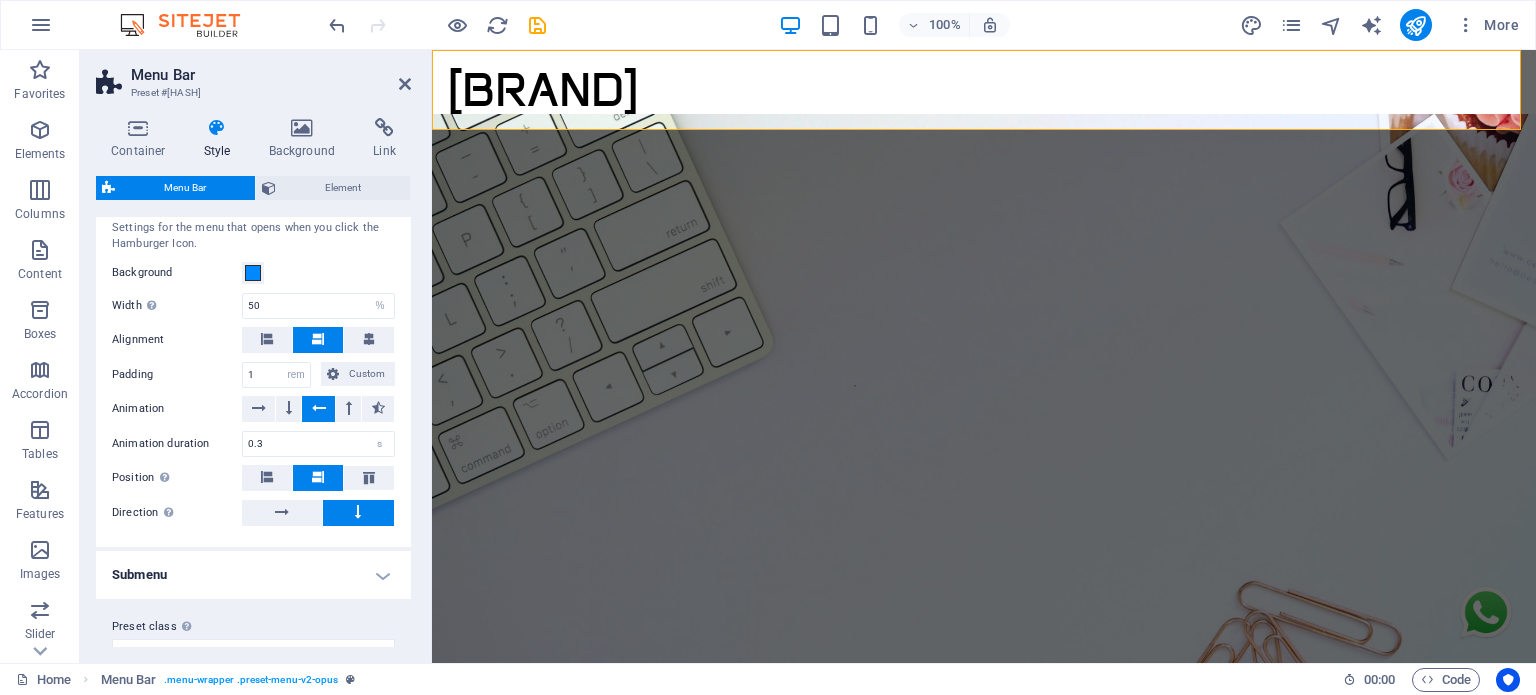 scroll, scrollTop: 341, scrollLeft: 0, axis: vertical 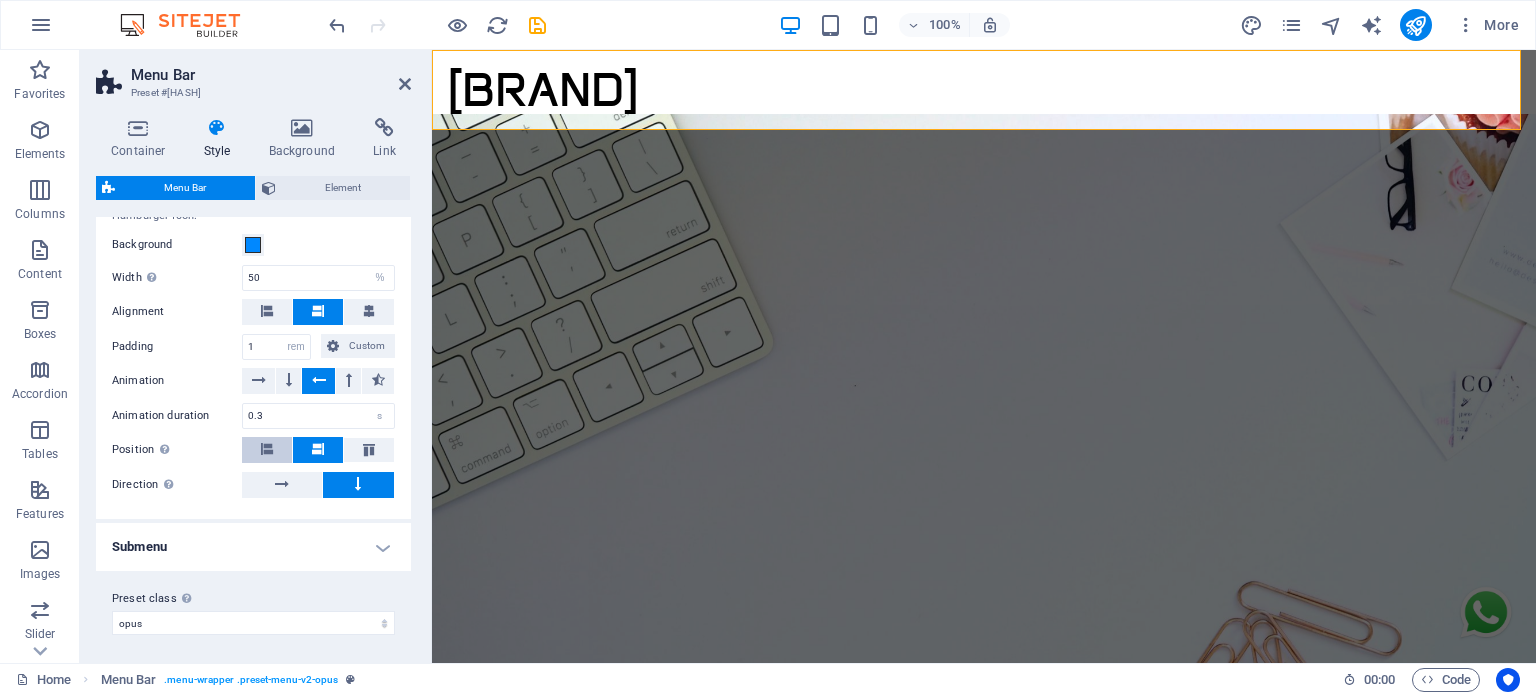 click at bounding box center [267, 450] 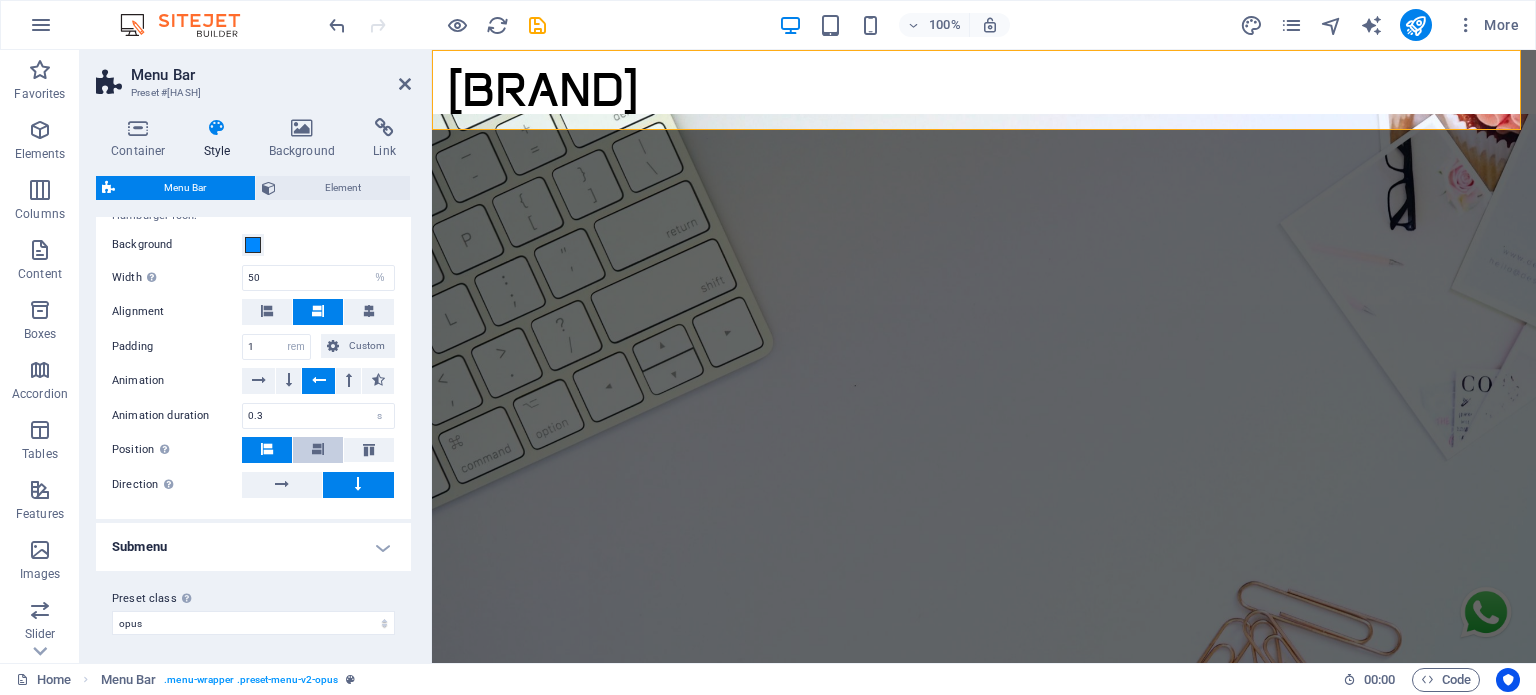 click at bounding box center [318, 449] 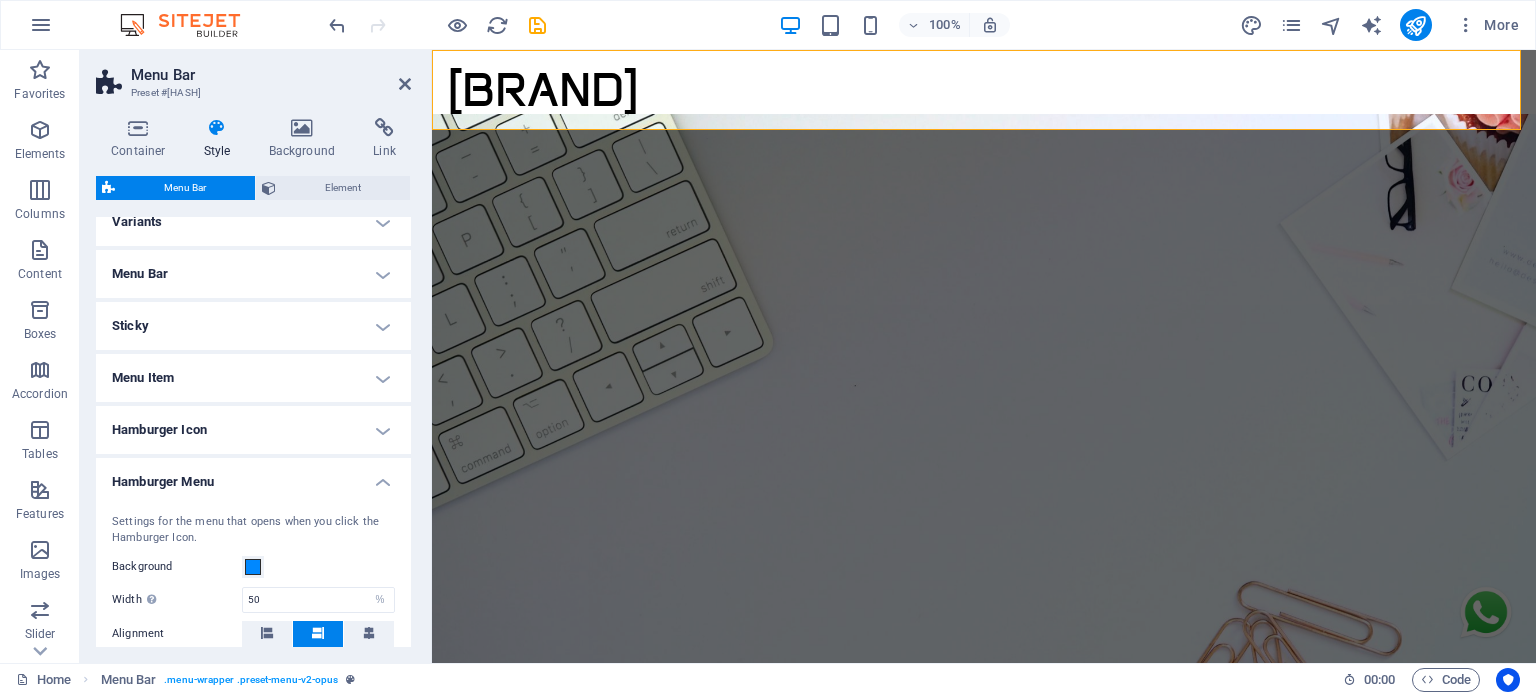 scroll, scrollTop: 0, scrollLeft: 0, axis: both 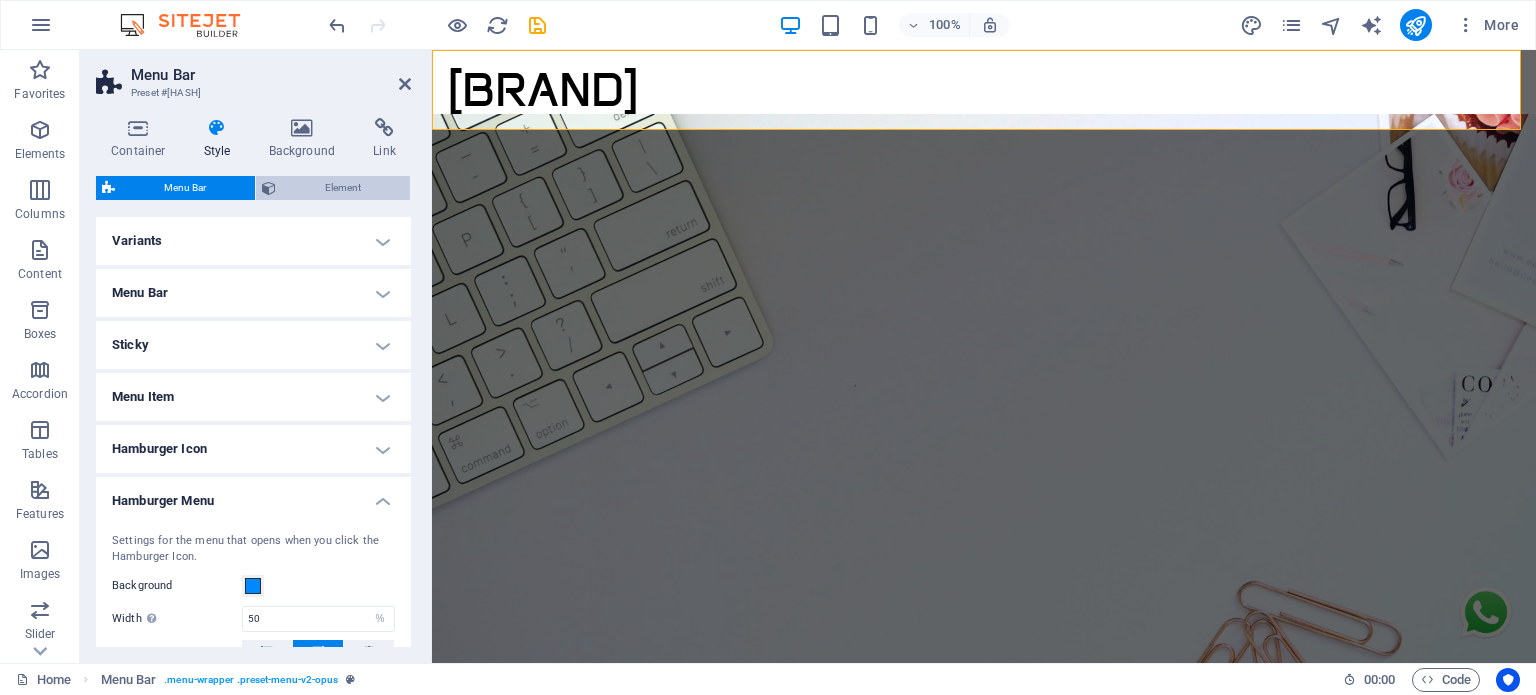 click on "Element" at bounding box center (343, 188) 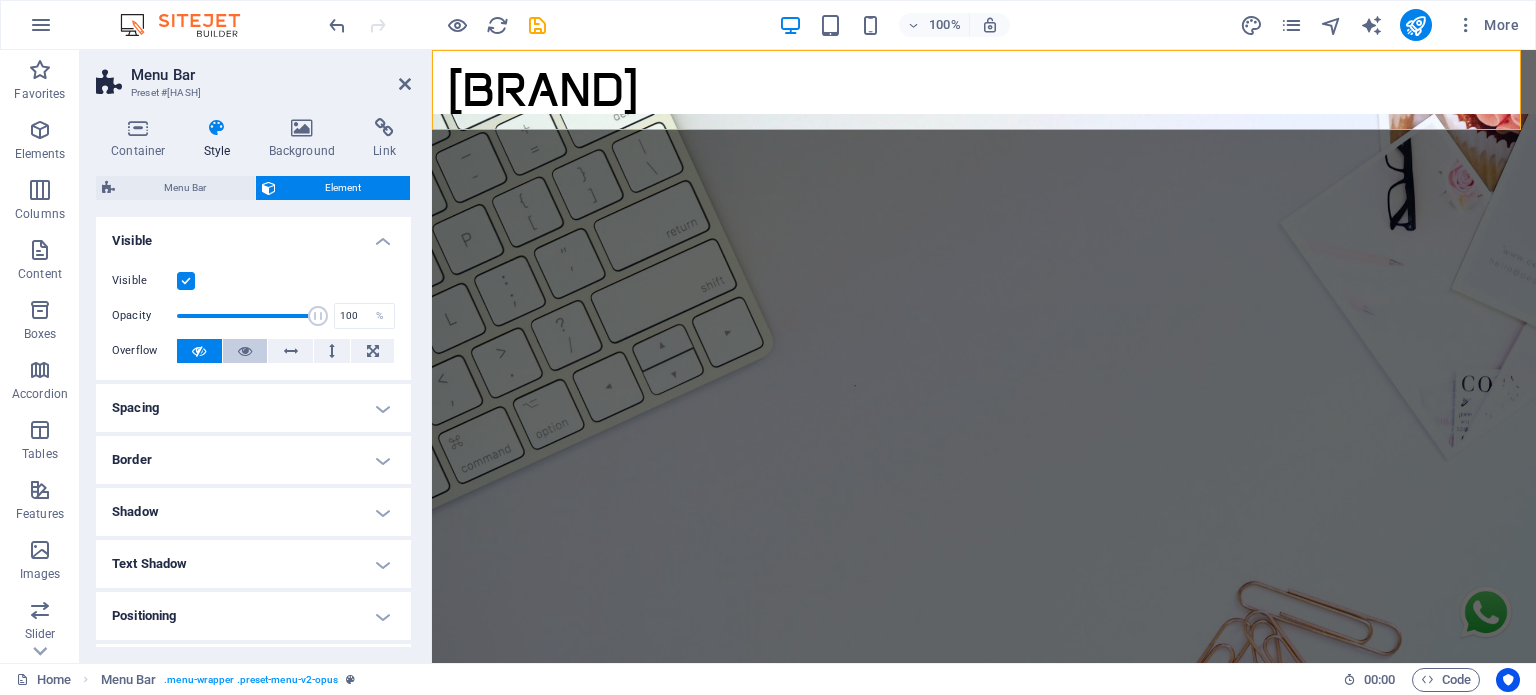 click at bounding box center (245, 351) 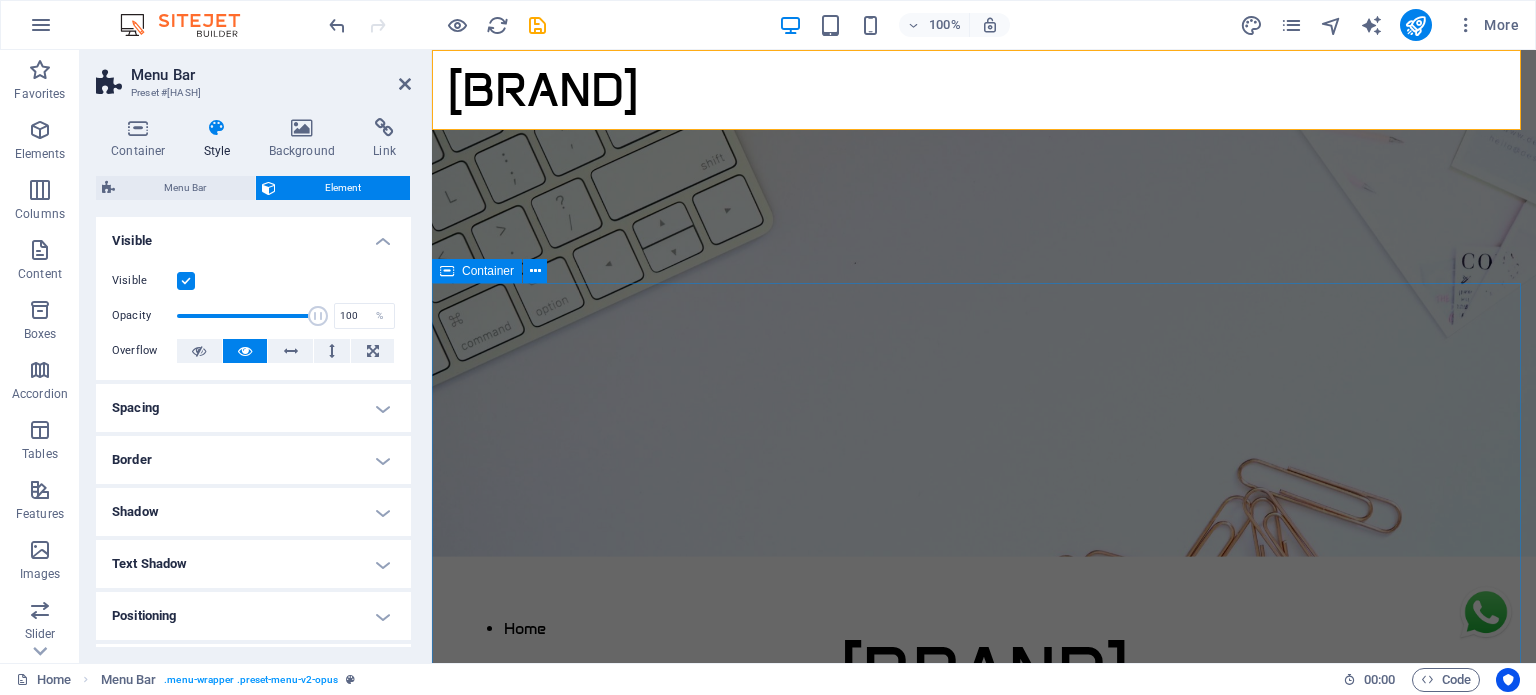 scroll, scrollTop: 0, scrollLeft: 0, axis: both 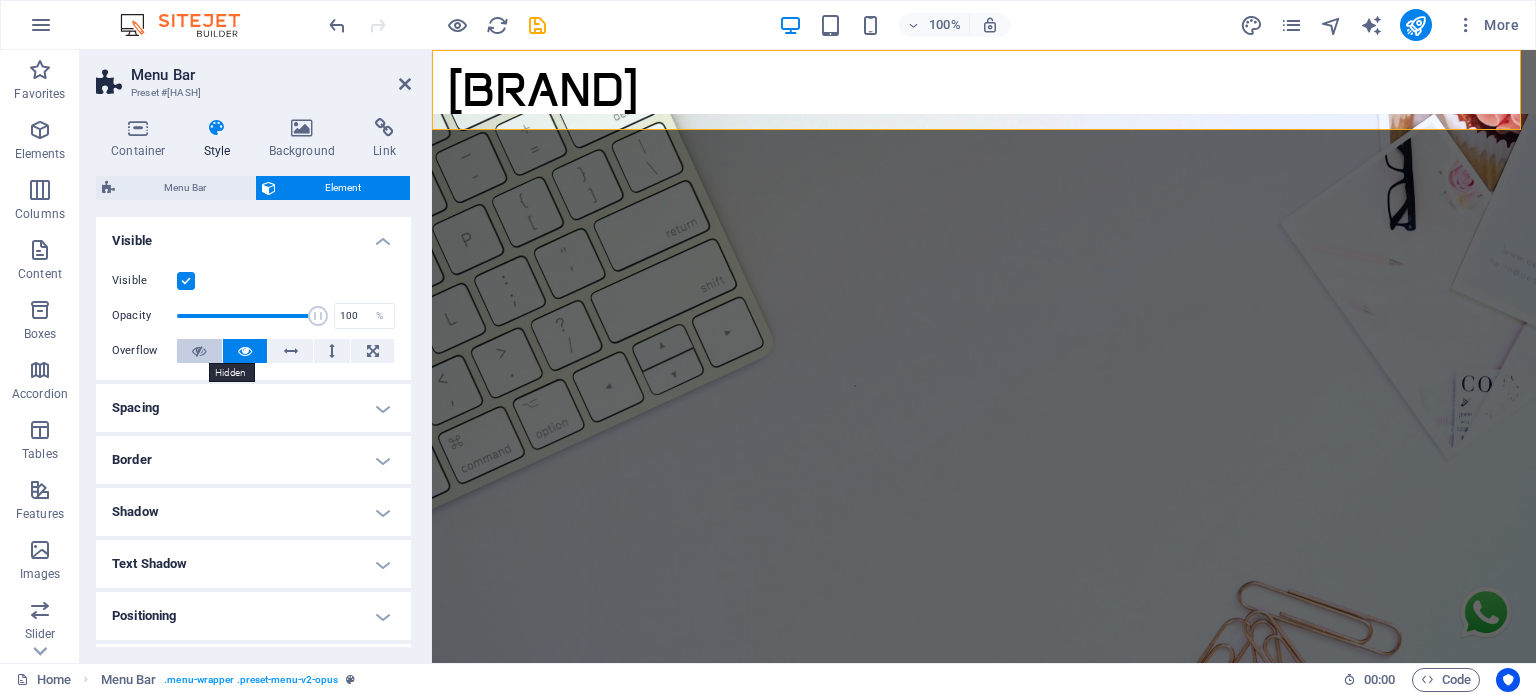 click at bounding box center [199, 351] 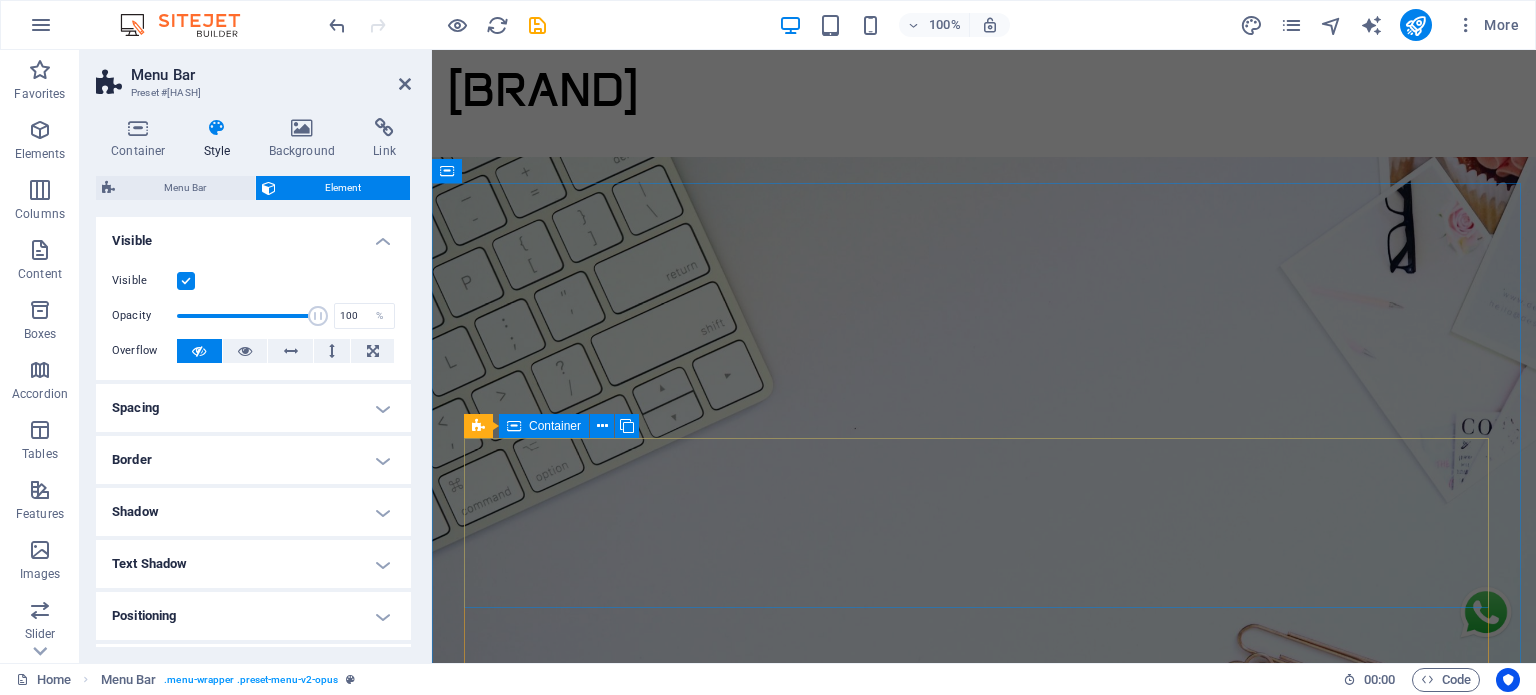 scroll, scrollTop: 0, scrollLeft: 0, axis: both 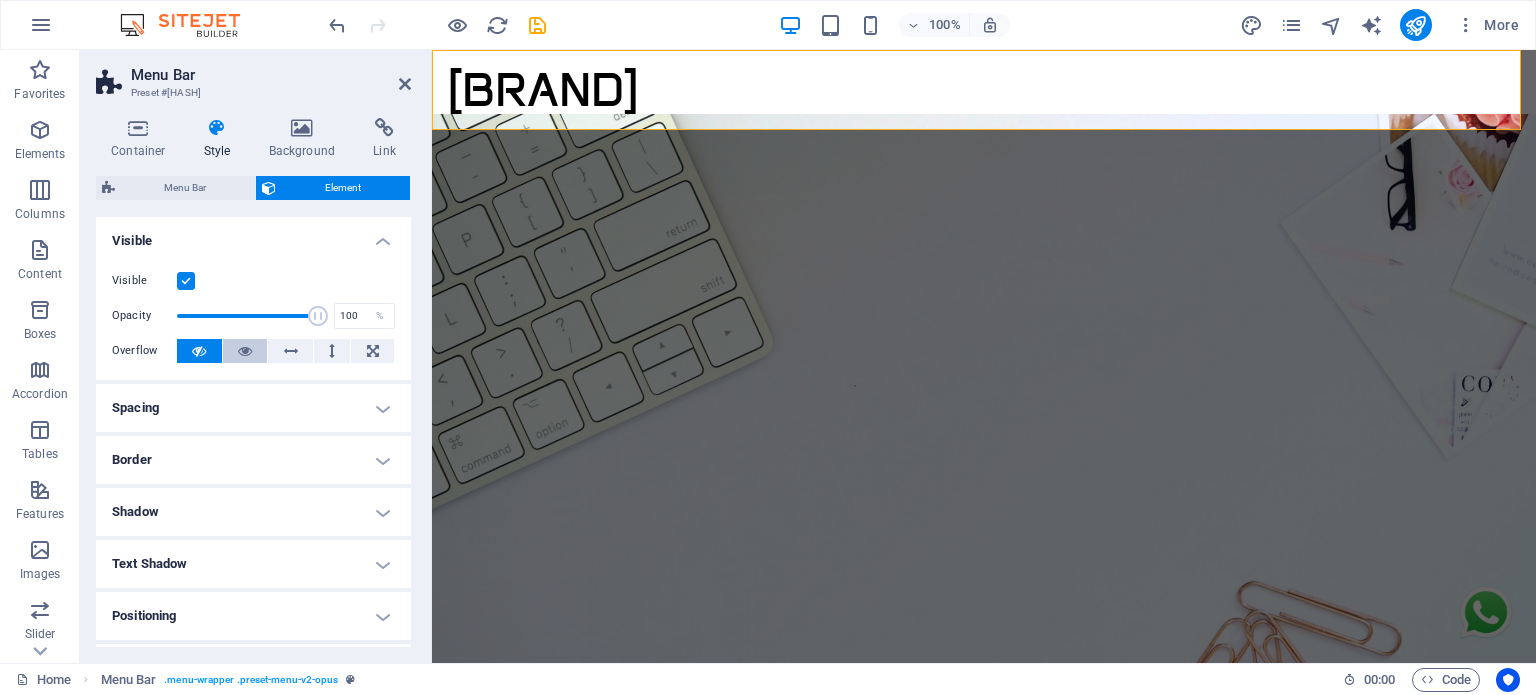 click at bounding box center [245, 351] 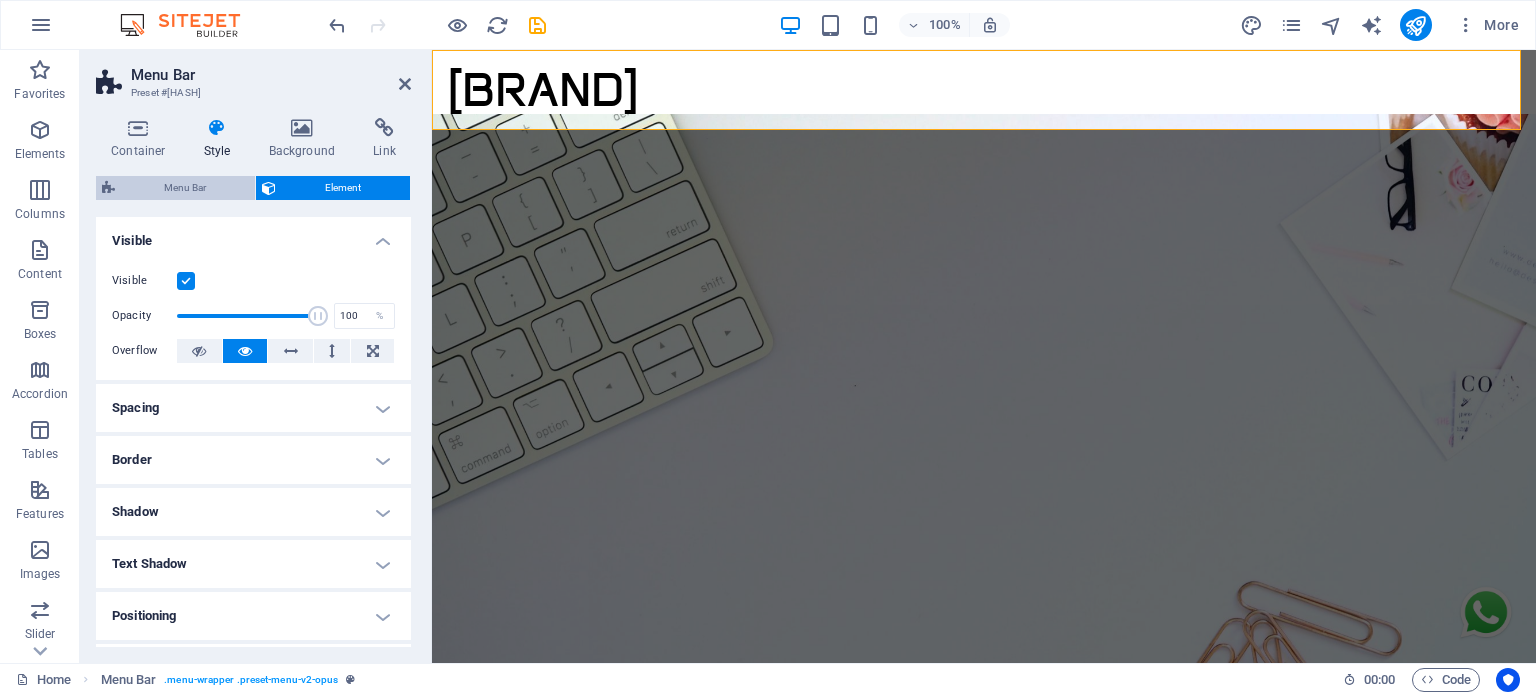 click on "Menu Bar" at bounding box center (185, 188) 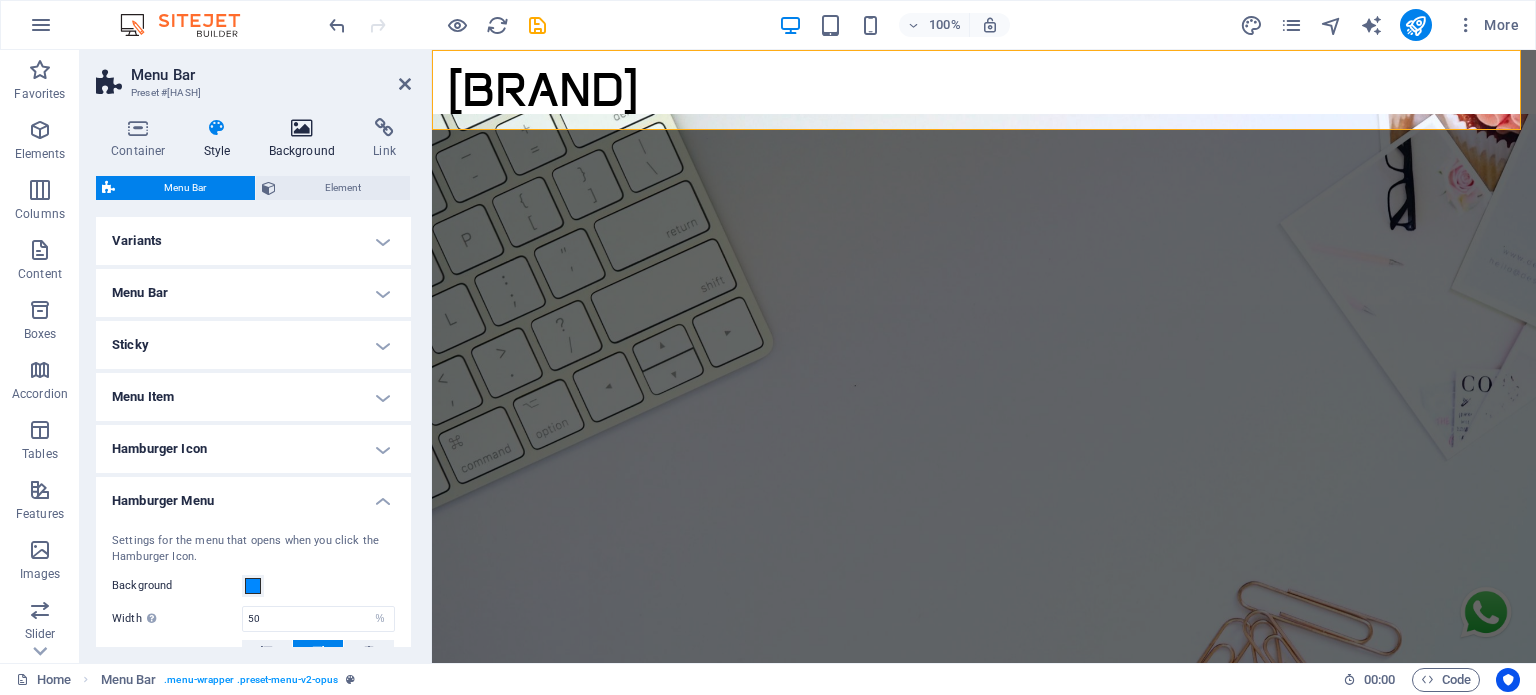 click on "Background" at bounding box center [306, 139] 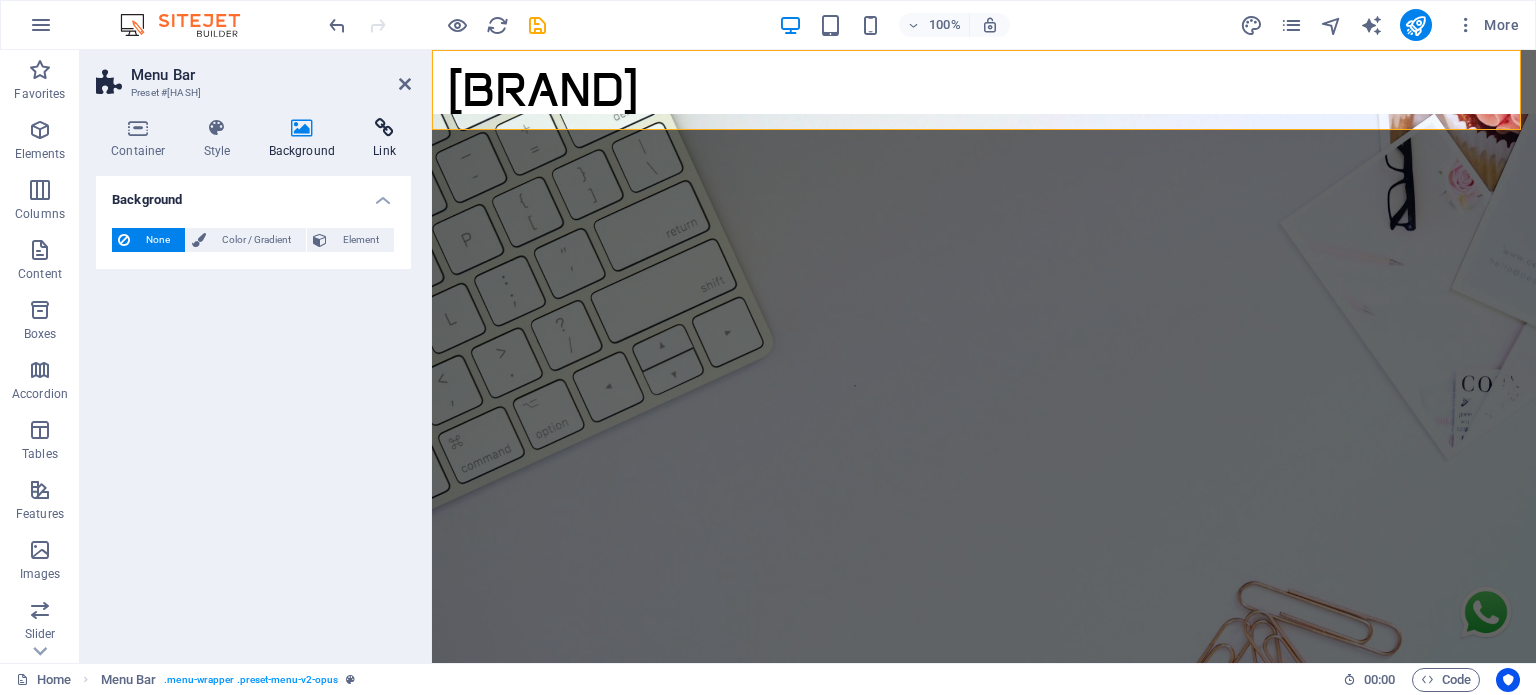 click on "Link" at bounding box center (384, 139) 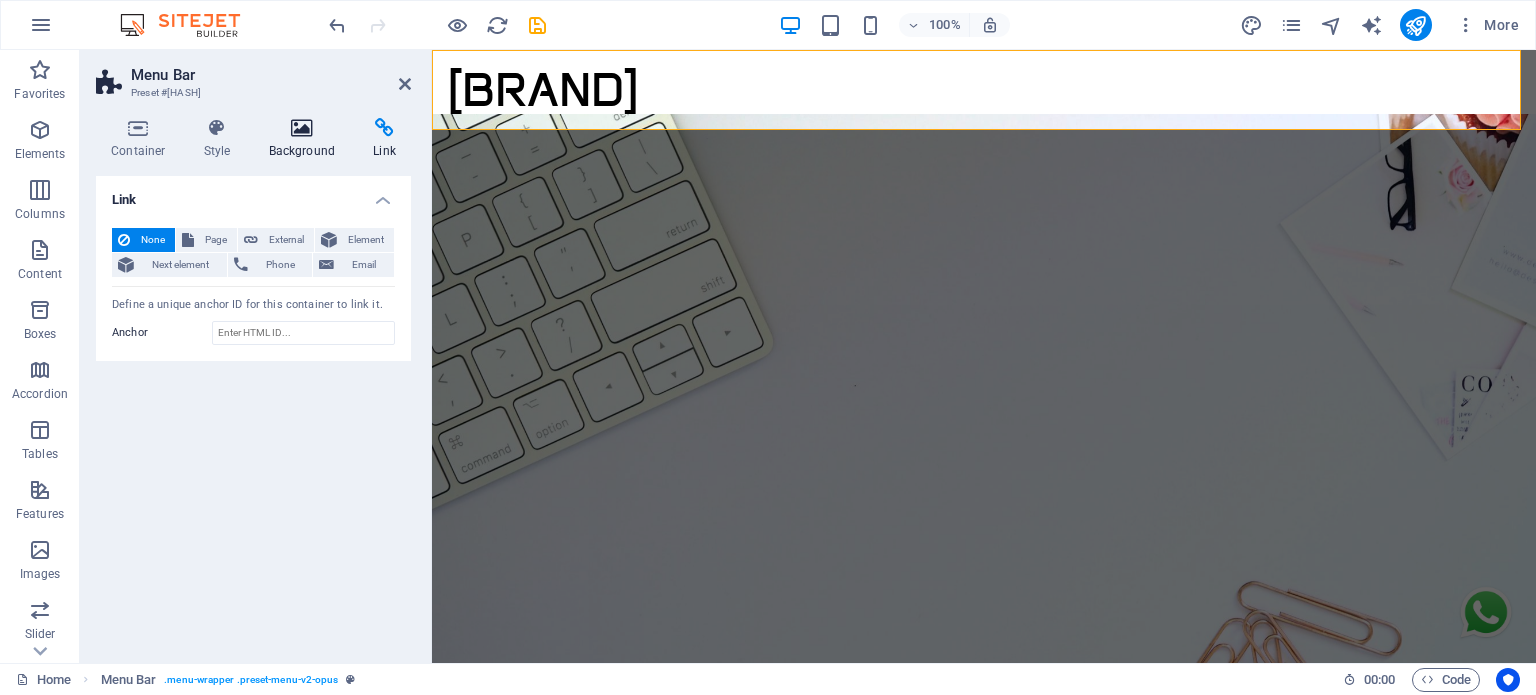 click at bounding box center (302, 128) 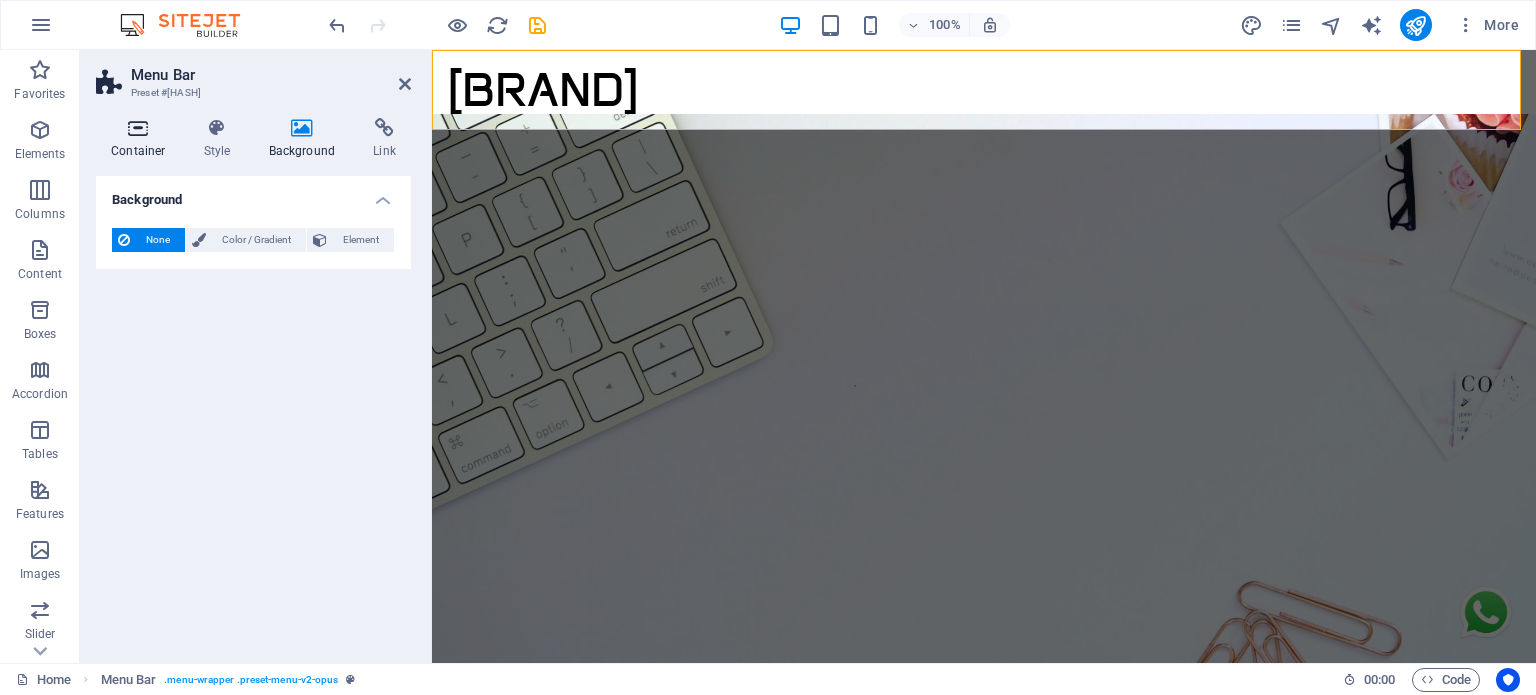 click on "Container" at bounding box center [142, 139] 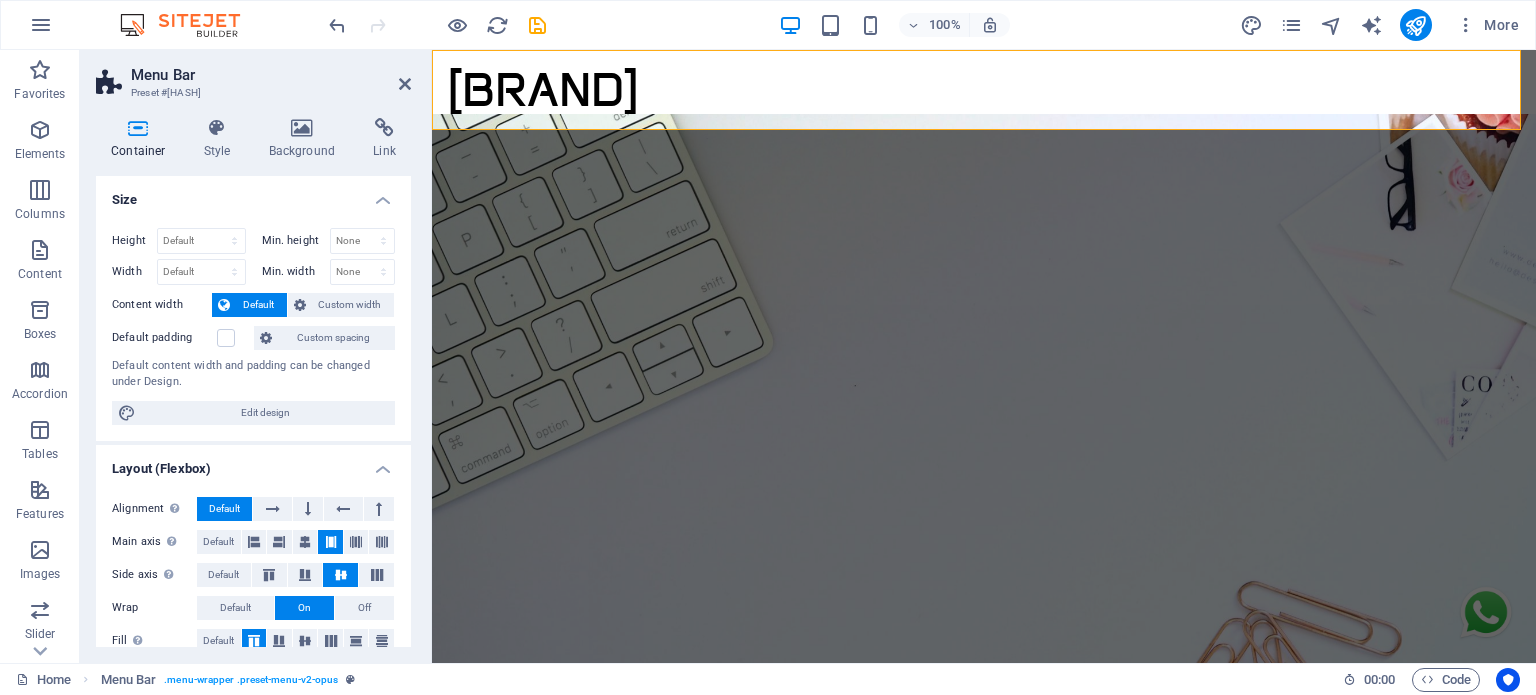 click at bounding box center (138, 128) 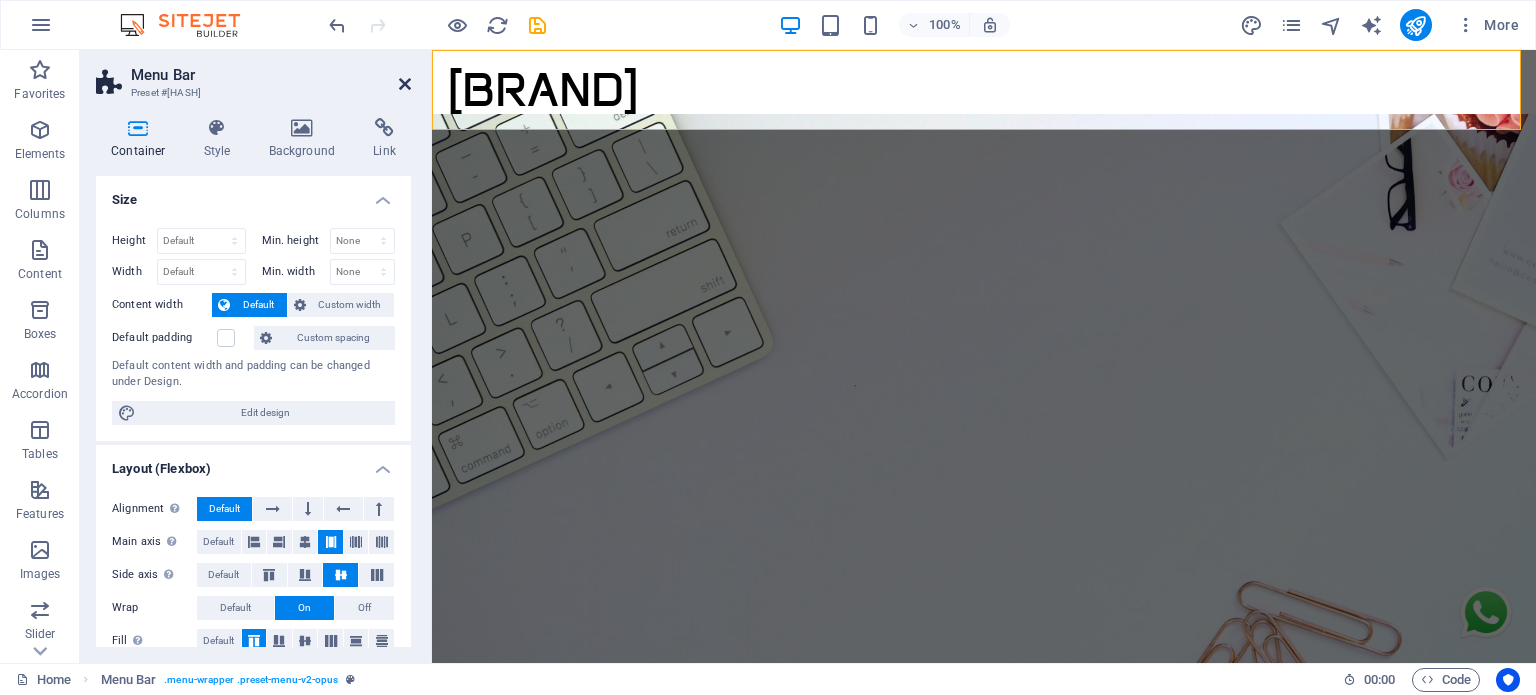 click at bounding box center [405, 84] 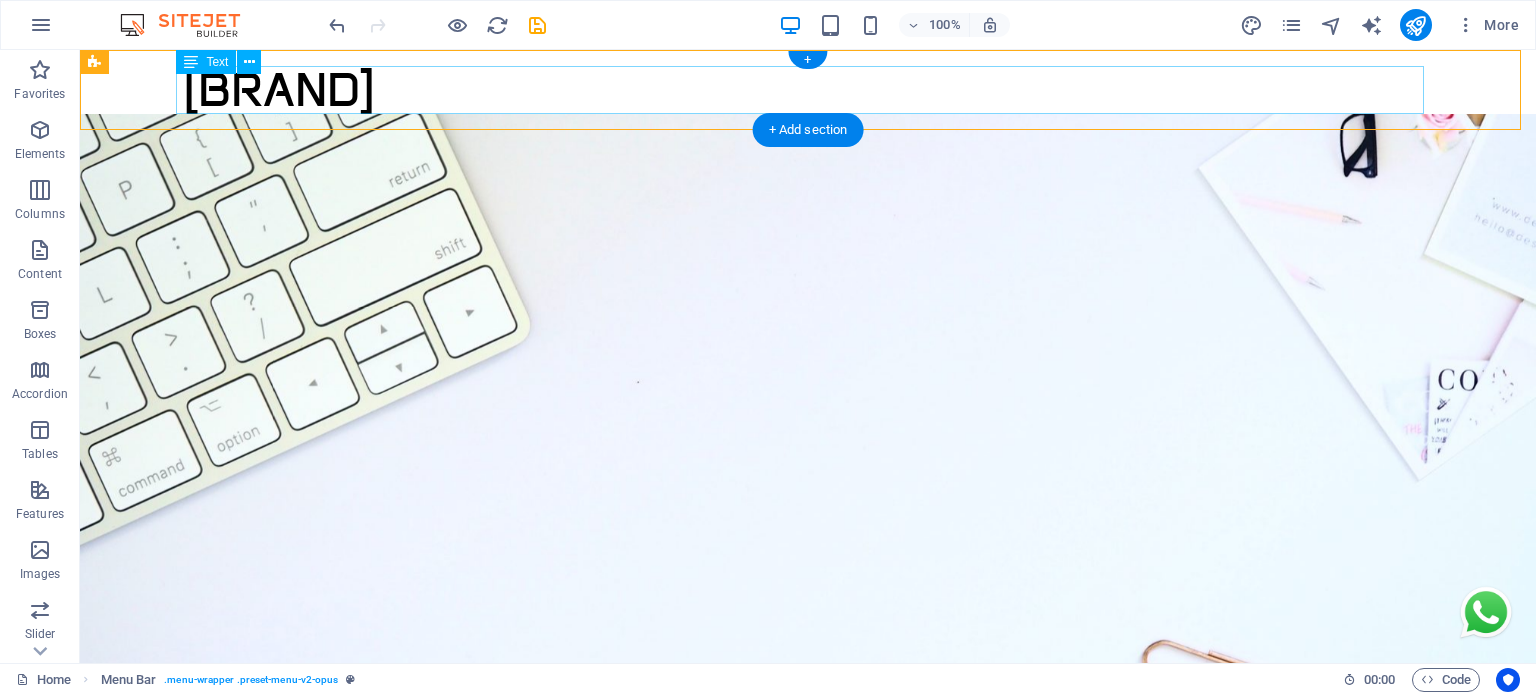 click on "Amexa" at bounding box center (808, 90) 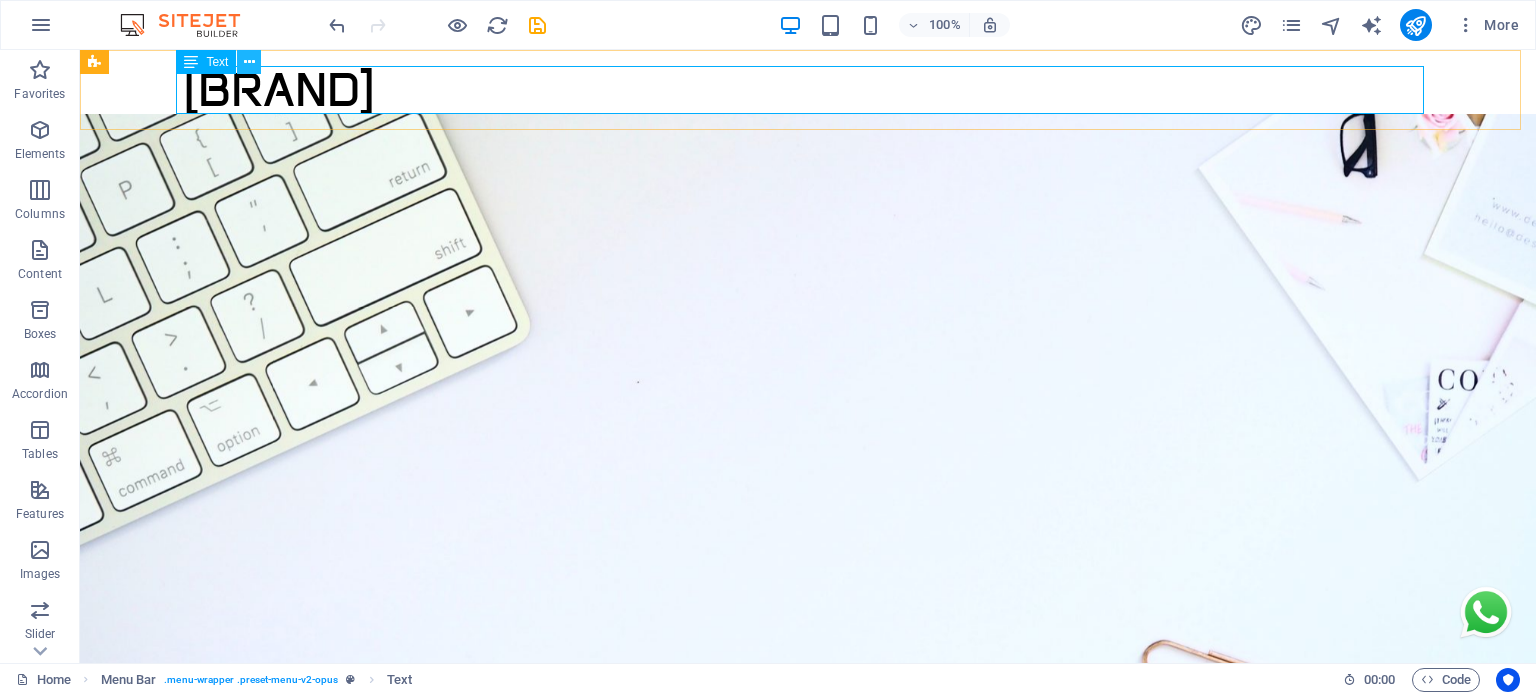 click at bounding box center [249, 62] 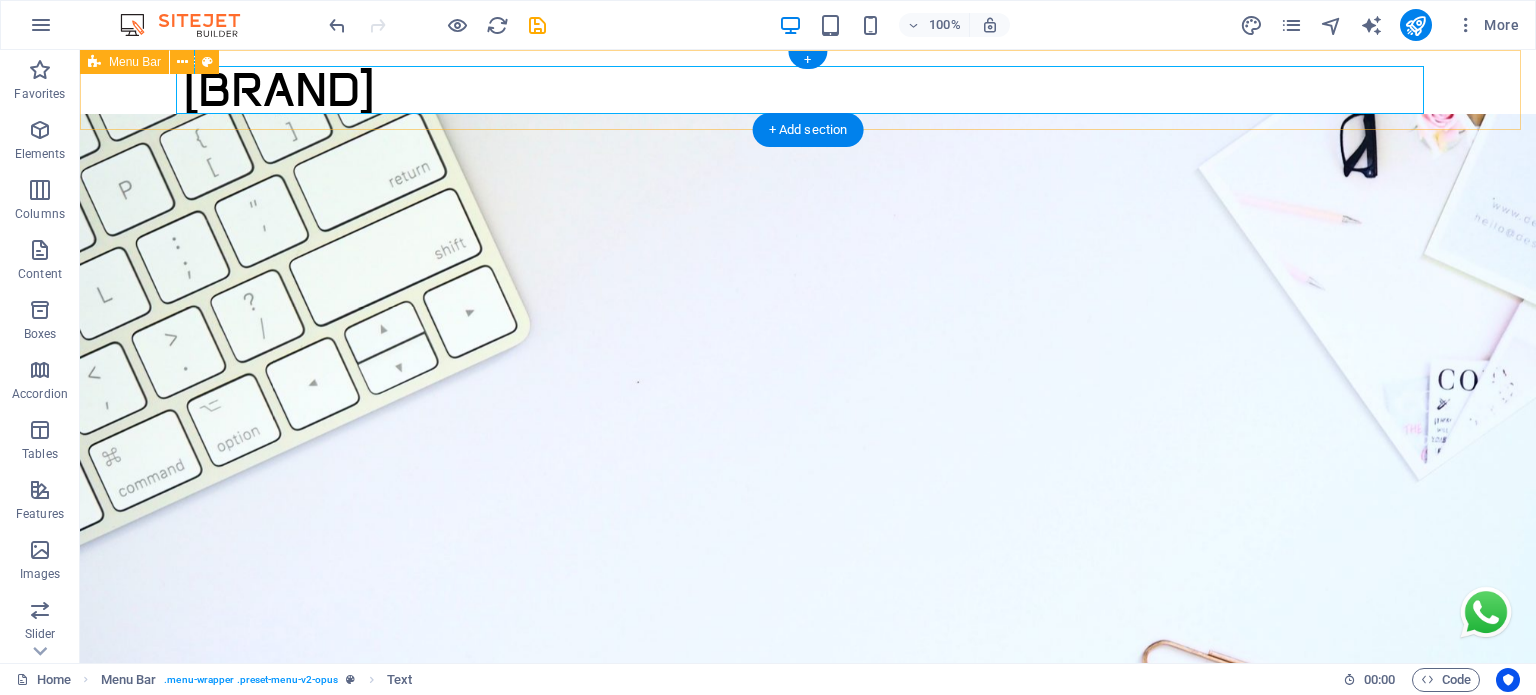click on "Amexa Home Servicios Partners Contacto" at bounding box center [808, 90] 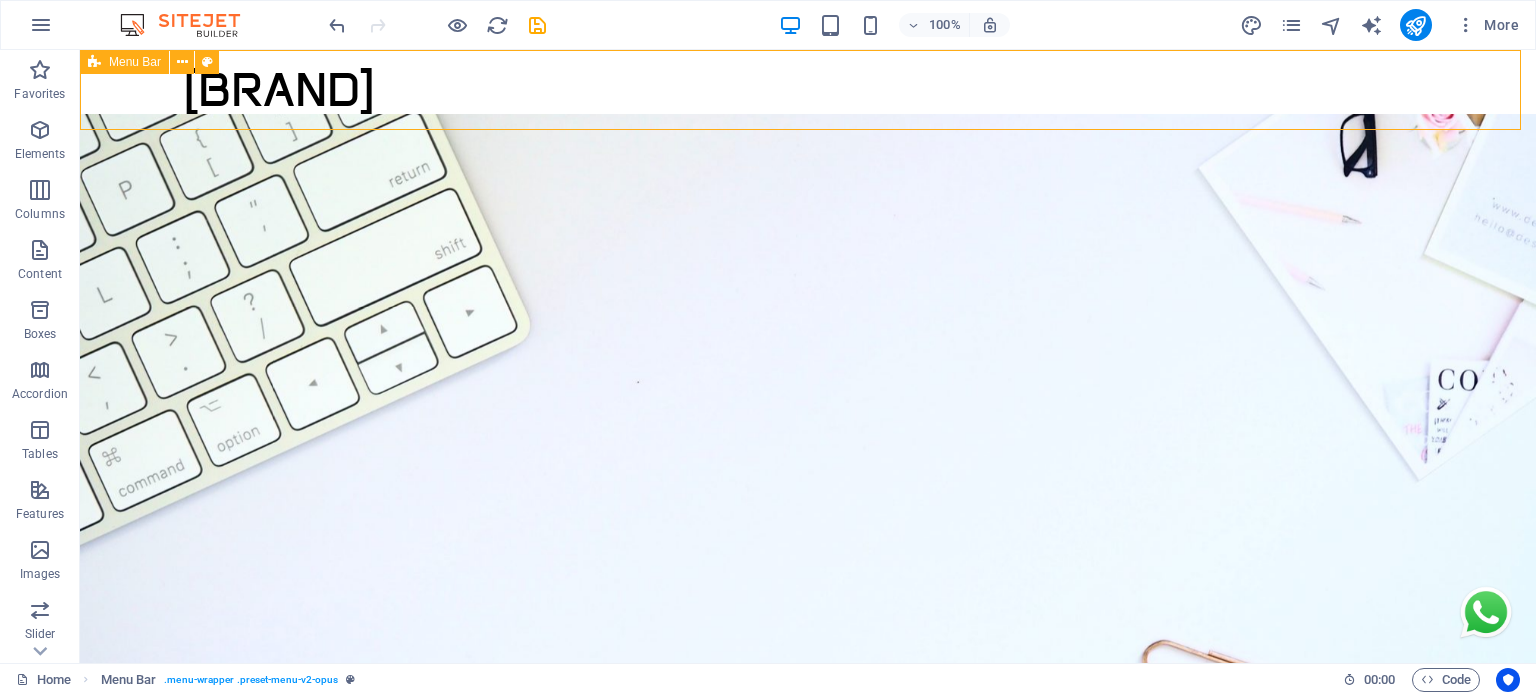 click on "Menu Bar" at bounding box center [135, 62] 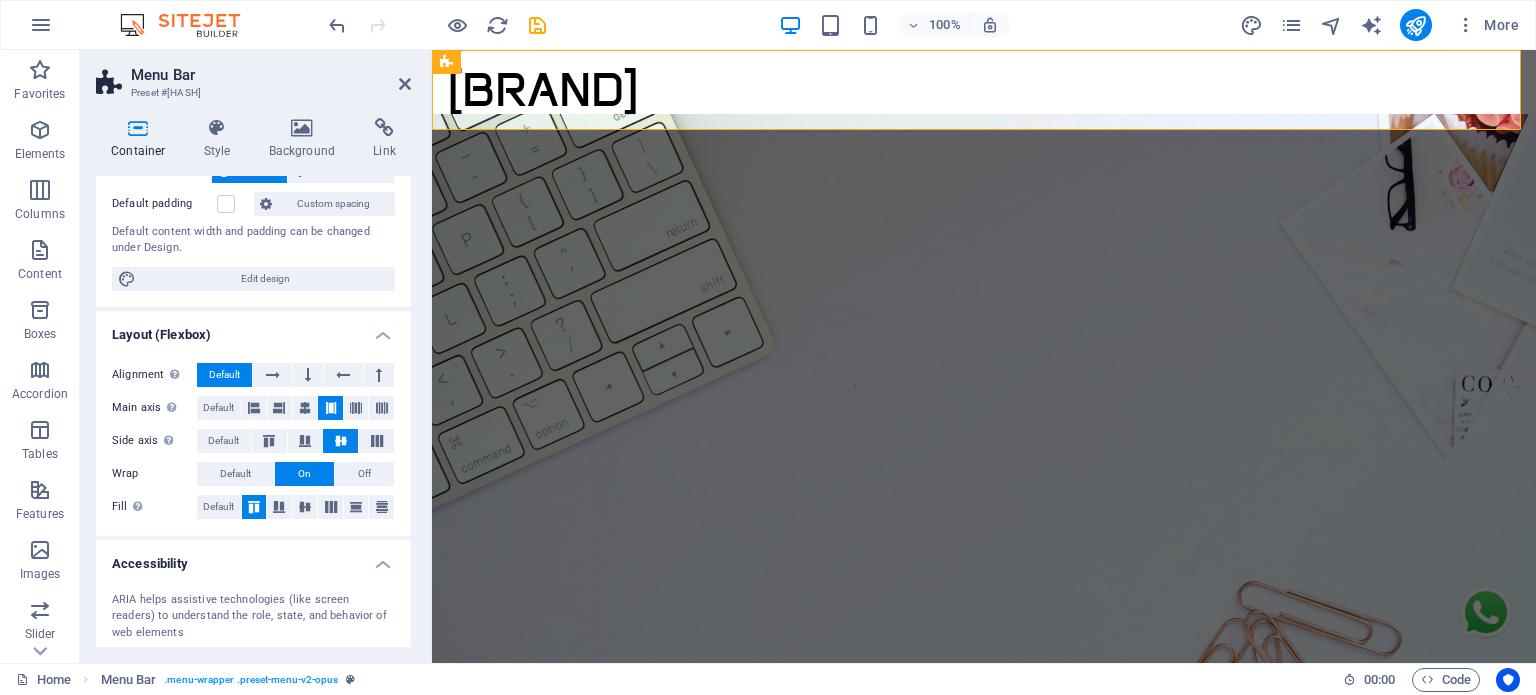 scroll, scrollTop: 103, scrollLeft: 0, axis: vertical 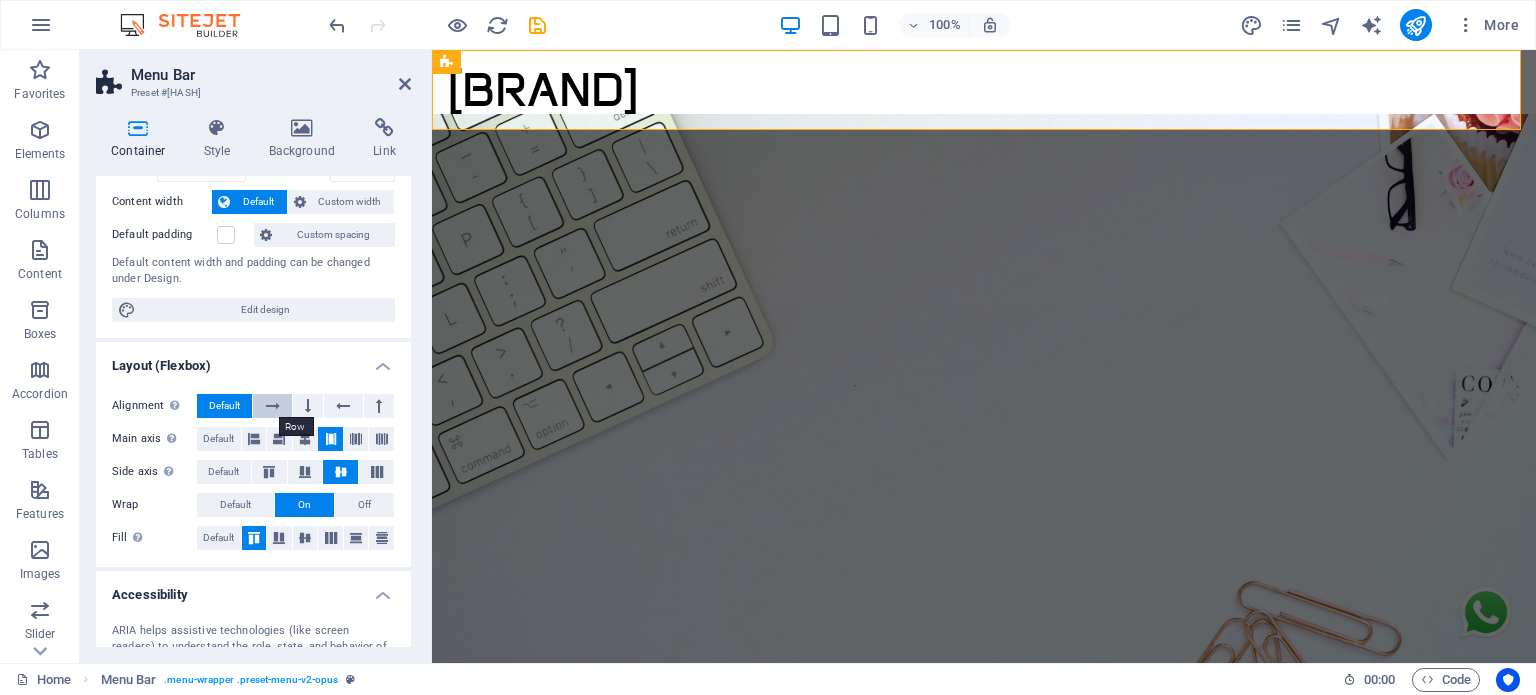 click at bounding box center [273, 406] 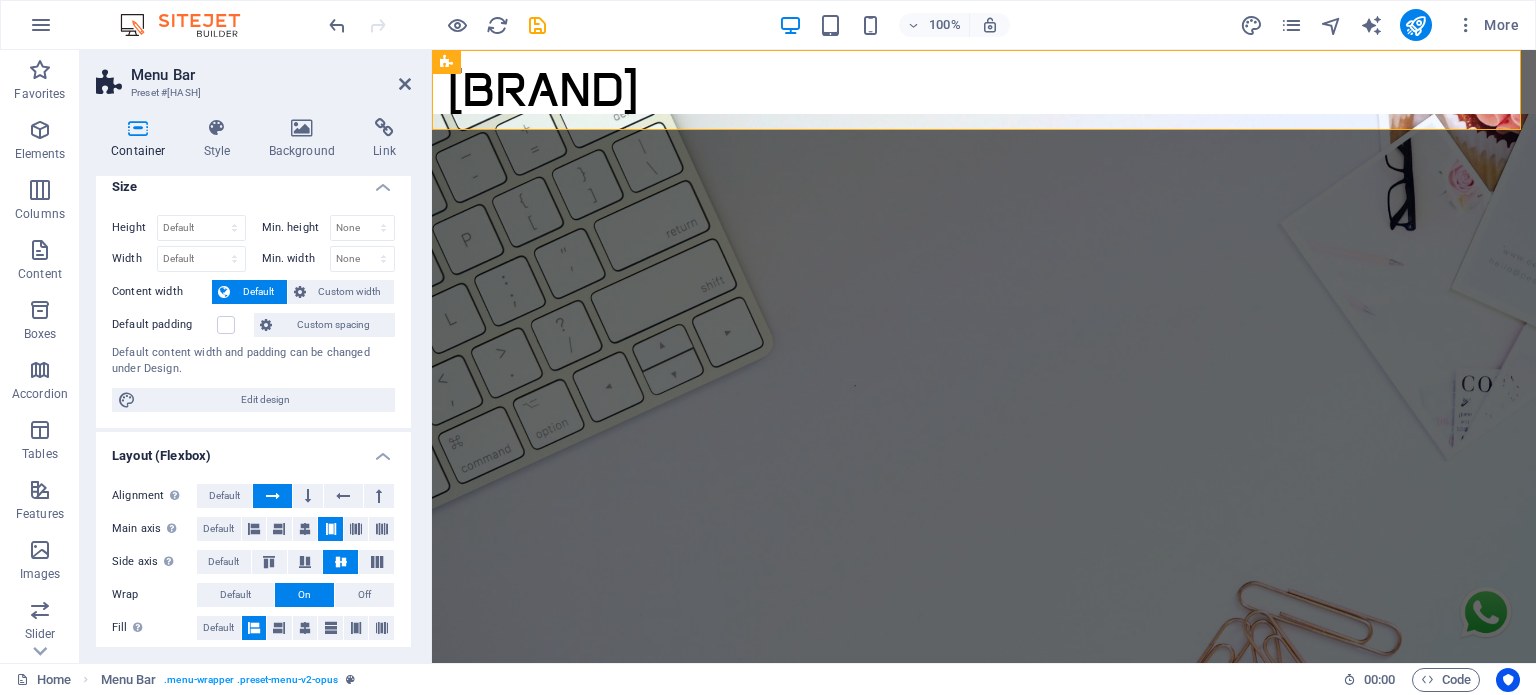 scroll, scrollTop: 0, scrollLeft: 0, axis: both 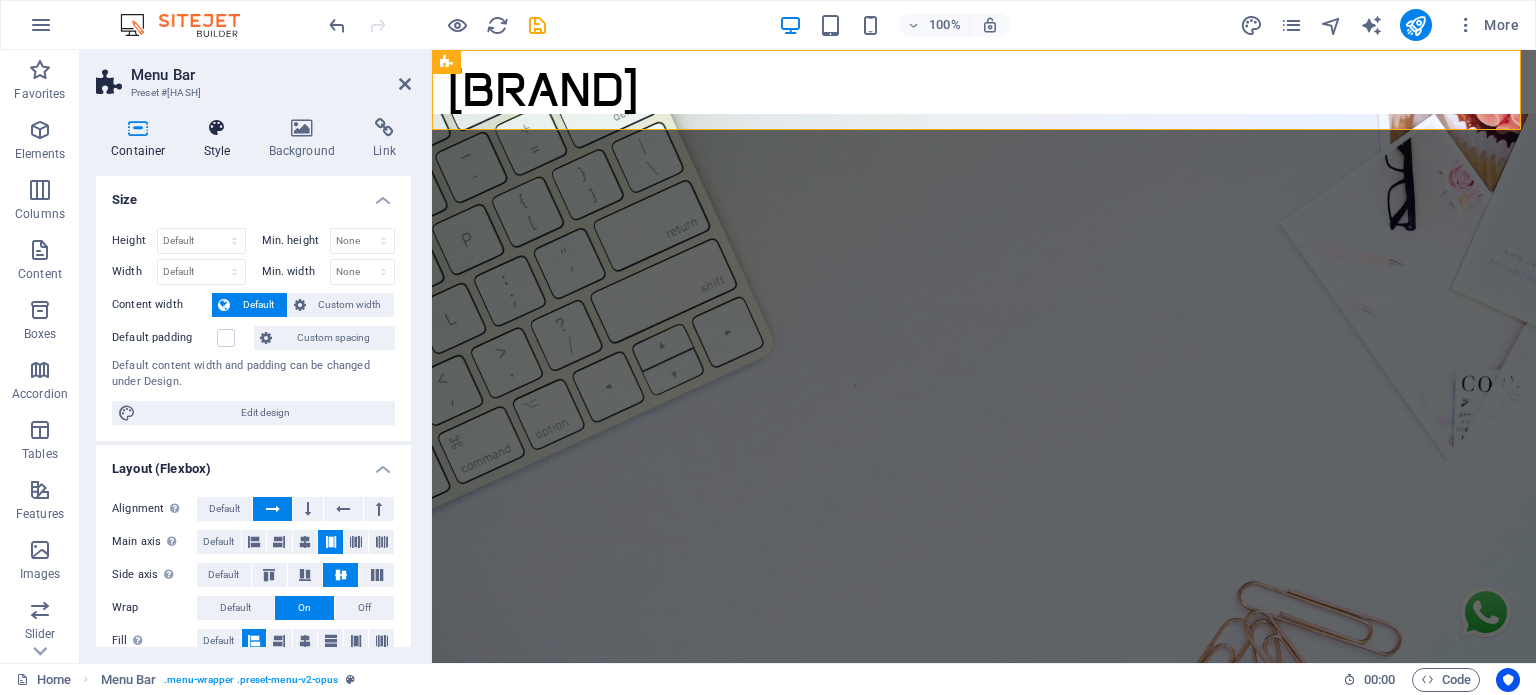 click on "Style" at bounding box center (221, 139) 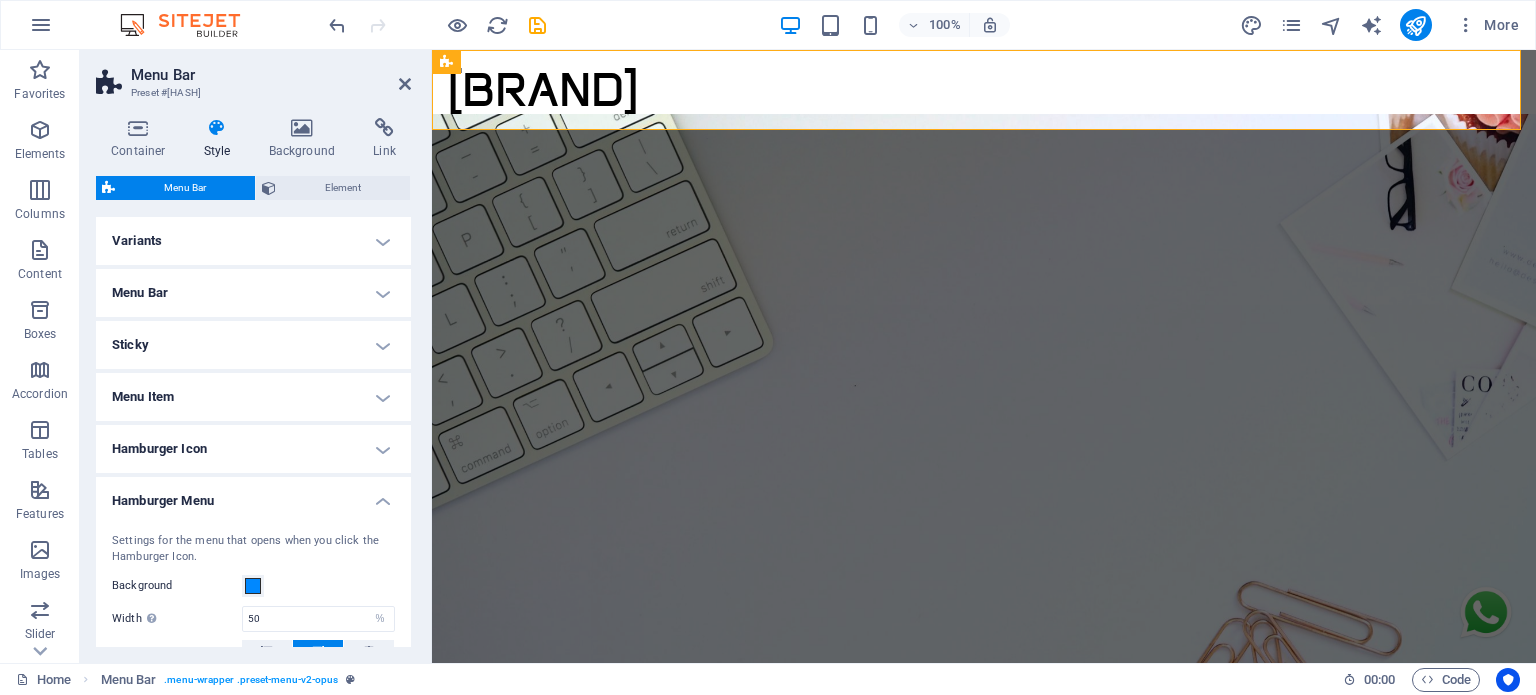 click on "Menu Item" at bounding box center [253, 397] 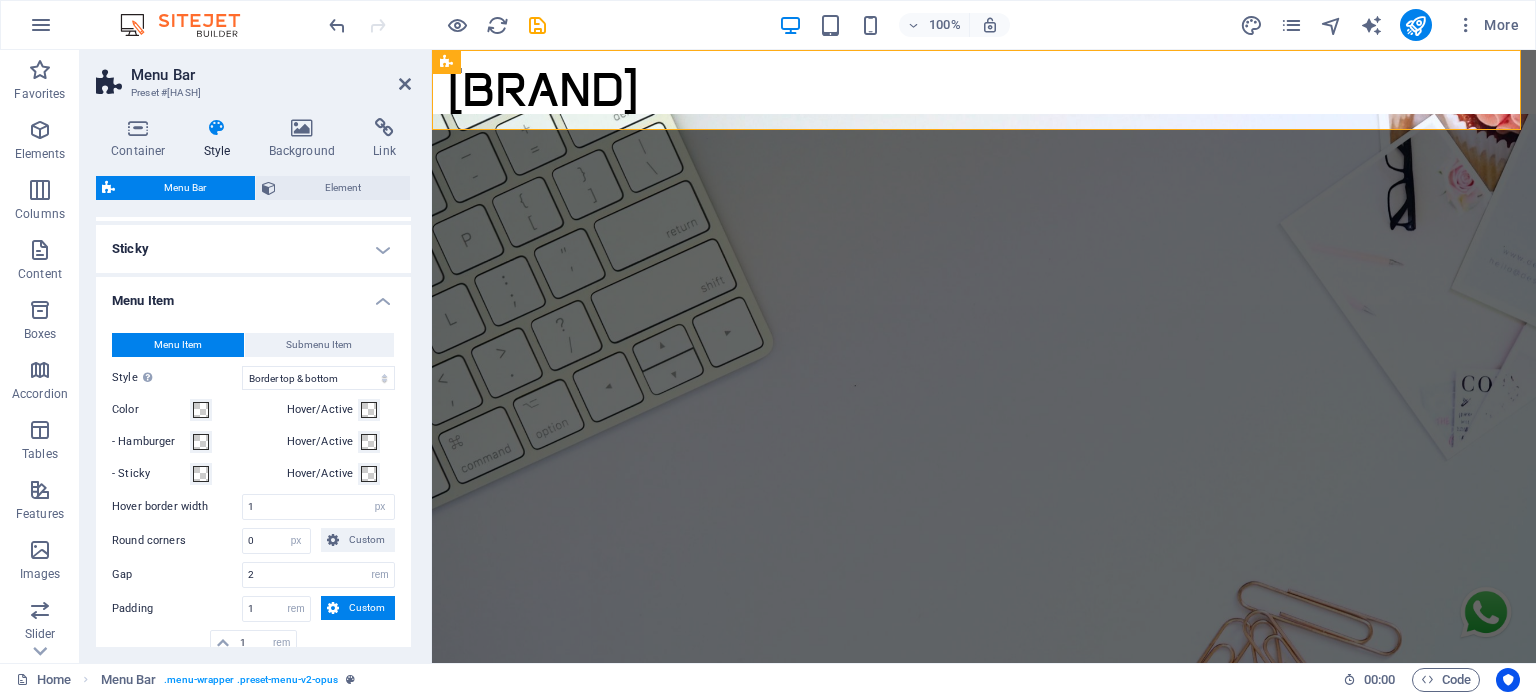 scroll, scrollTop: 100, scrollLeft: 0, axis: vertical 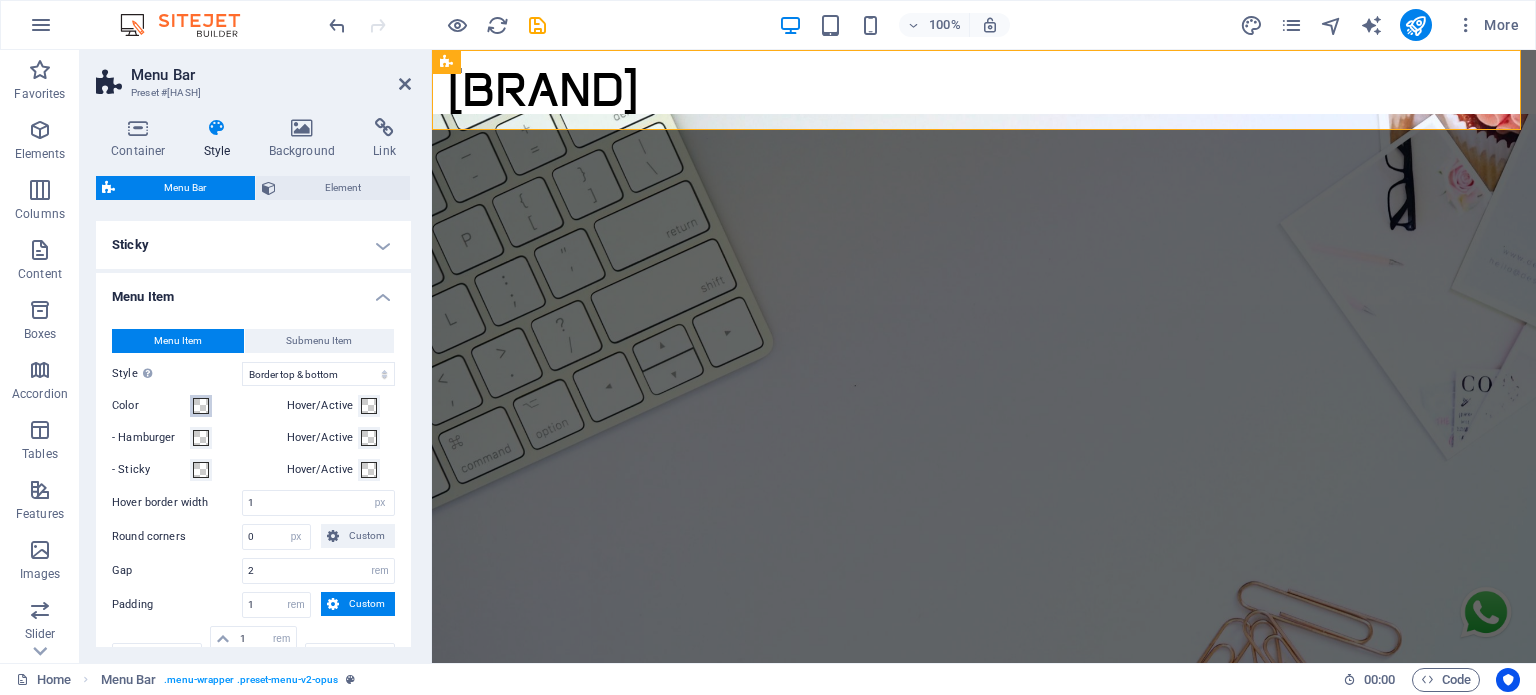 click at bounding box center (201, 406) 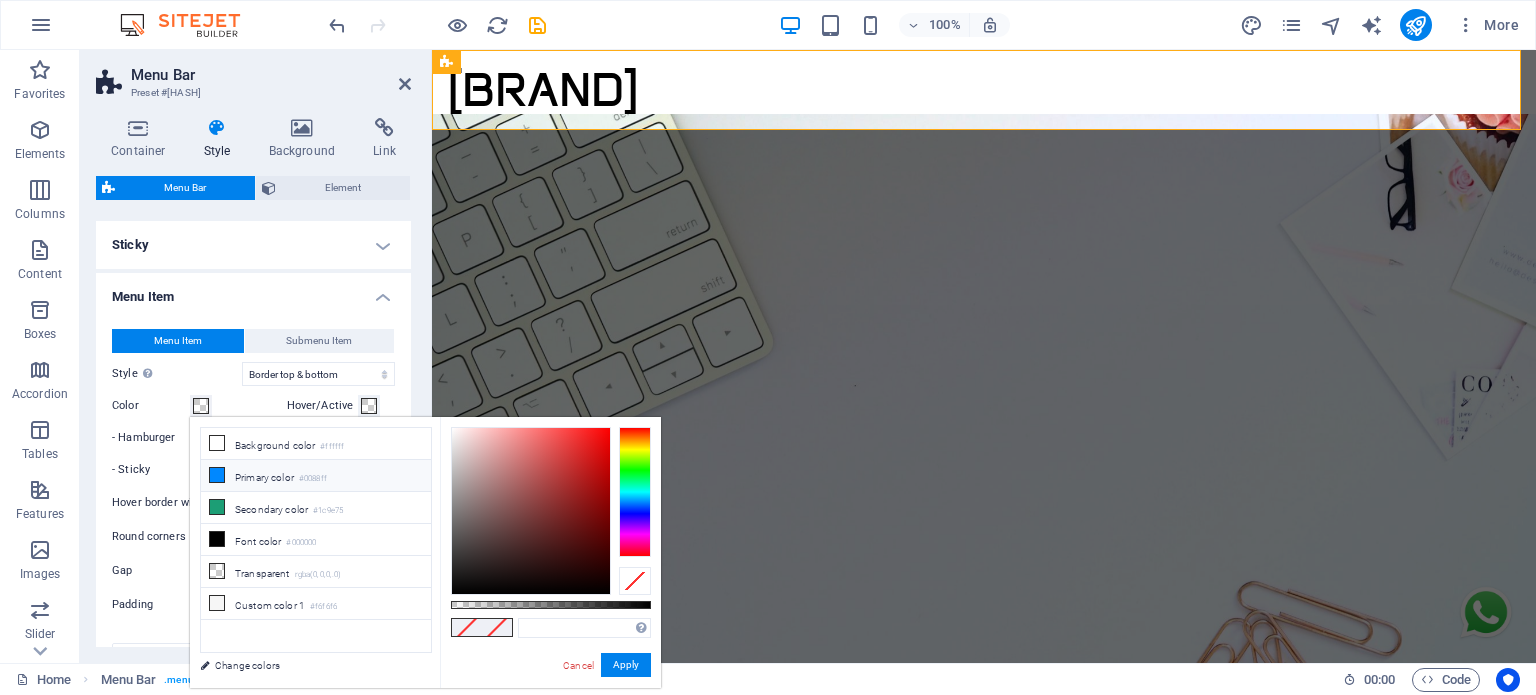 click on "Primary color
#0088ff" at bounding box center [316, 476] 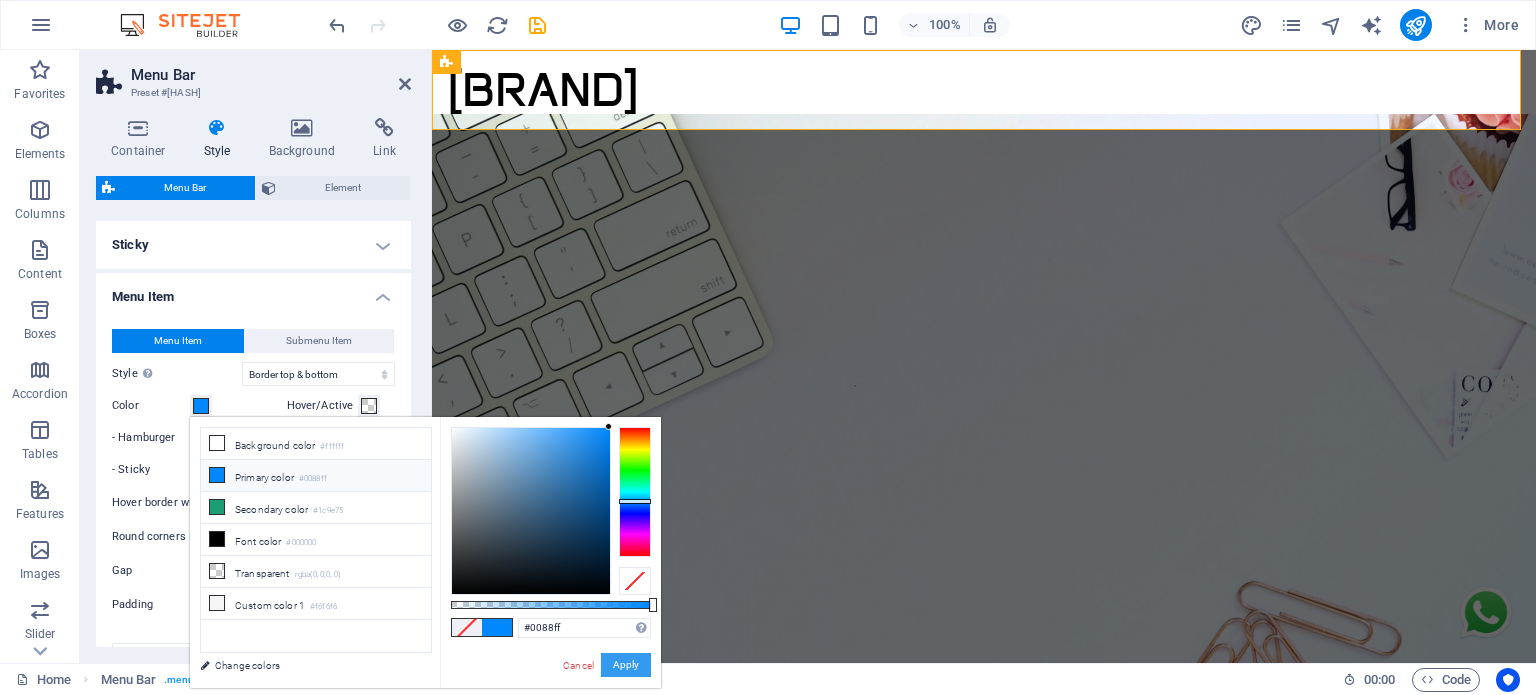 click on "Apply" at bounding box center [626, 665] 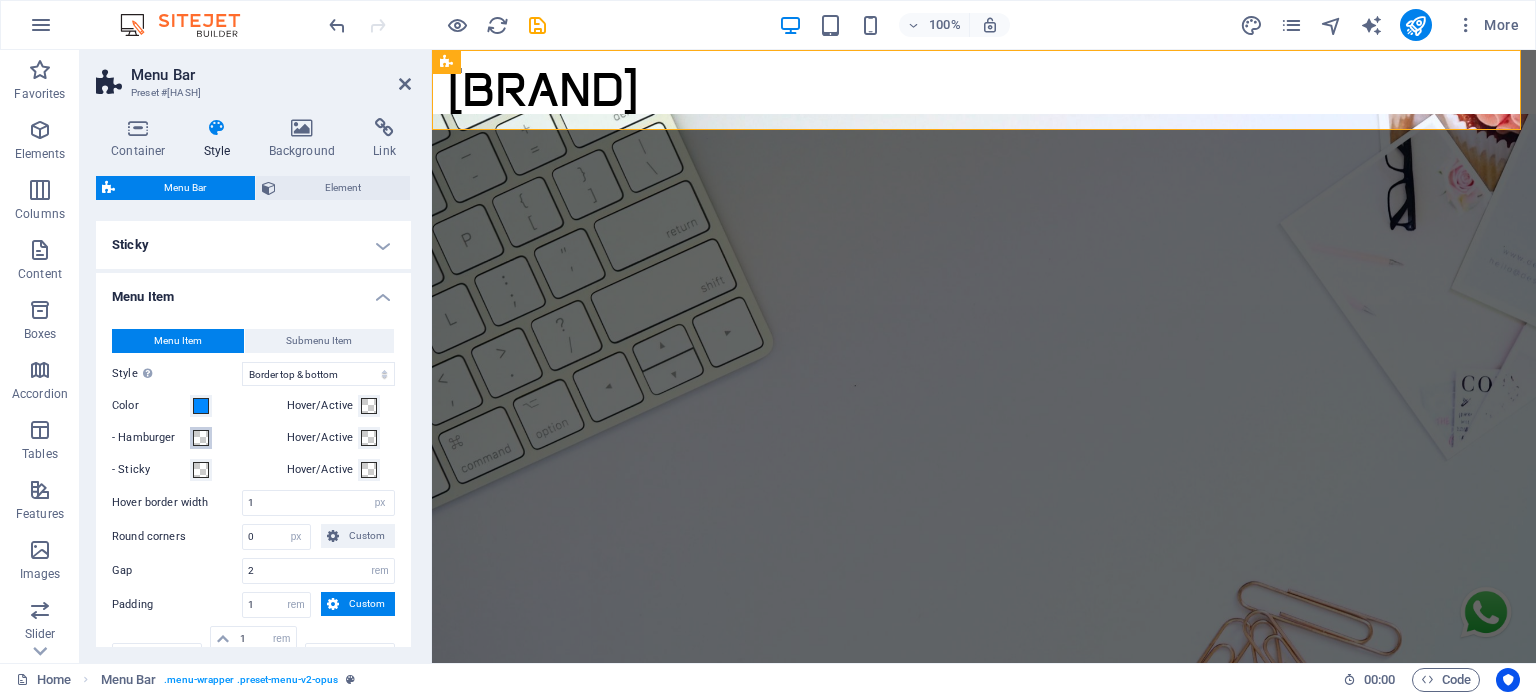 click at bounding box center (201, 438) 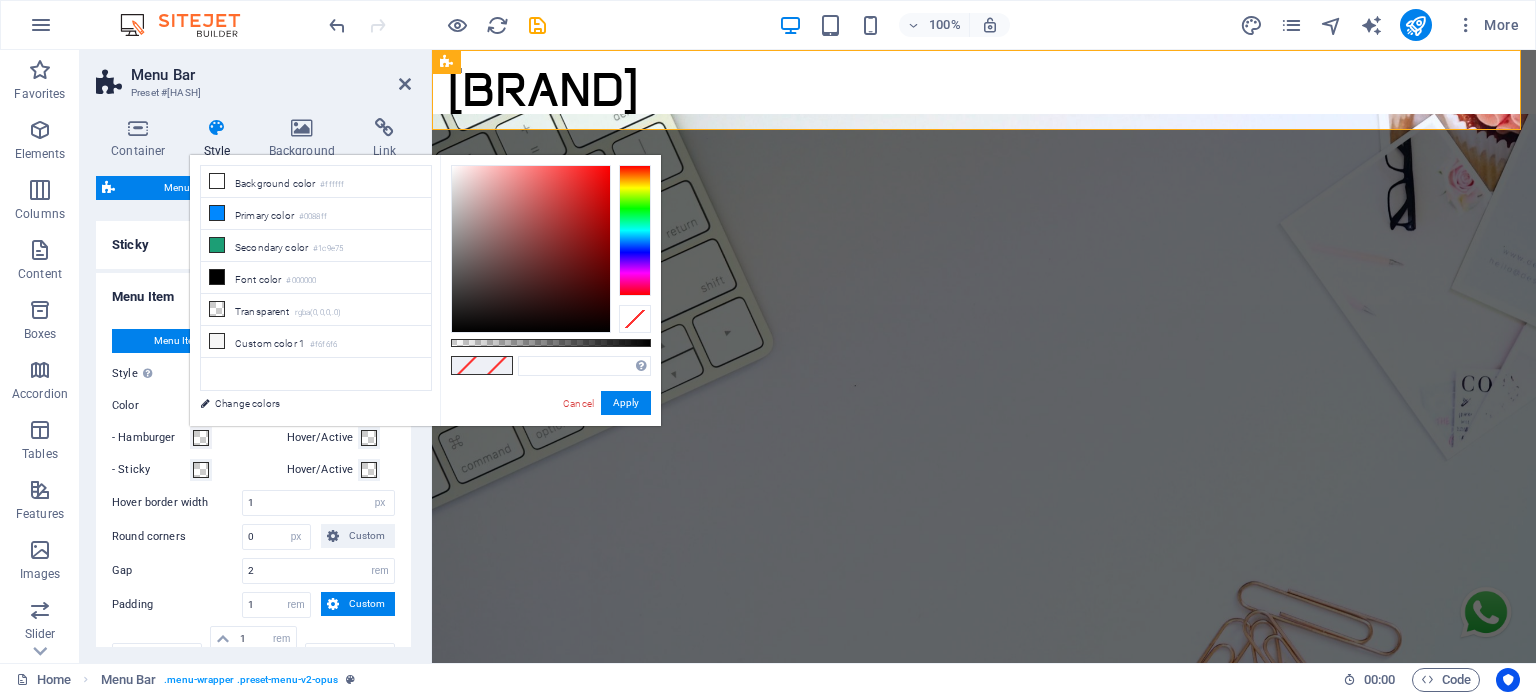 type on "#0088ff" 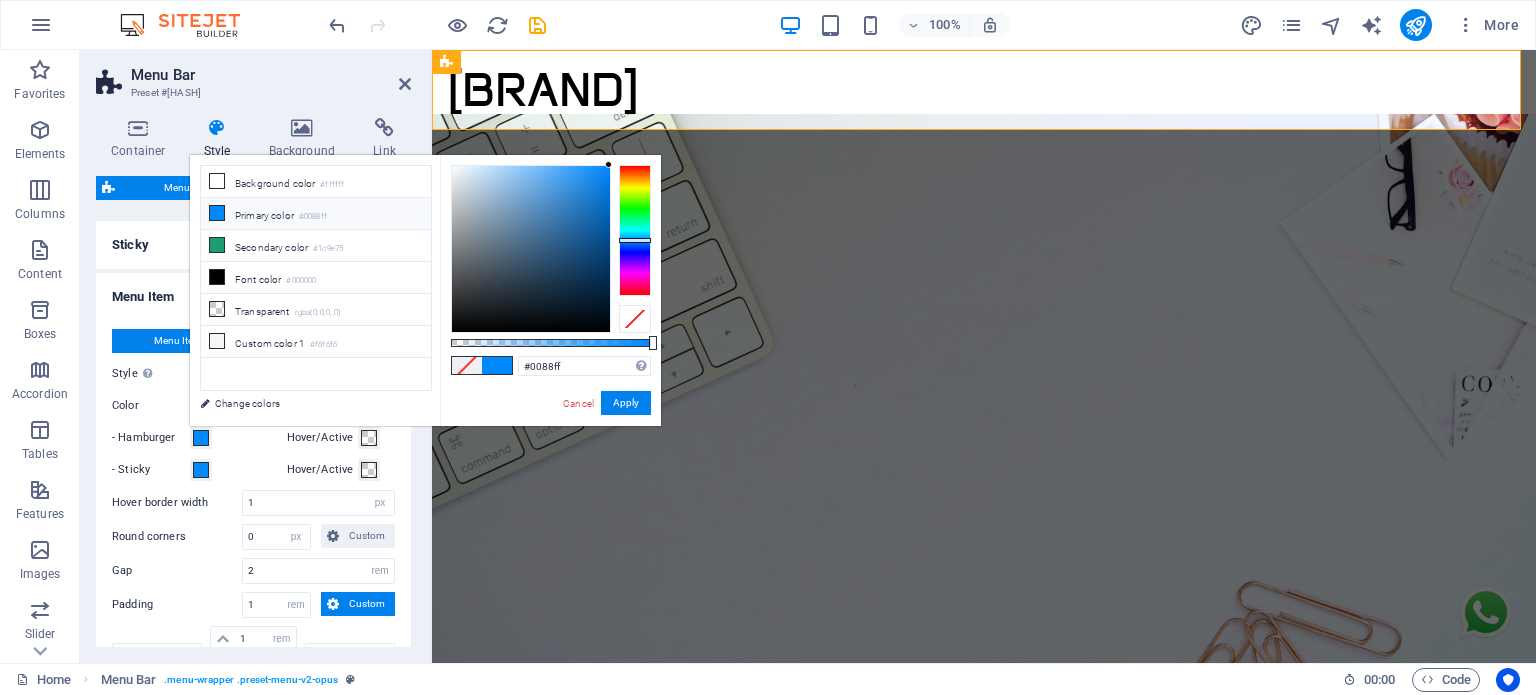 click on "Primary color
#0088ff" at bounding box center (316, 214) 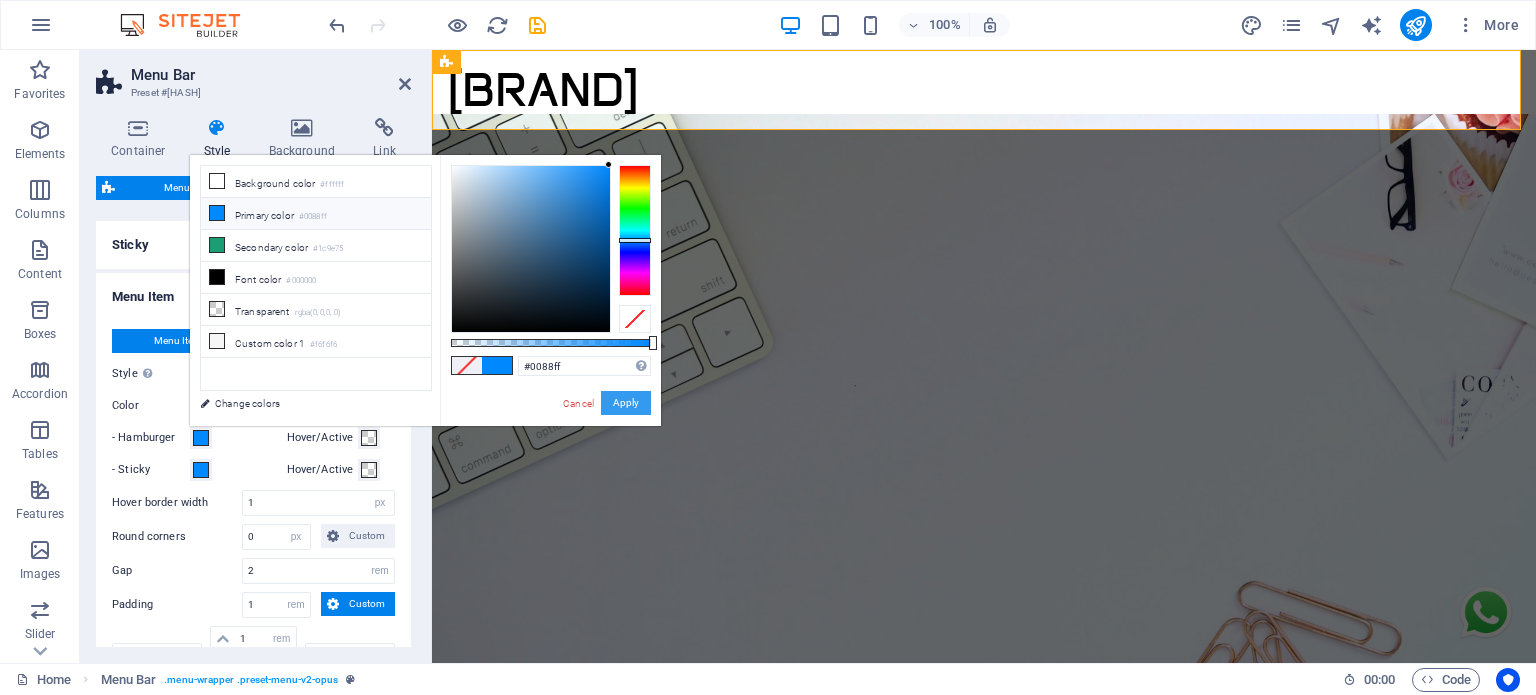 click on "Apply" at bounding box center (626, 403) 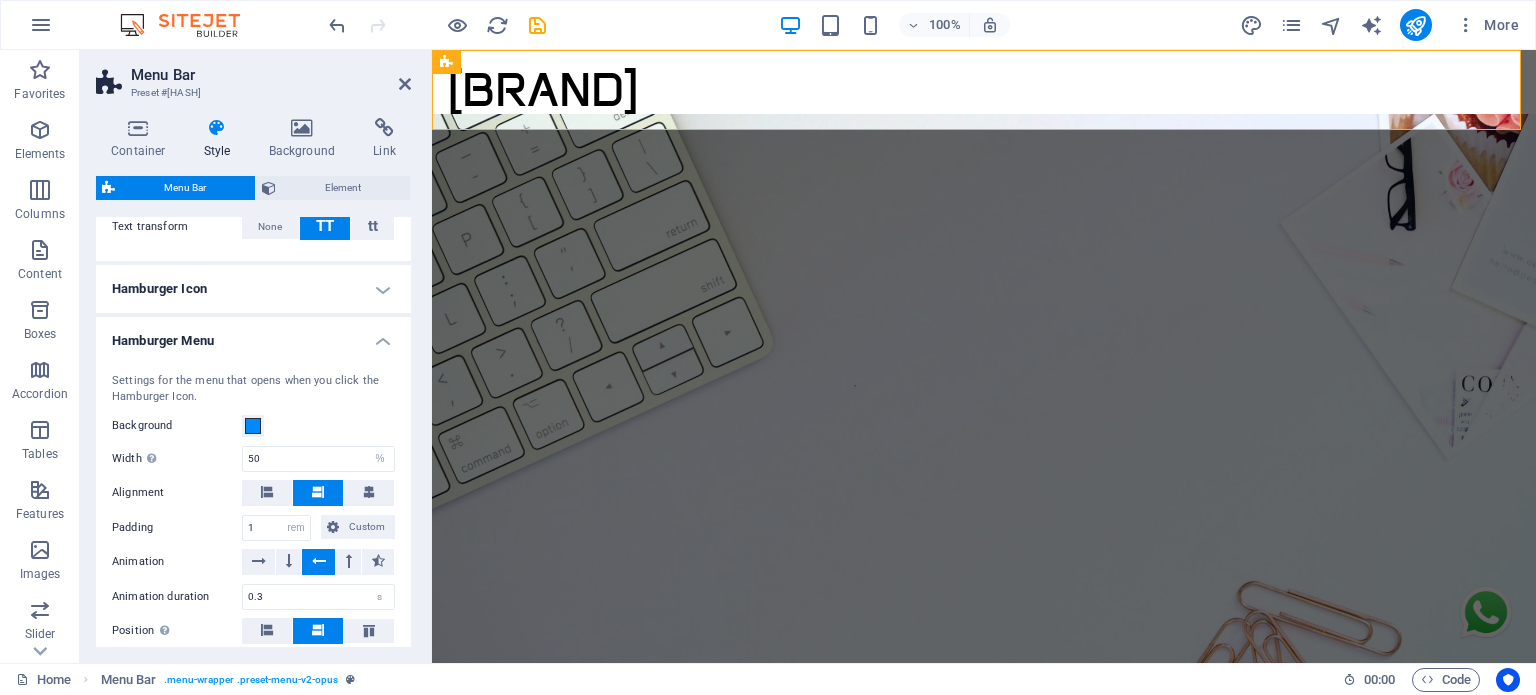 scroll, scrollTop: 629, scrollLeft: 0, axis: vertical 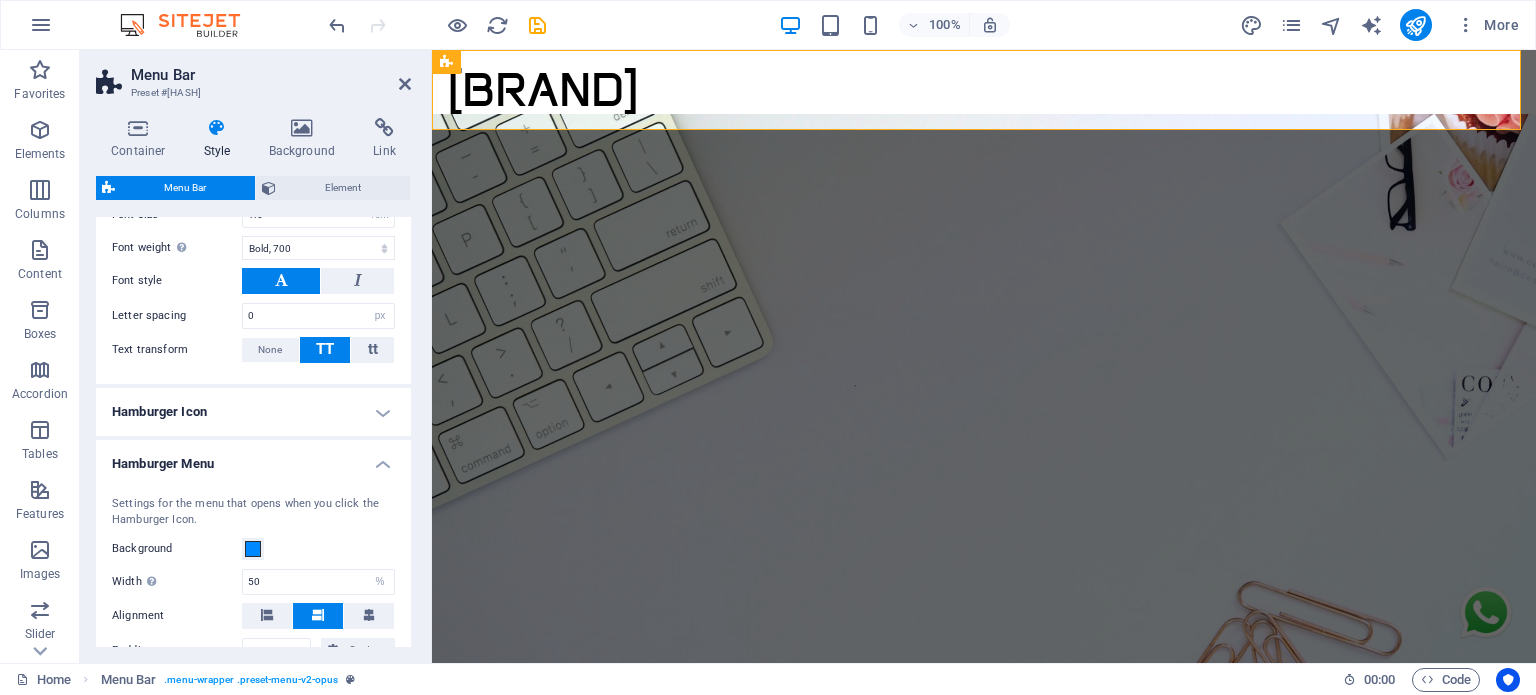 click on "Hamburger Icon" at bounding box center (253, 412) 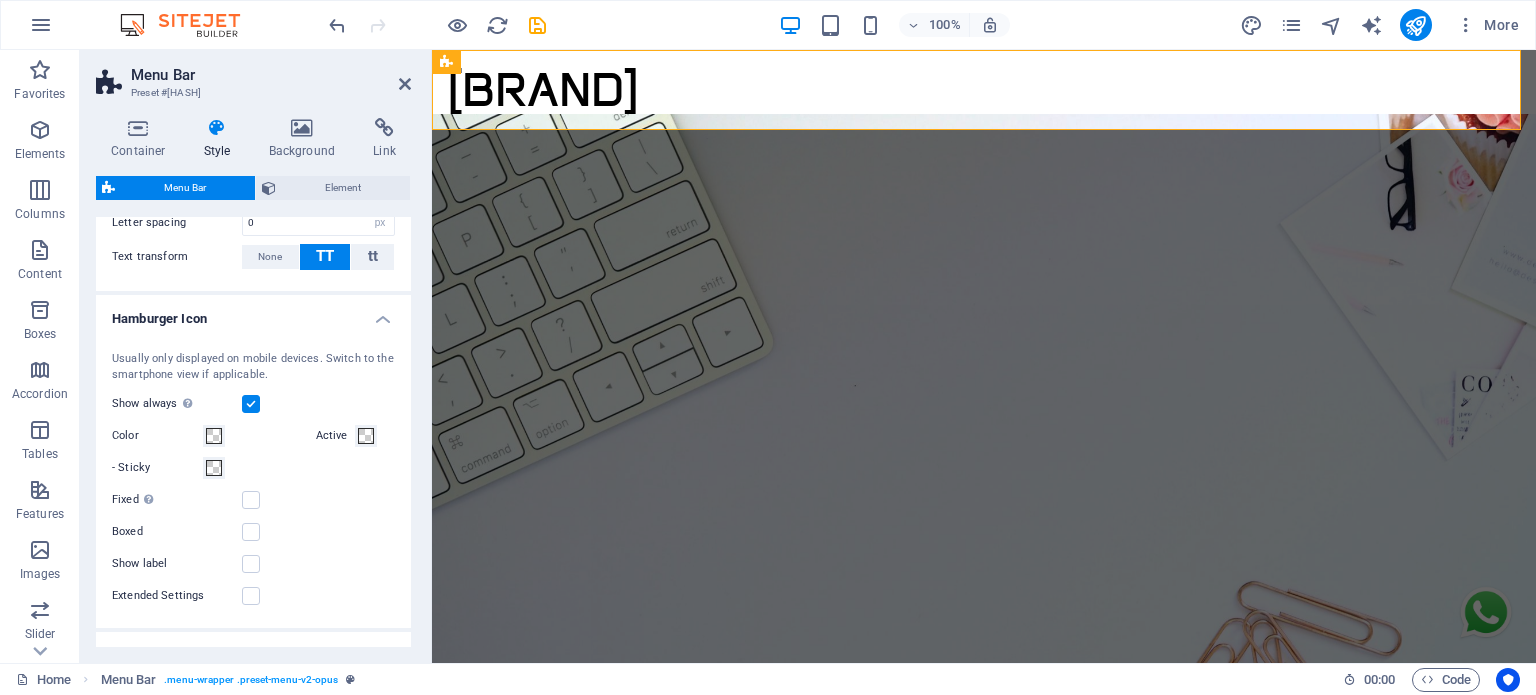 scroll, scrollTop: 729, scrollLeft: 0, axis: vertical 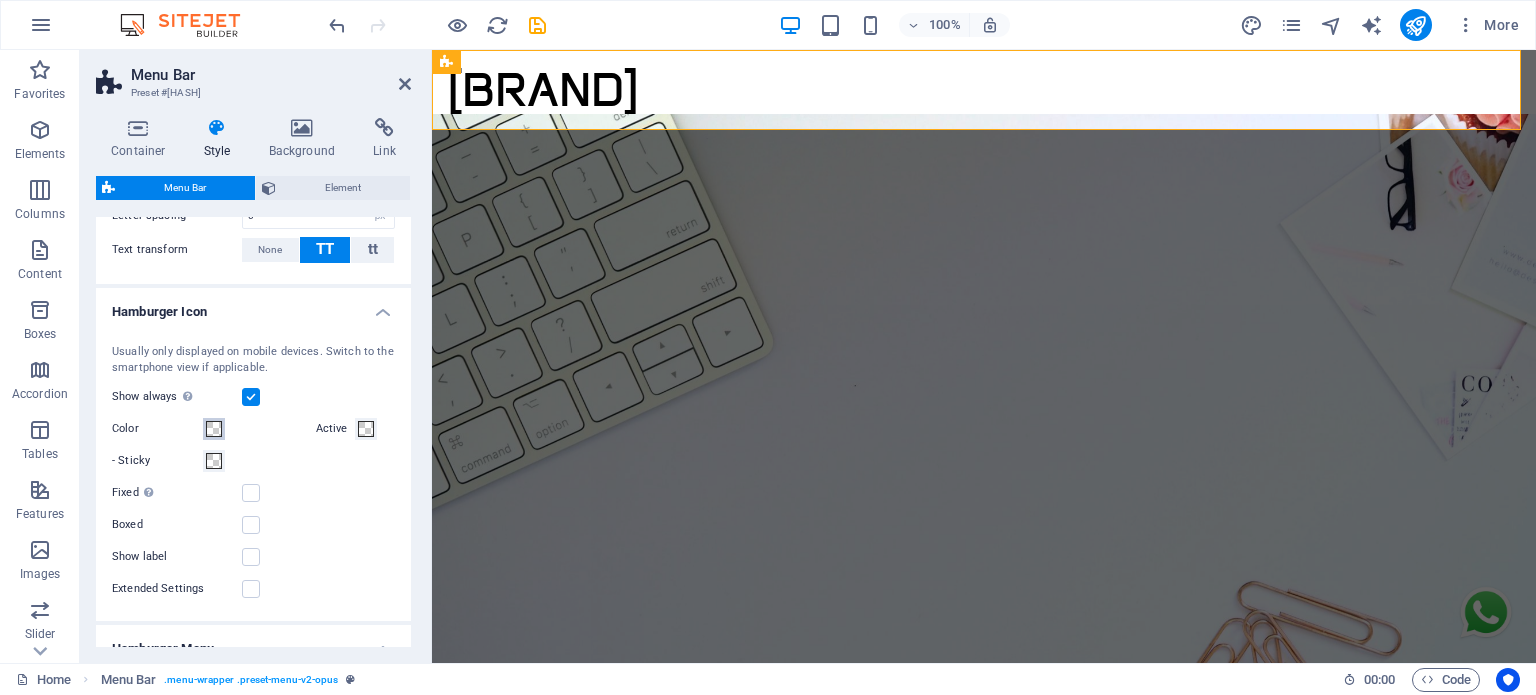 click on "Color" at bounding box center [214, 429] 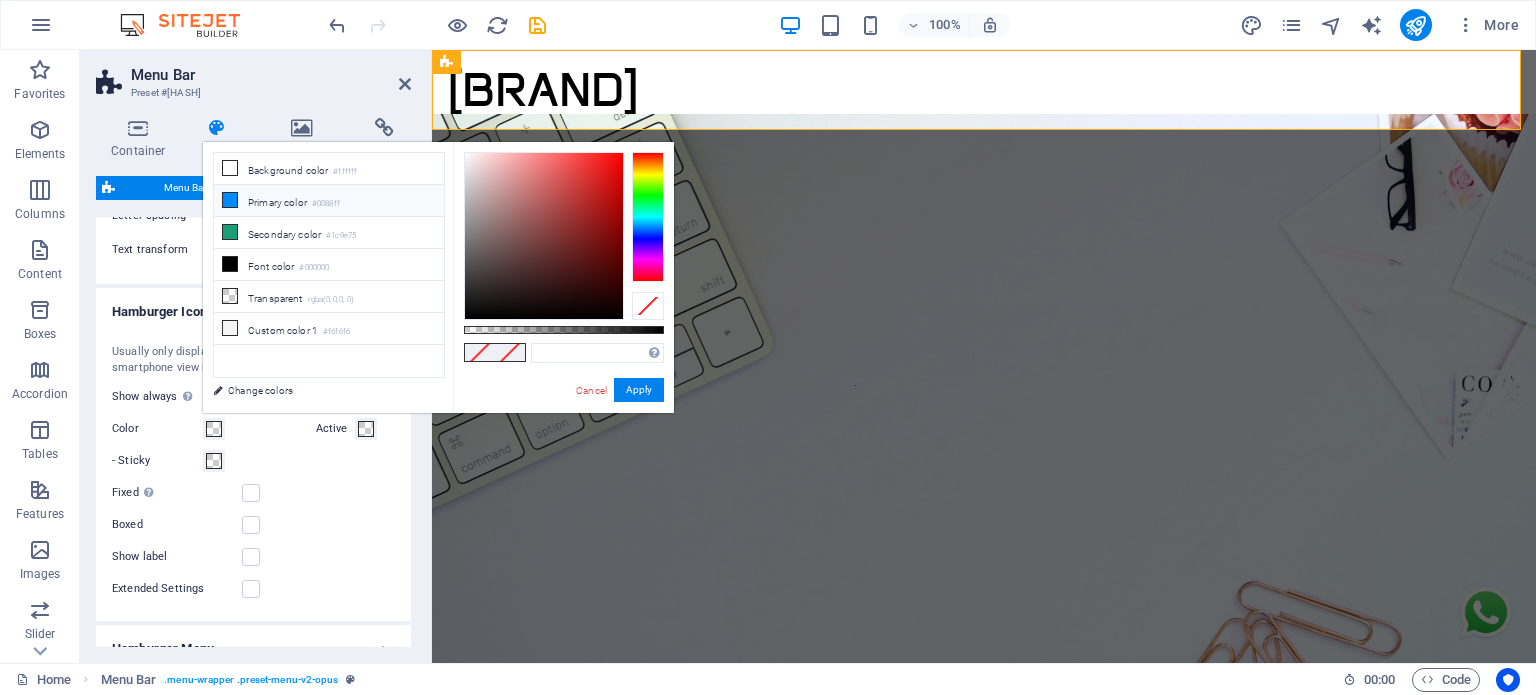 click on "#0088ff" at bounding box center (326, 204) 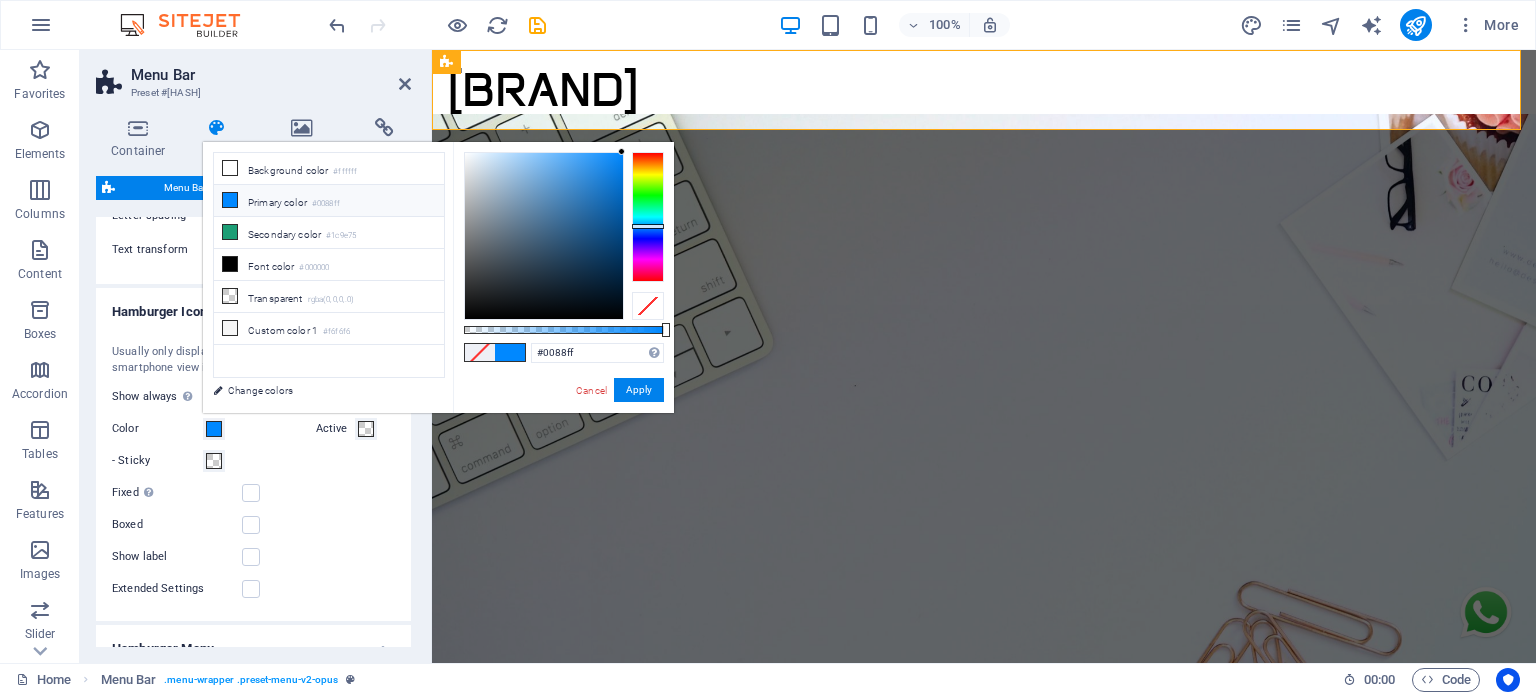 click on "#0088ff" at bounding box center (326, 204) 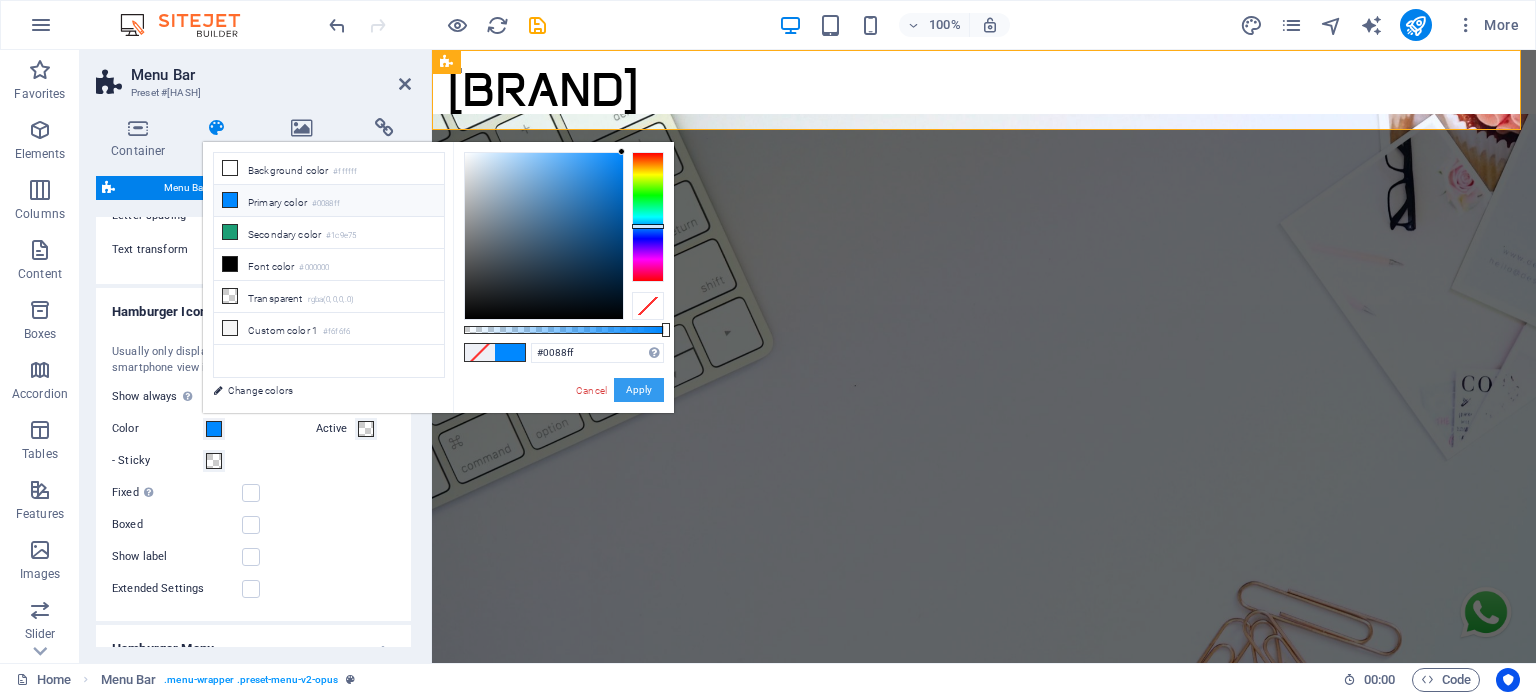 click on "Apply" at bounding box center [639, 390] 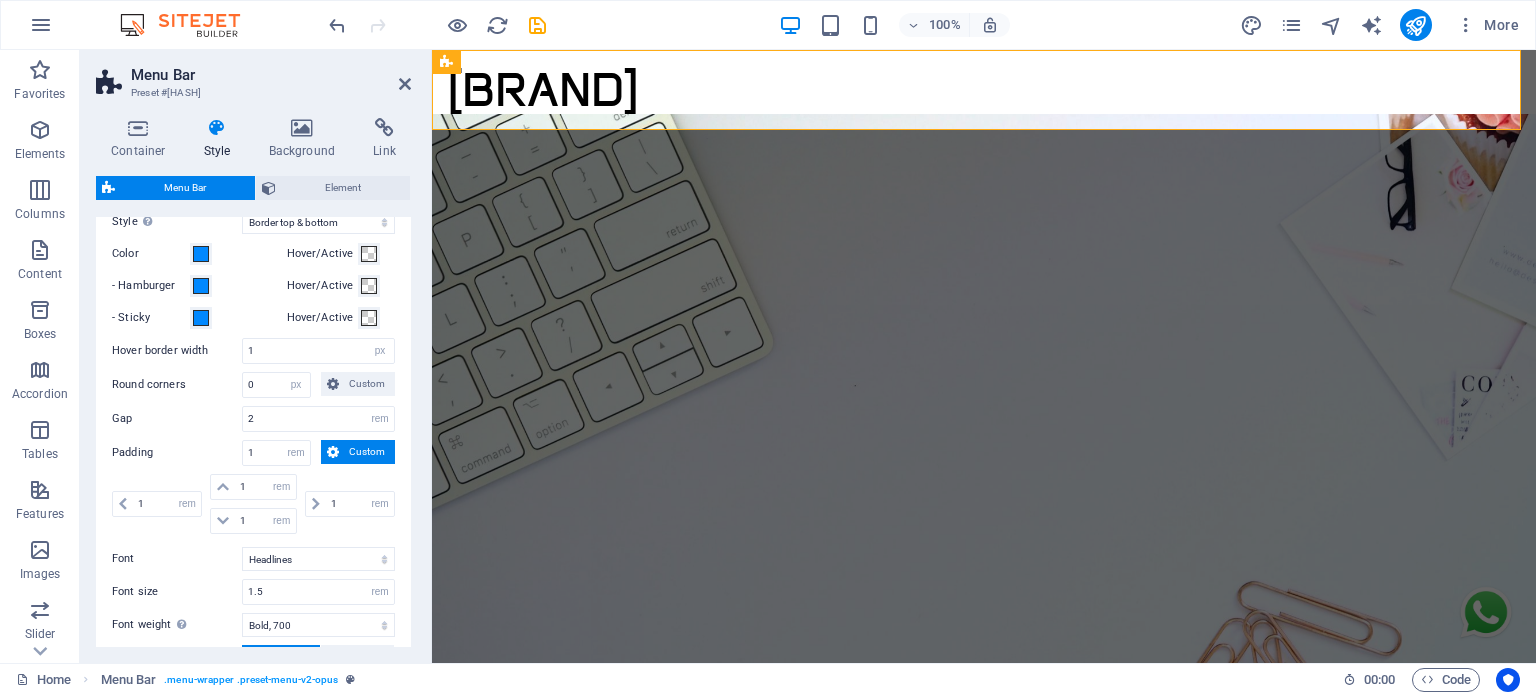 scroll, scrollTop: 129, scrollLeft: 0, axis: vertical 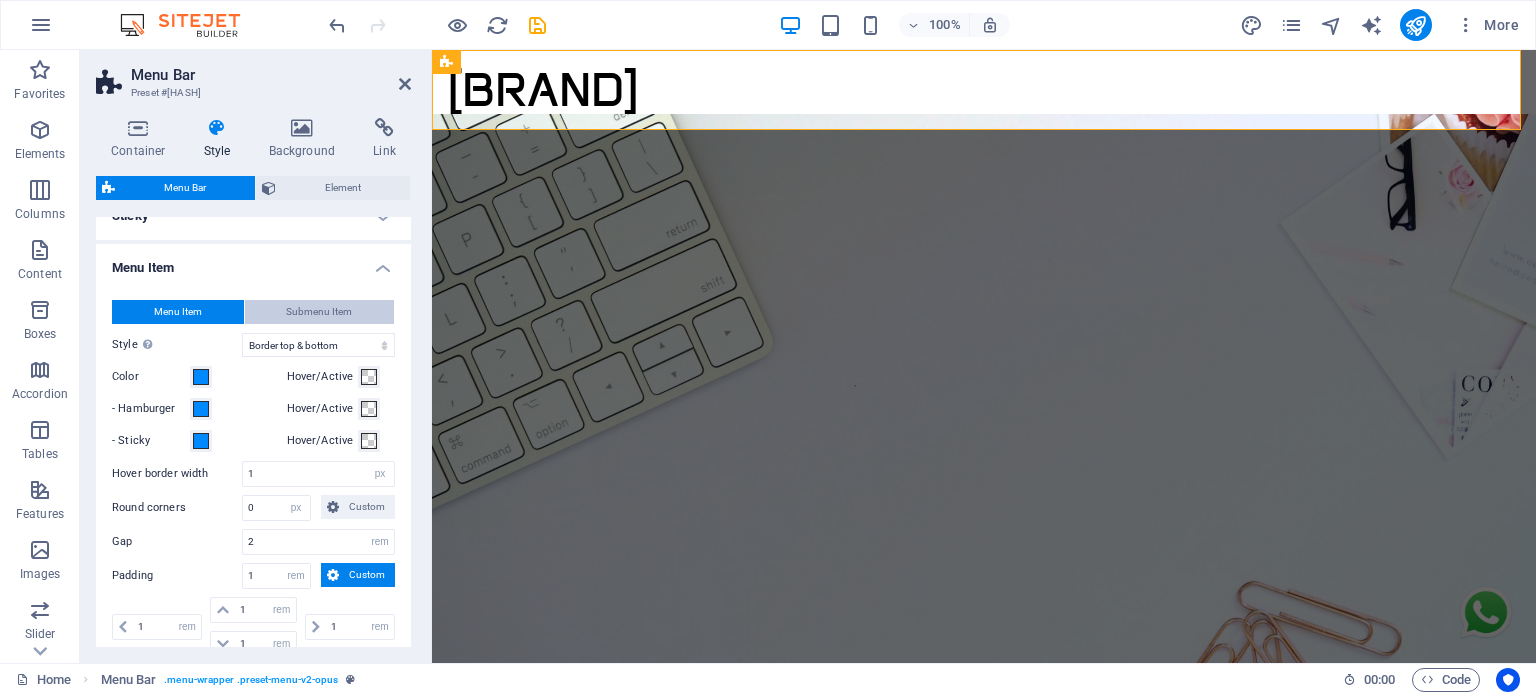 click on "Submenu Item" at bounding box center [319, 312] 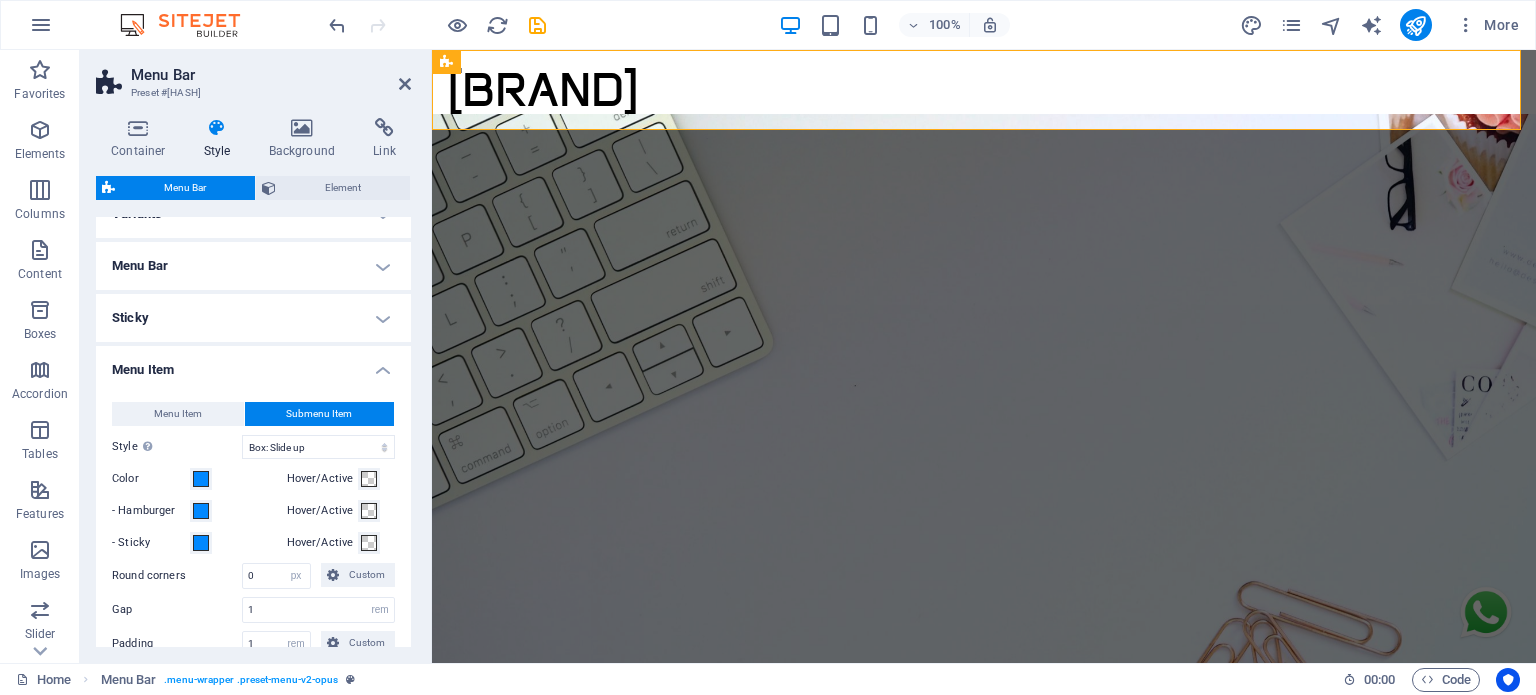 scroll, scrollTop: 0, scrollLeft: 0, axis: both 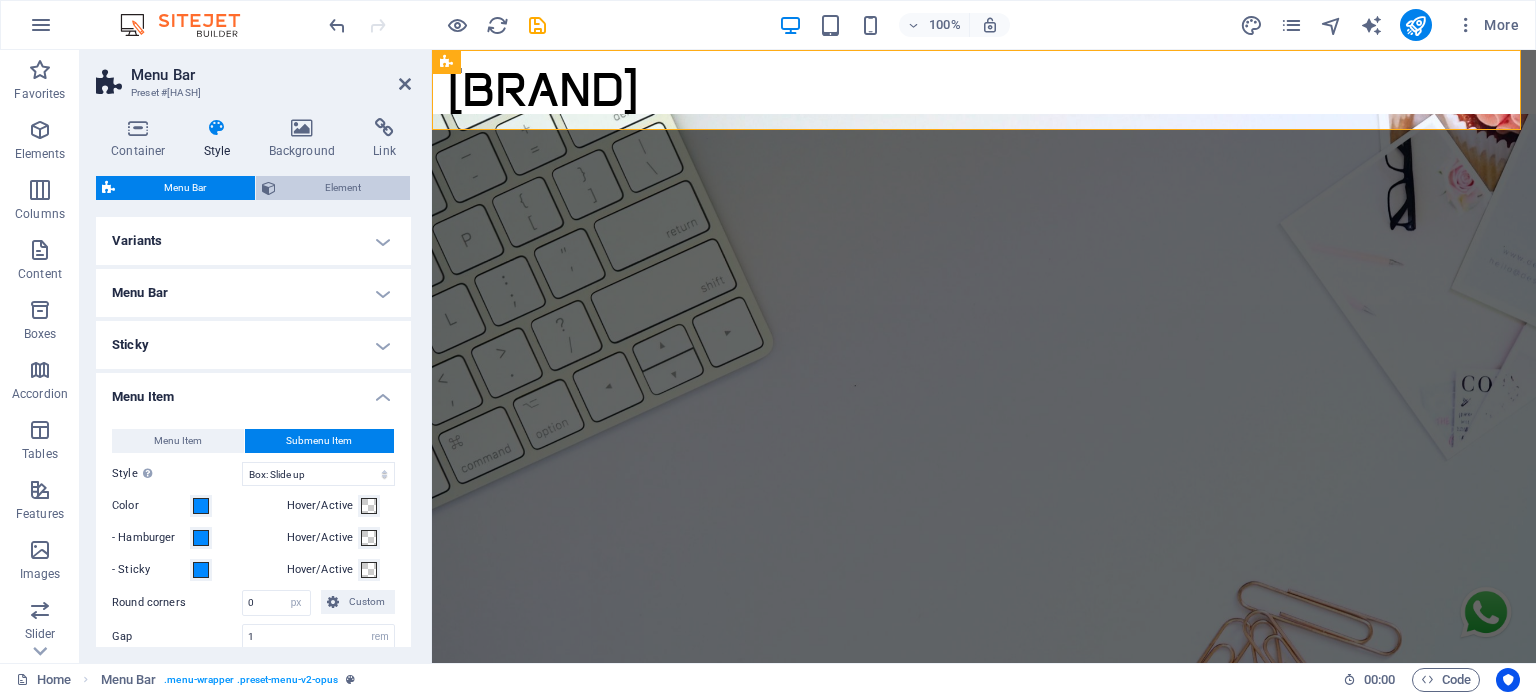 click on "Element" at bounding box center [343, 188] 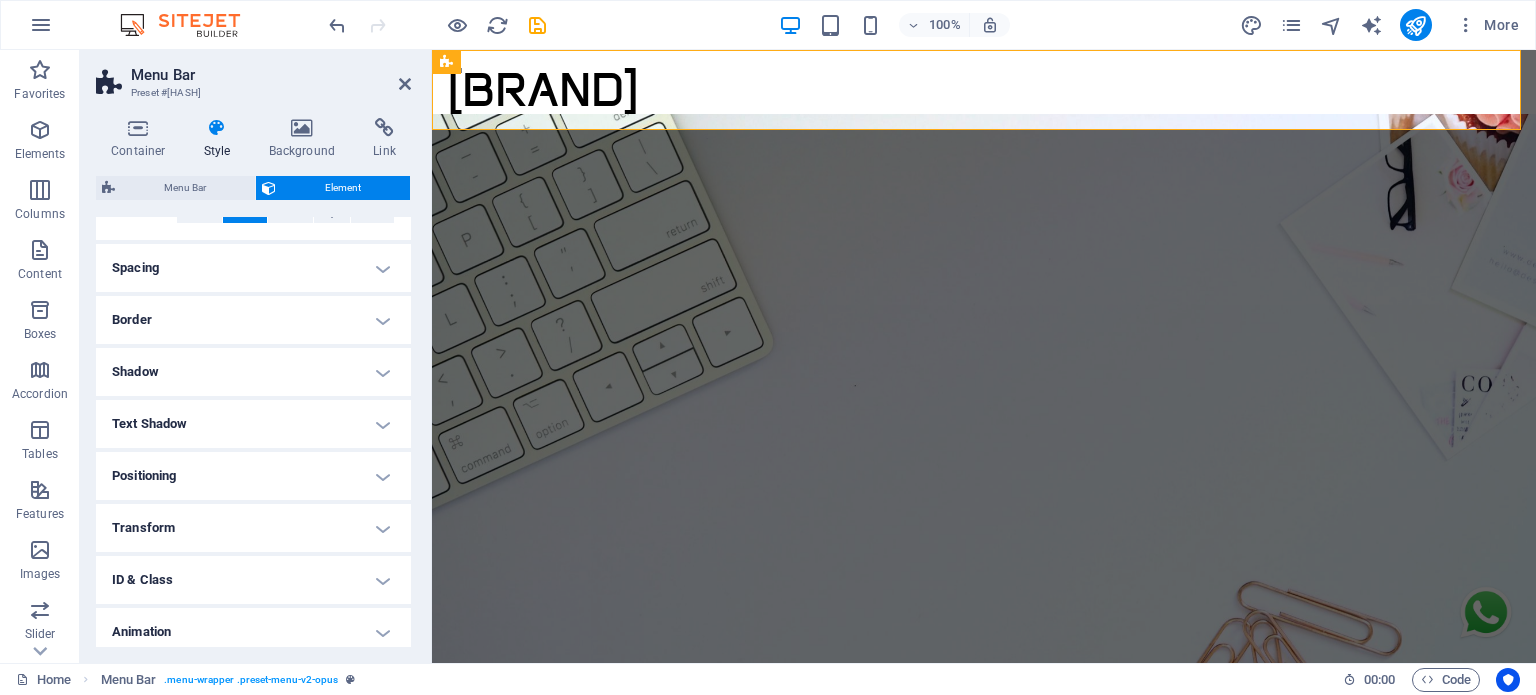 scroll, scrollTop: 0, scrollLeft: 0, axis: both 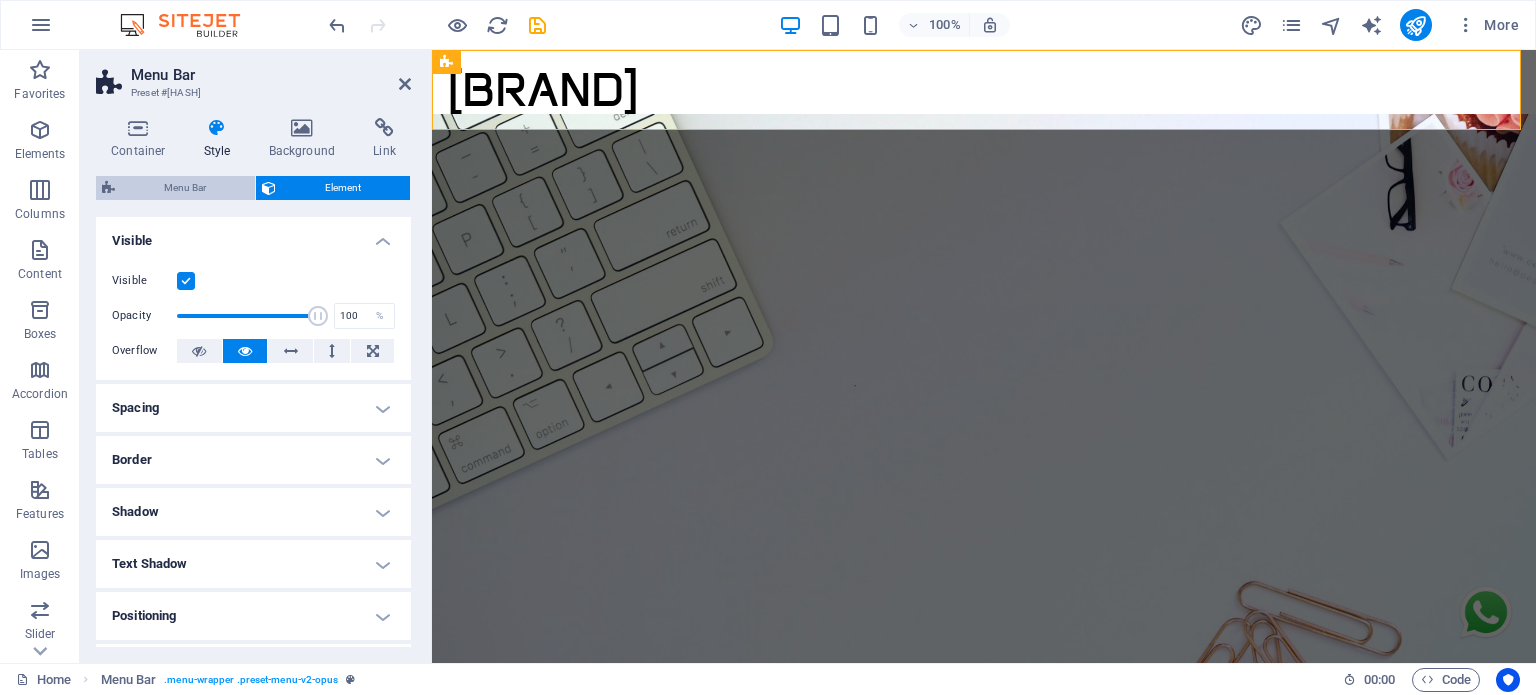click on "Menu Bar" at bounding box center (185, 188) 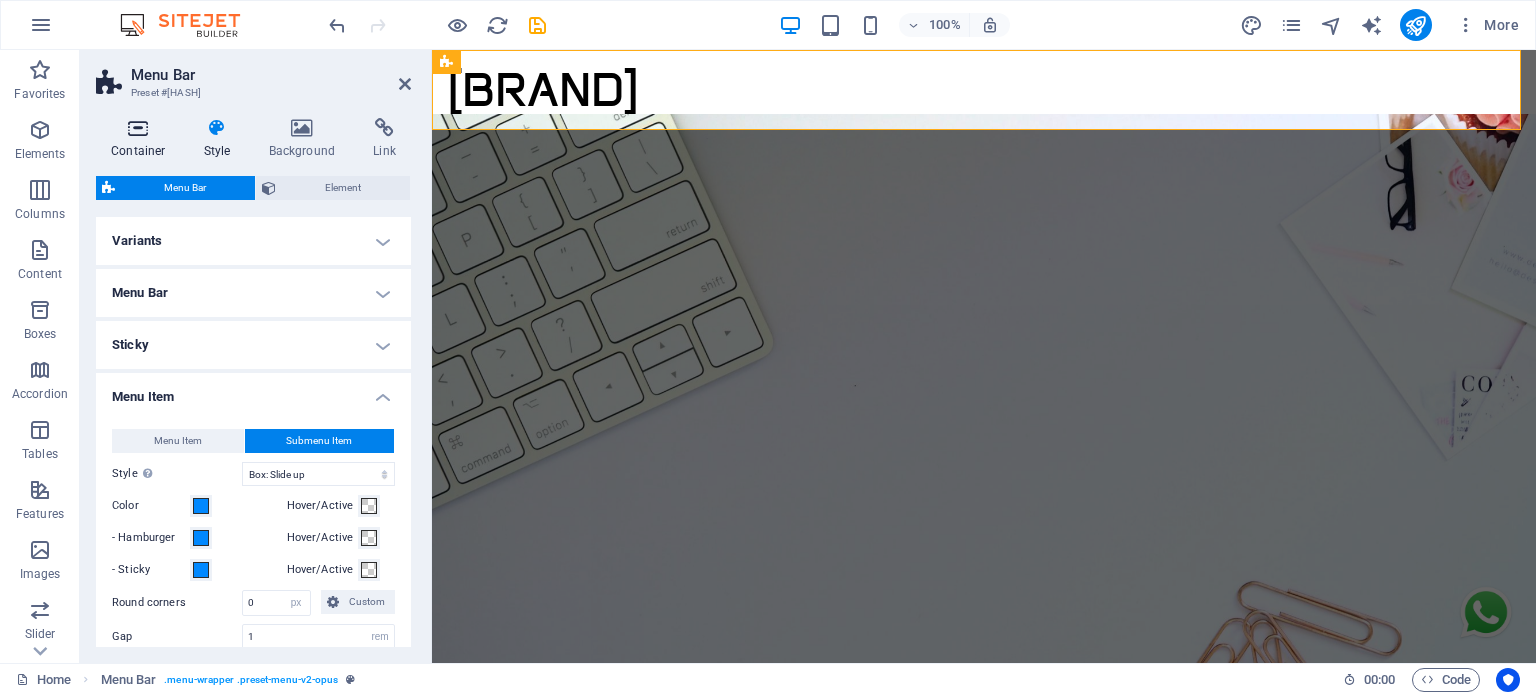 click on "Container" at bounding box center (142, 139) 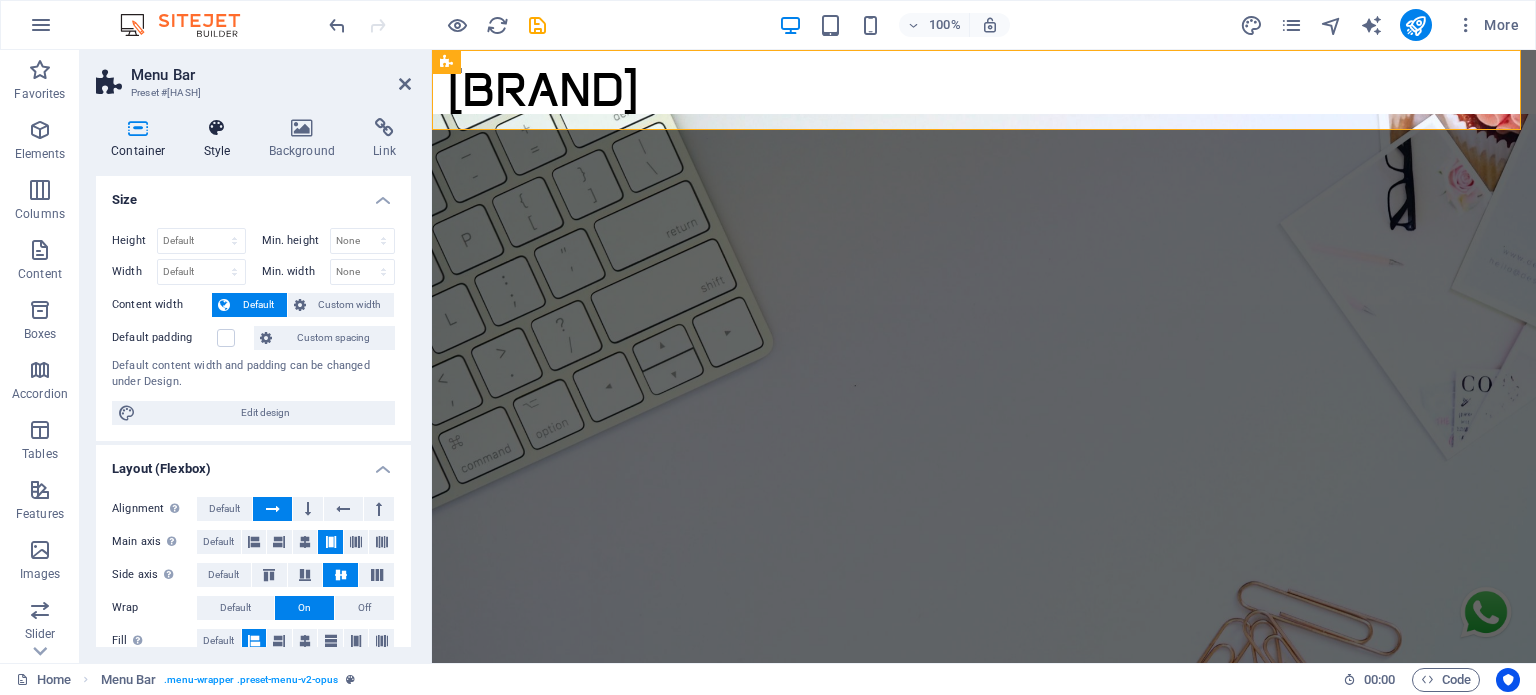 click on "Style" at bounding box center (221, 139) 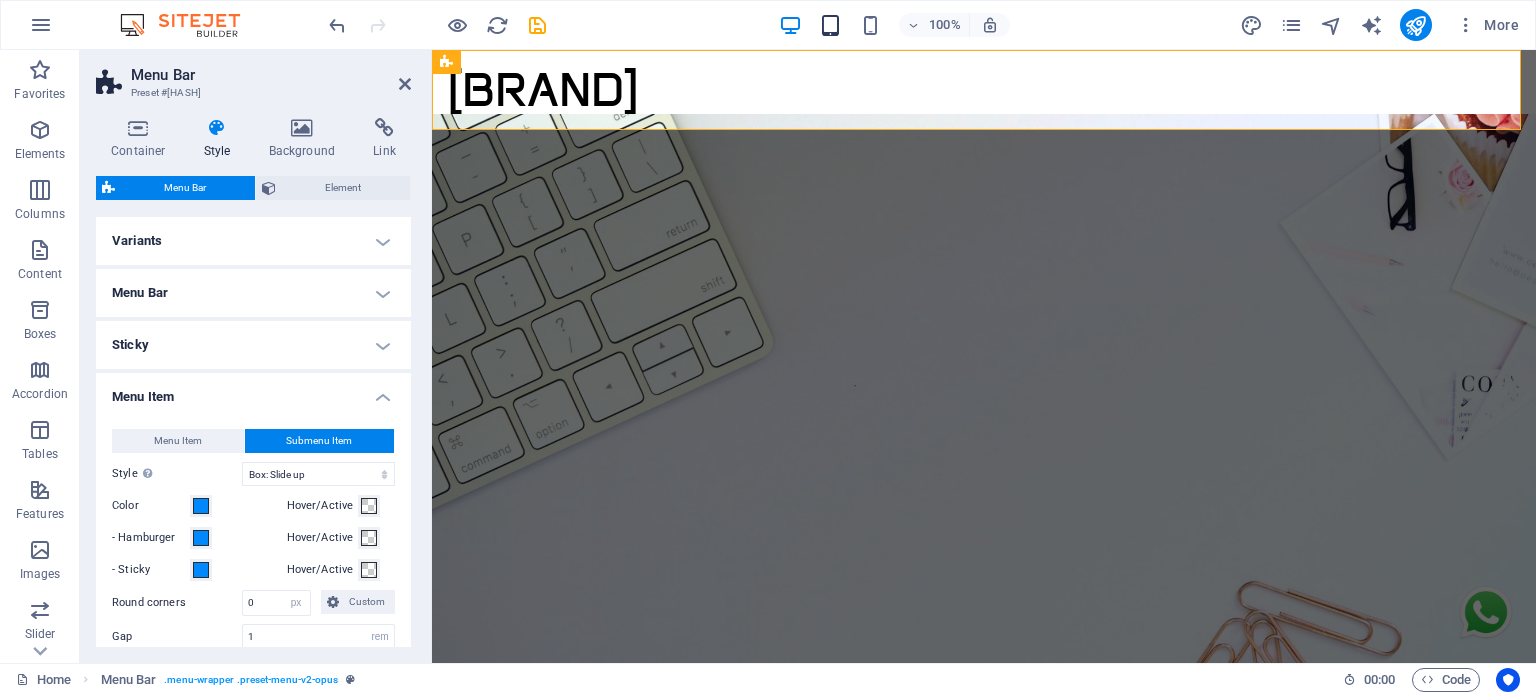 click at bounding box center (830, 25) 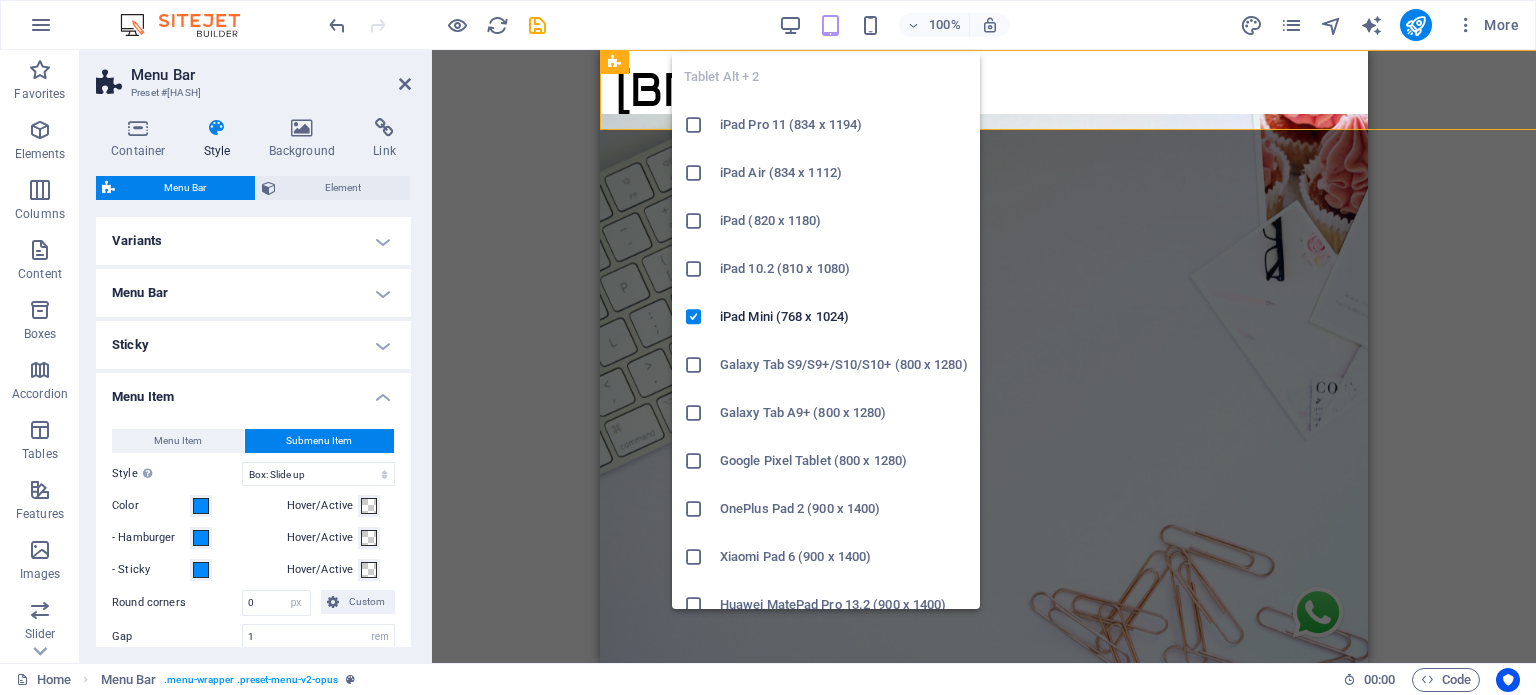 select 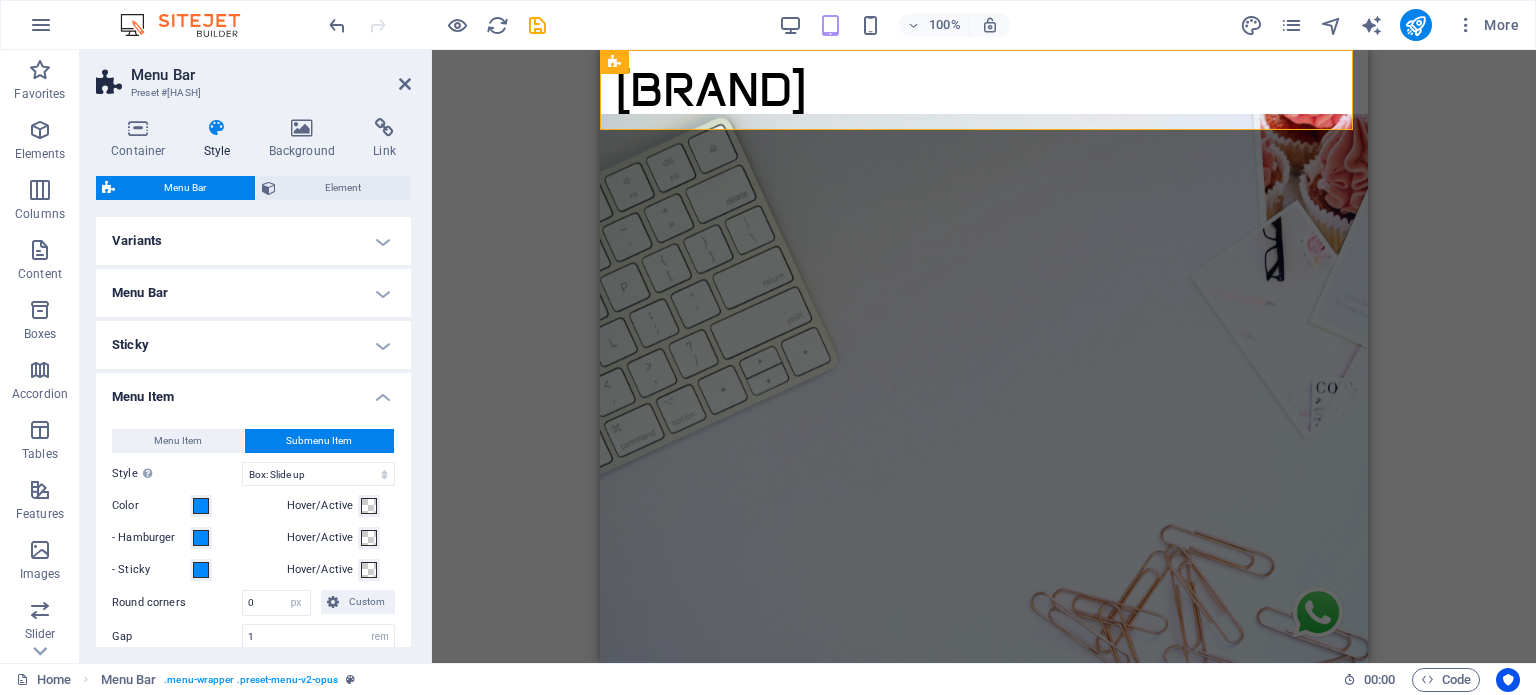 click on "100% More" at bounding box center [926, 25] 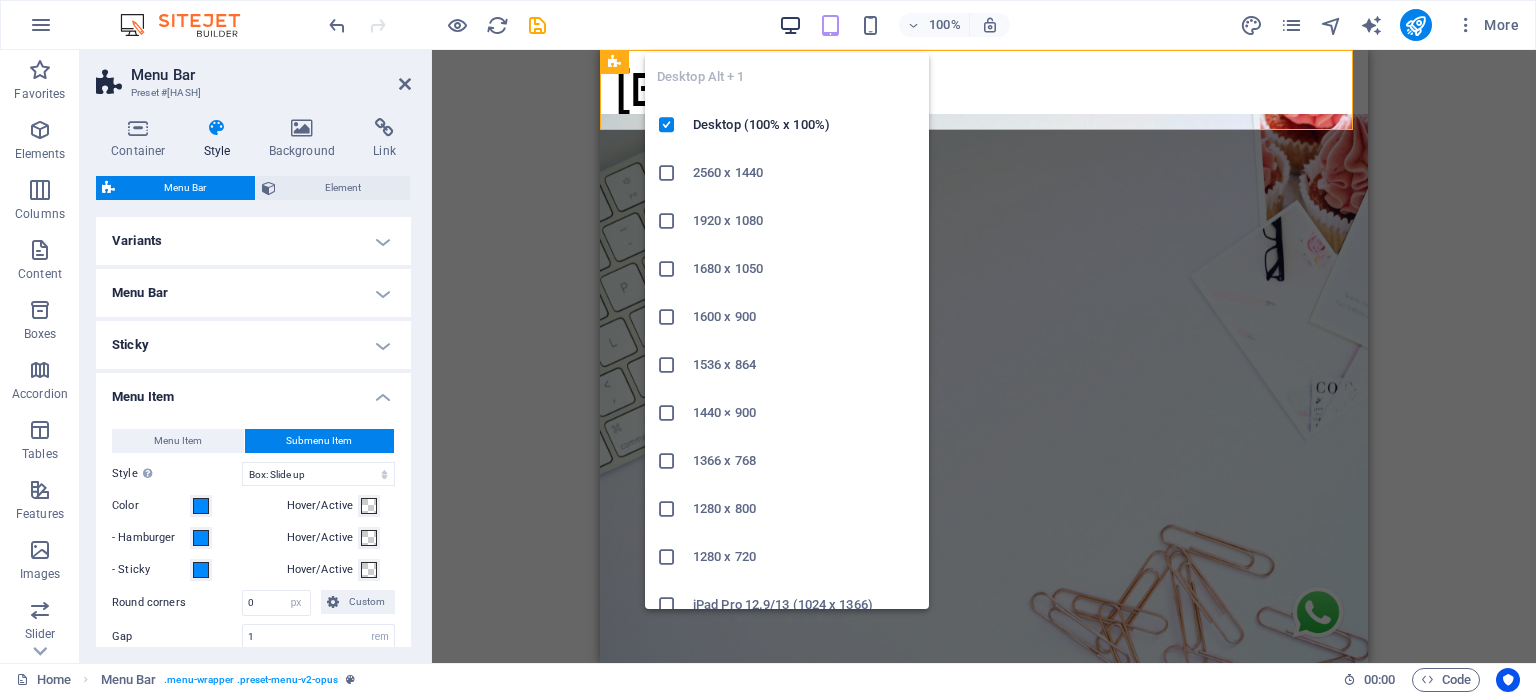 click at bounding box center (790, 25) 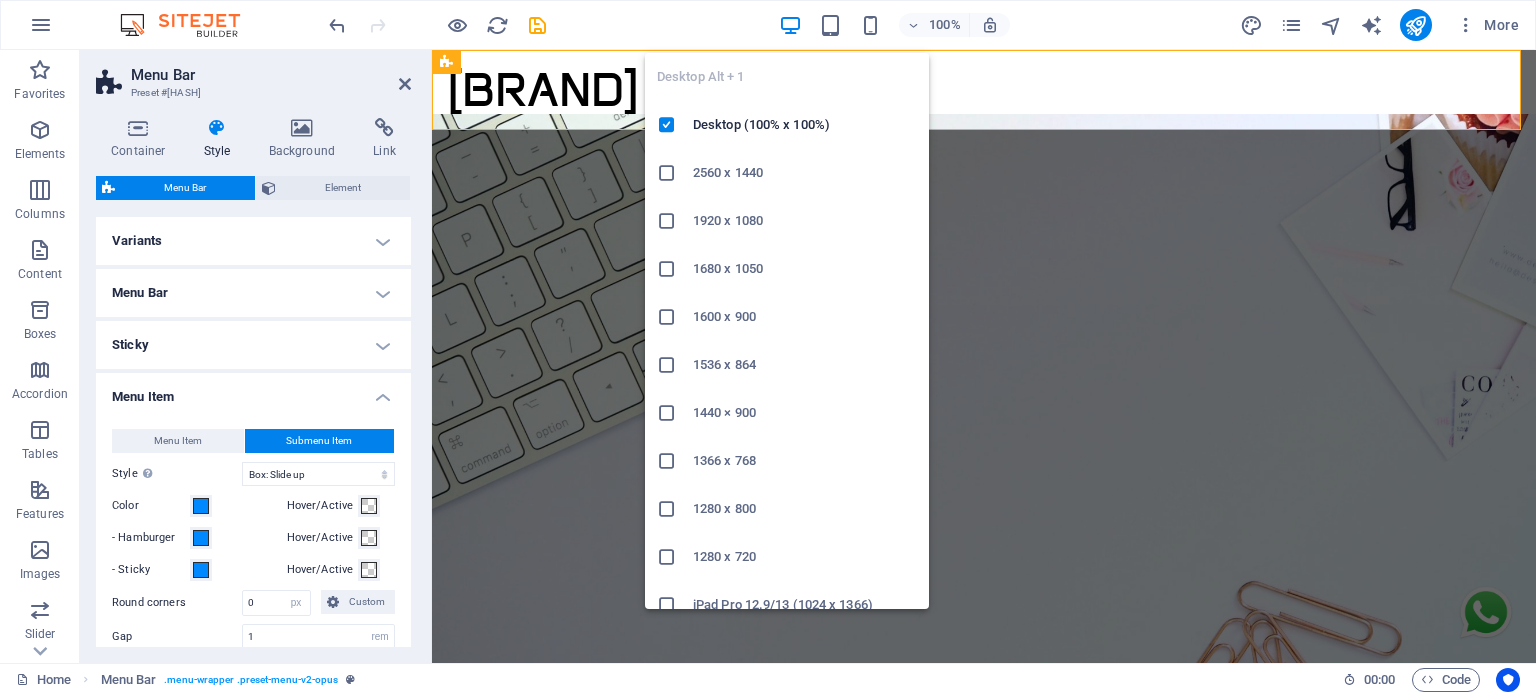 select 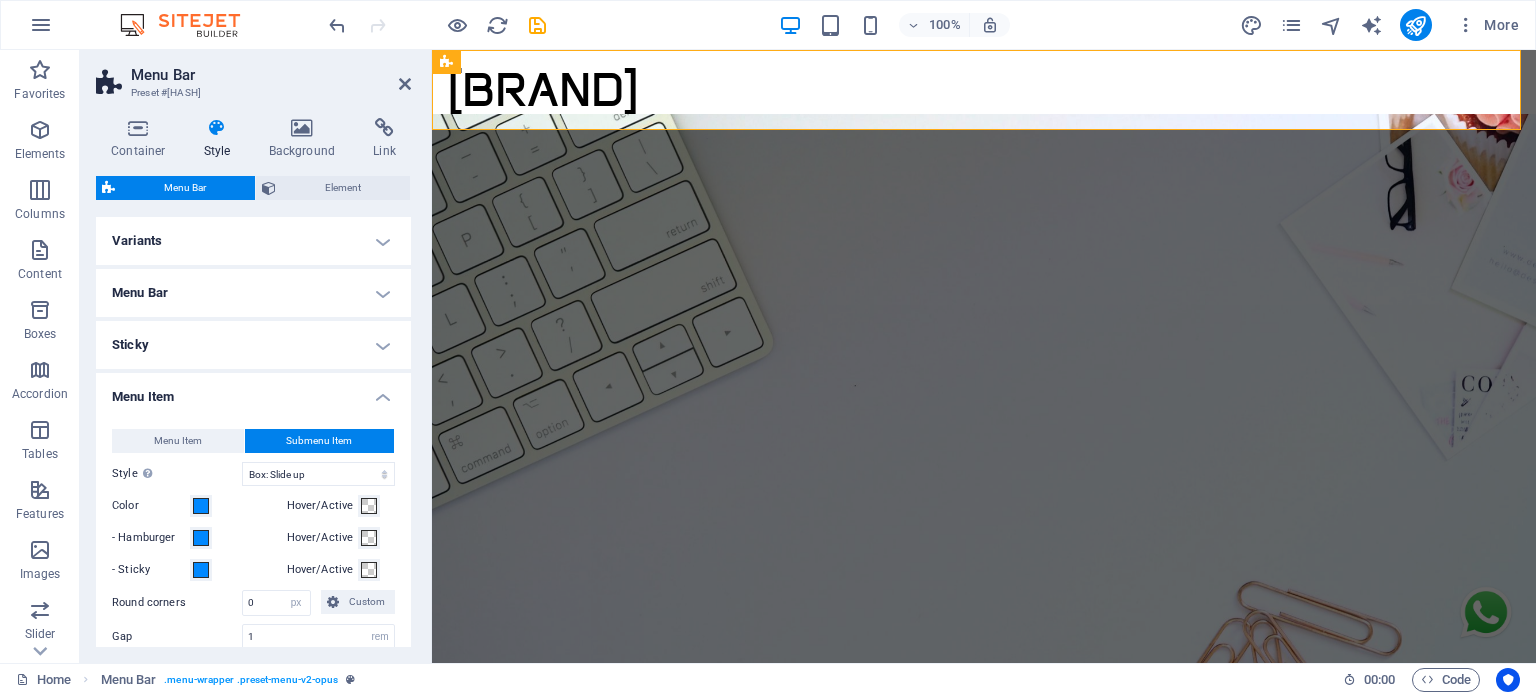click on "100%" at bounding box center [894, 25] 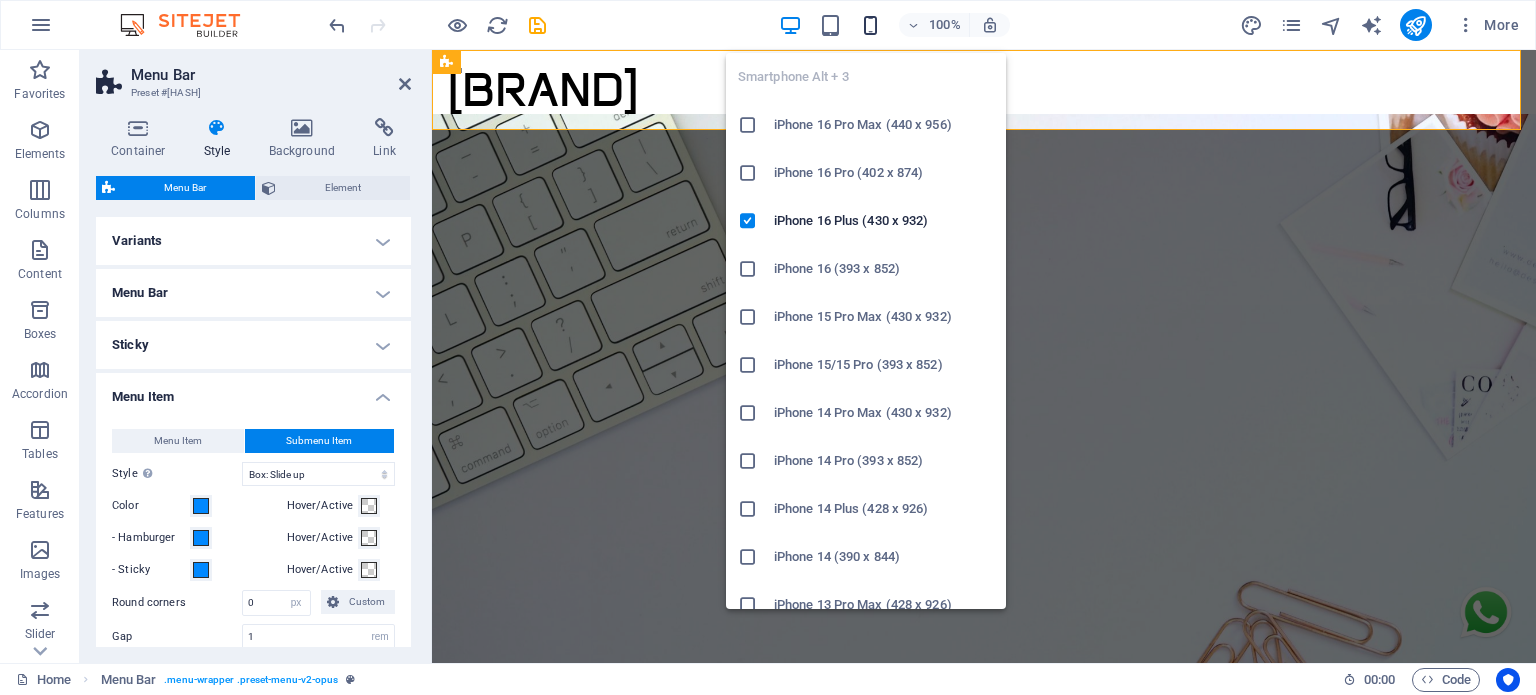 click at bounding box center [870, 25] 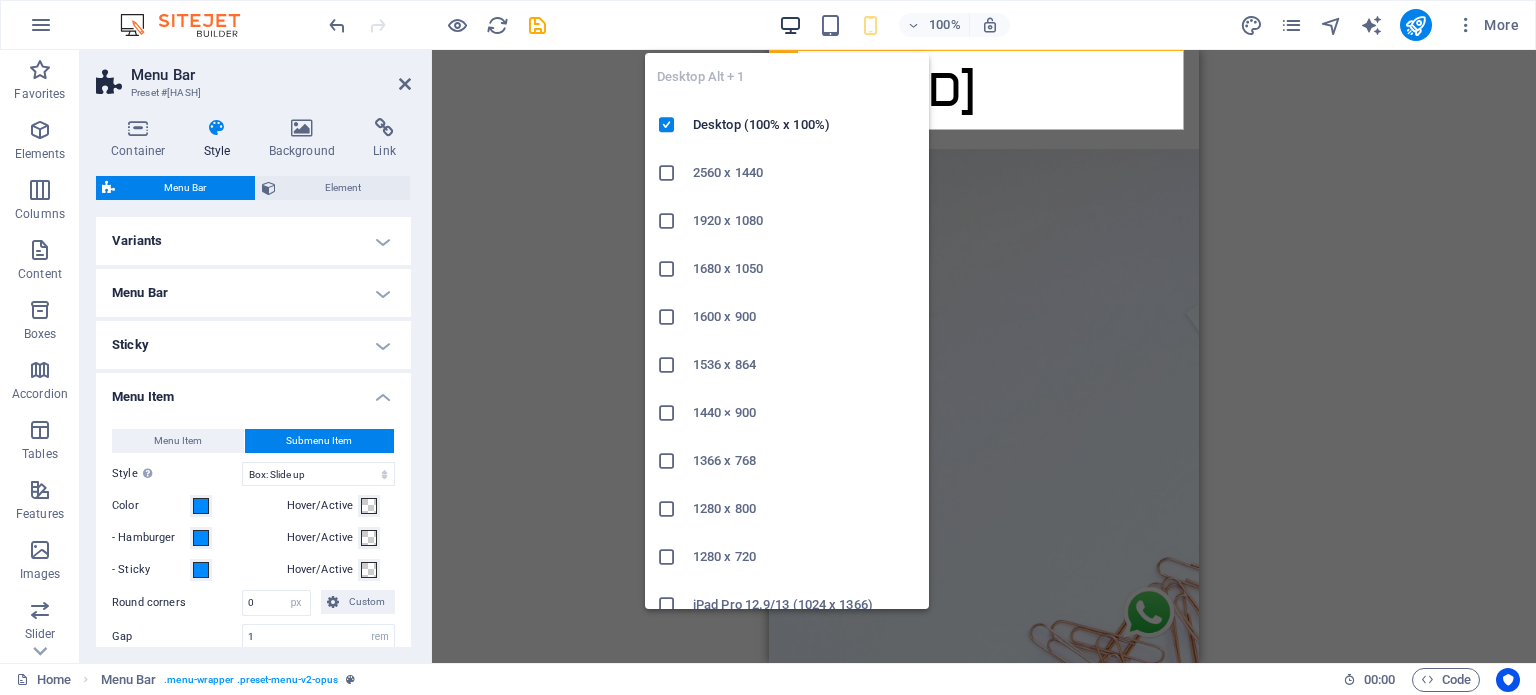 click at bounding box center [790, 25] 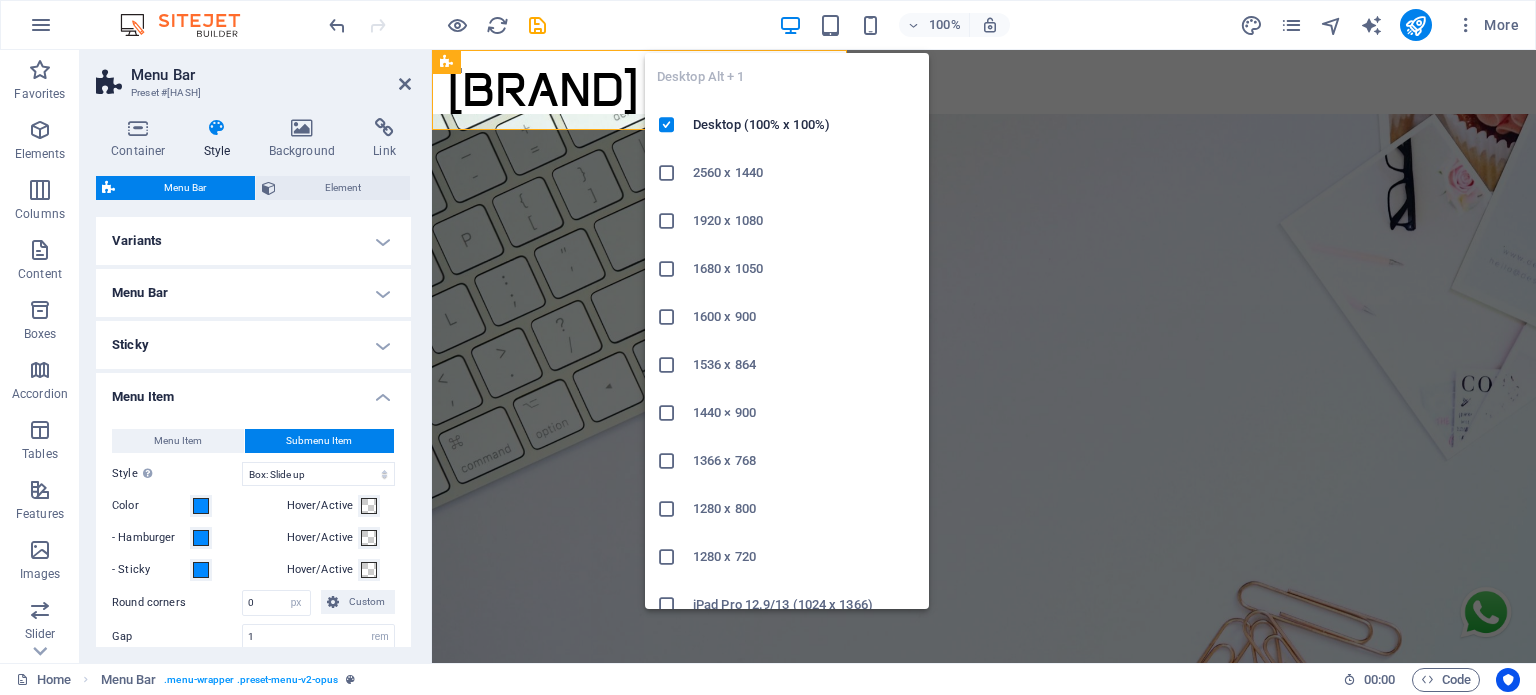 select 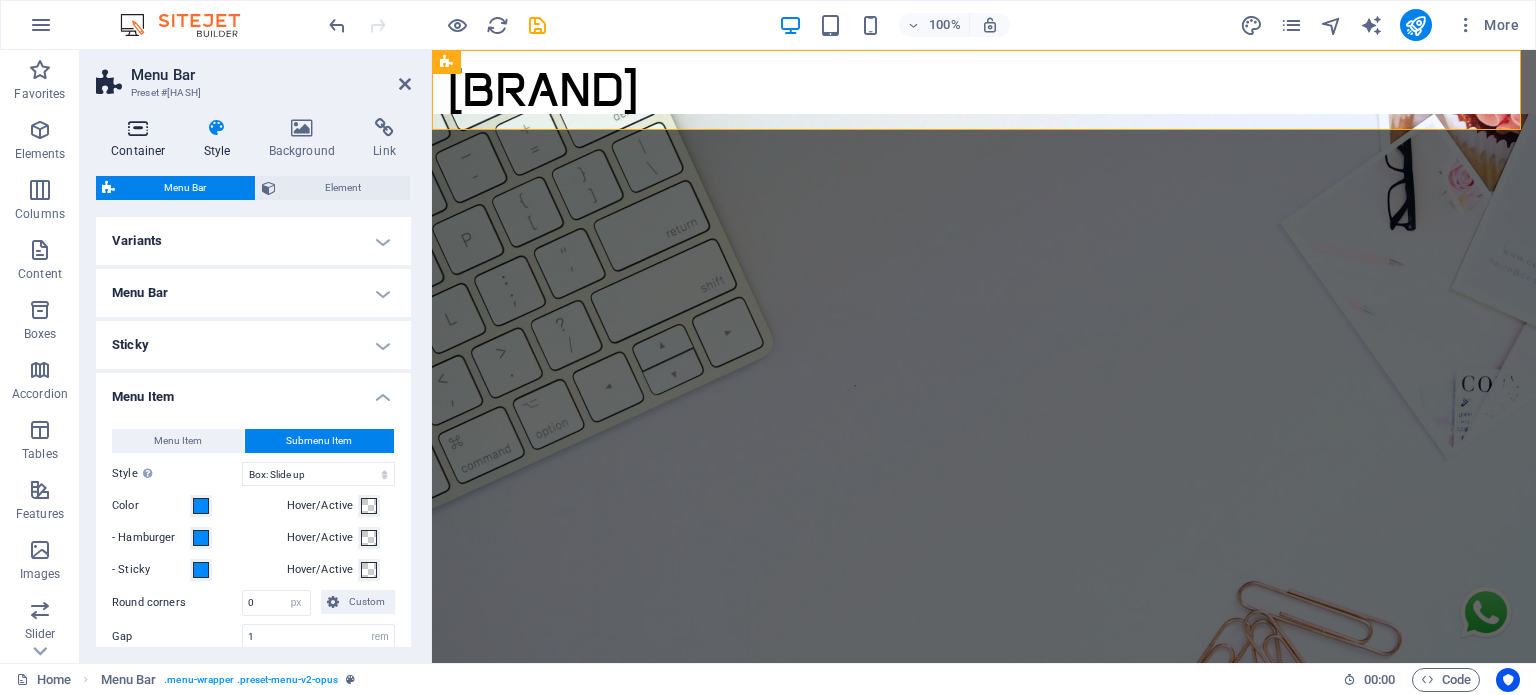 click on "Container" at bounding box center [142, 139] 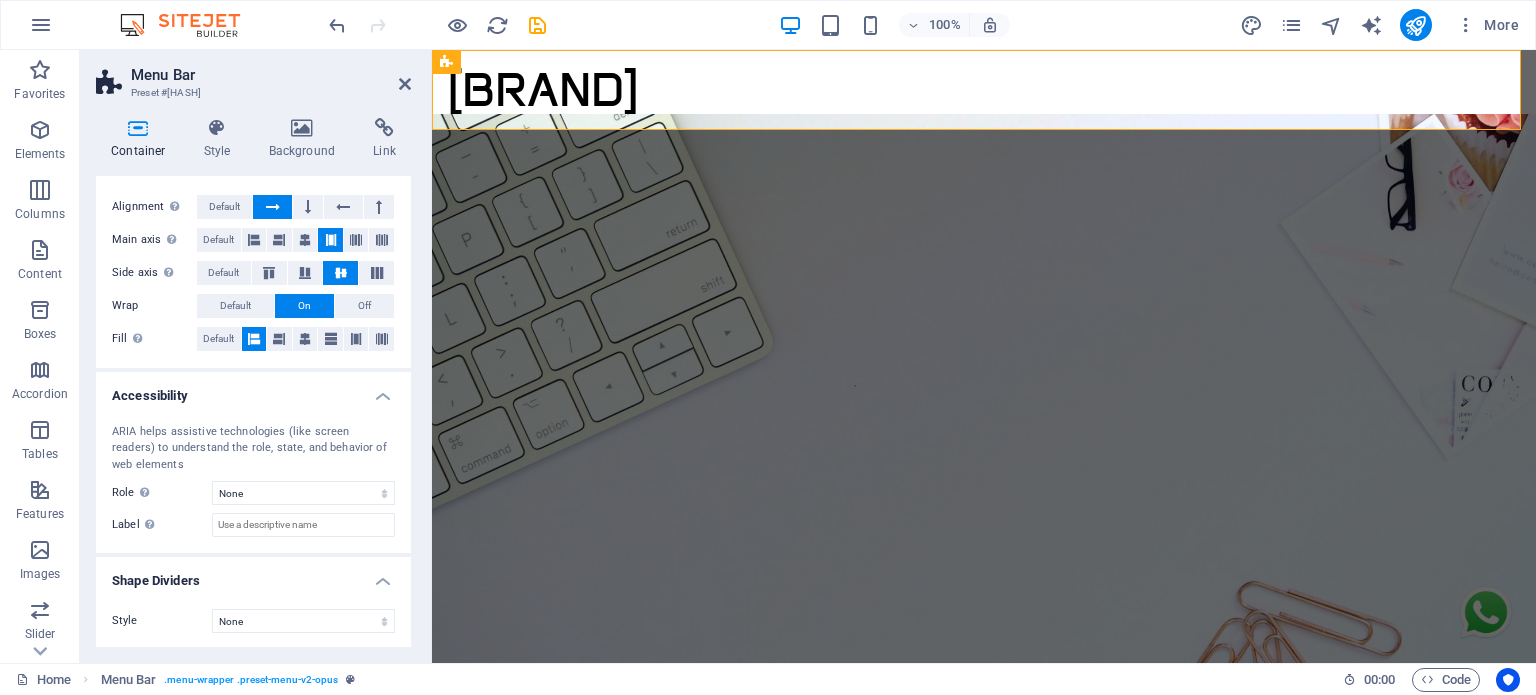 scroll, scrollTop: 0, scrollLeft: 0, axis: both 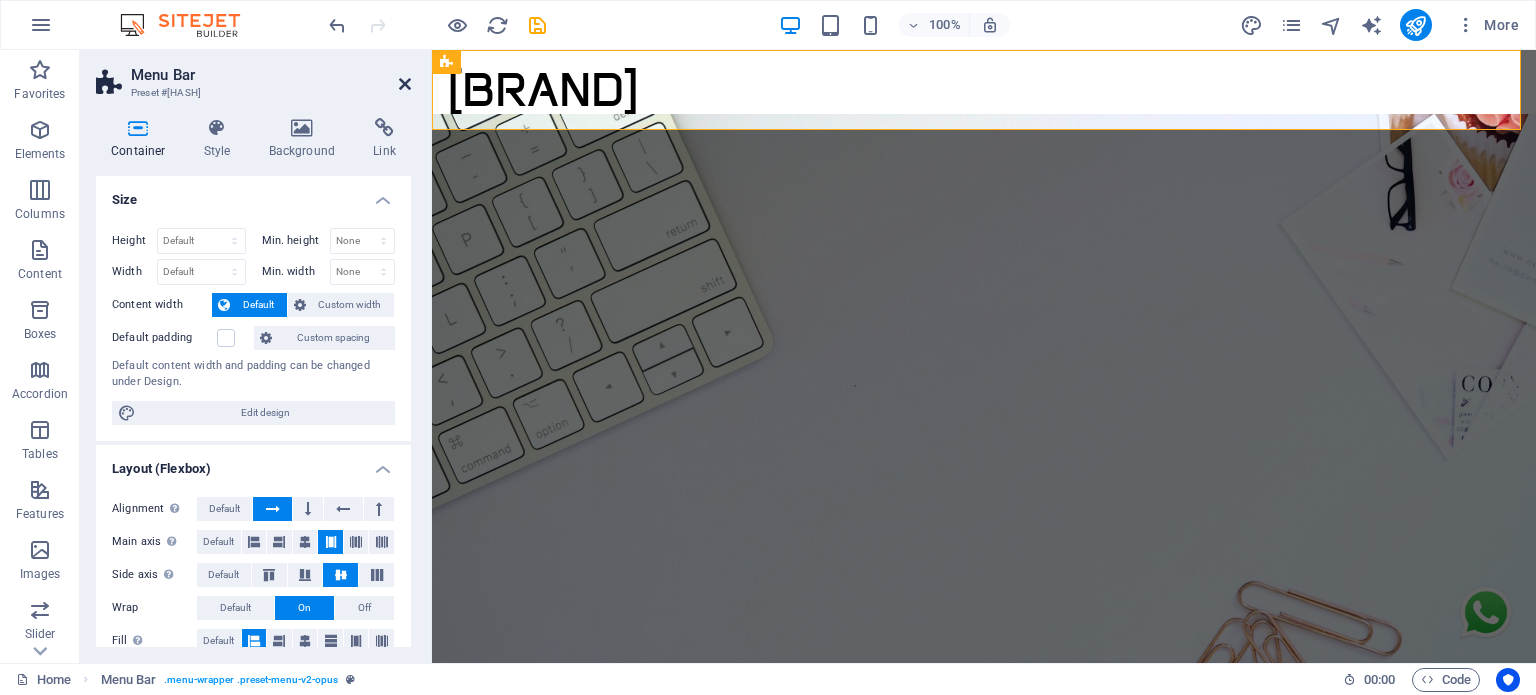 drag, startPoint x: 399, startPoint y: 88, endPoint x: 320, endPoint y: 38, distance: 93.49332 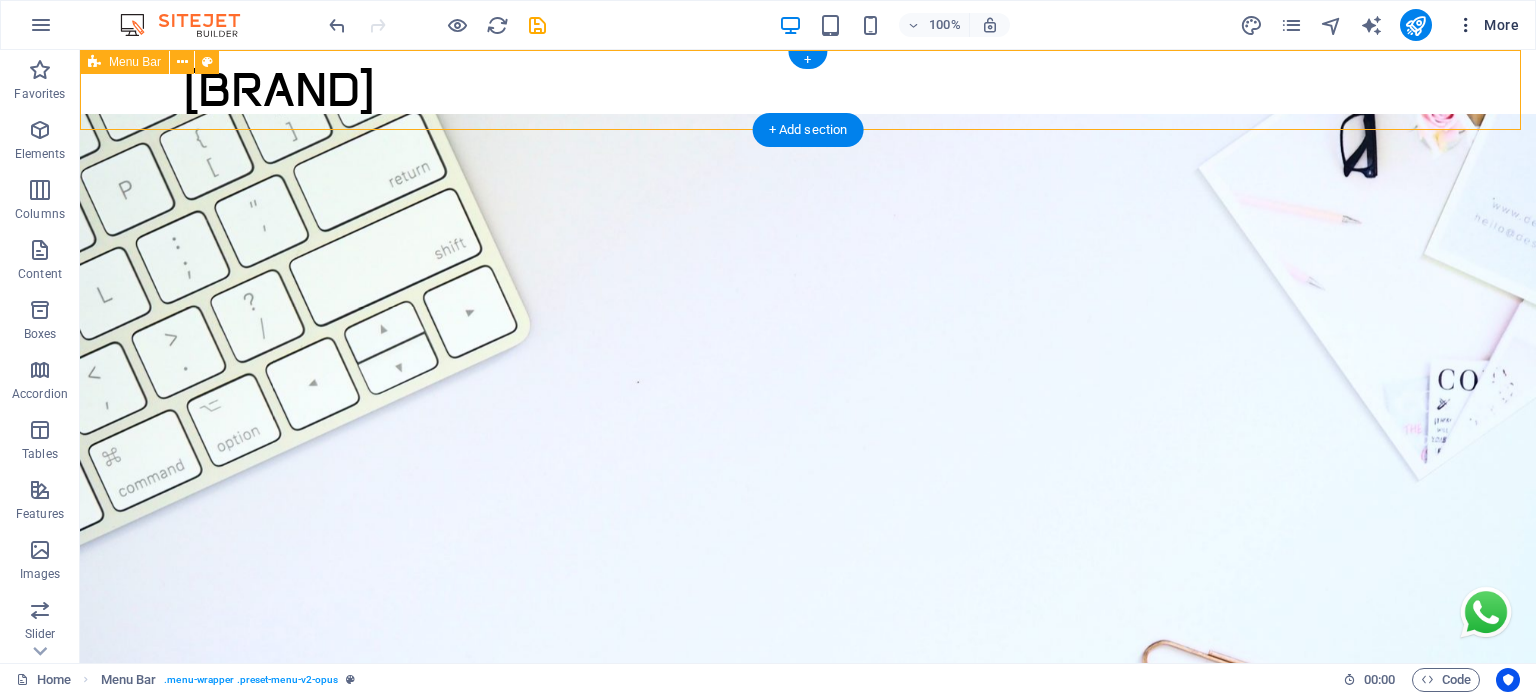click on "More" at bounding box center (1487, 25) 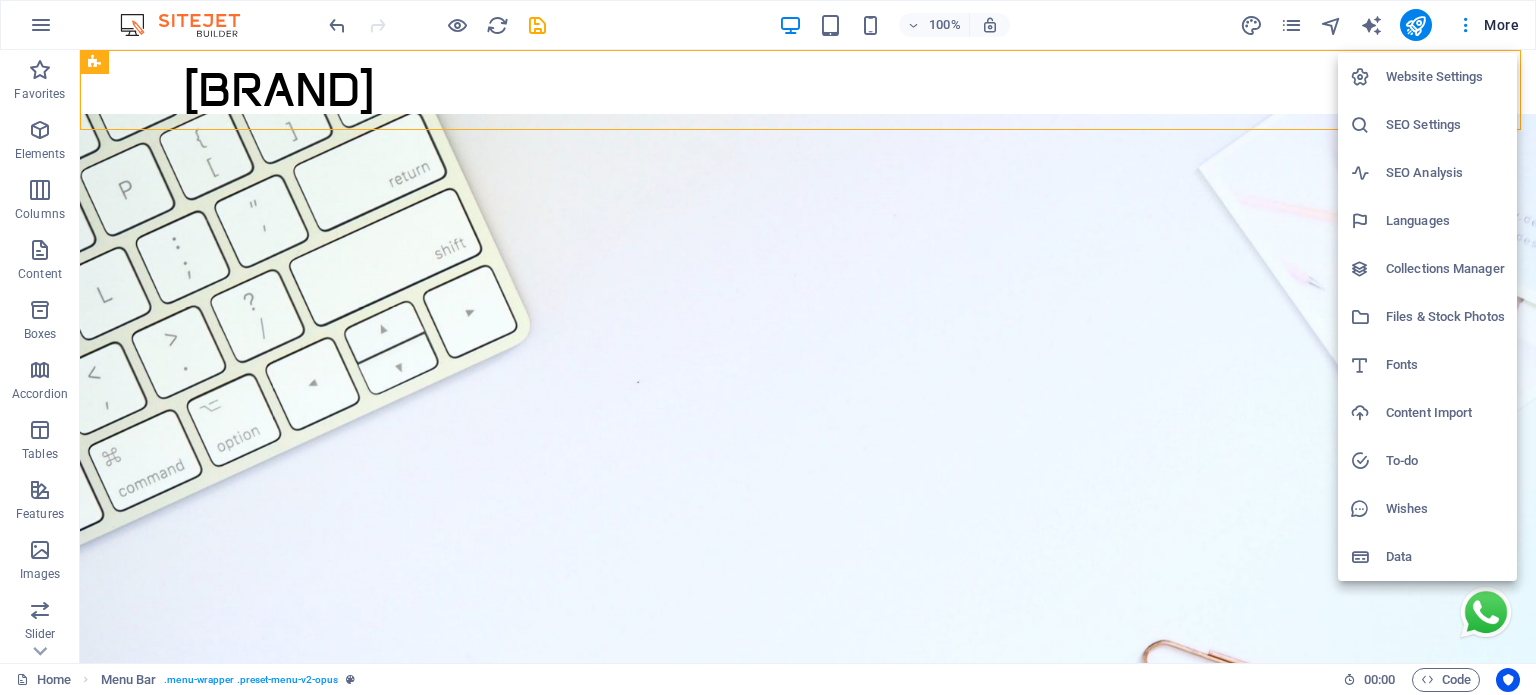click at bounding box center (768, 347) 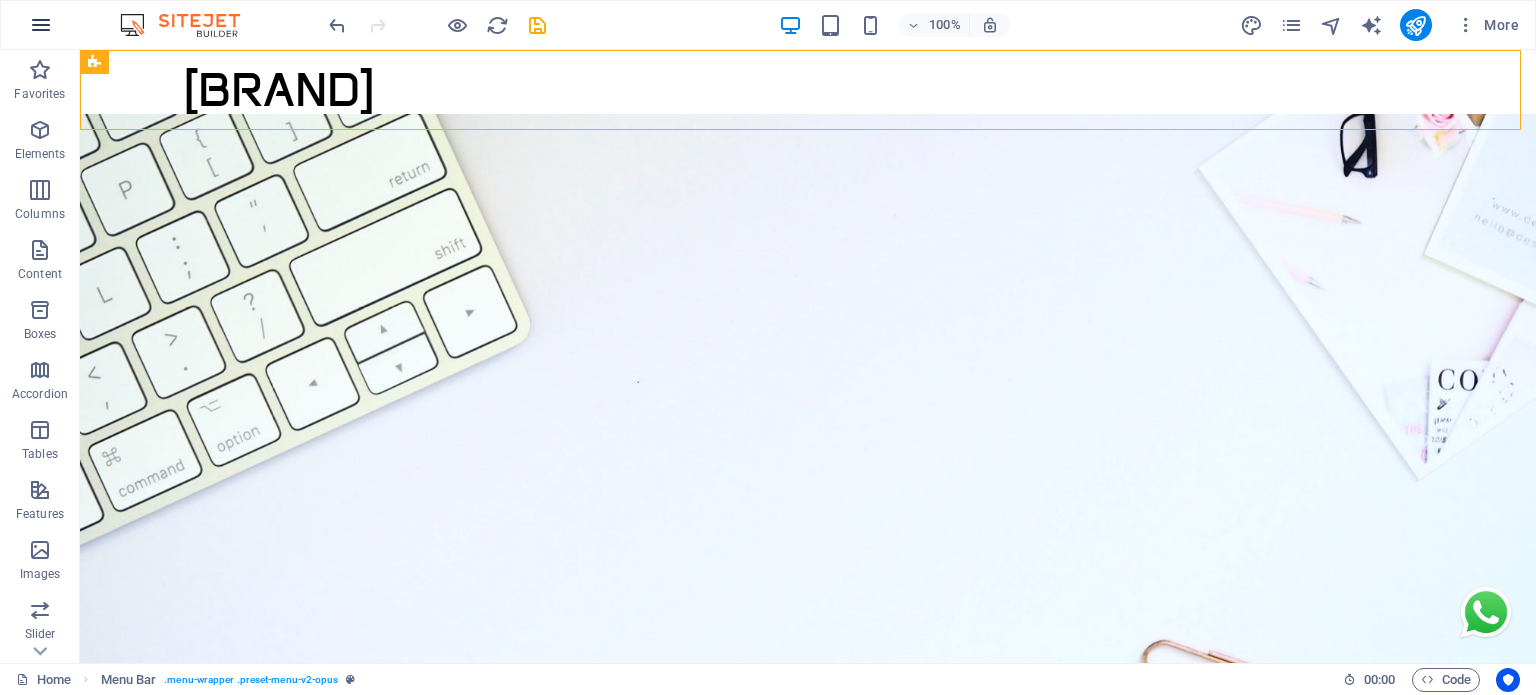 click at bounding box center (41, 25) 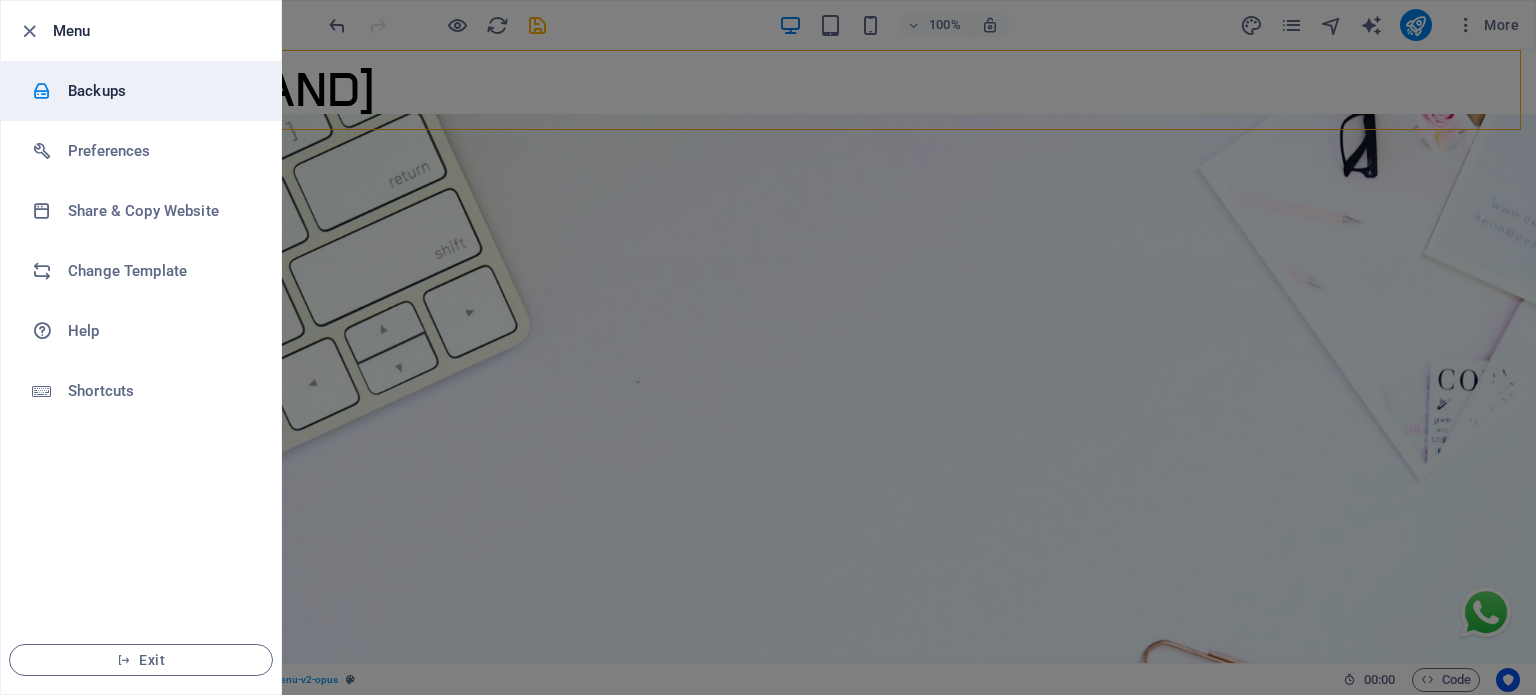 click on "Backups" at bounding box center [160, 91] 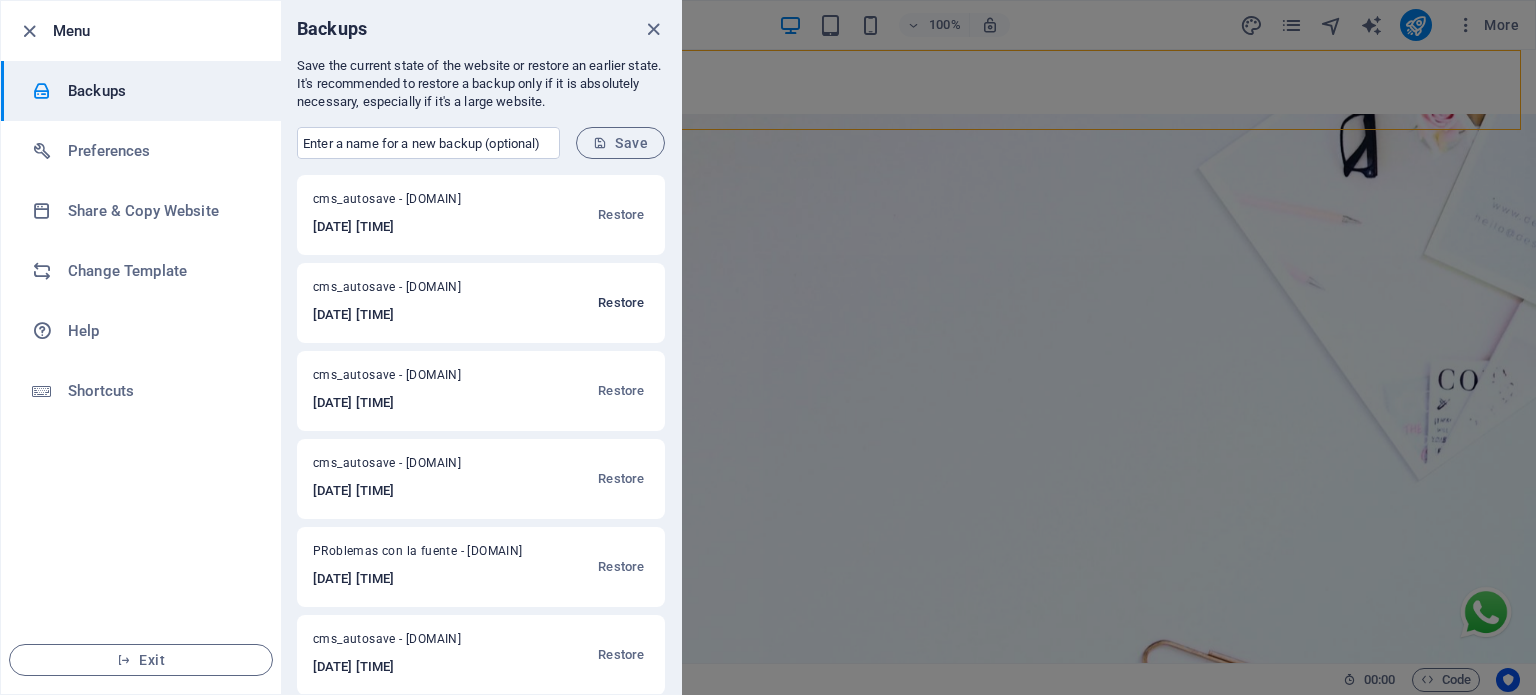 click on "Restore" at bounding box center (621, 303) 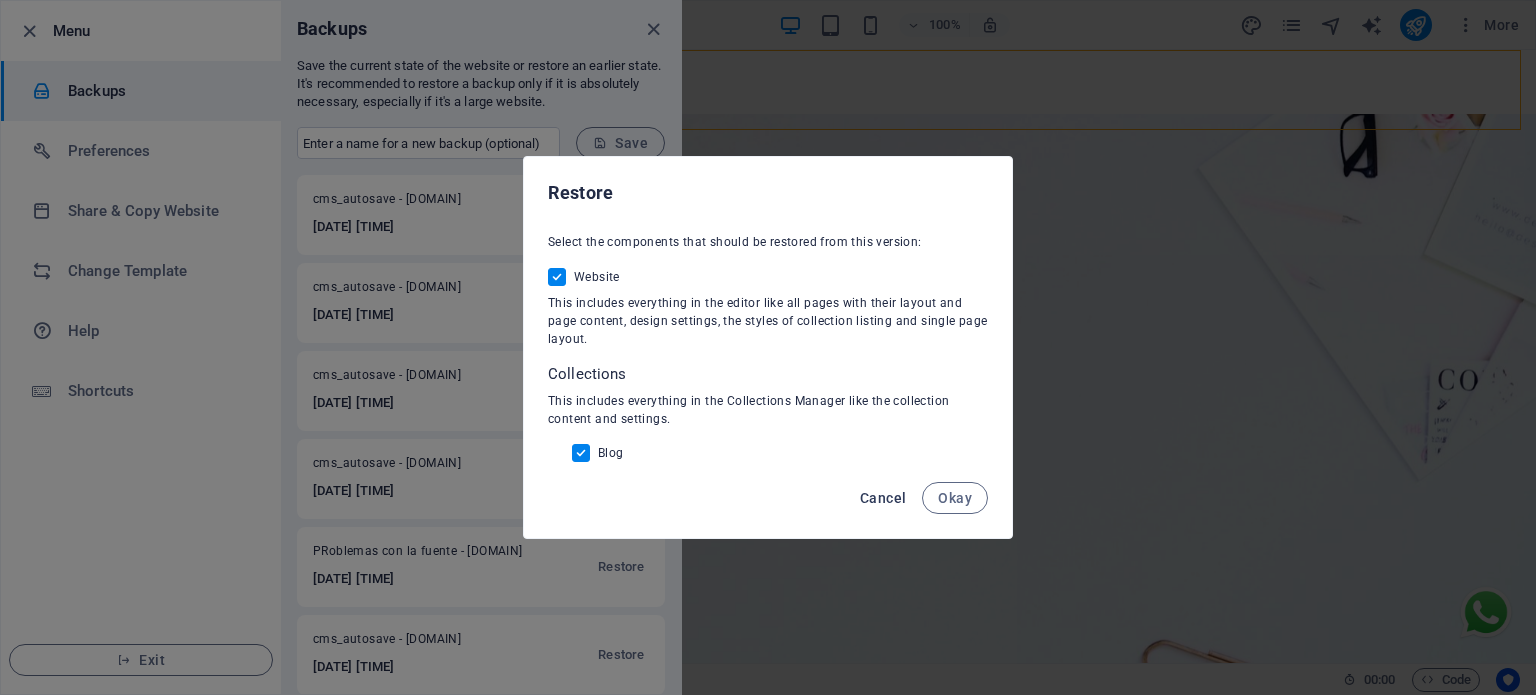 click on "Cancel" at bounding box center (883, 498) 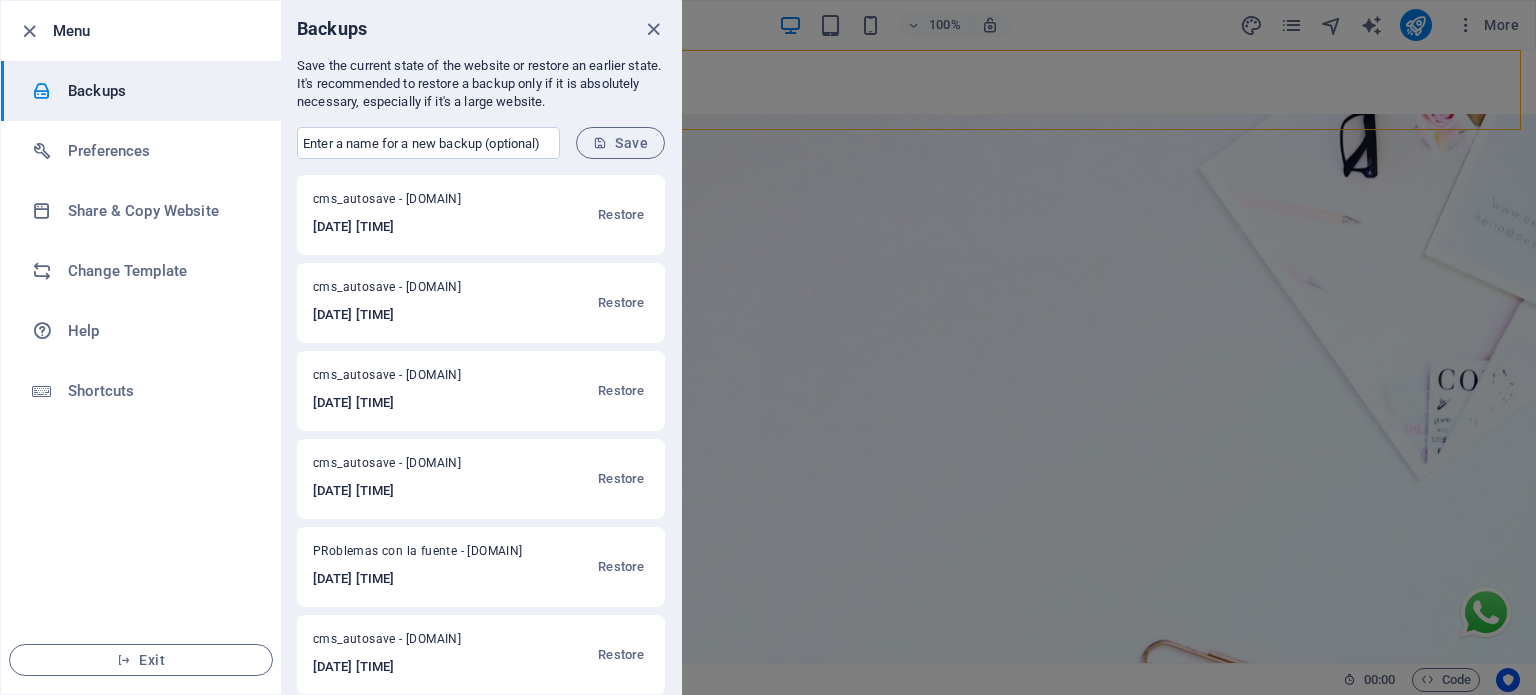 click on "2025-07-24 17:43:06" at bounding box center [410, 227] 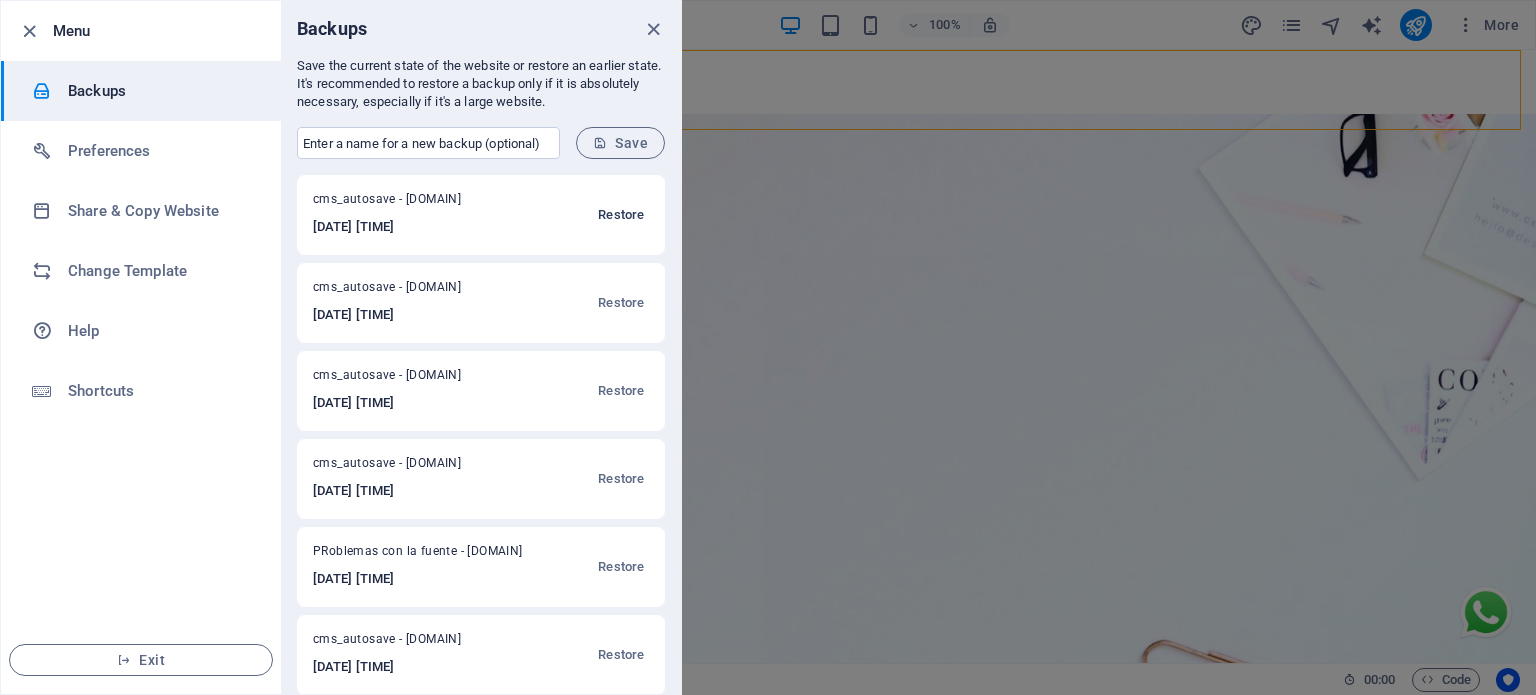 click on "Restore" at bounding box center (621, 215) 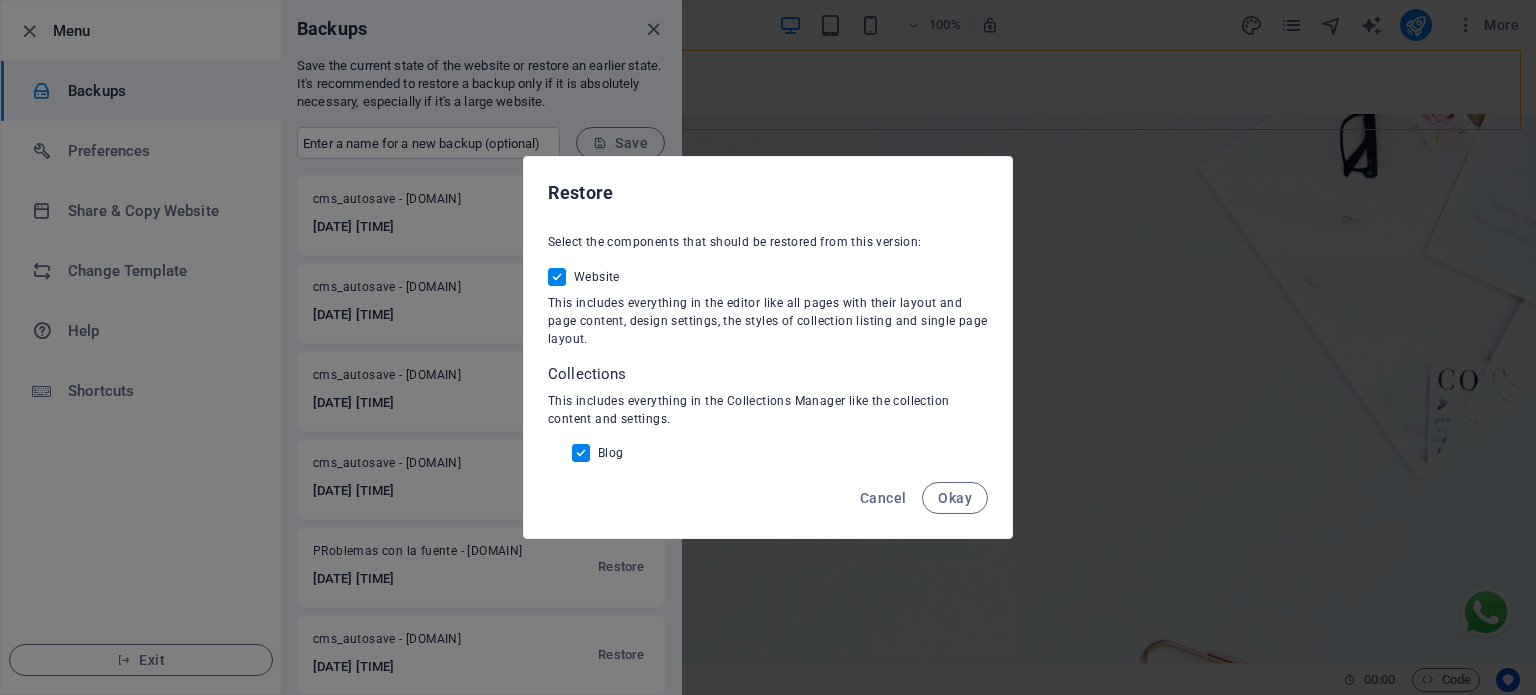 click on "Collections This includes everything in the Collections Manager like the collection content and settings. Blog" at bounding box center (768, 413) 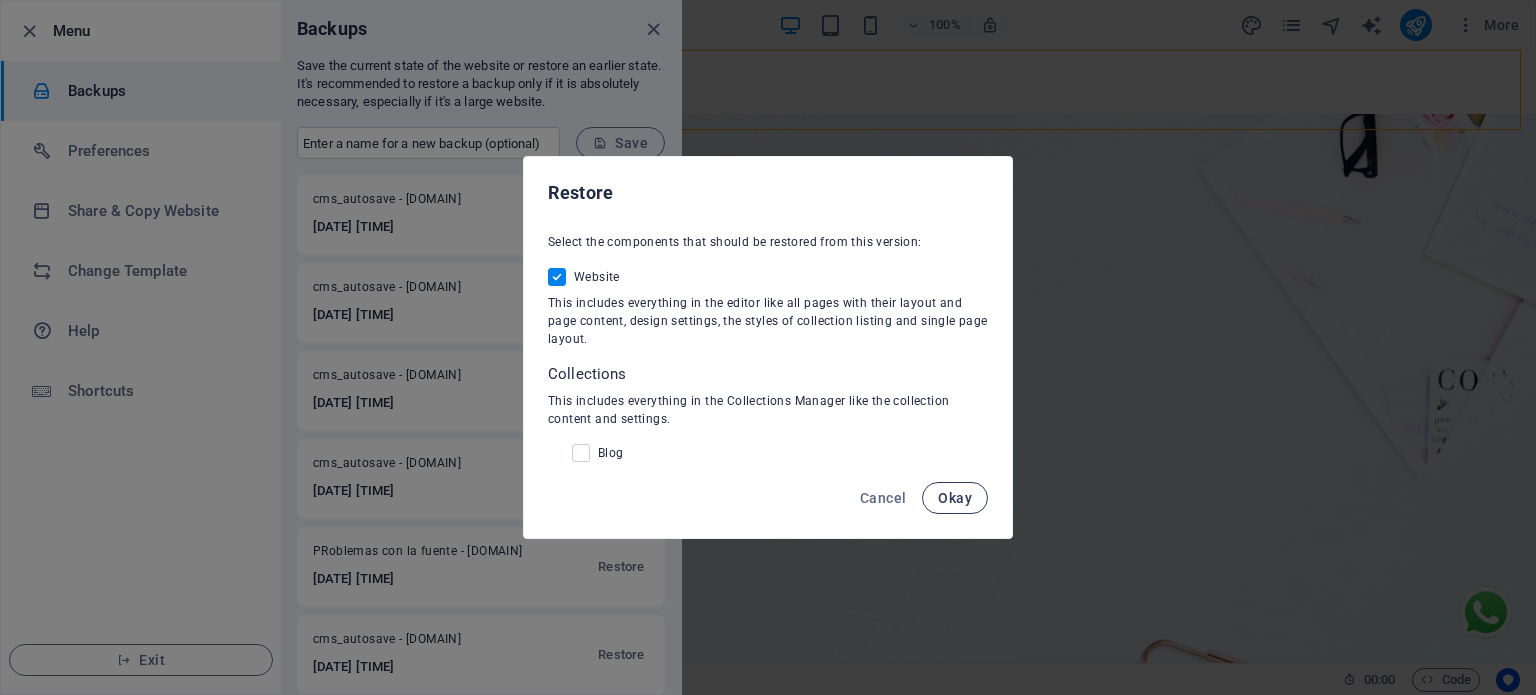 click on "Okay" at bounding box center [955, 498] 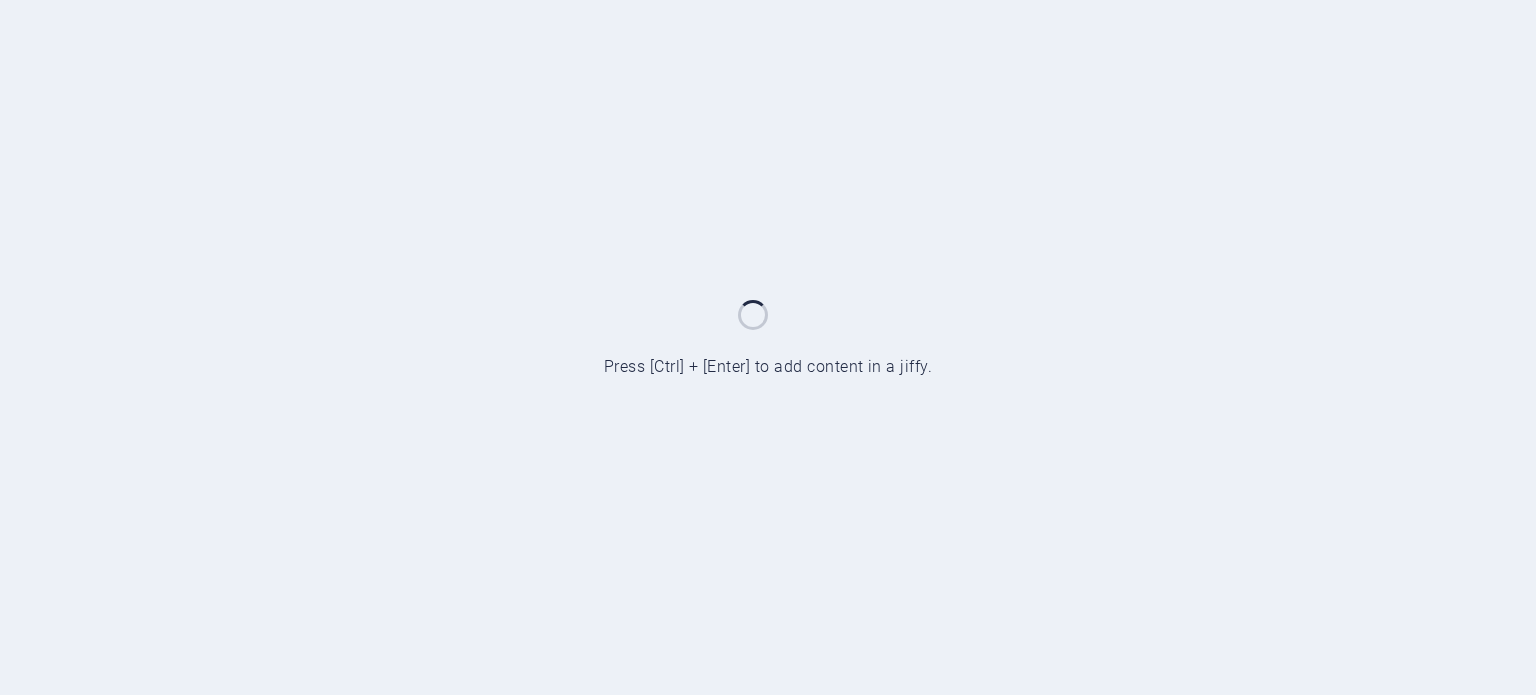 scroll, scrollTop: 0, scrollLeft: 0, axis: both 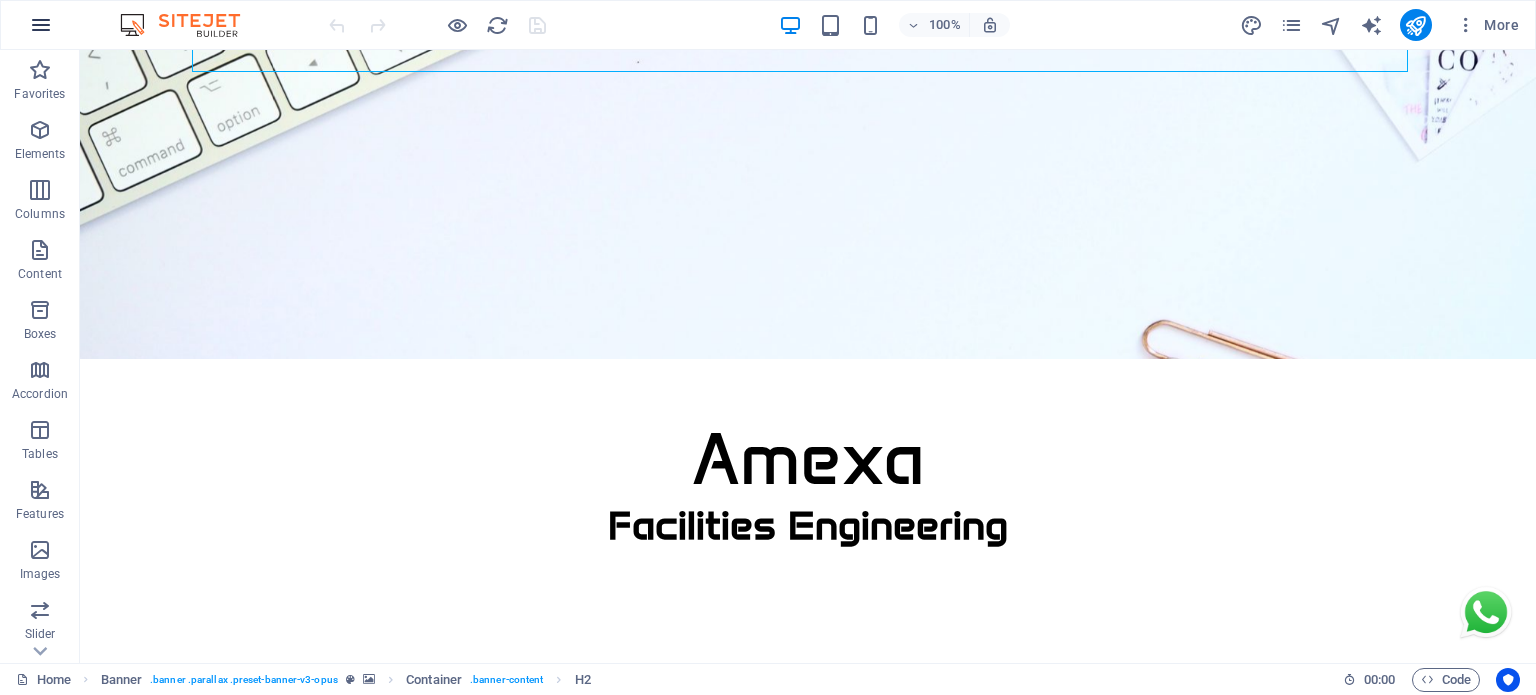 click at bounding box center (41, 25) 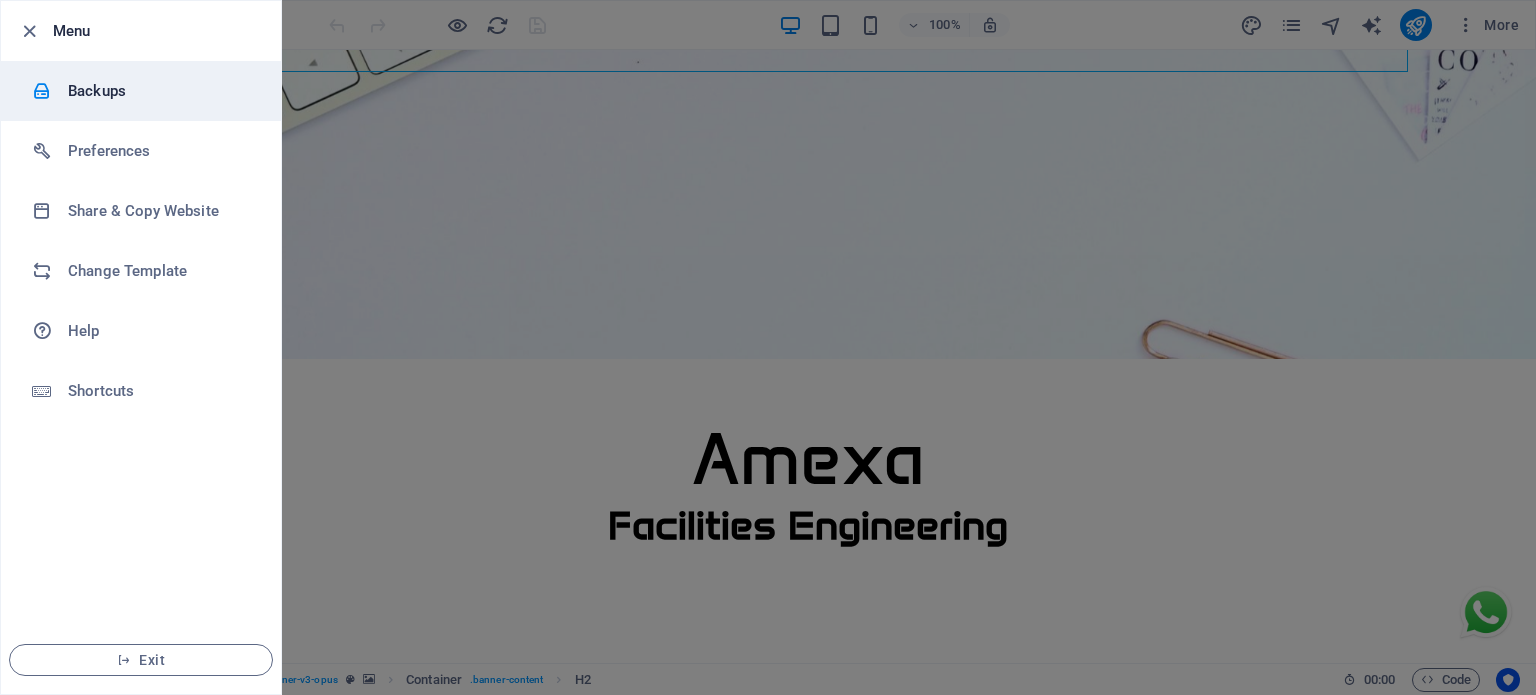 click on "Backups" at bounding box center (160, 91) 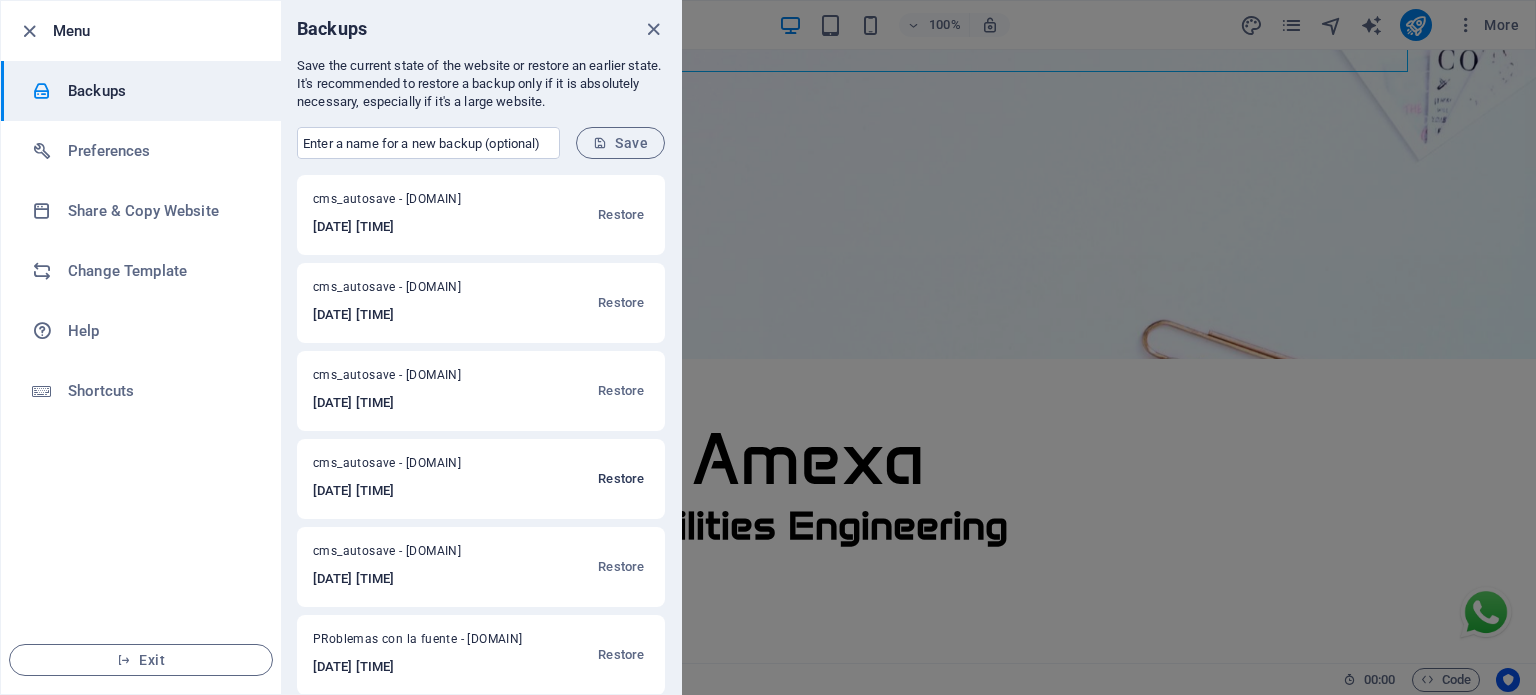click on "Restore" at bounding box center [621, 479] 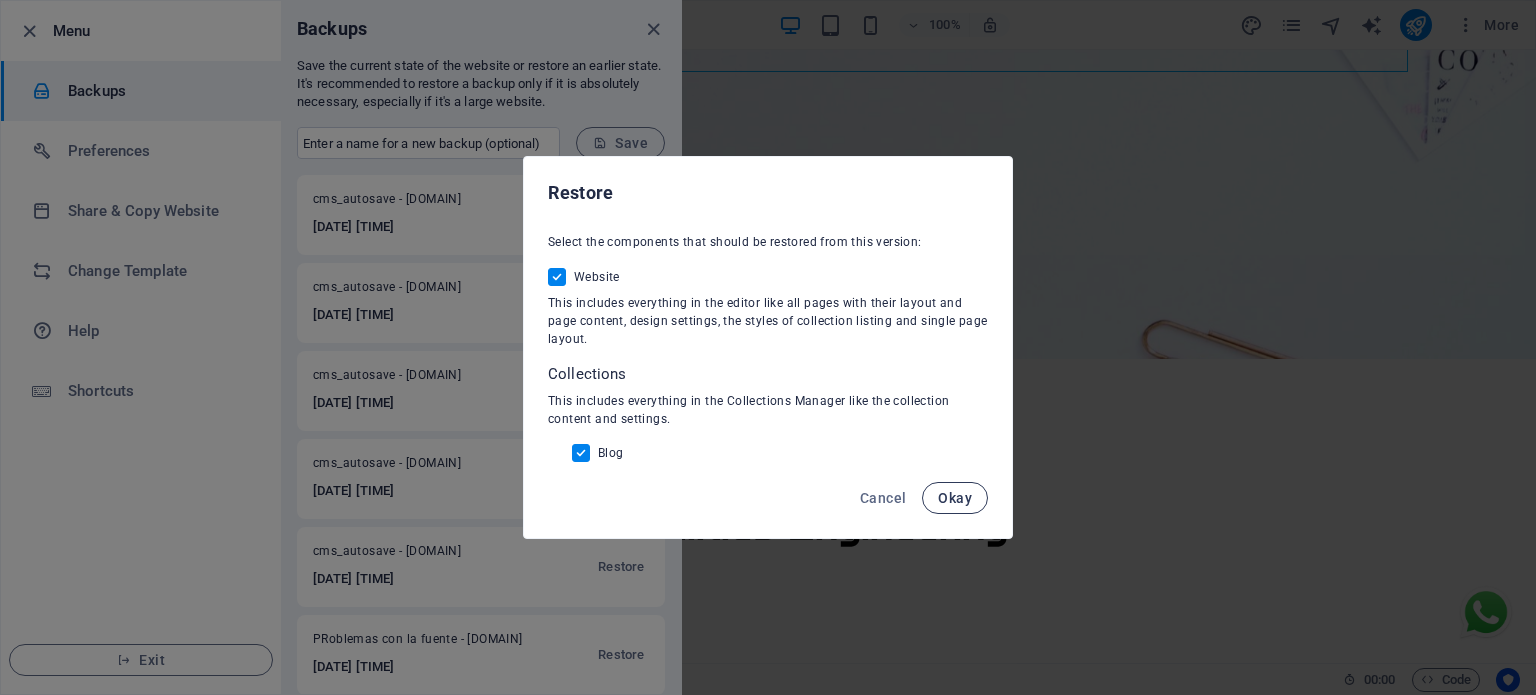 click on "Okay" at bounding box center (955, 498) 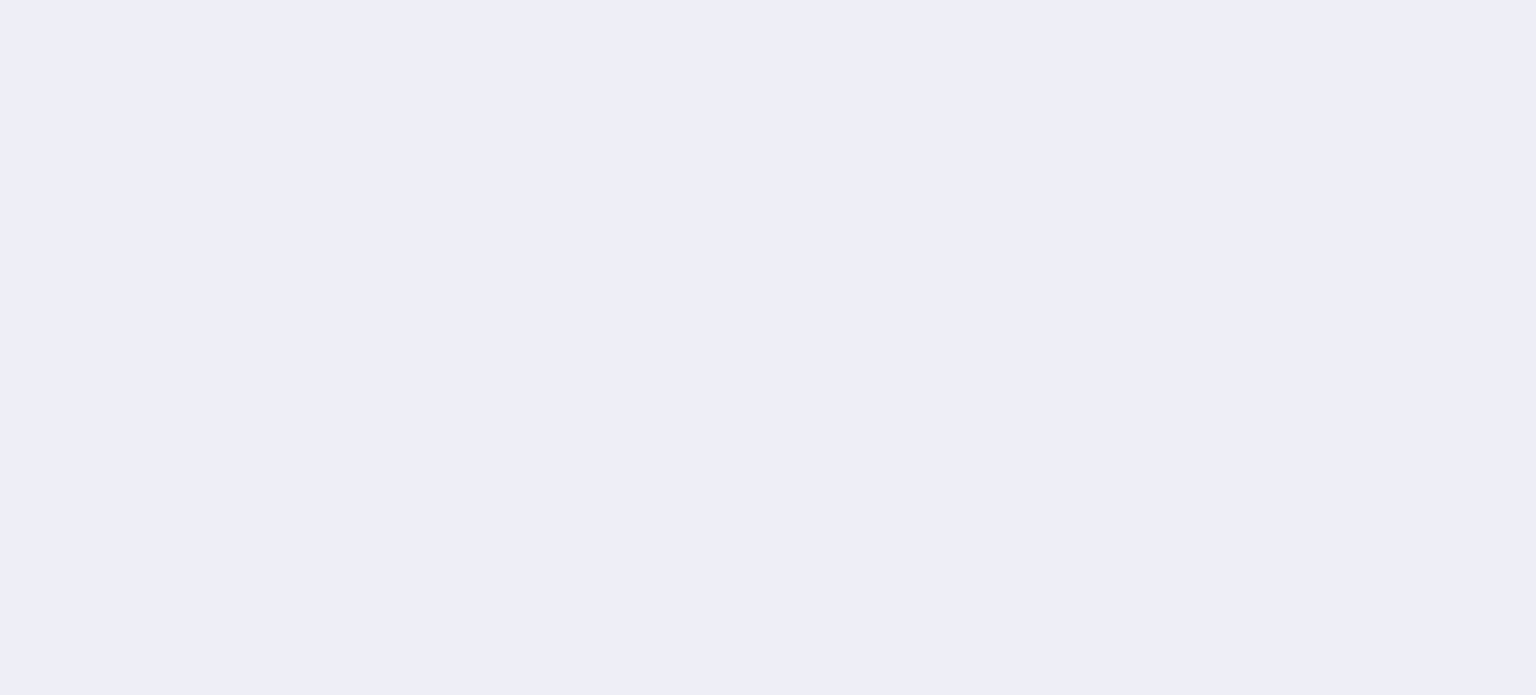 scroll, scrollTop: 0, scrollLeft: 0, axis: both 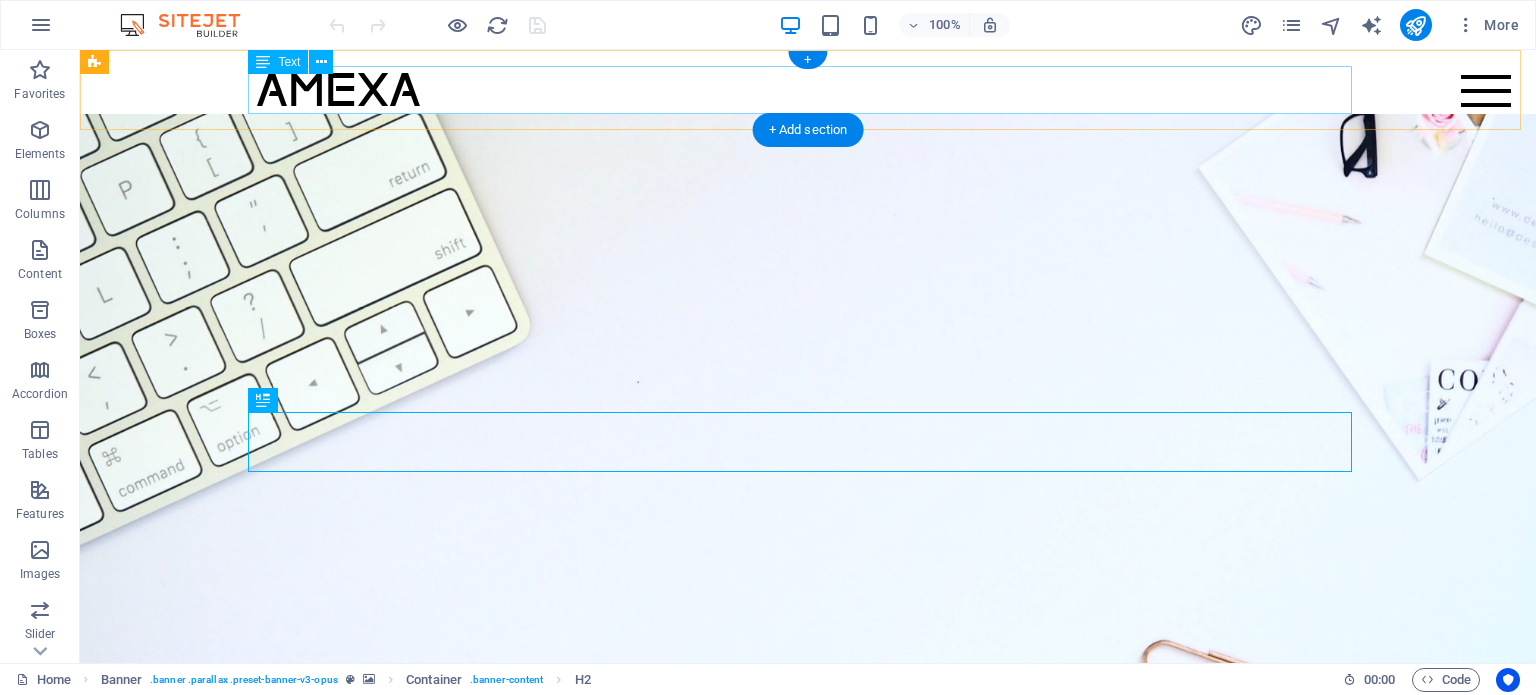 click on "Amexa" at bounding box center [808, 90] 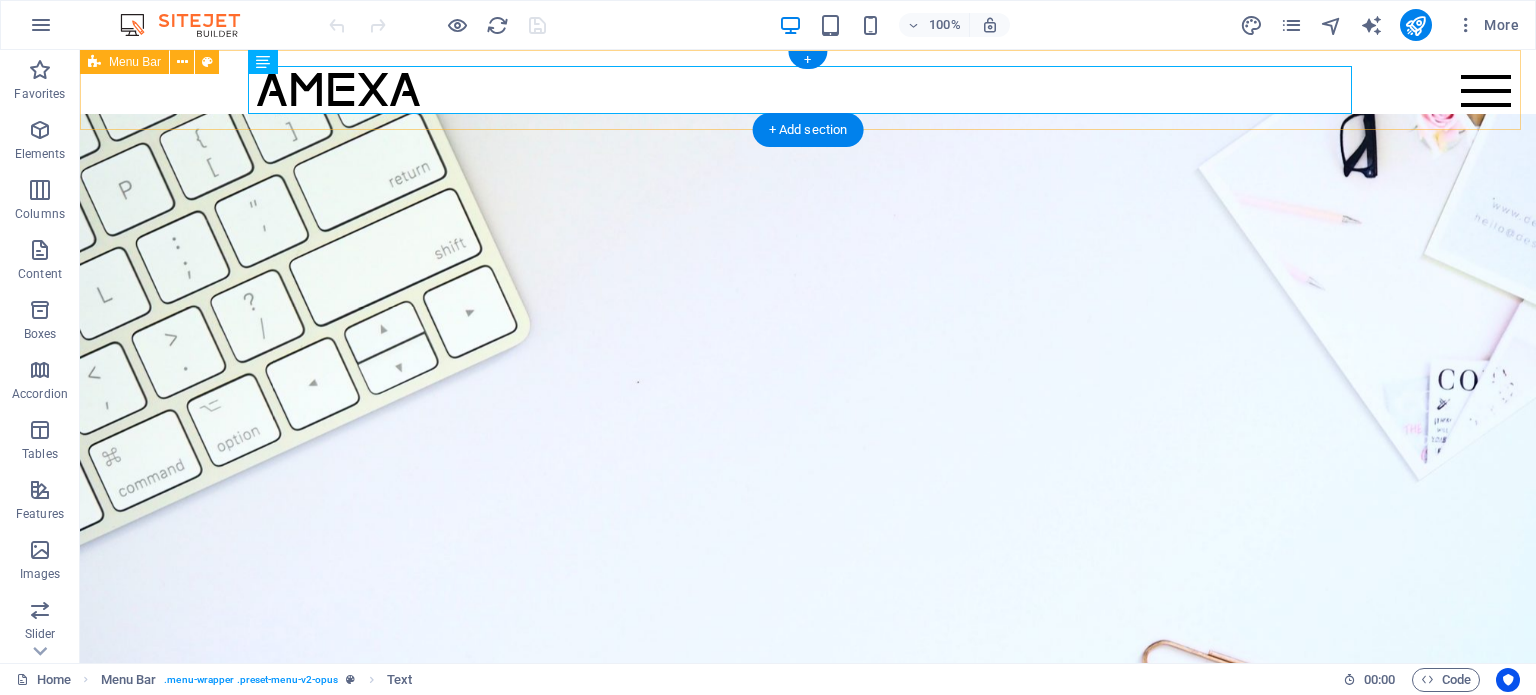 click on "Amexa Home Servicios Partners Contacto" at bounding box center [808, 90] 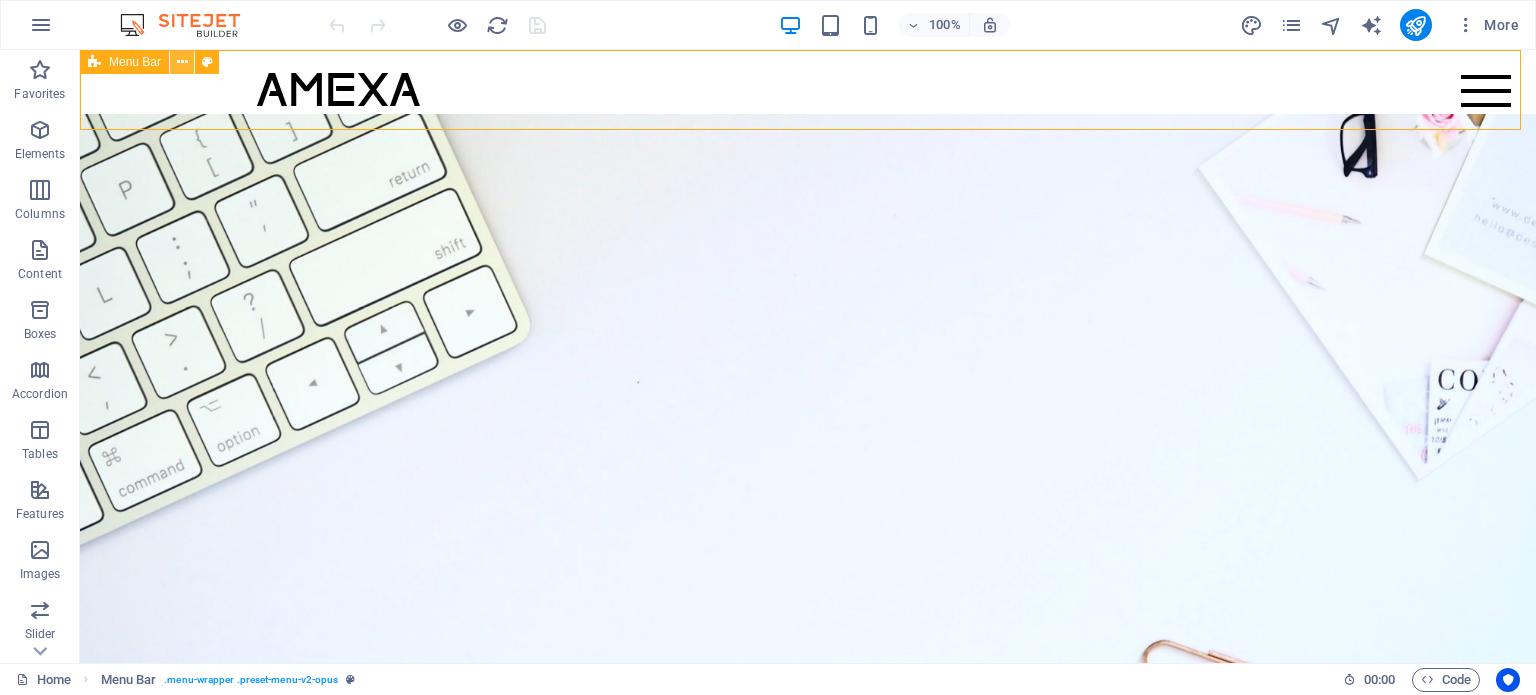 click at bounding box center (182, 62) 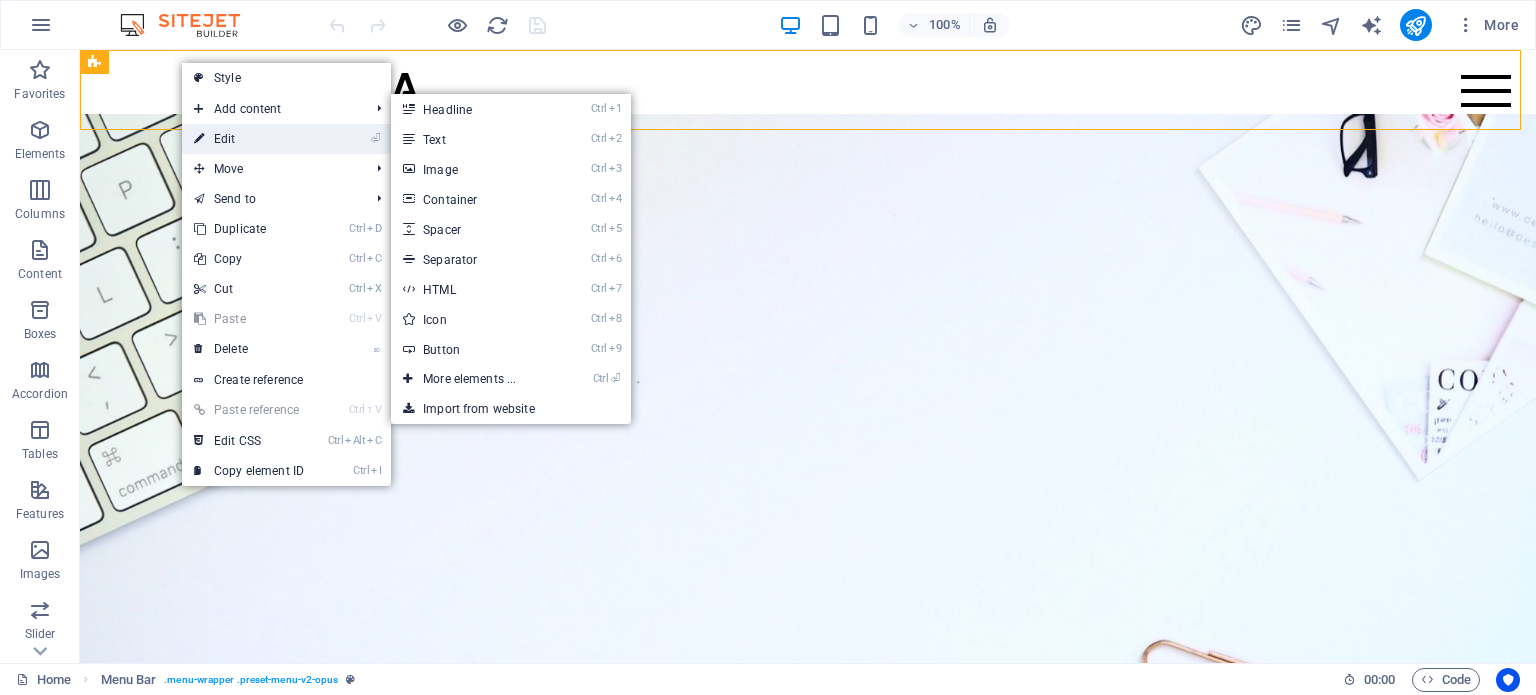click on "⏎  Edit" at bounding box center [249, 139] 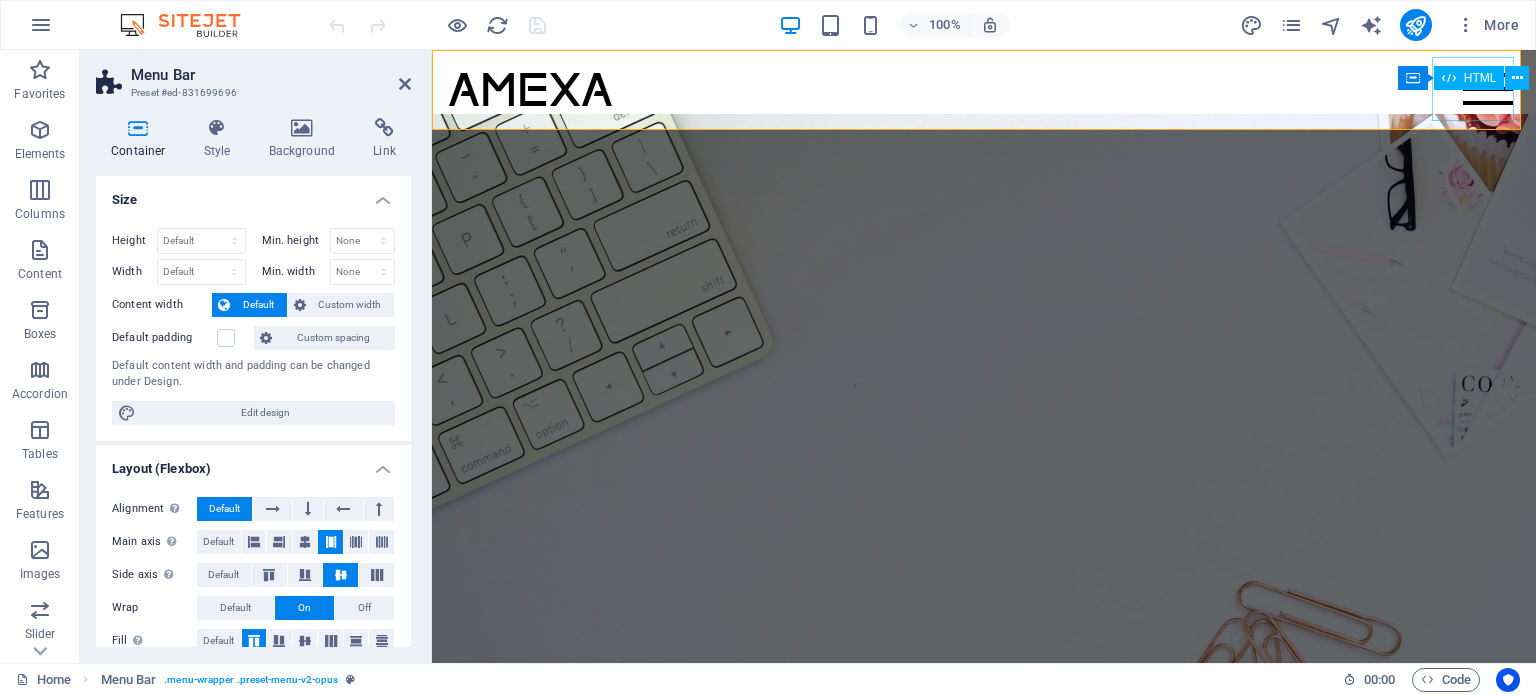 click at bounding box center (1488, 89) 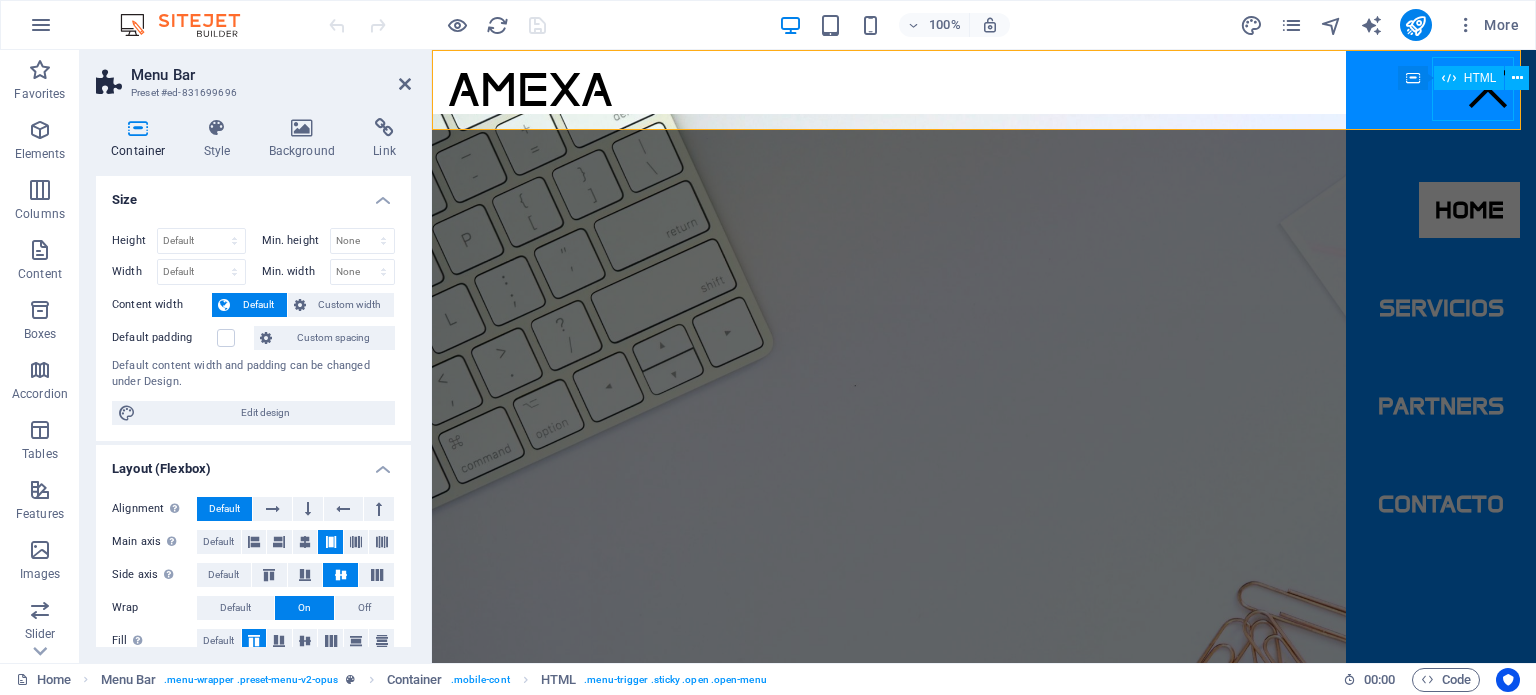 click at bounding box center (1488, 89) 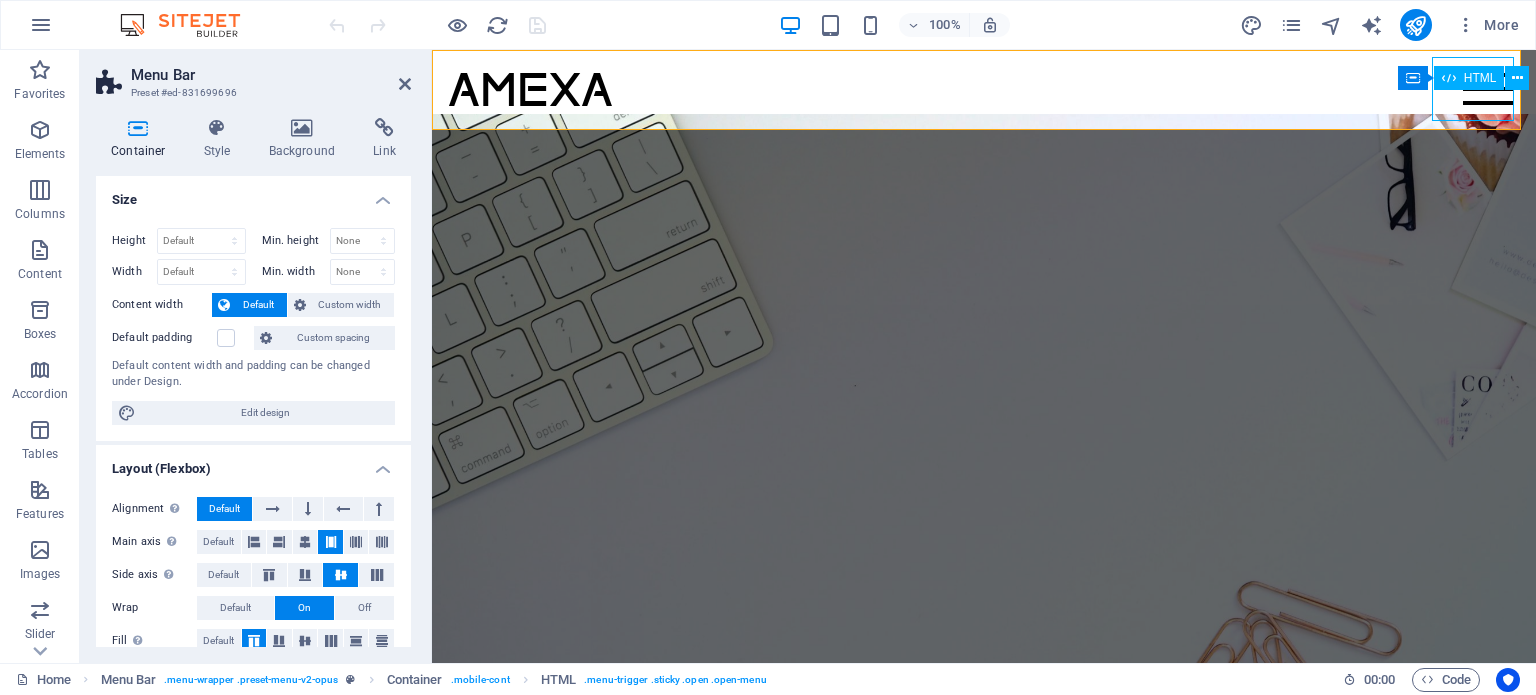 click at bounding box center [1488, 89] 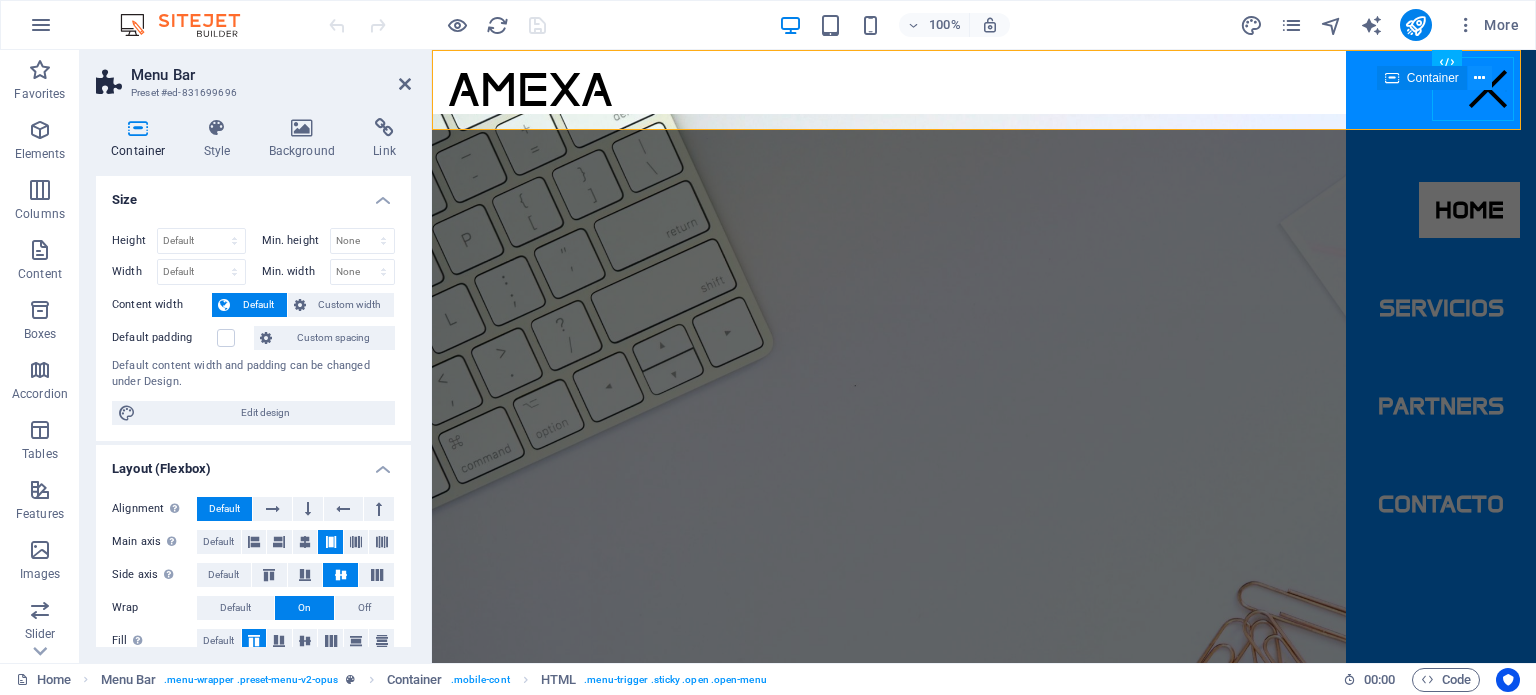 click at bounding box center (1479, 78) 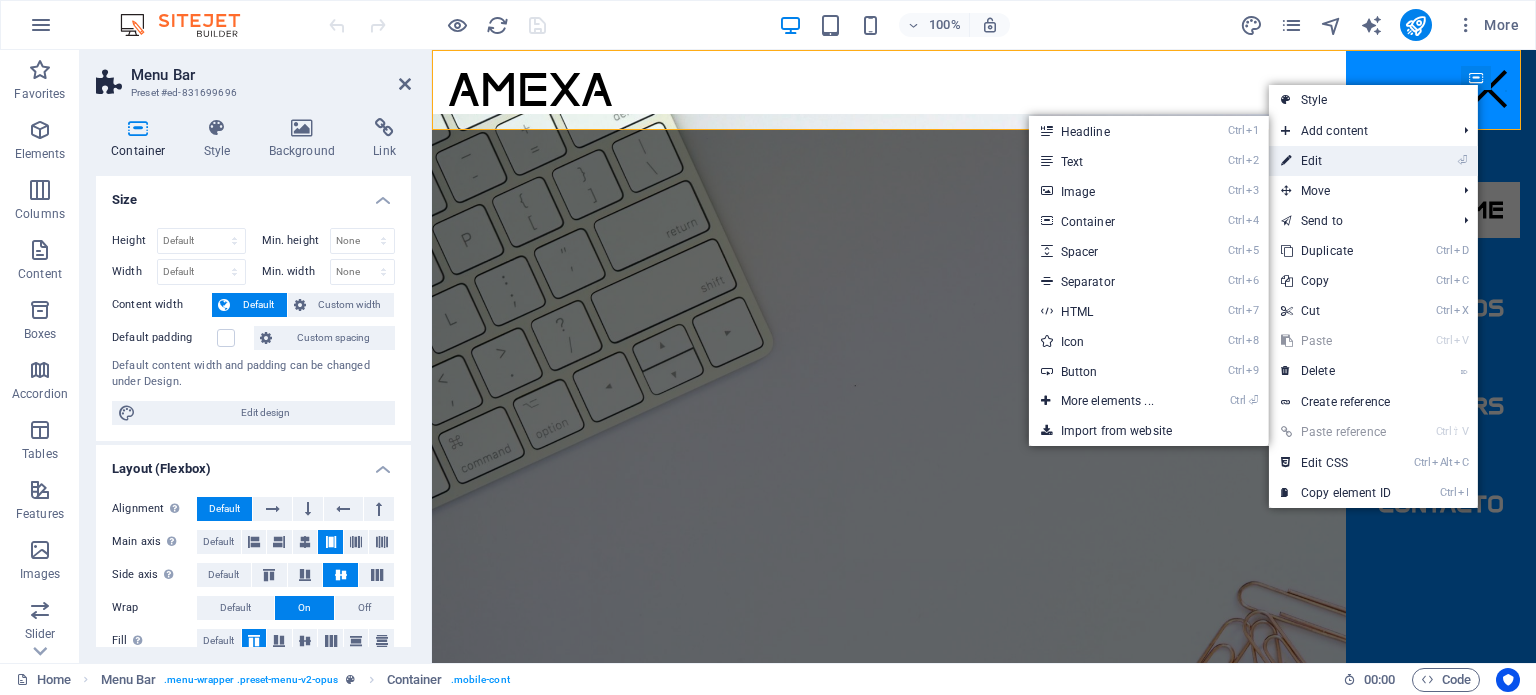 drag, startPoint x: 1383, startPoint y: 162, endPoint x: 902, endPoint y: 137, distance: 481.64926 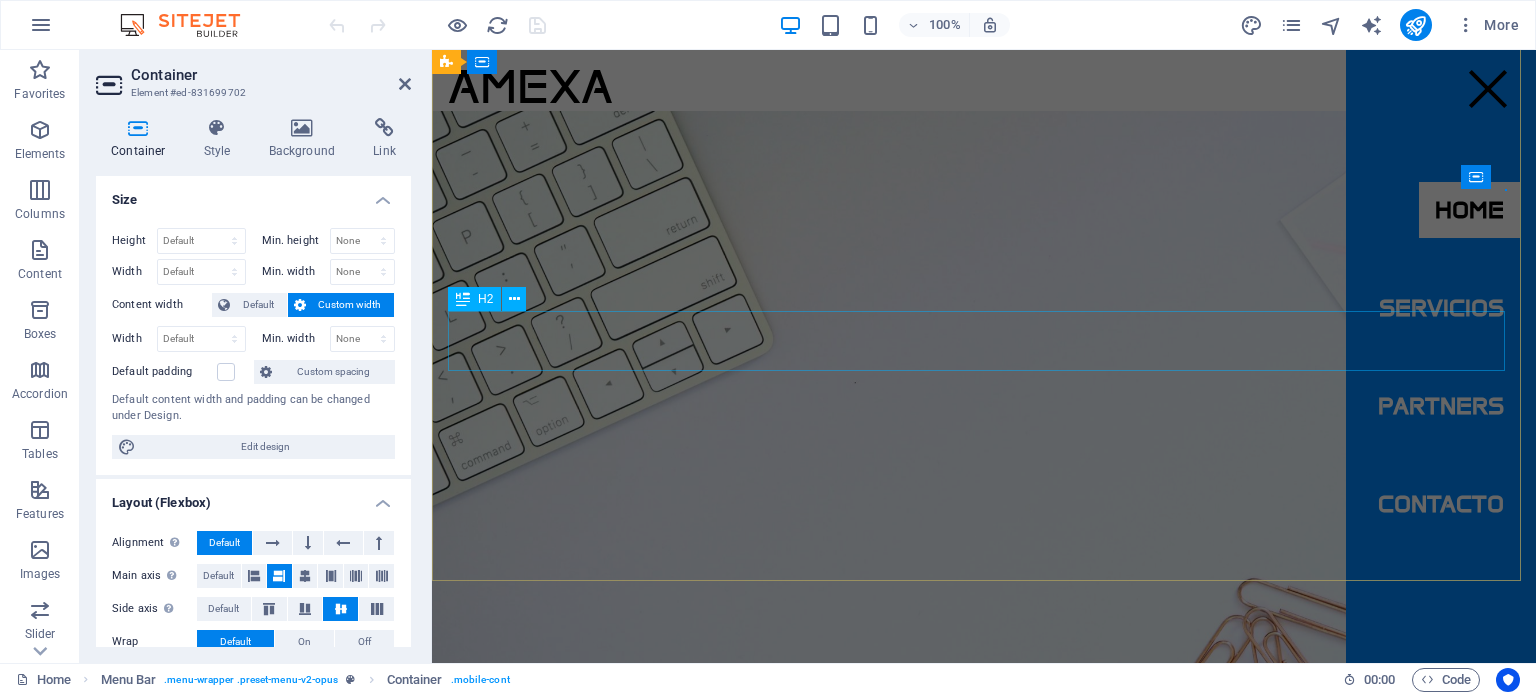 scroll, scrollTop: 0, scrollLeft: 0, axis: both 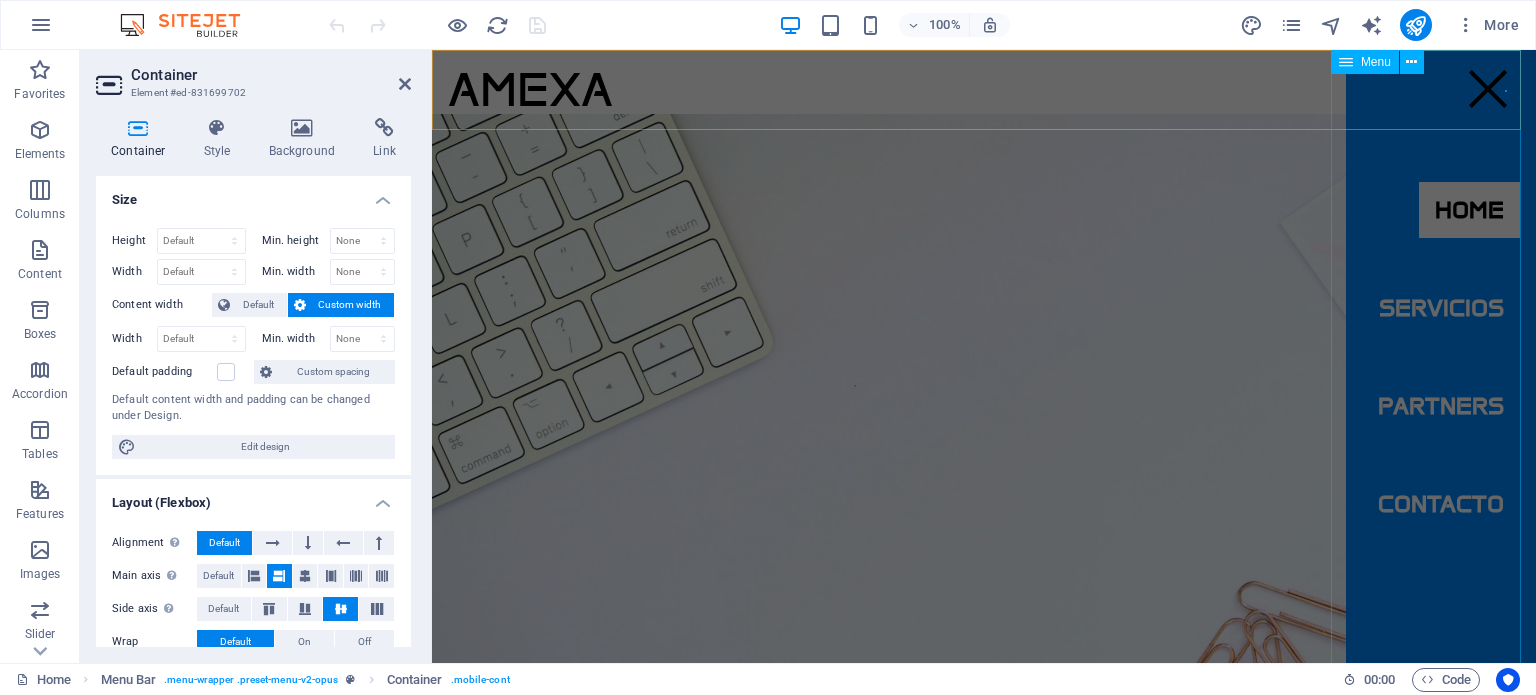 click on "Menu" at bounding box center (1376, 62) 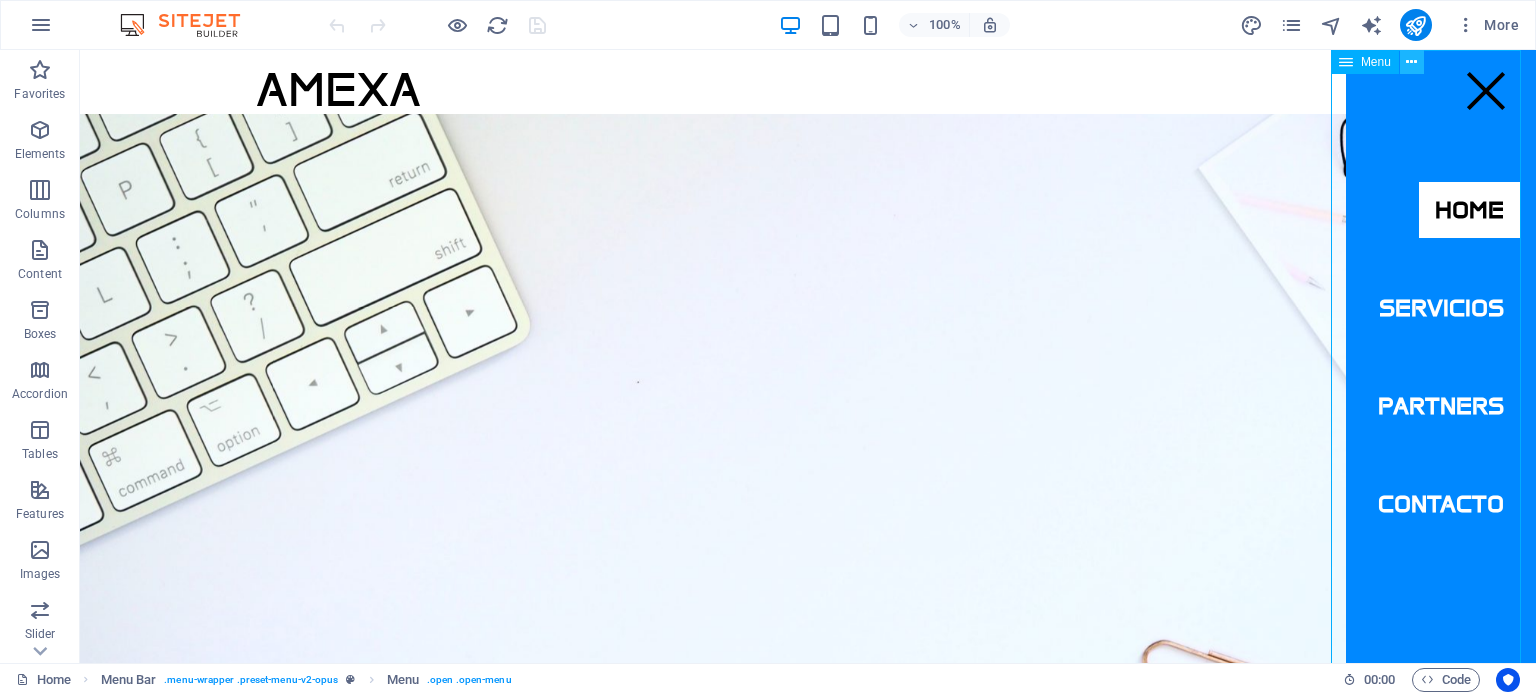 click at bounding box center (1411, 62) 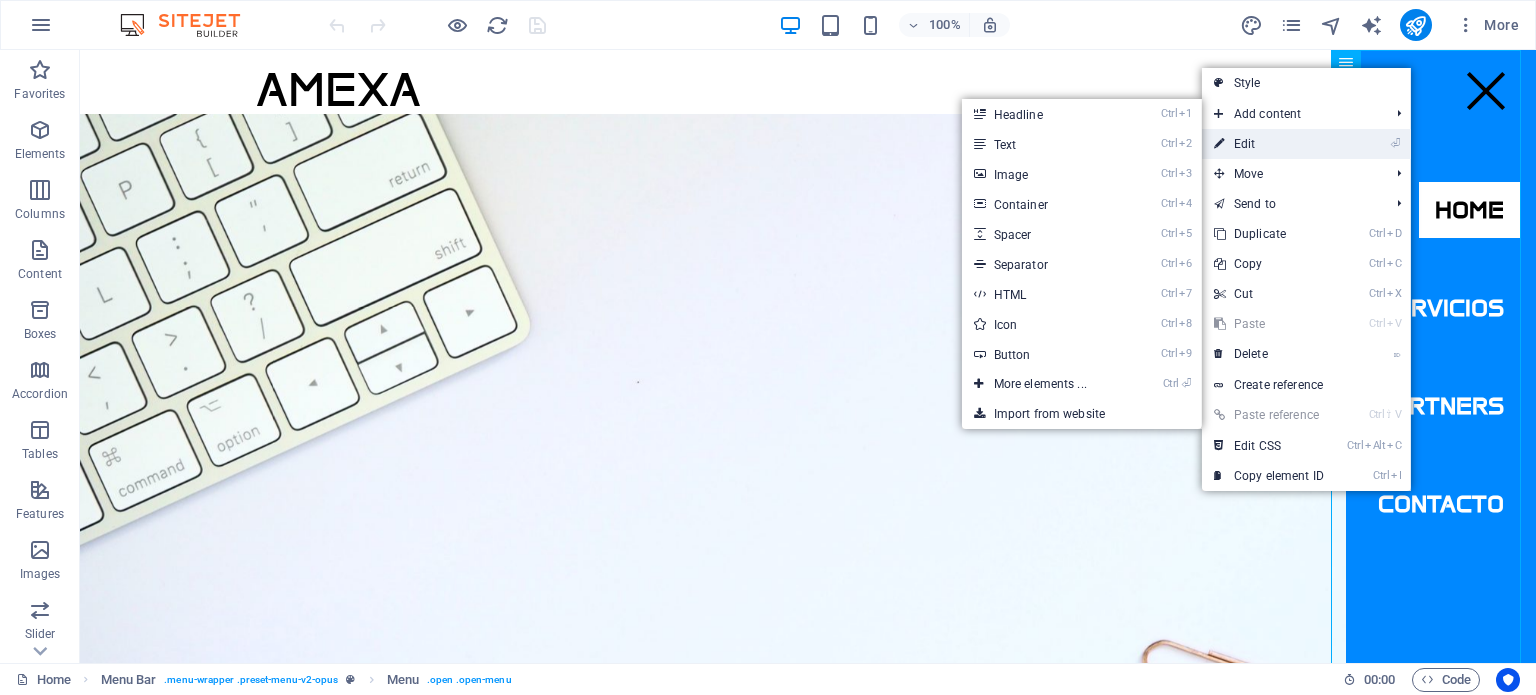 click on "⏎  Edit" at bounding box center (1306, 144) 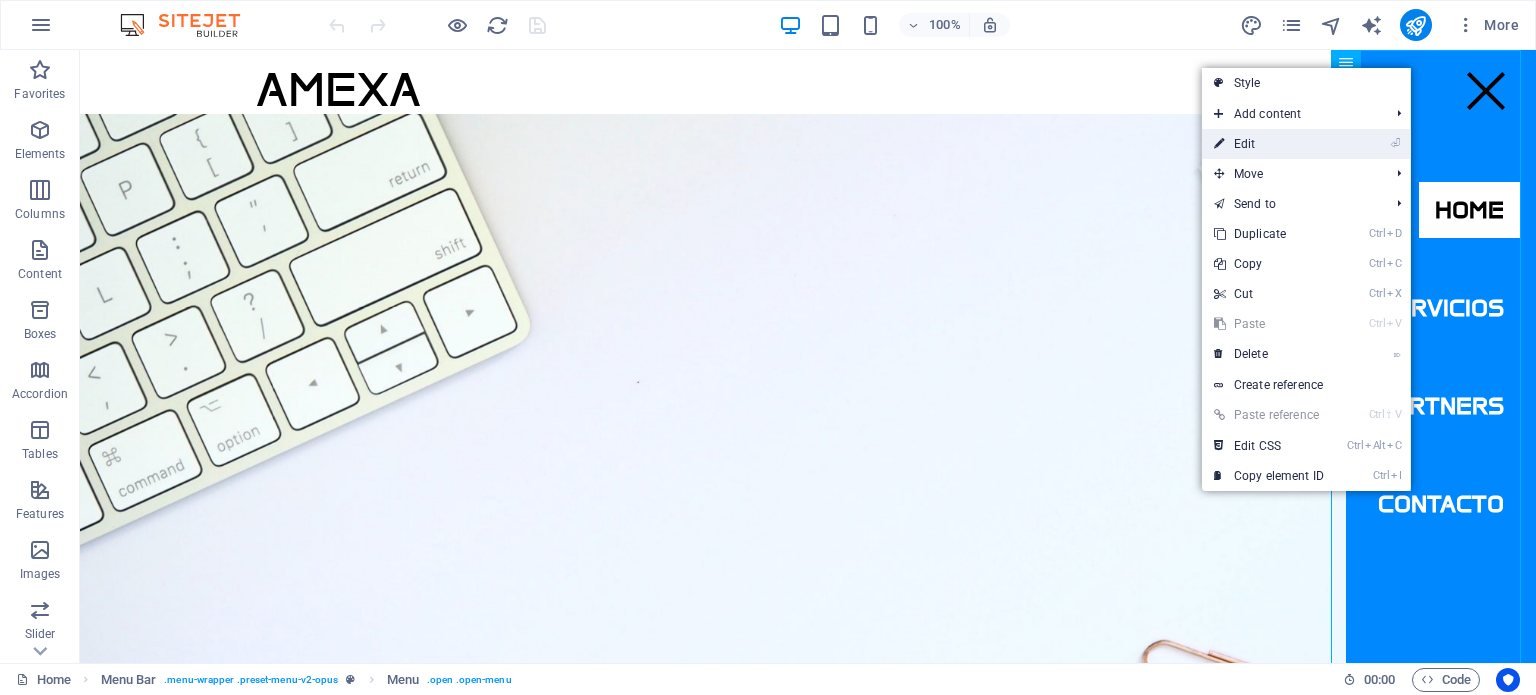 click on "⏎  Edit" at bounding box center [1306, 144] 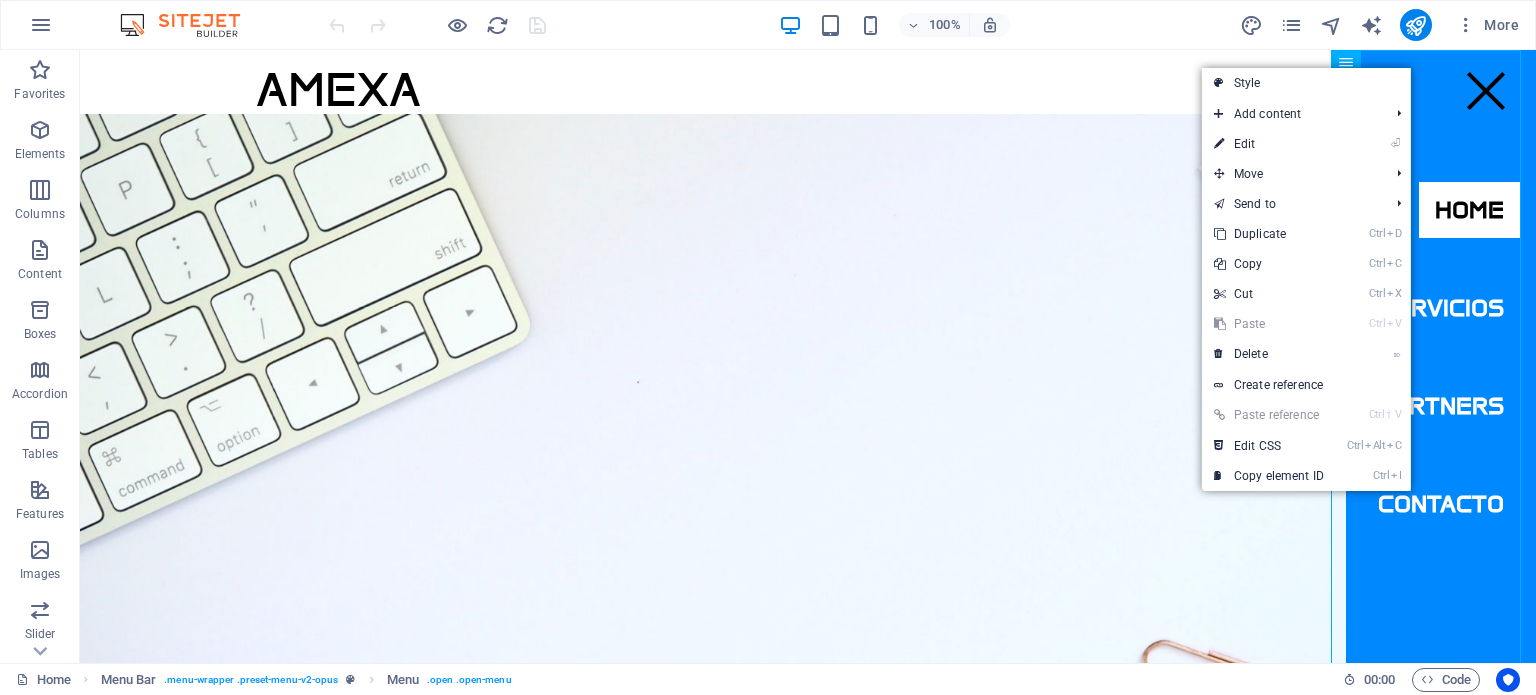 select 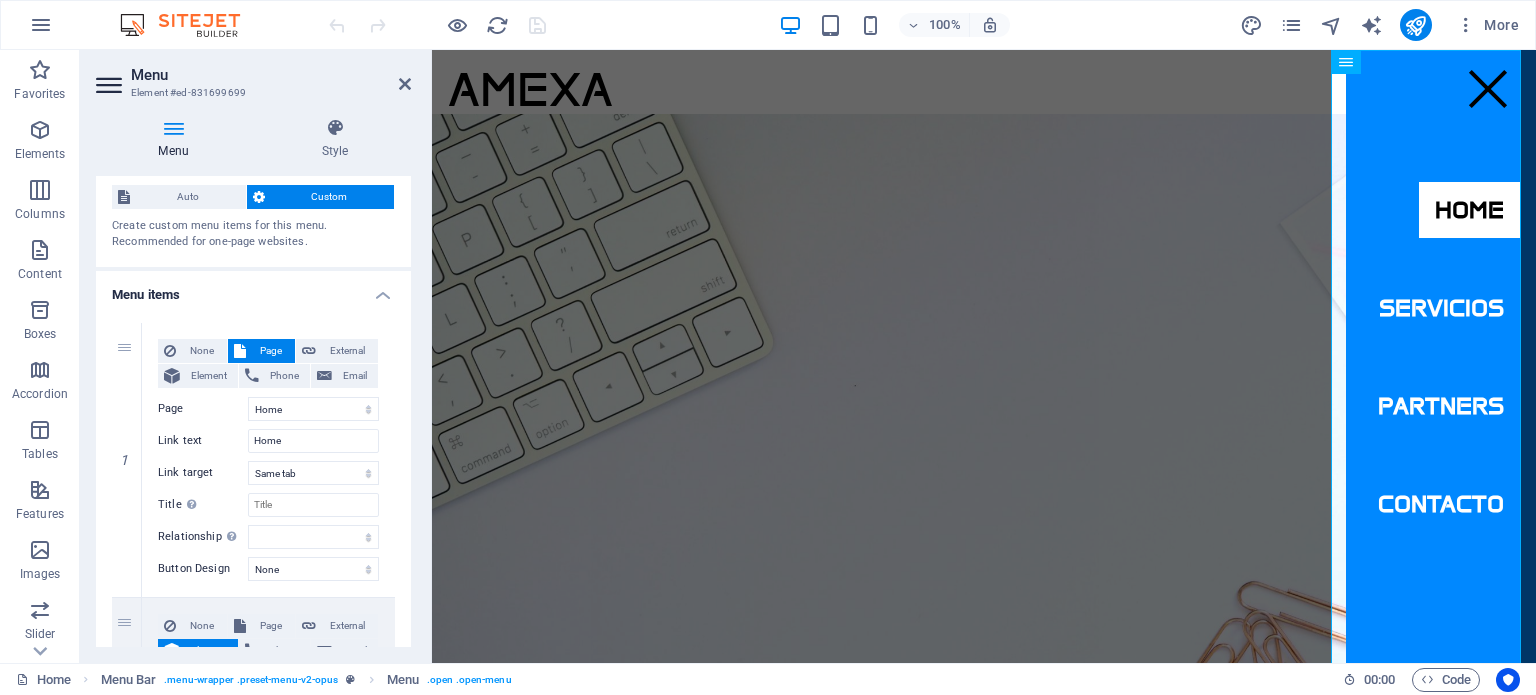 scroll, scrollTop: 0, scrollLeft: 0, axis: both 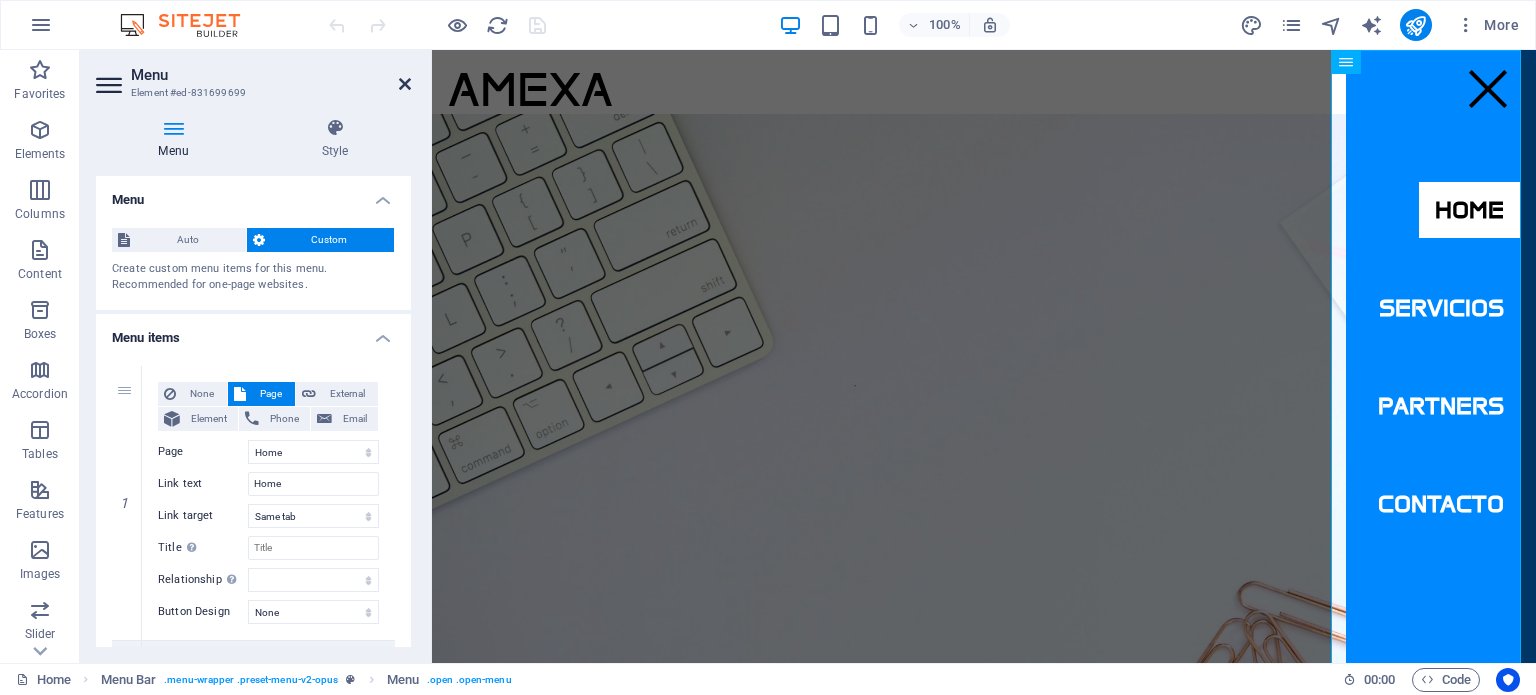 click at bounding box center [405, 84] 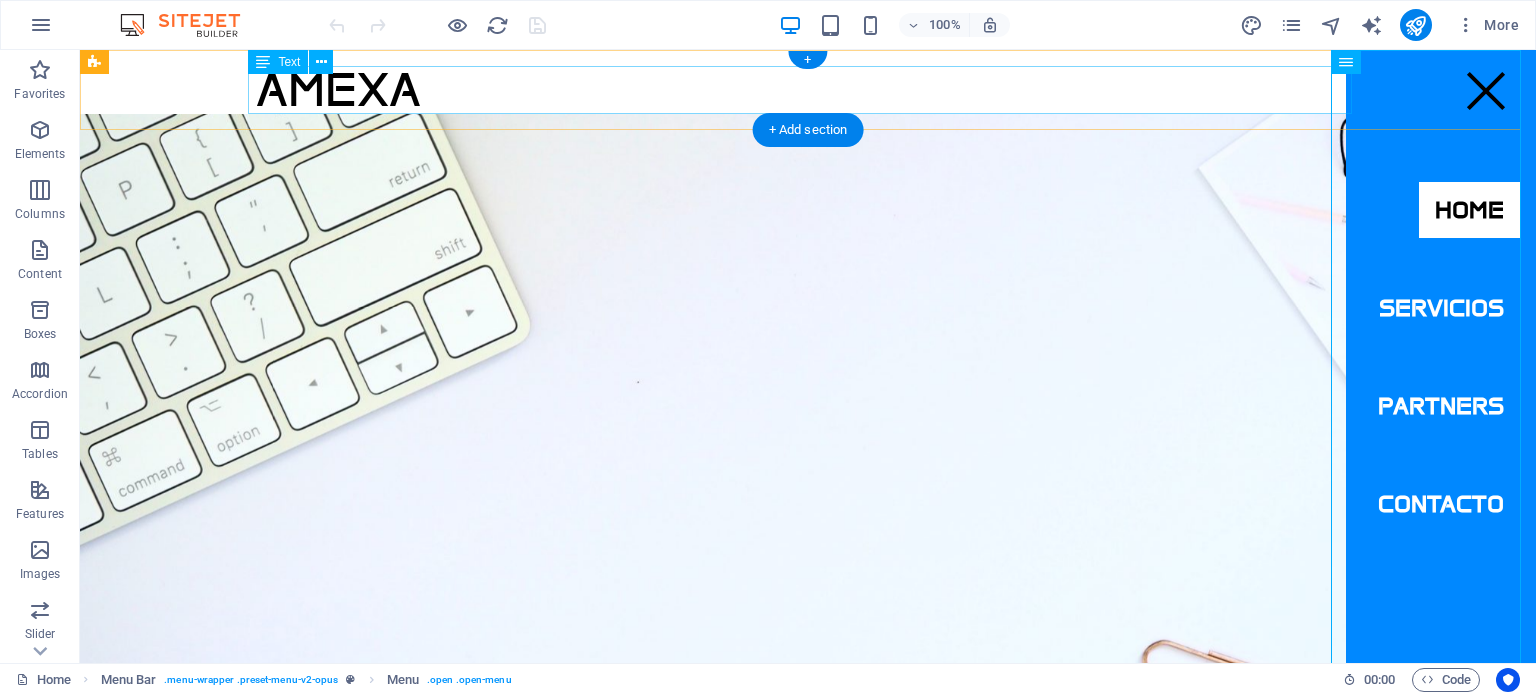 click on "Amexa" at bounding box center [808, 90] 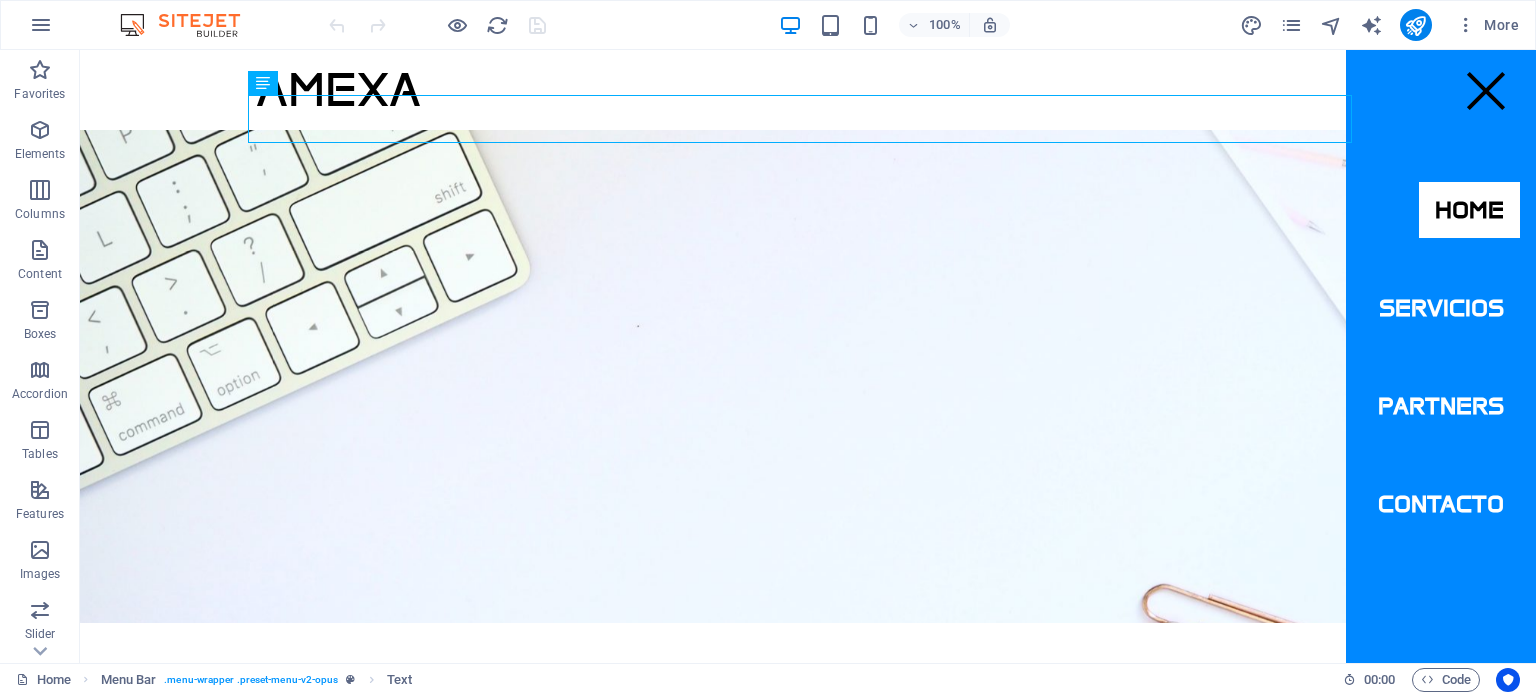 scroll, scrollTop: 0, scrollLeft: 0, axis: both 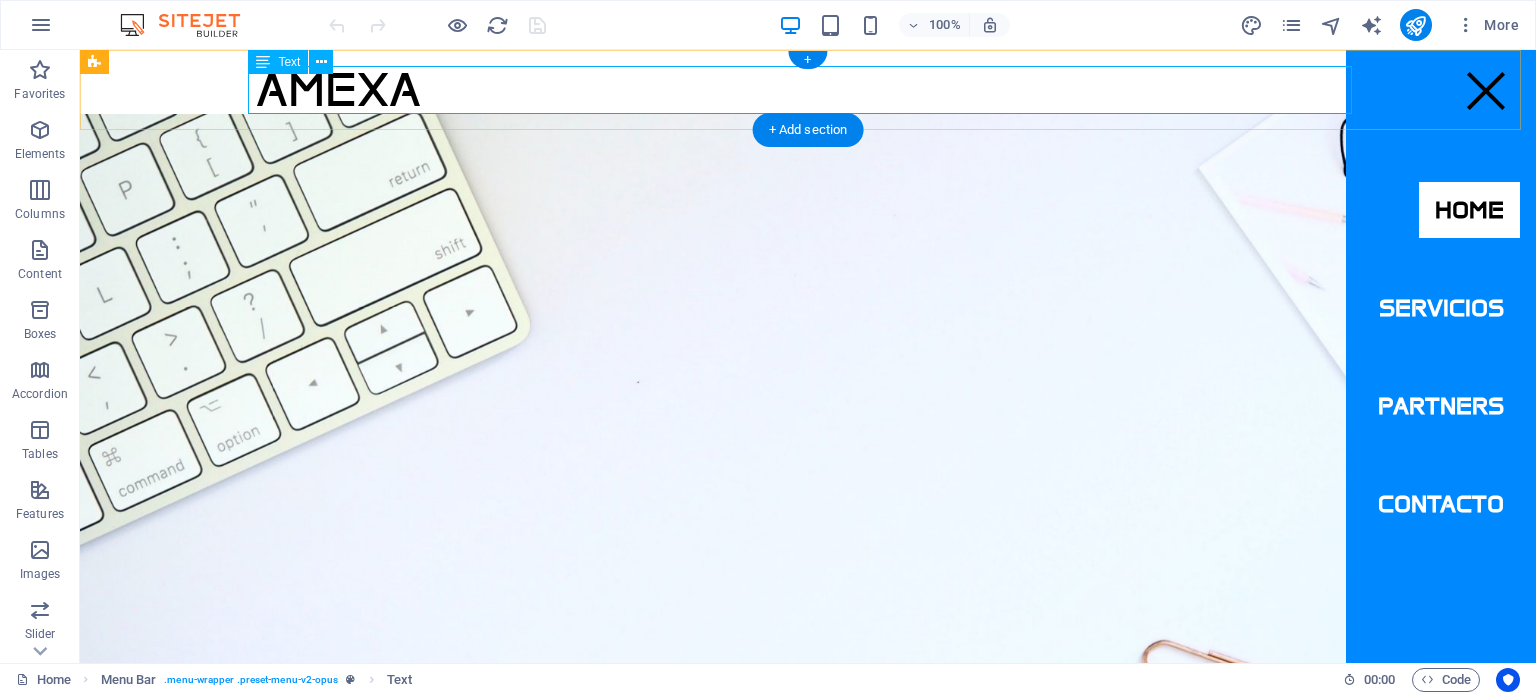 click on "Amexa" at bounding box center [808, 90] 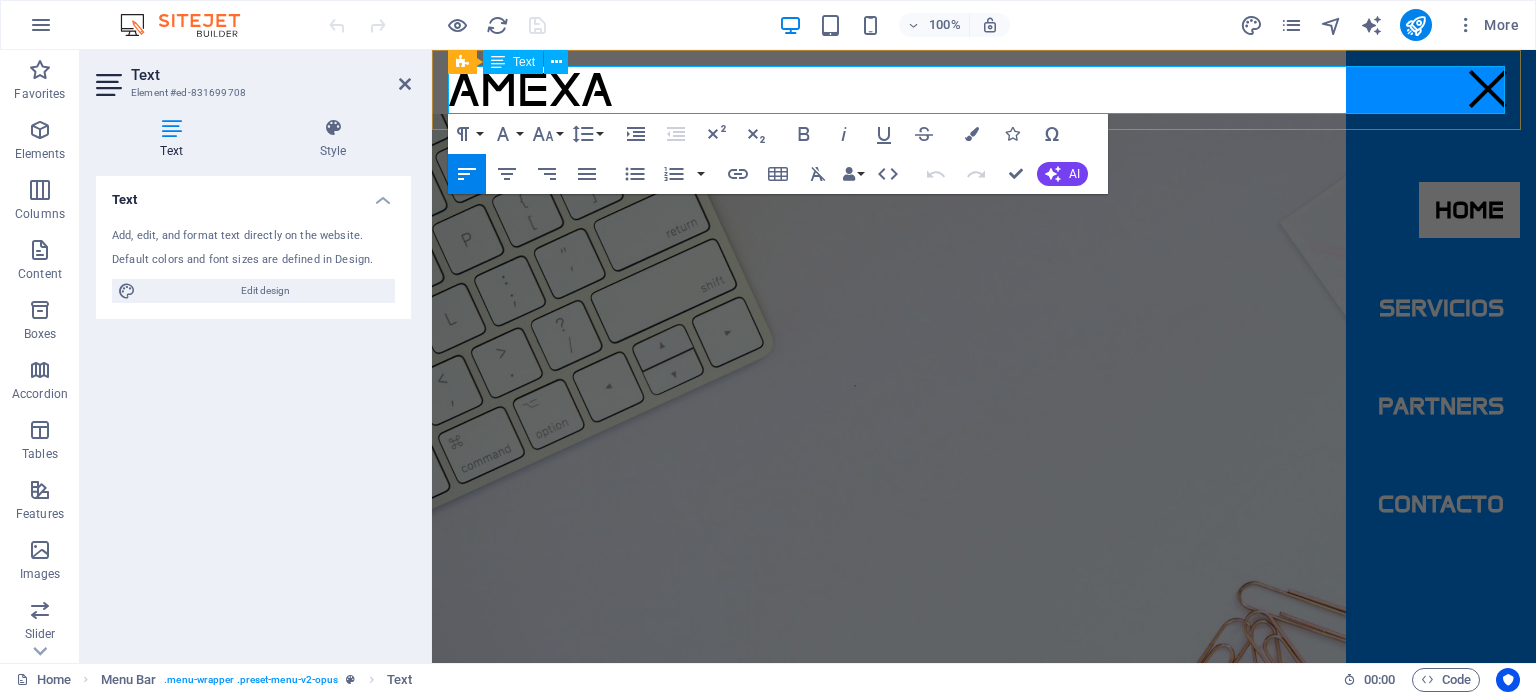click on "Amexa" at bounding box center [530, 89] 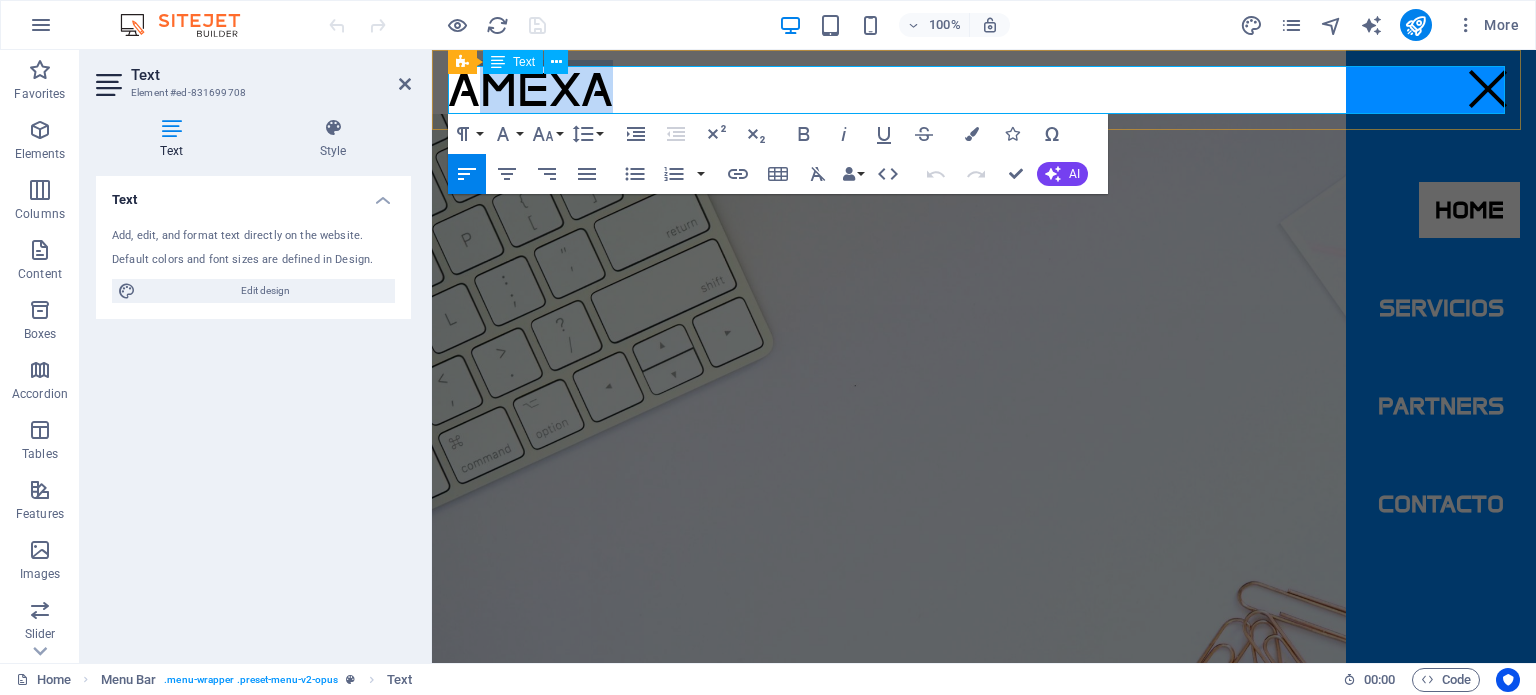 drag, startPoint x: 470, startPoint y: 84, endPoint x: 716, endPoint y: 109, distance: 247.26706 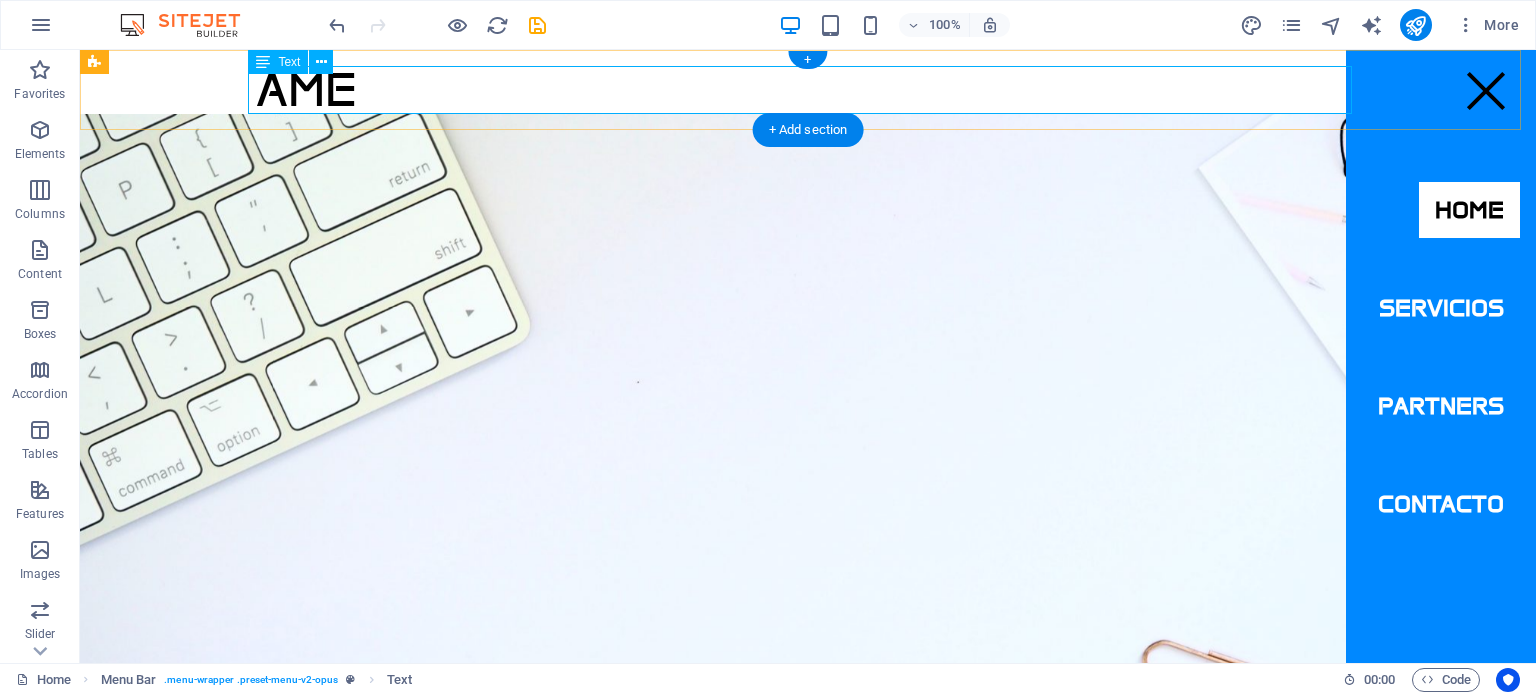 click on "Ame" at bounding box center (808, 90) 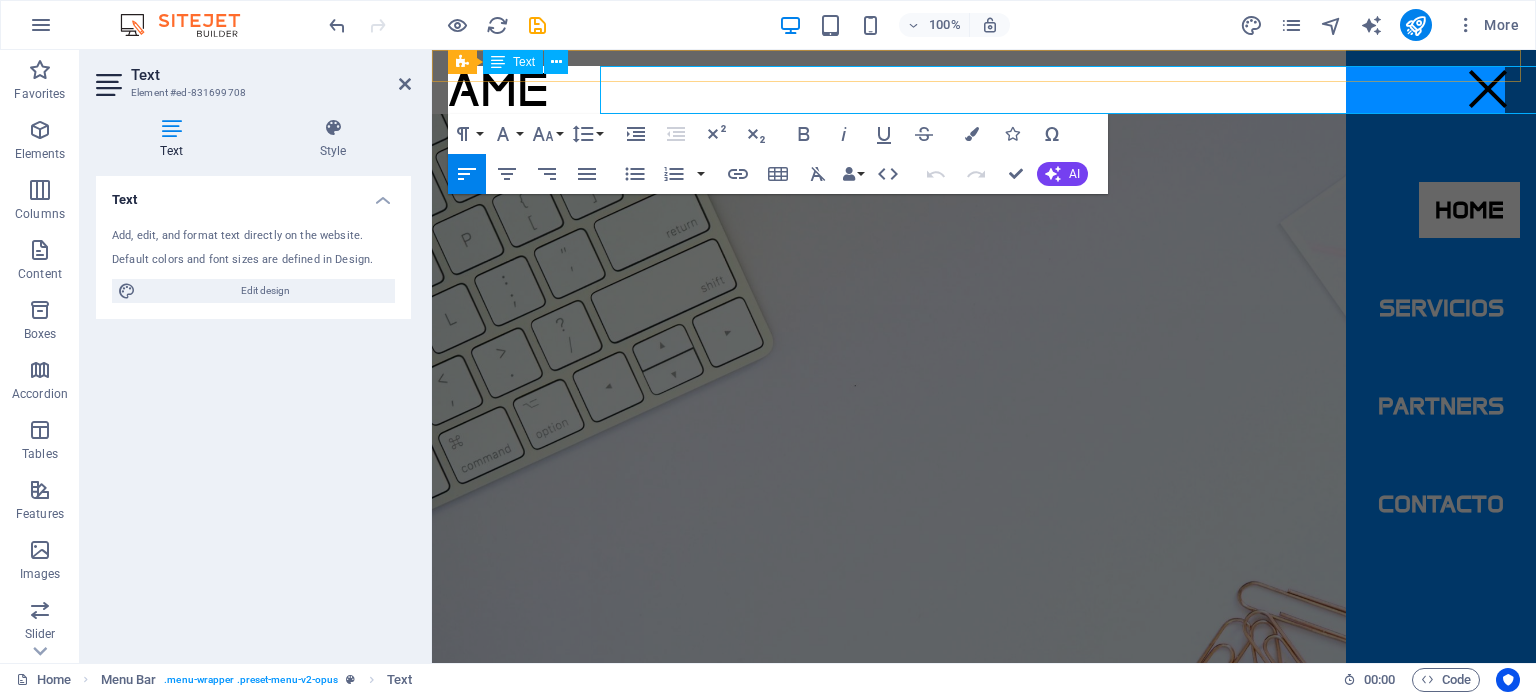 click on "Ame" at bounding box center [984, 90] 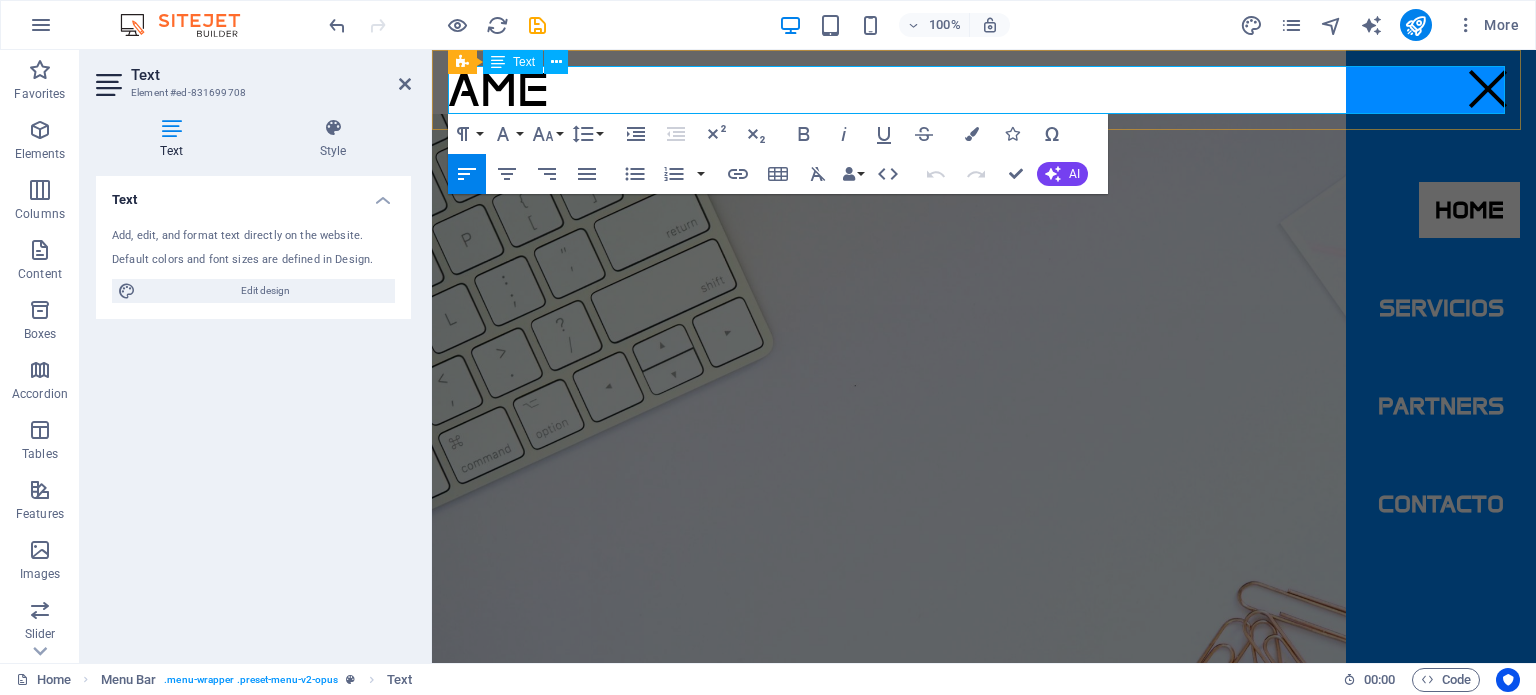 click on "Ame" at bounding box center [984, 90] 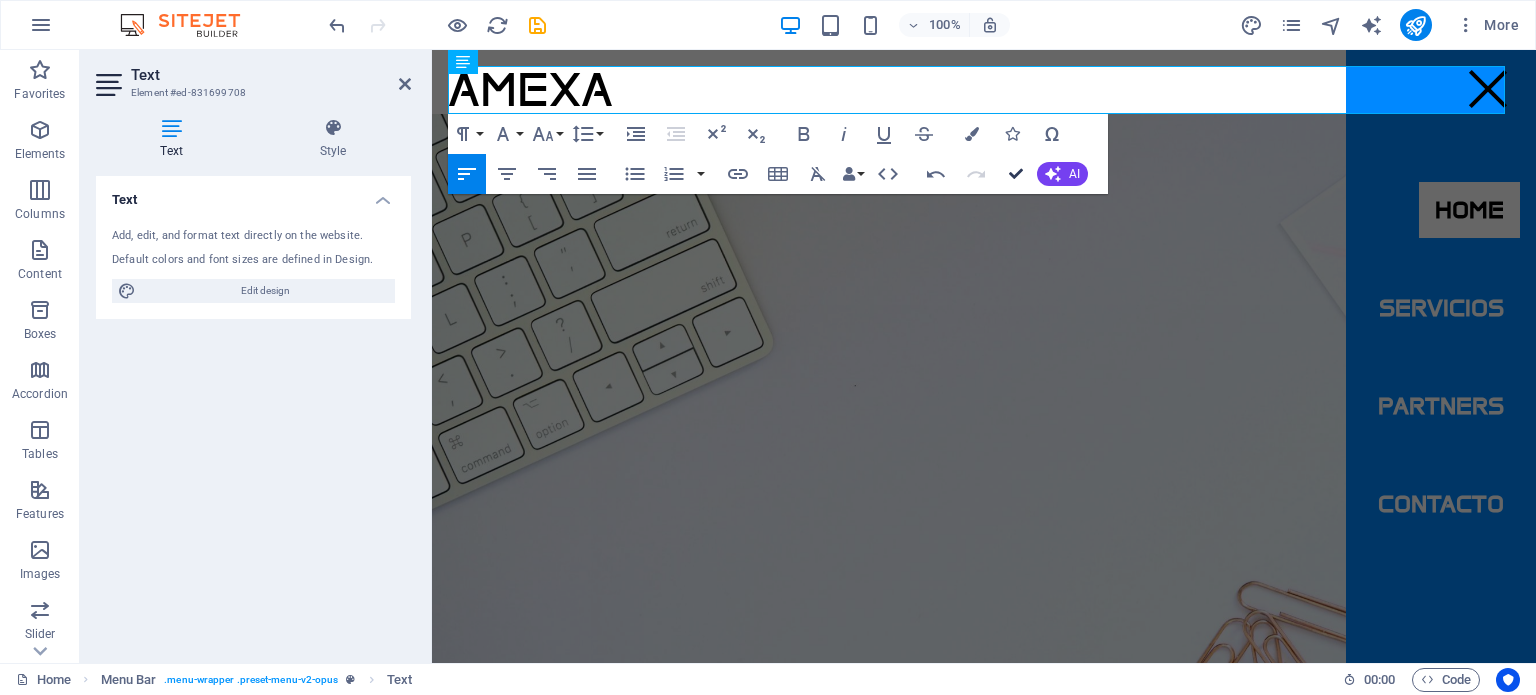 drag, startPoint x: 1010, startPoint y: 175, endPoint x: 635, endPoint y: 133, distance: 377.34467 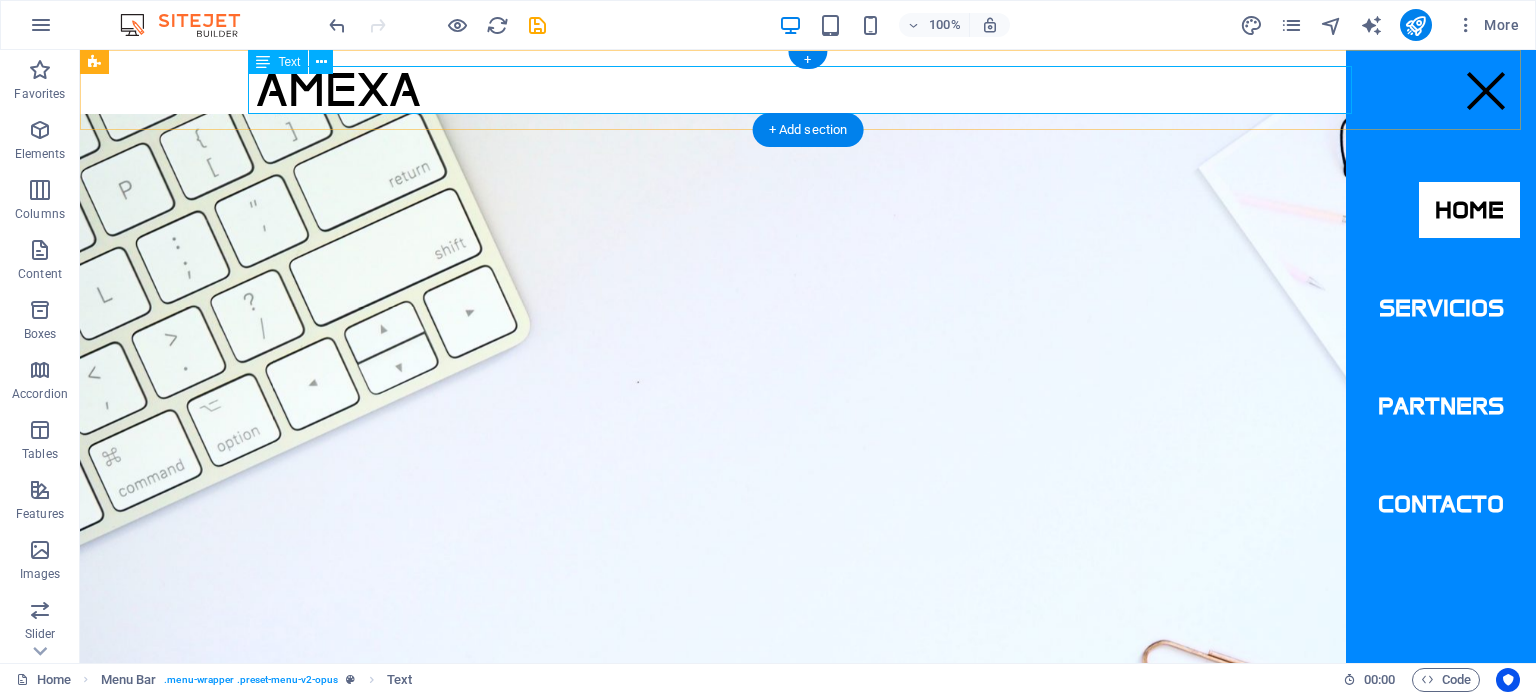click on "Amexa" at bounding box center (808, 90) 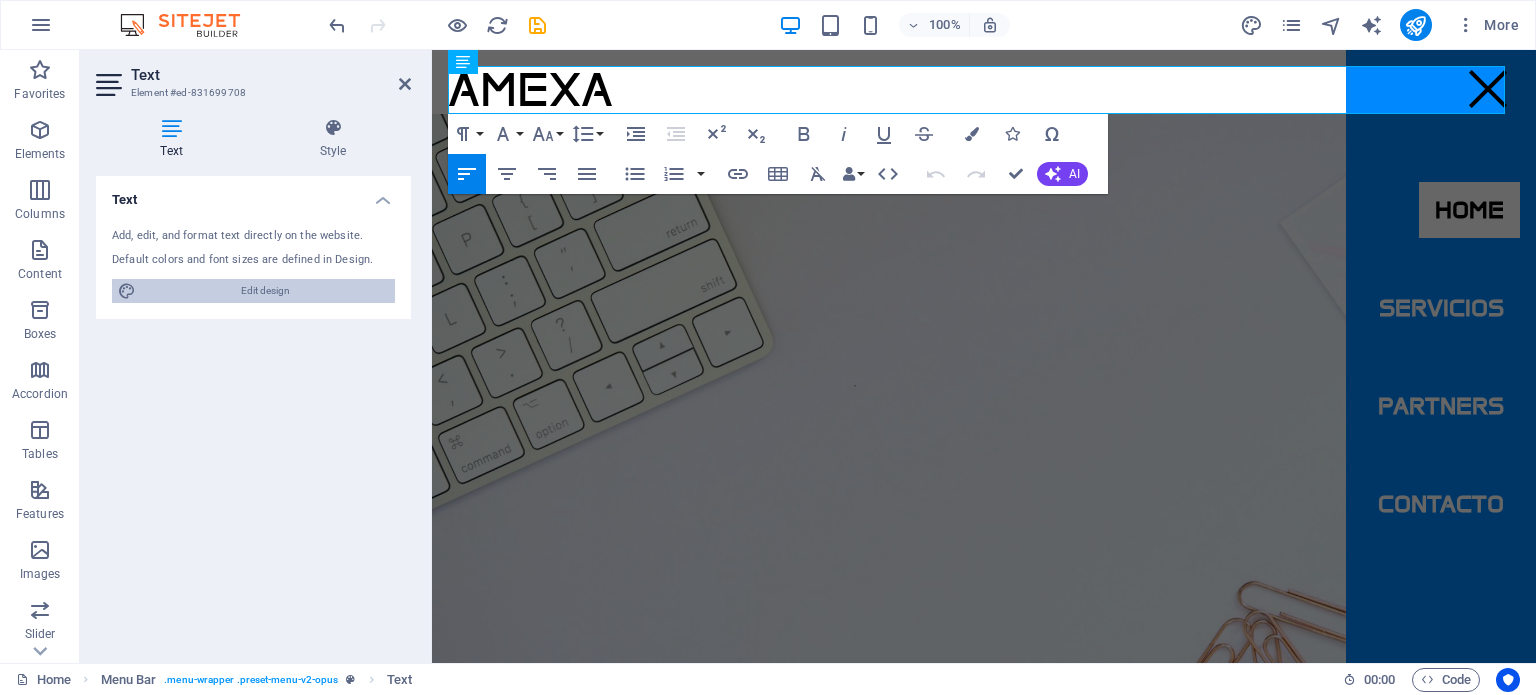 click on "Edit design" at bounding box center (265, 291) 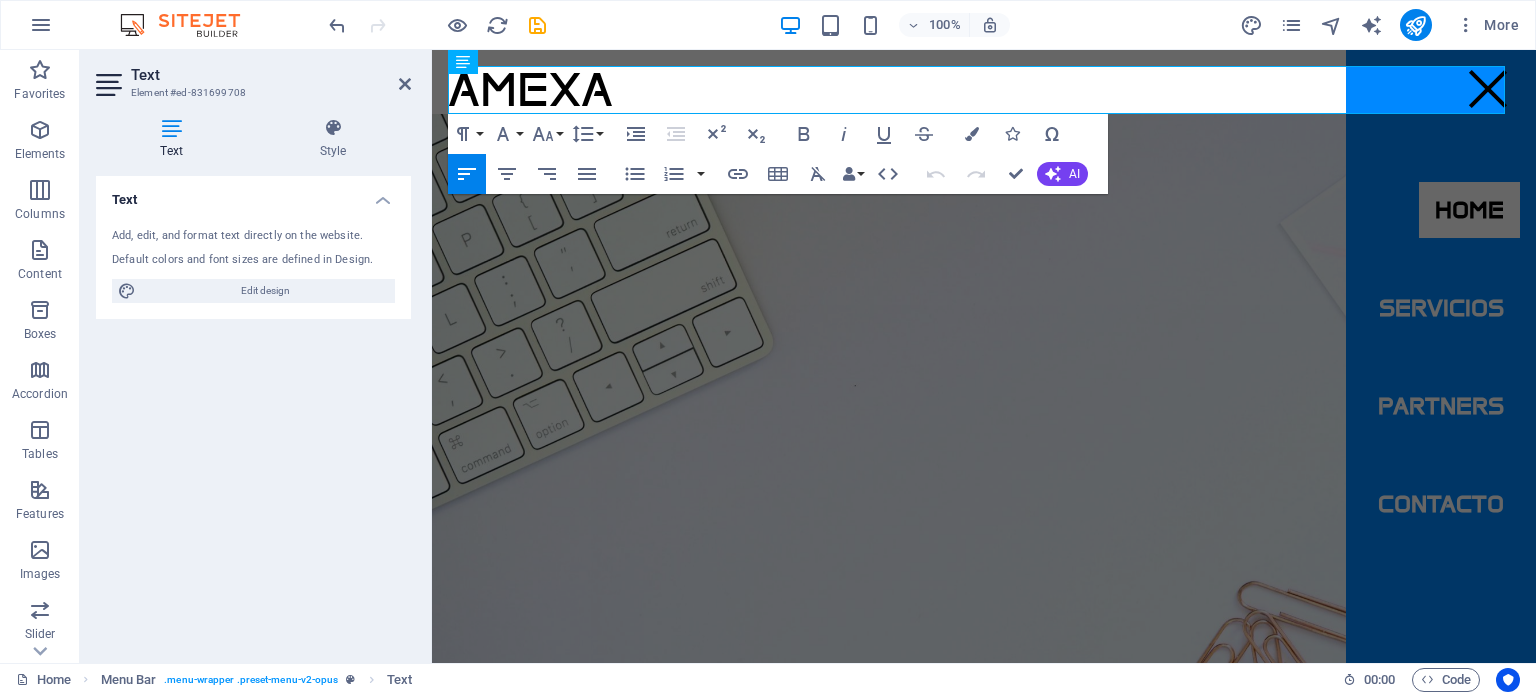 select on "px" 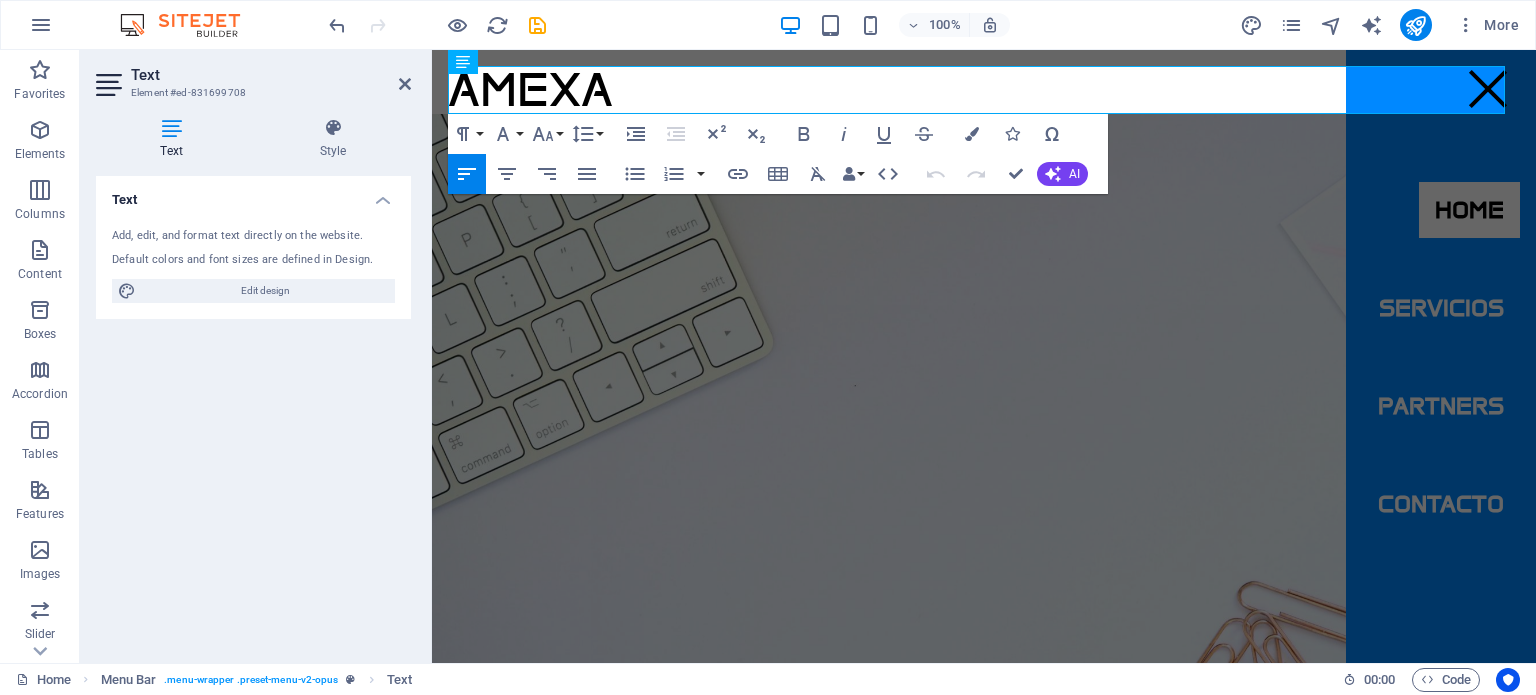 select on "400" 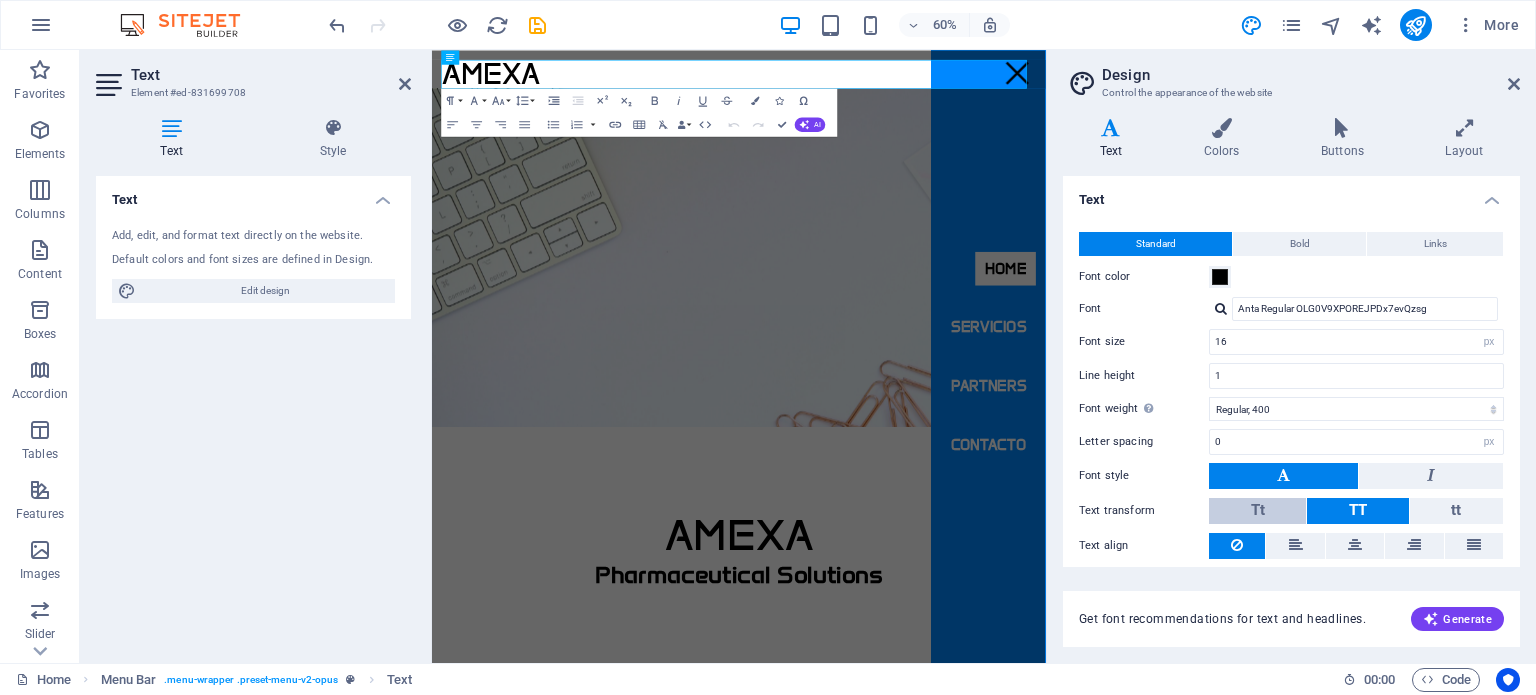click on "Tt" at bounding box center [1258, 510] 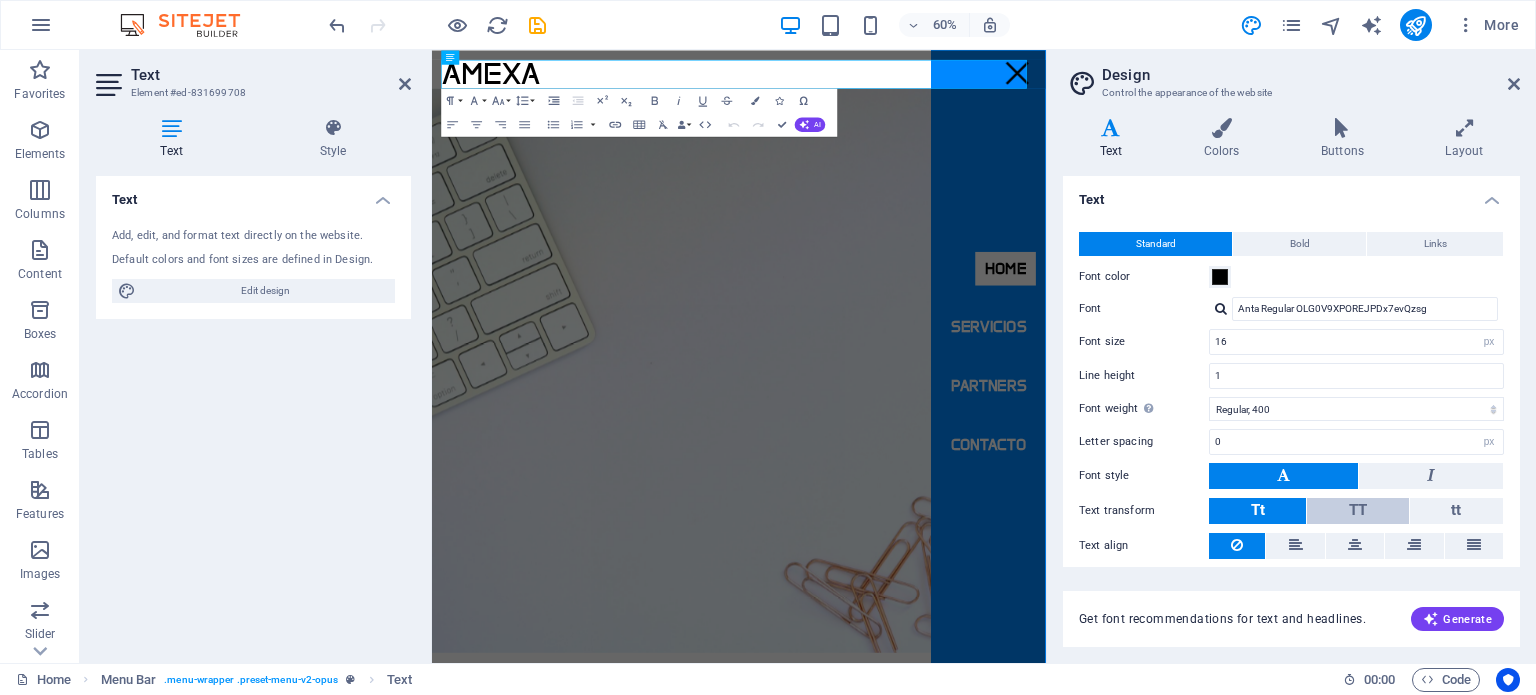 click on "TT" at bounding box center (1357, 511) 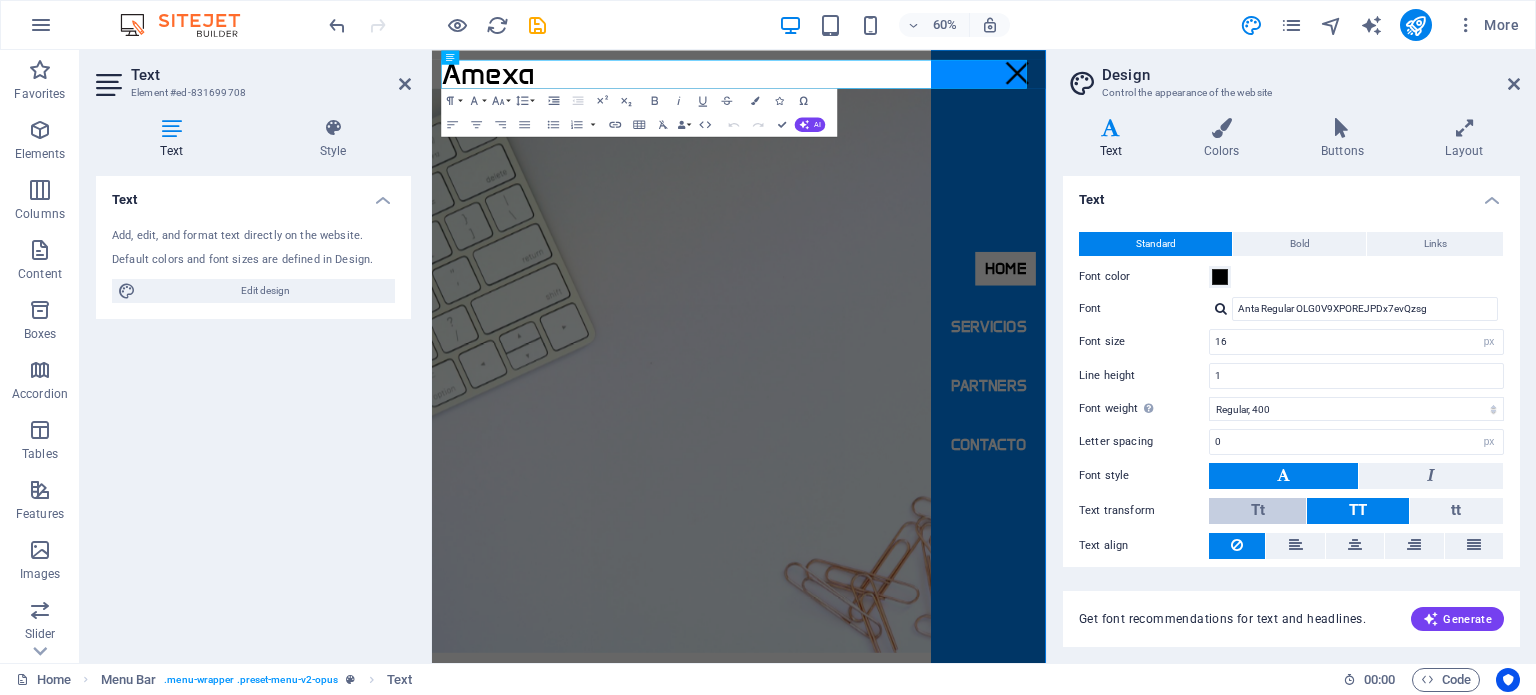 click on "Tt" at bounding box center (1257, 511) 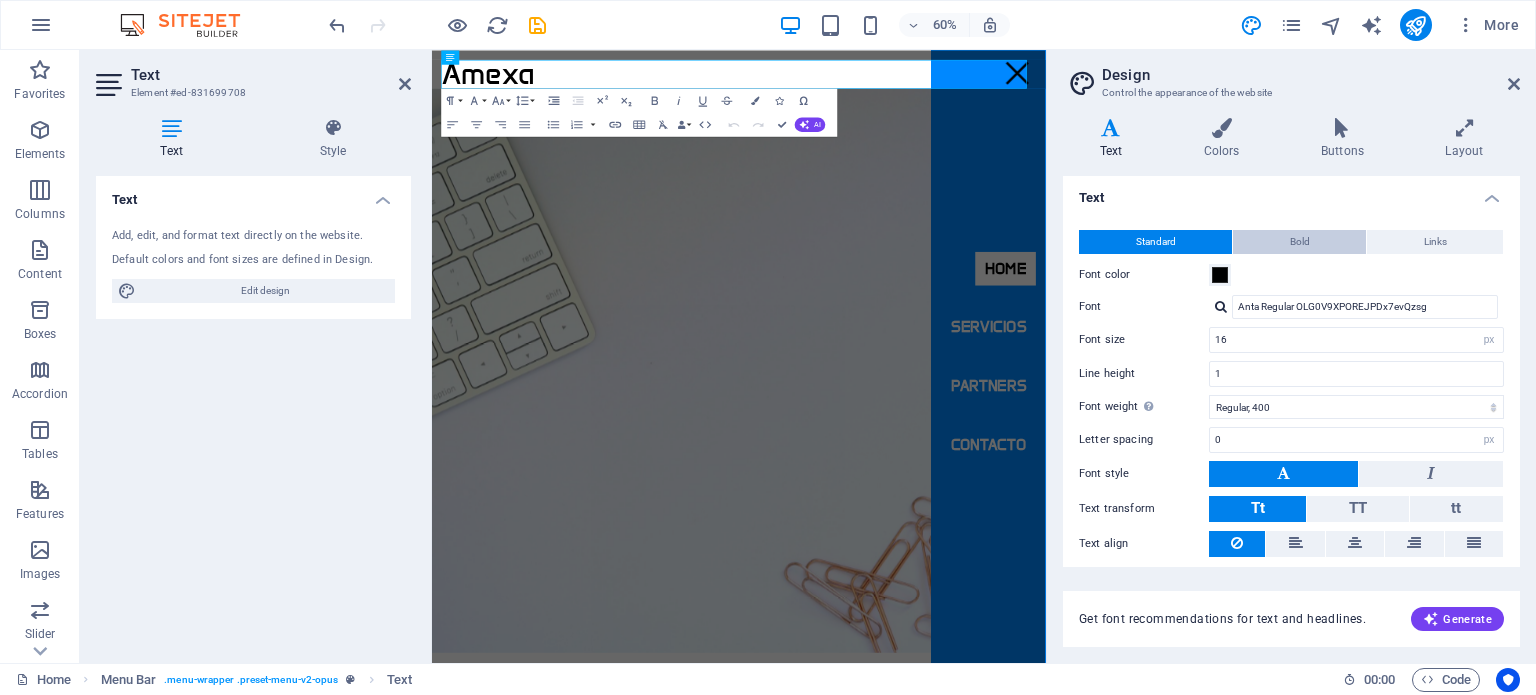 scroll, scrollTop: 0, scrollLeft: 0, axis: both 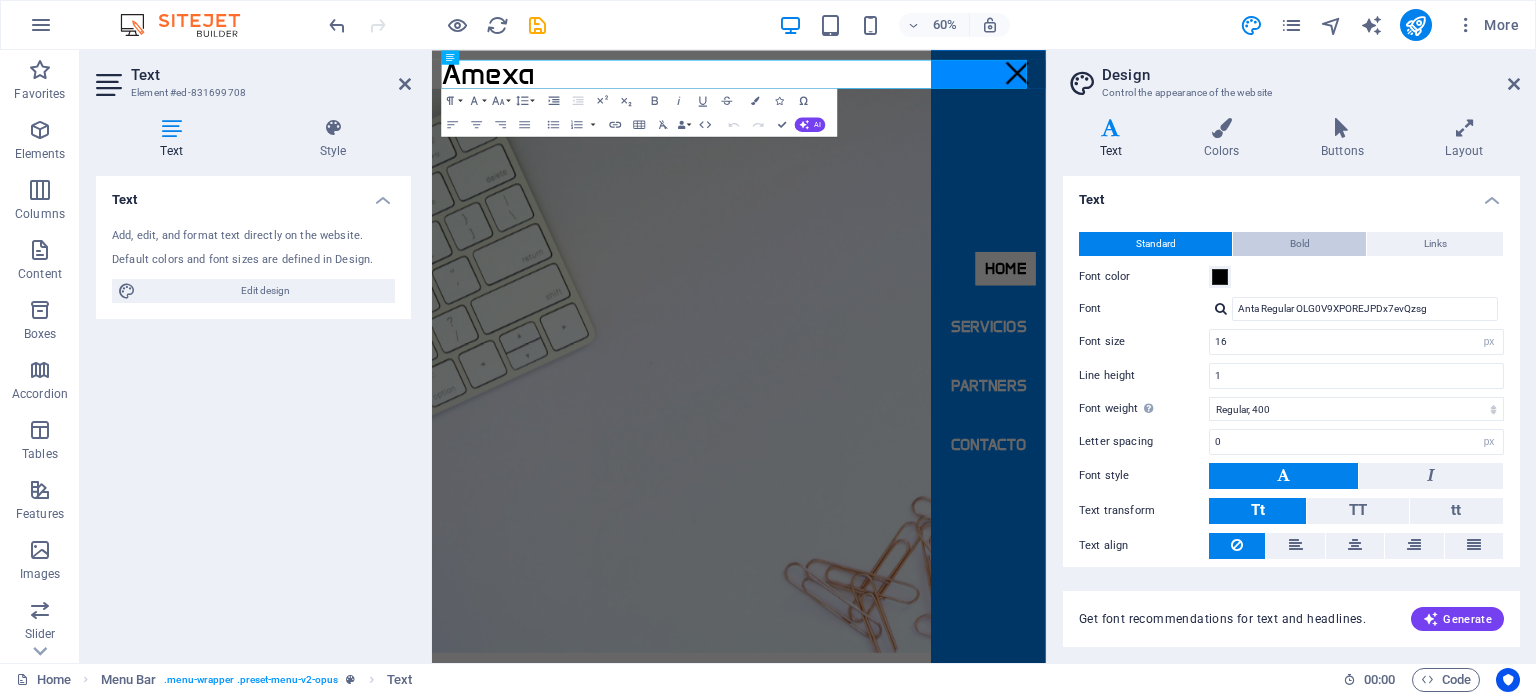 click on "Bold" at bounding box center (1300, 244) 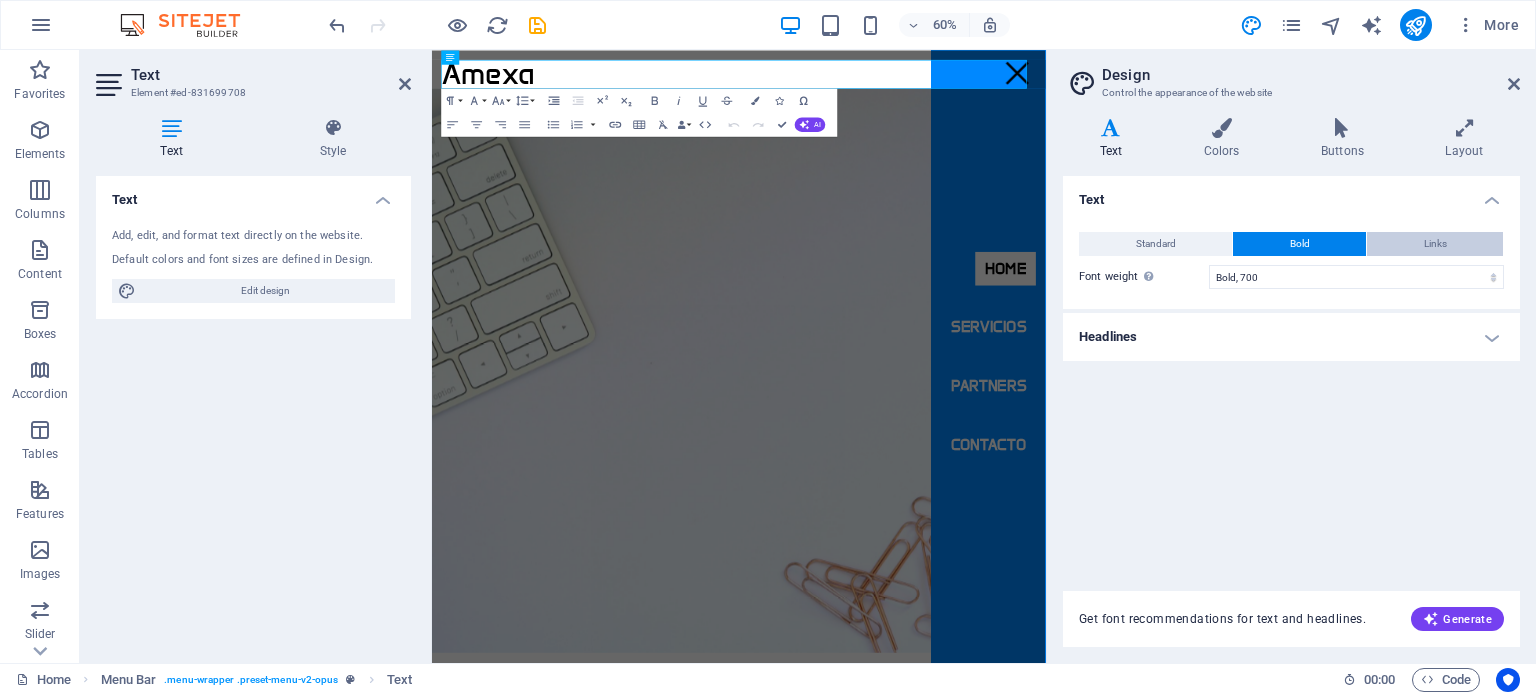 click on "Links" at bounding box center [1435, 244] 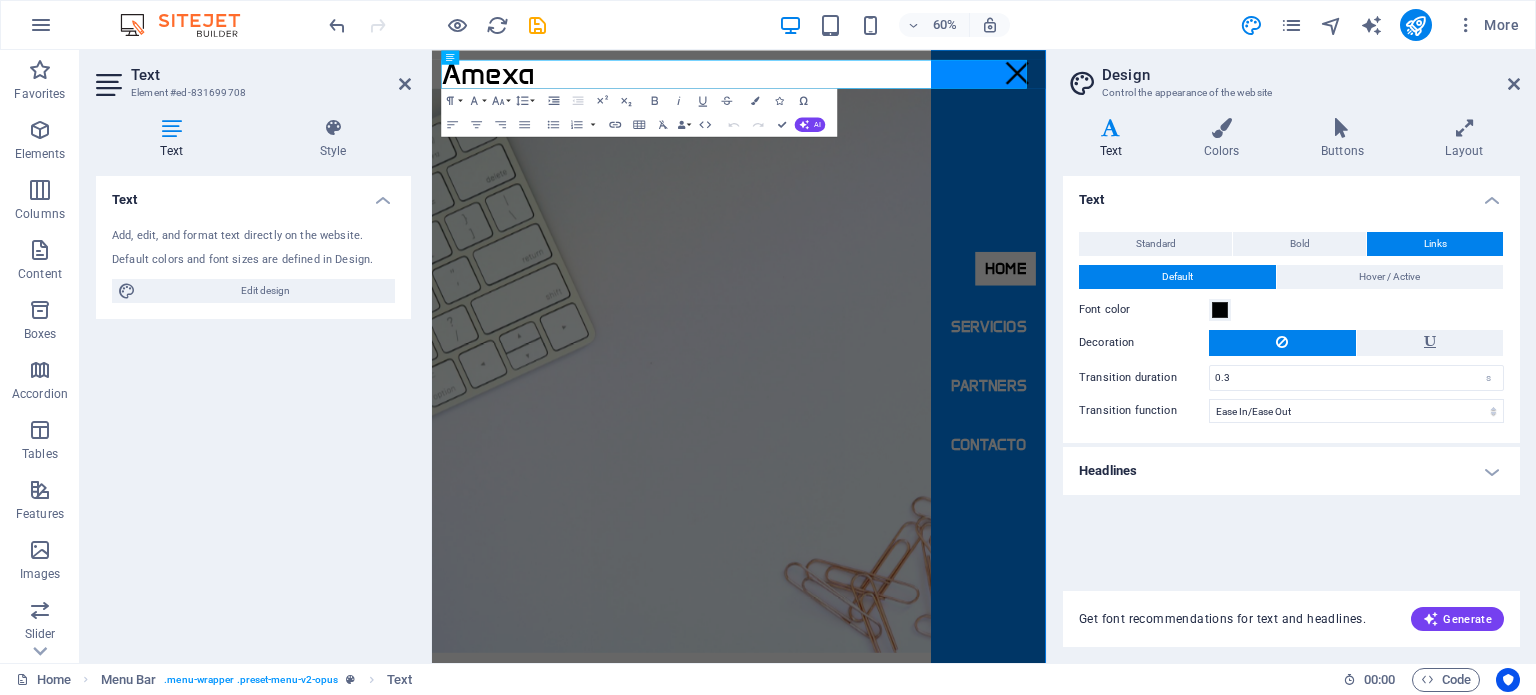 click on "Headlines" at bounding box center (1291, 471) 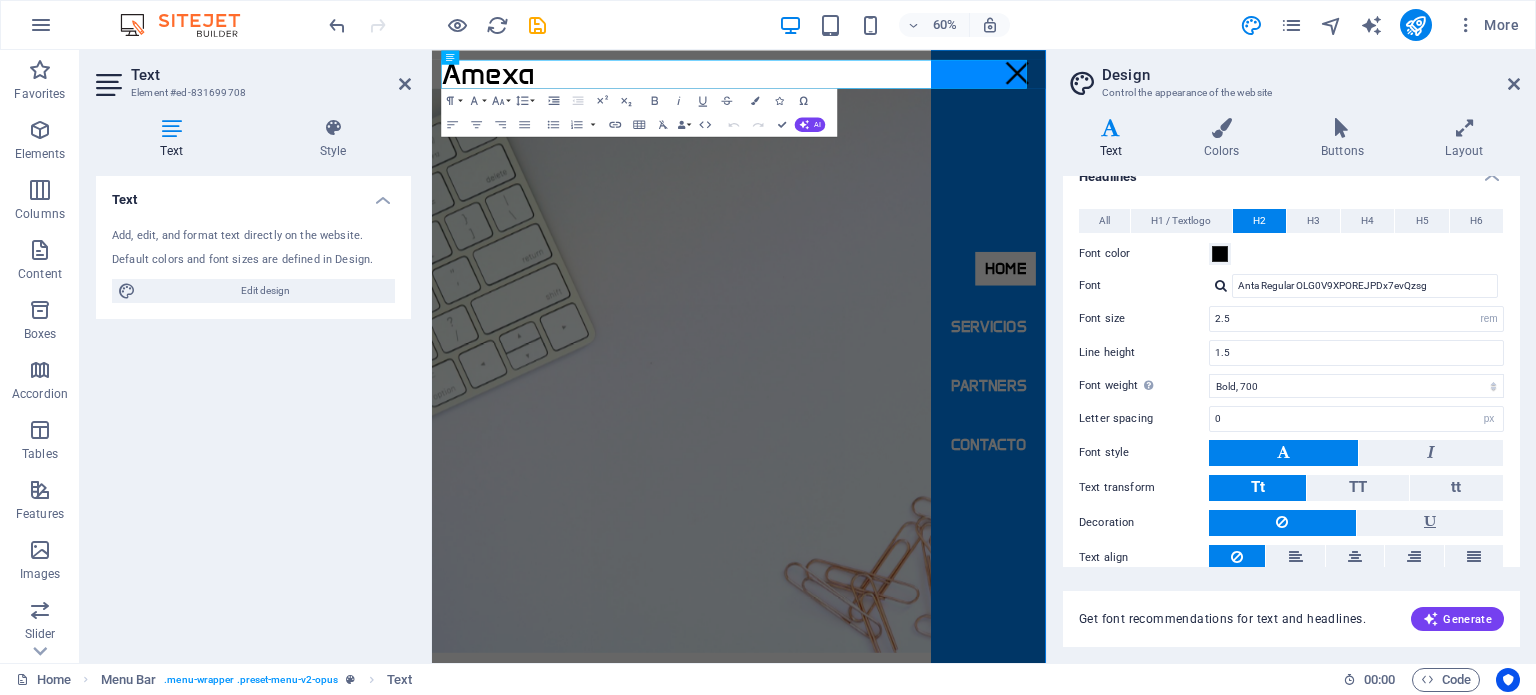 scroll, scrollTop: 300, scrollLeft: 0, axis: vertical 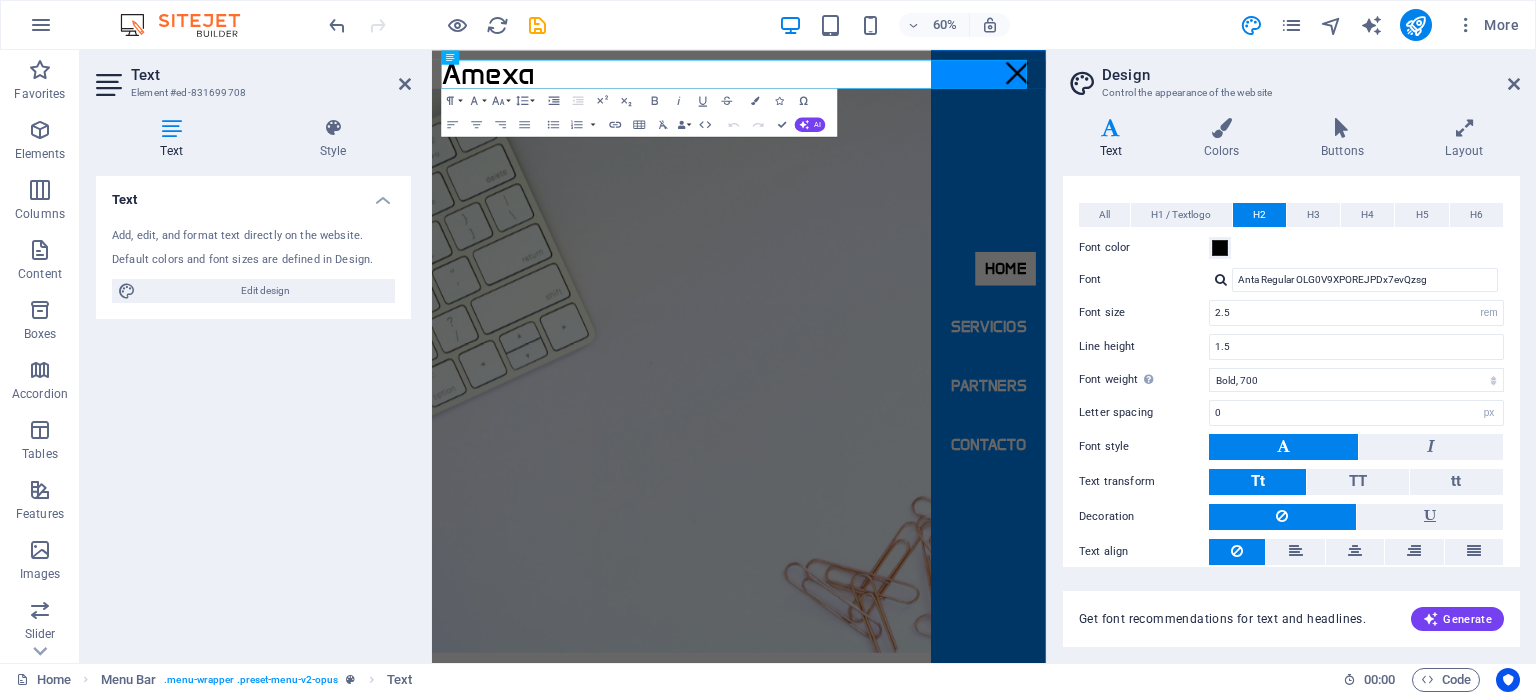 click on "All H1 / Textlogo H2 H3 H4 H5 H6 Font color Font Anta Regular OLG0V9XPOREJPDx7evQzsg Line height 1.5 Font weight To display the font weight correctly, it may need to be enabled.  Manage Fonts Thin, 100 Extra-light, 200 Light, 300 Regular, 400 Medium, 500 Semi-bold, 600 Bold, 700 Extra-bold, 800 Black, 900 Letter spacing 0 rem px Font style Text transform Tt TT tt Decoration Text align Margin bottom 0 rem px vh Font color Font Anta Font size 4.5 rem px em % Line height 1.5 Font weight To display the font weight correctly, it may need to be enabled.  Manage Fonts Thin, 100 Extra-light, 200 Light, 300 Regular, 400 Medium, 500 Semi-bold, 600 Bold, 700 Extra-bold, 800 Black, 900 Letter spacing 0 rem px Font style Text transform Tt TT tt Decoration Text align Margin bottom 0 rem px vh Font color Font Anta Regular OLG0V9XPOREJPDx7evQzsg Font size 2.5 rem px em % Line height 1.5 Font weight To display the font weight correctly, it may need to be enabled.  Manage Fonts Thin, 100 Extra-light, 200 Light, 300 Medium, 500" at bounding box center (1291, 401) 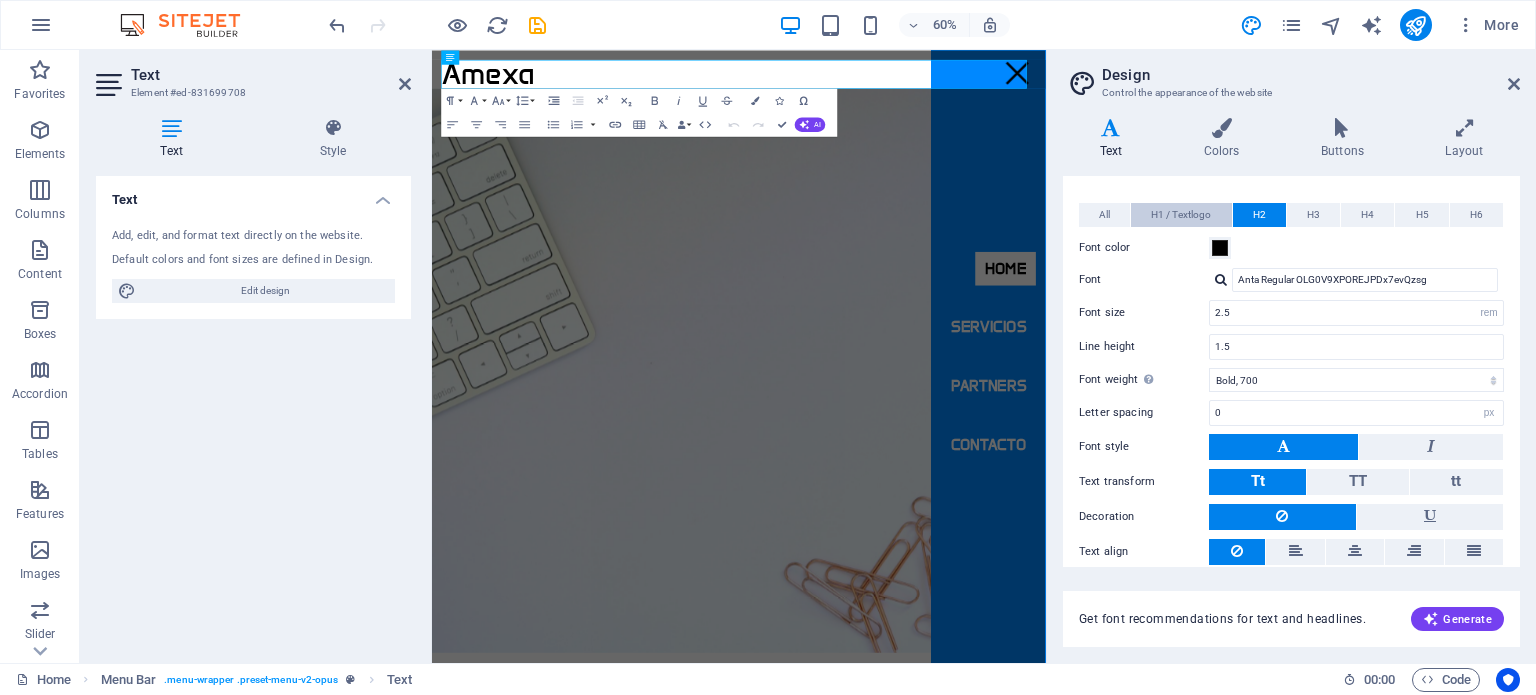 click on "H1 / Textlogo" at bounding box center [1181, 215] 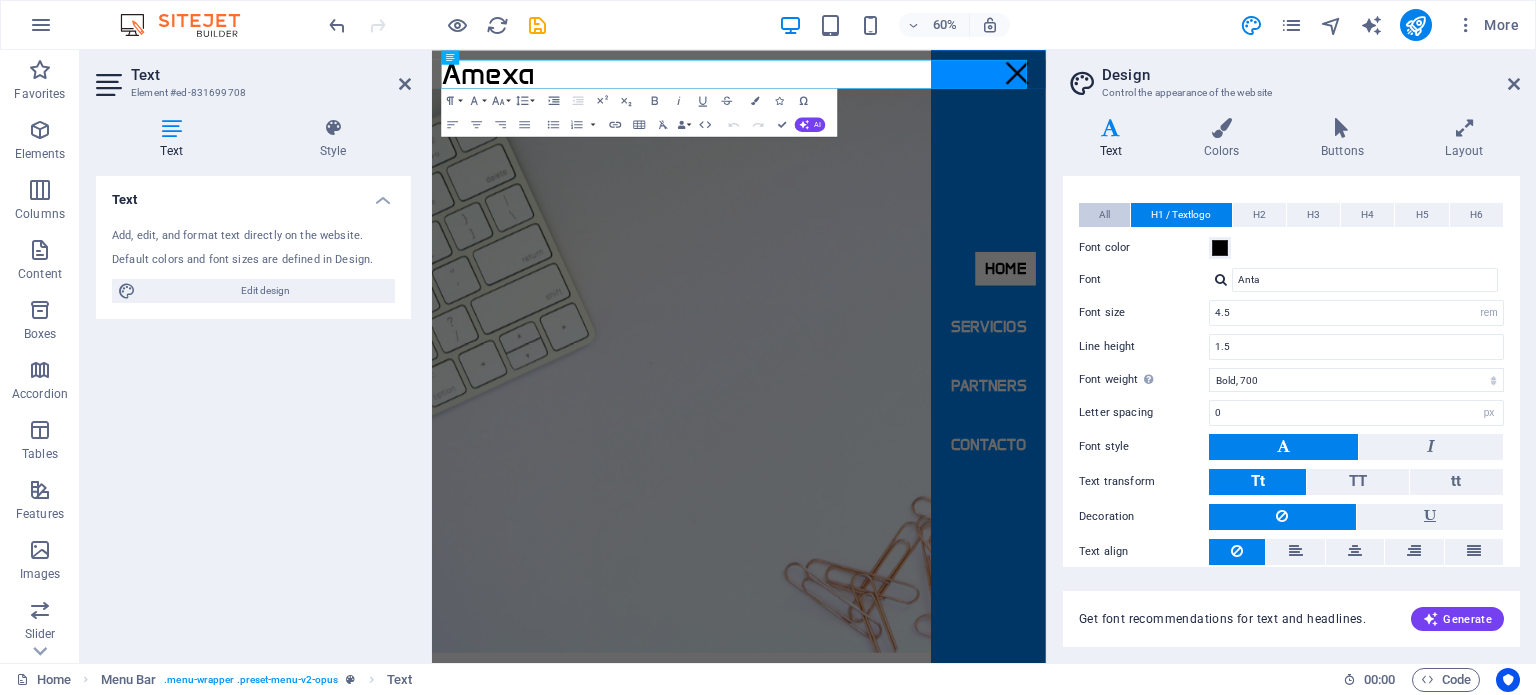 click on "All" at bounding box center (1104, 215) 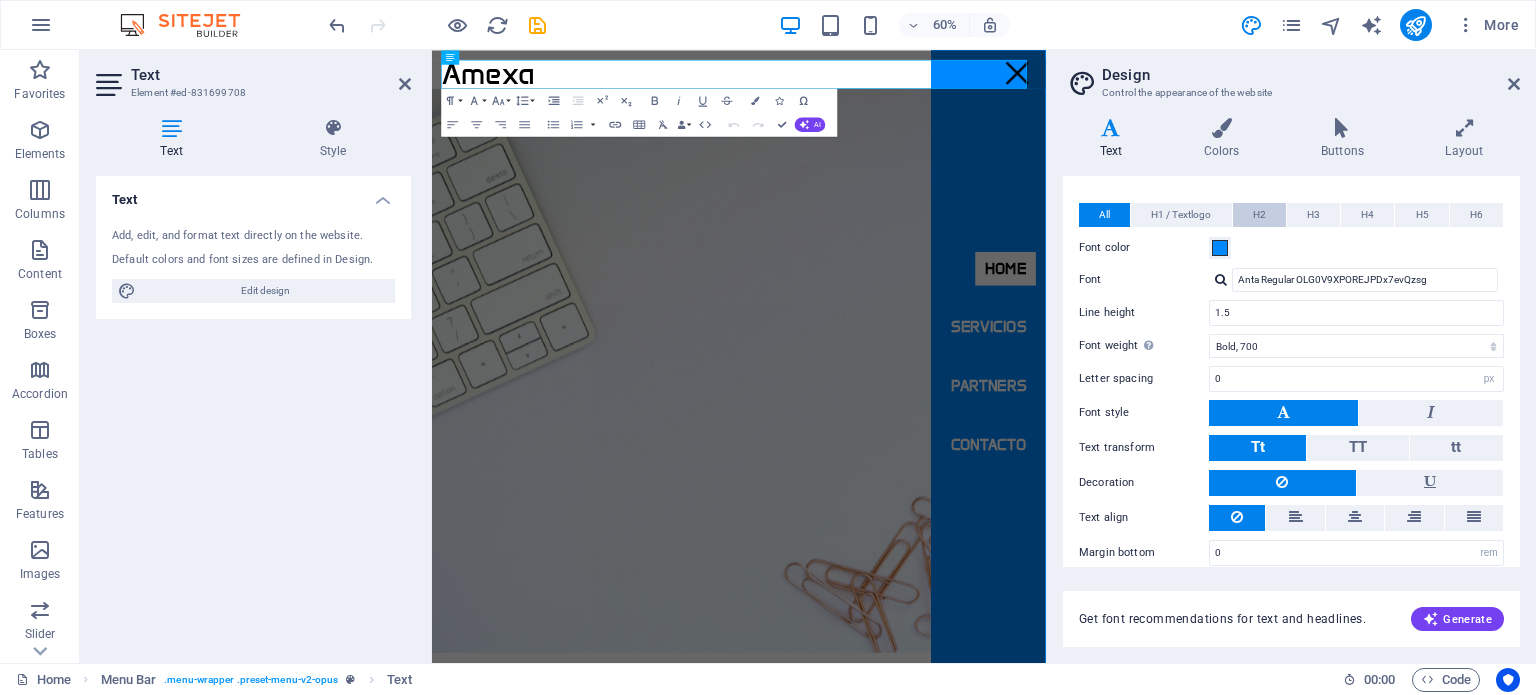 click on "H2" at bounding box center (1259, 215) 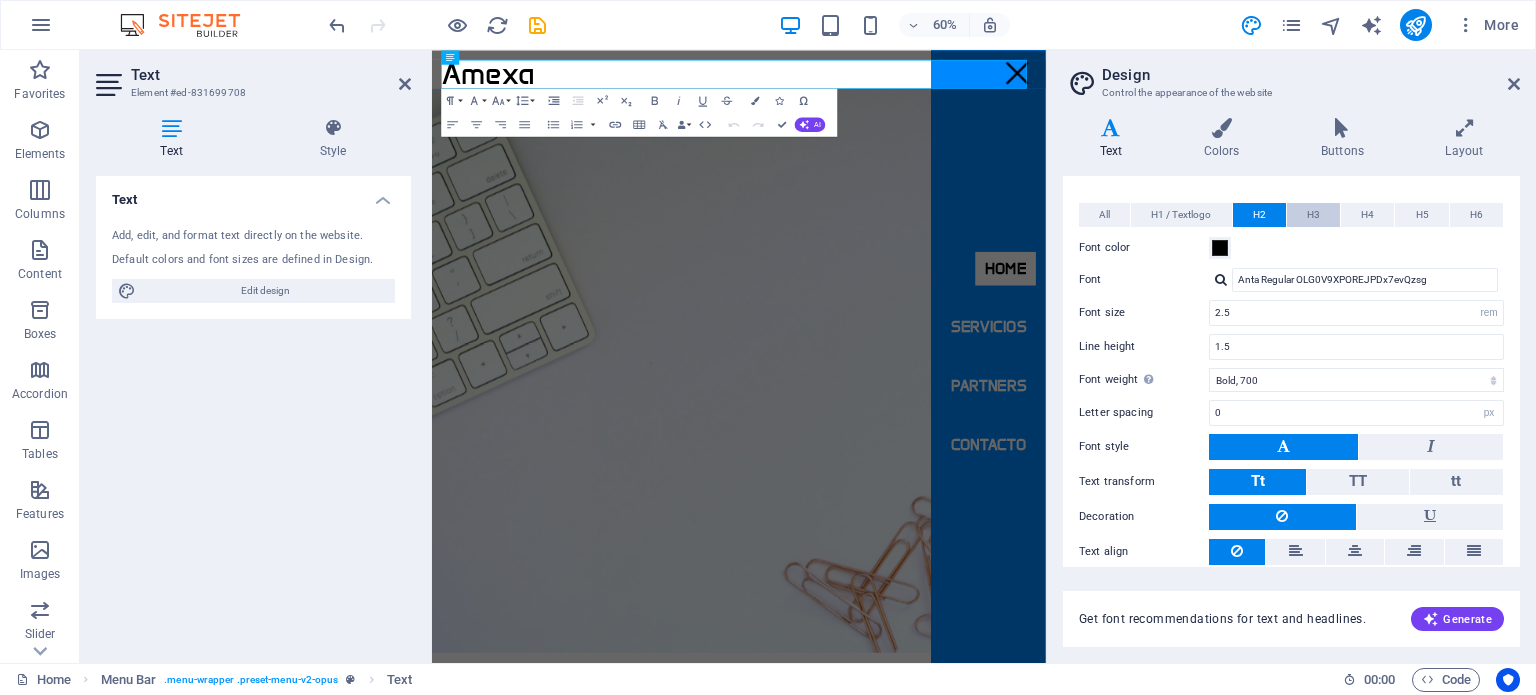 click on "H3" at bounding box center (1313, 215) 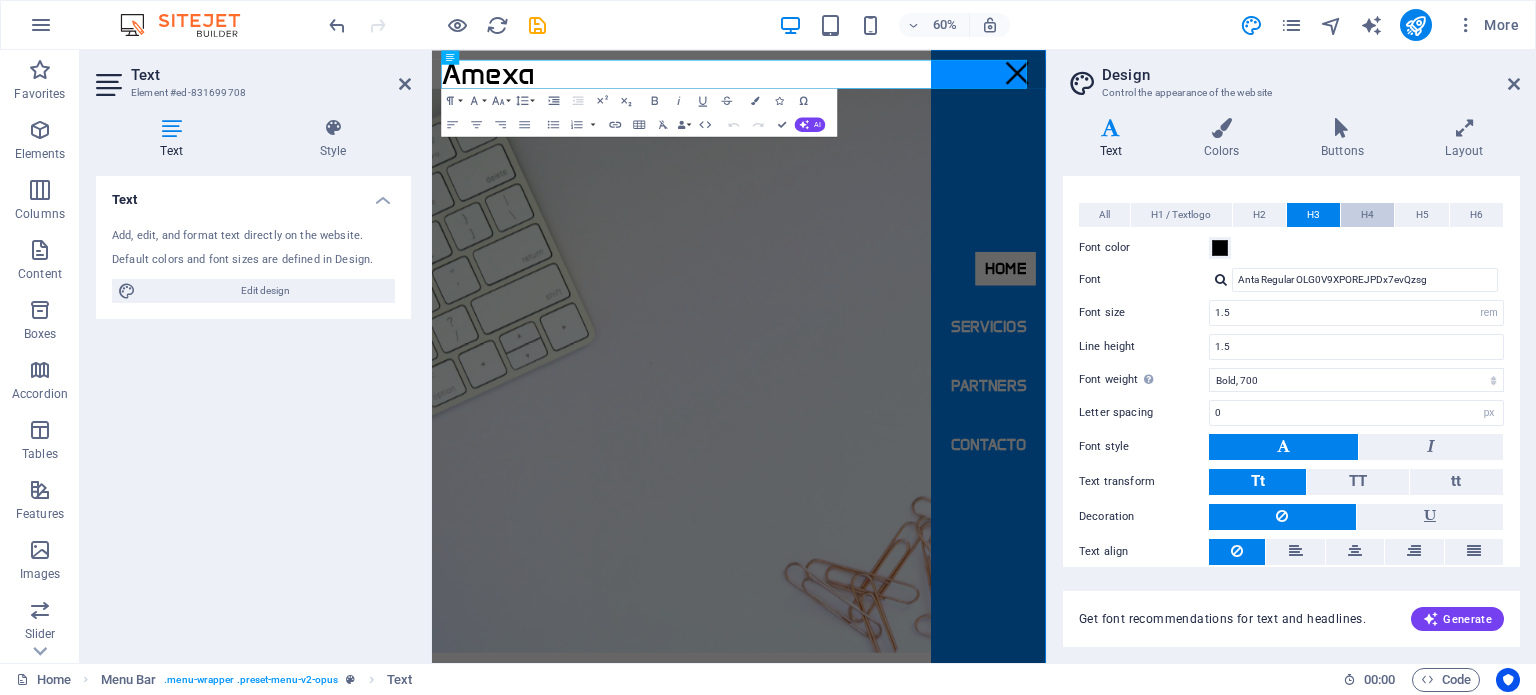 click on "H4" at bounding box center [1367, 215] 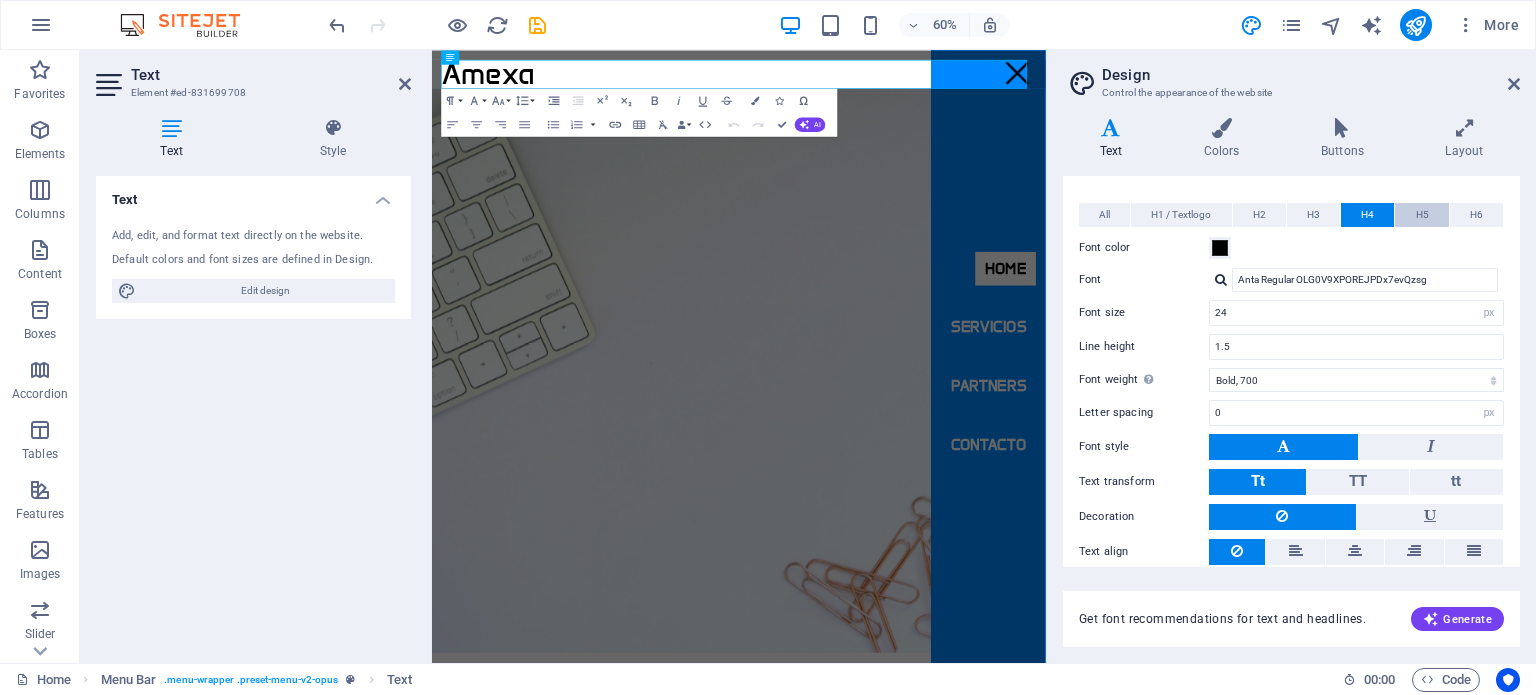 click on "H5" at bounding box center [1422, 215] 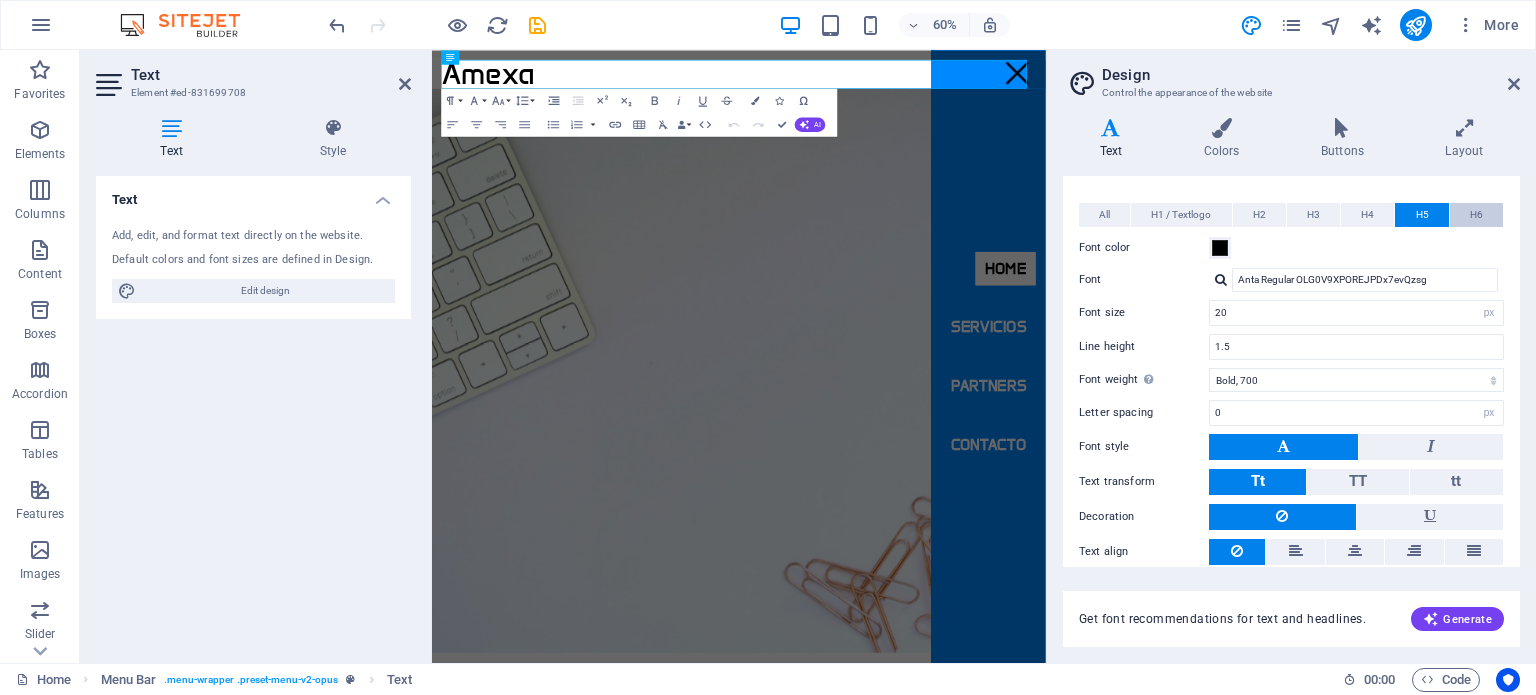click on "H6" at bounding box center (1476, 215) 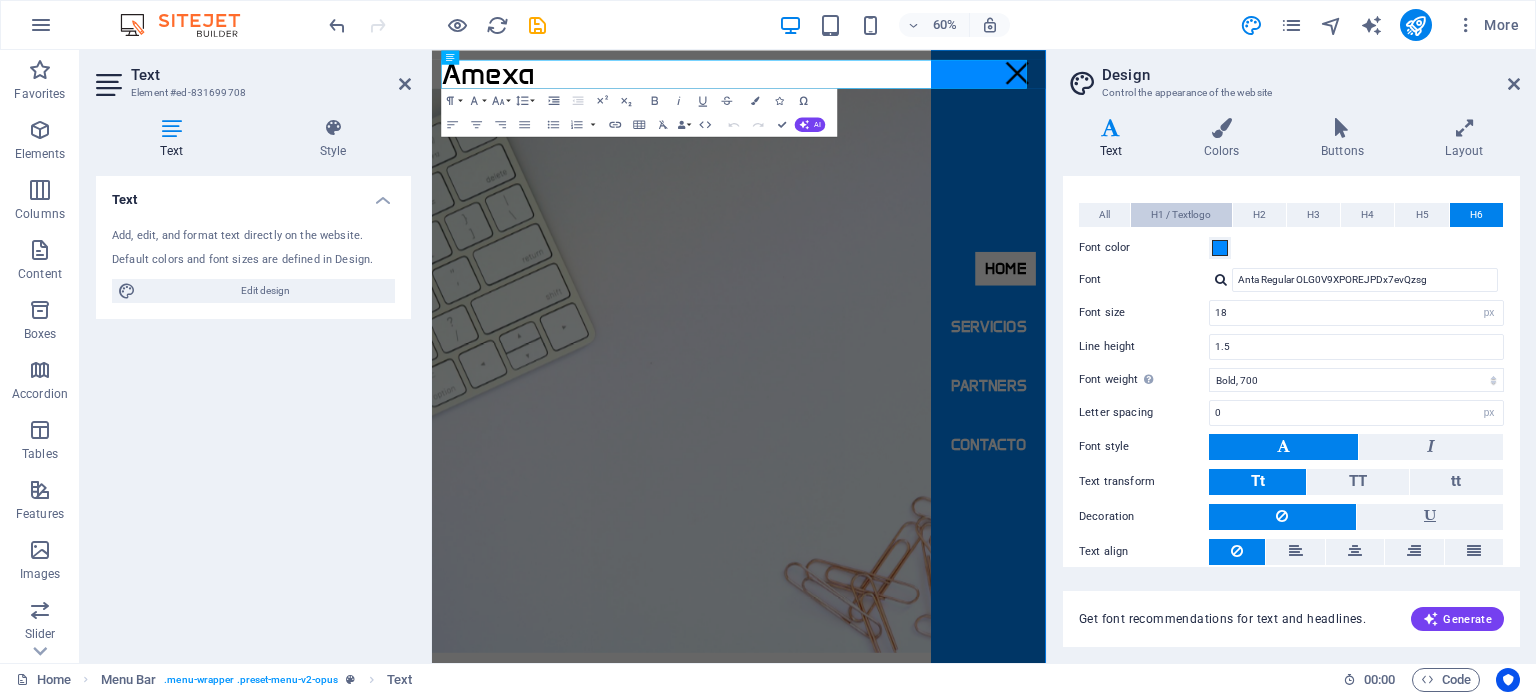 click on "H1 / Textlogo" at bounding box center [1181, 215] 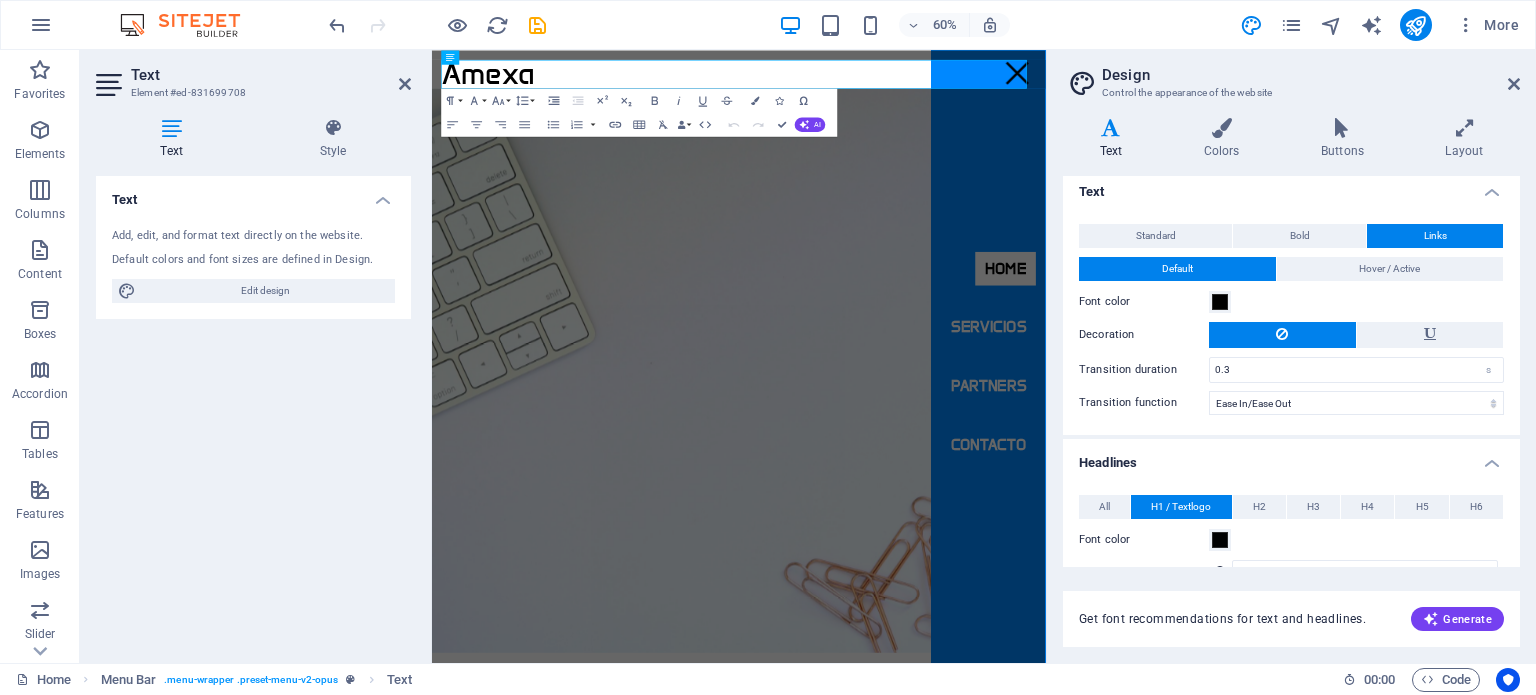 scroll, scrollTop: 0, scrollLeft: 0, axis: both 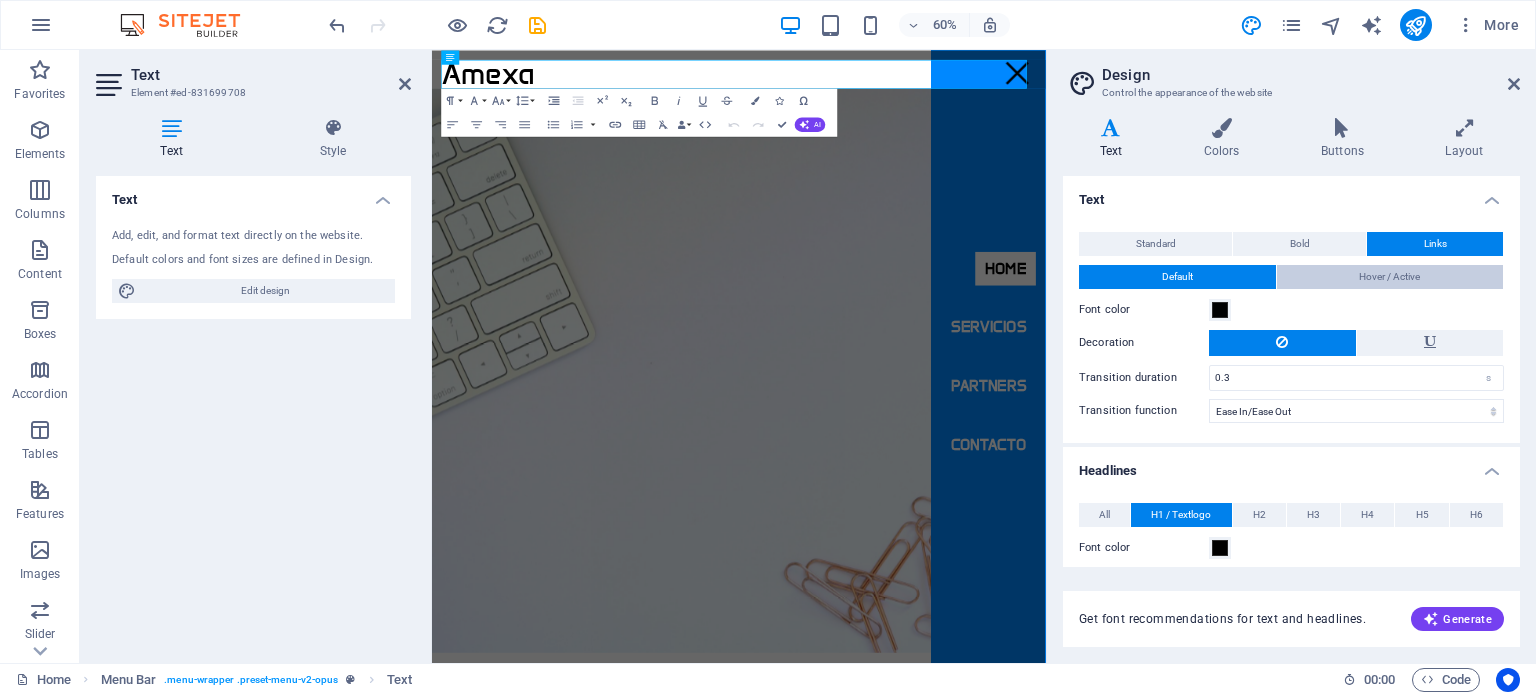 click on "Hover / Active" at bounding box center [1389, 277] 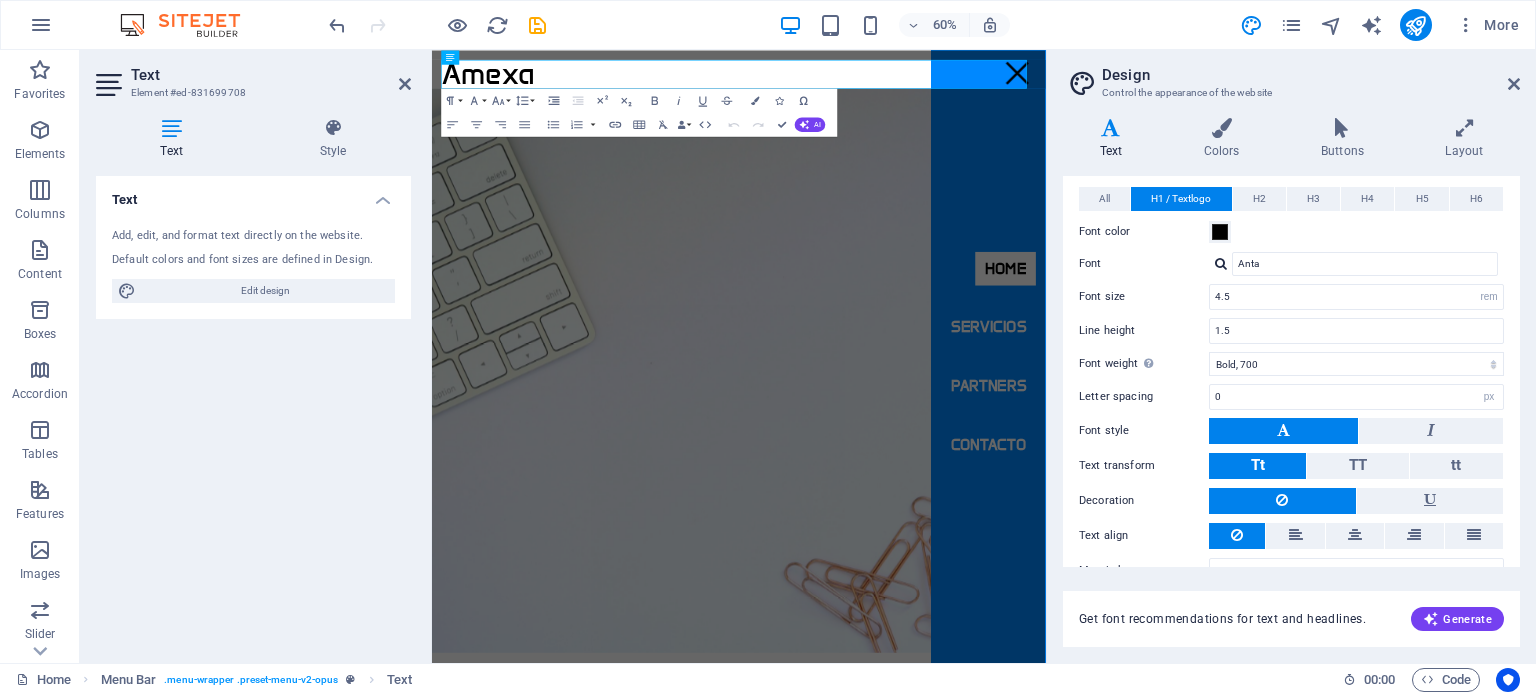 scroll, scrollTop: 182, scrollLeft: 0, axis: vertical 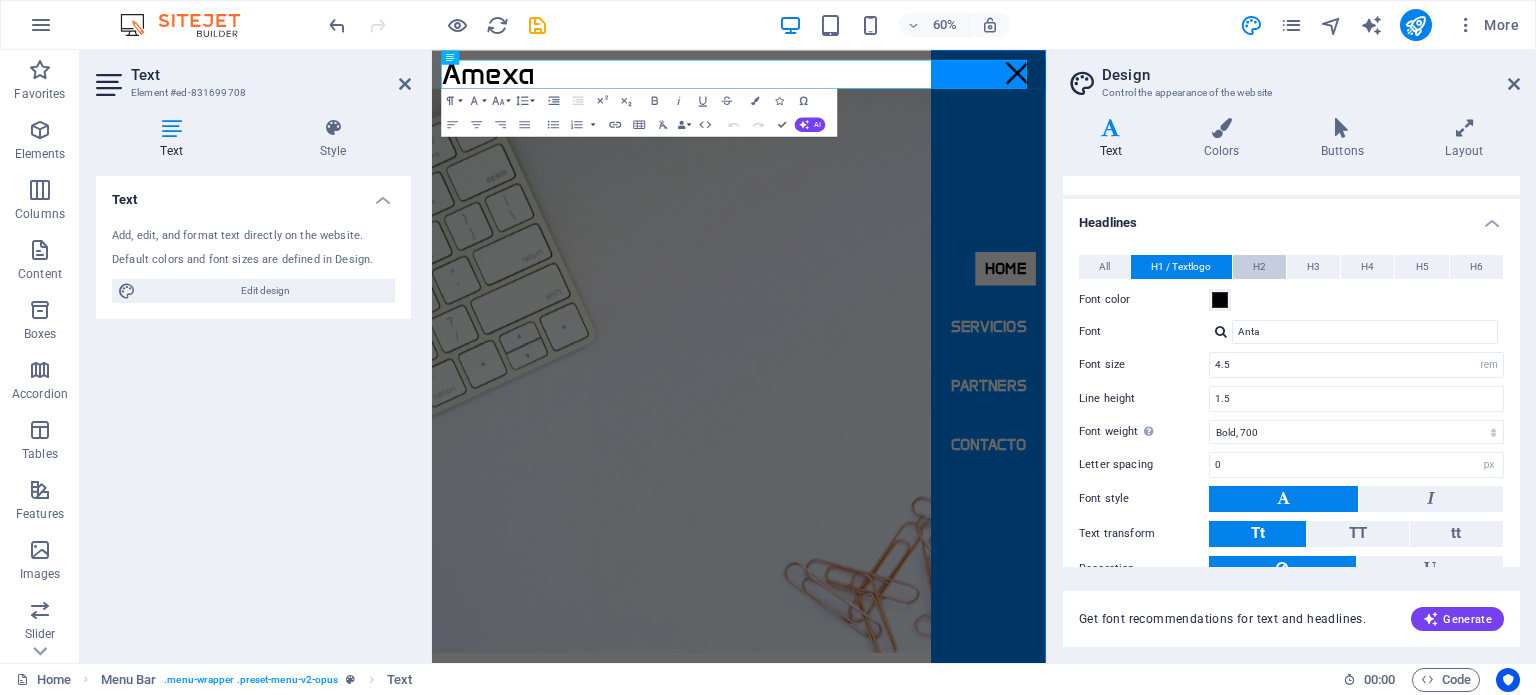 click on "H2" at bounding box center [1259, 267] 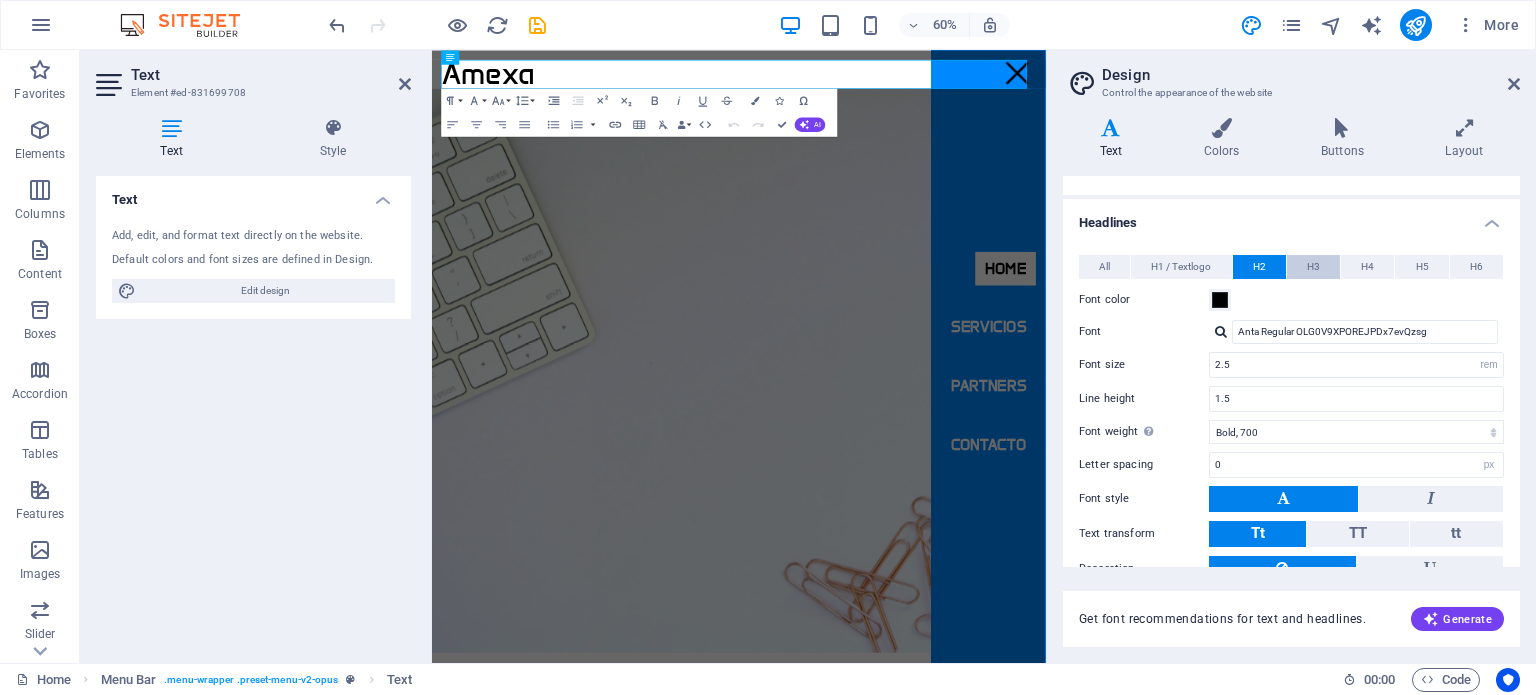 click on "H3" at bounding box center (1313, 267) 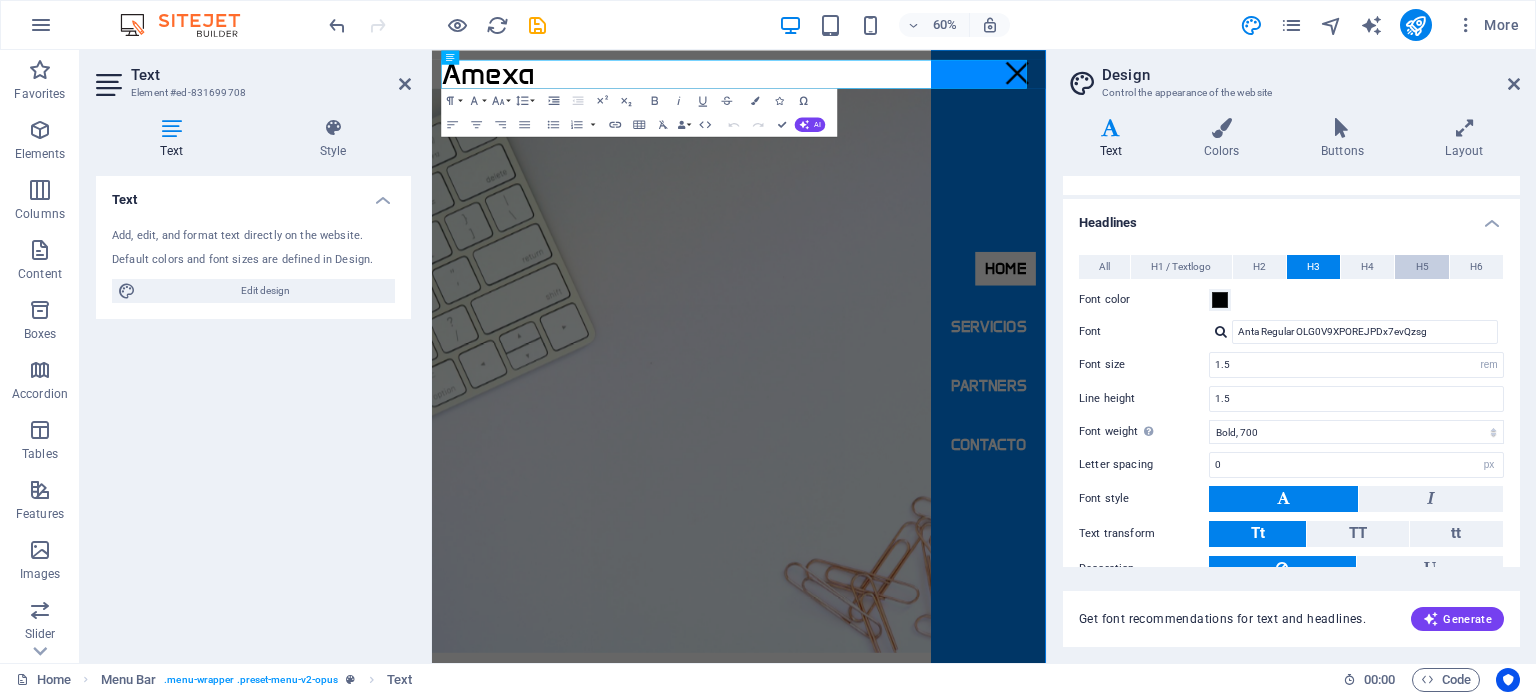 click on "H5" at bounding box center (1421, 267) 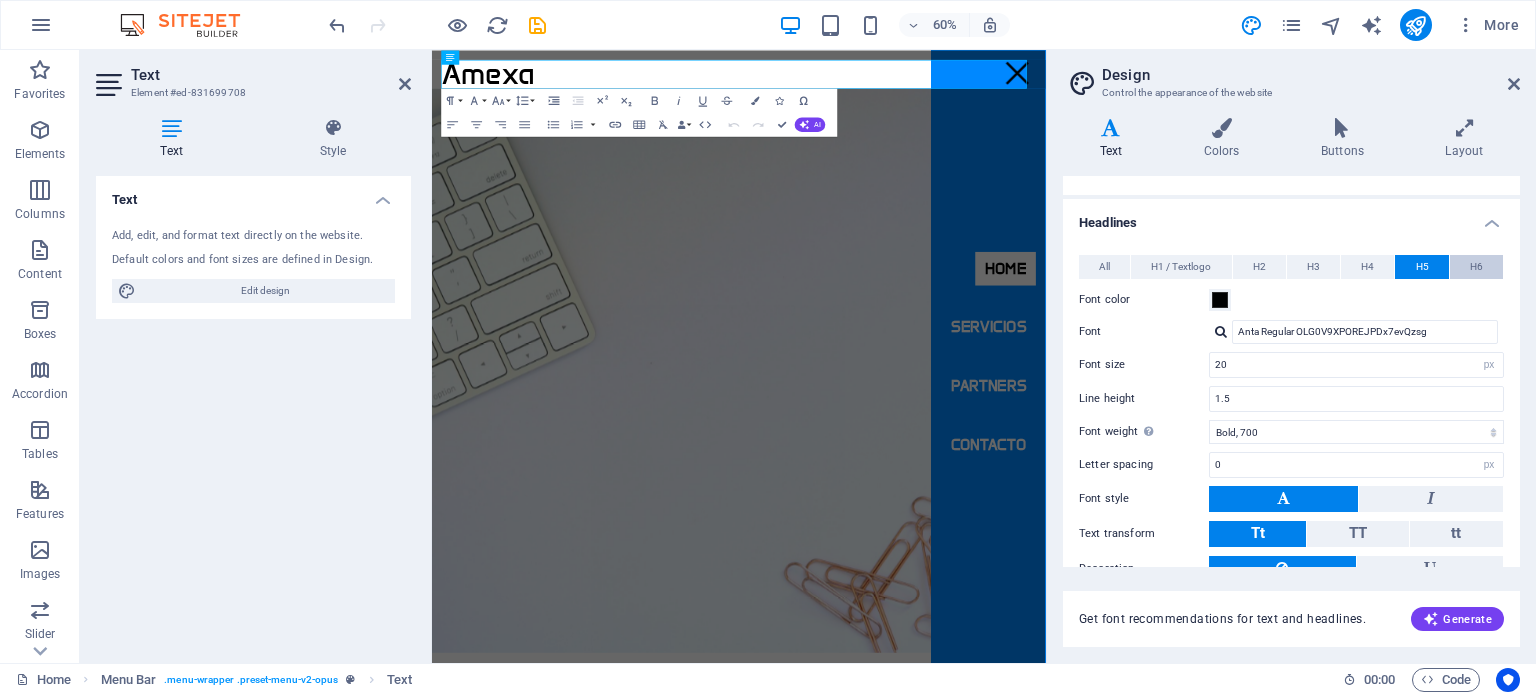 click on "H6" at bounding box center [1476, 267] 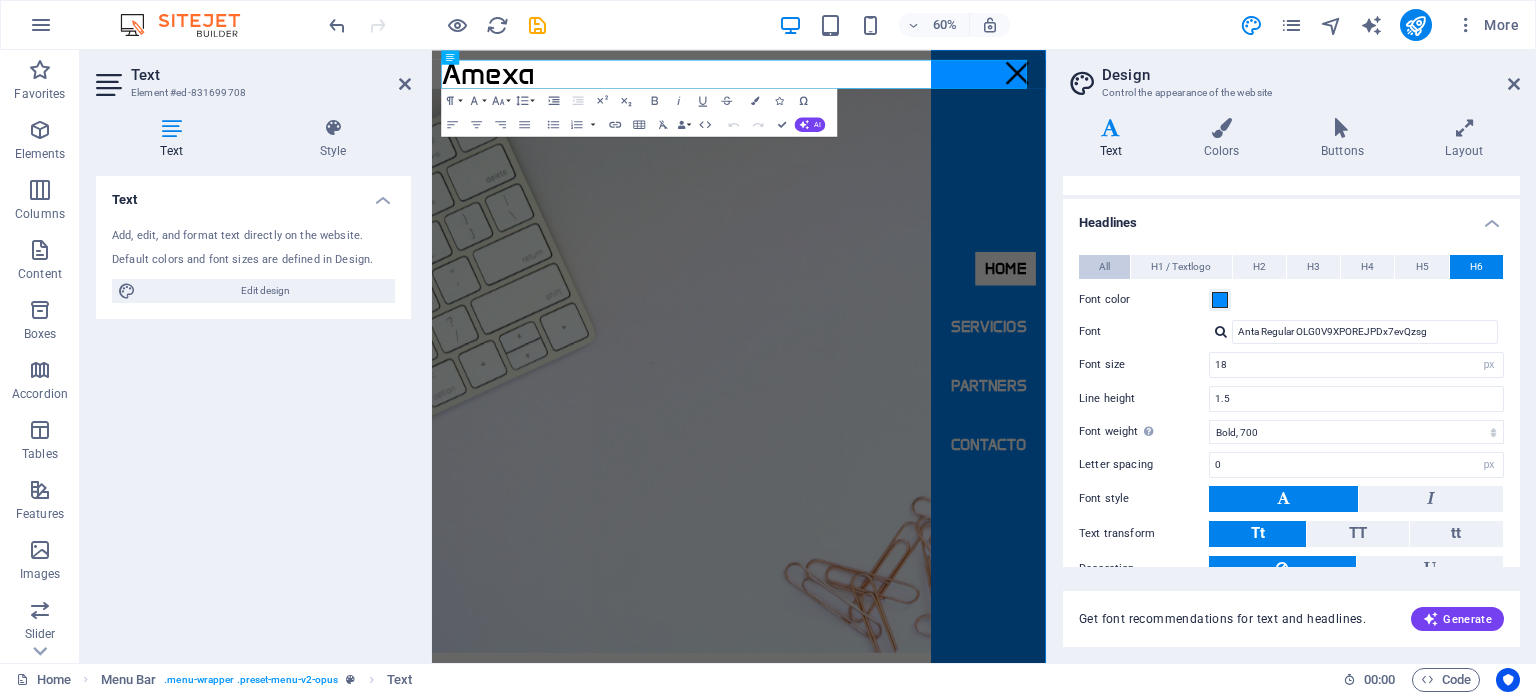 click on "All" at bounding box center [1104, 267] 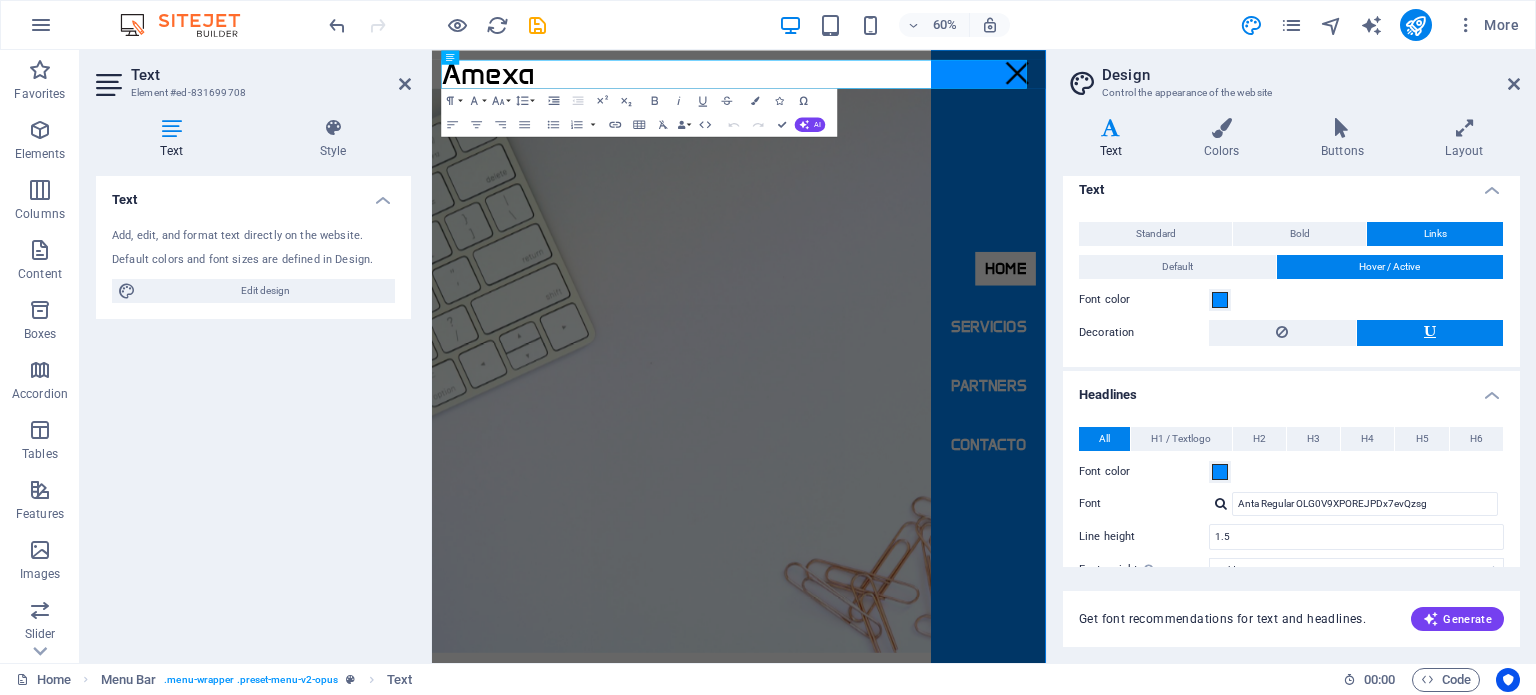 scroll, scrollTop: 0, scrollLeft: 0, axis: both 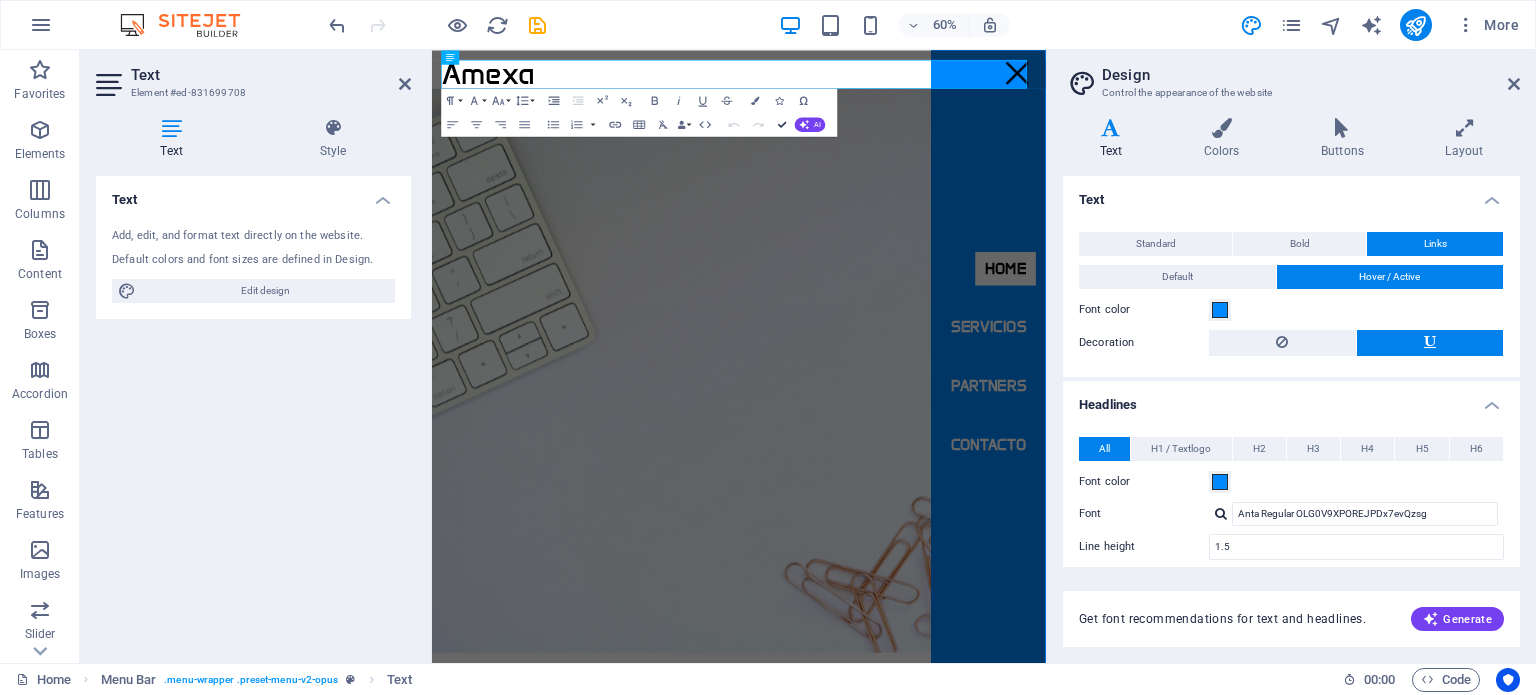drag, startPoint x: 782, startPoint y: 123, endPoint x: 760, endPoint y: 117, distance: 22.803509 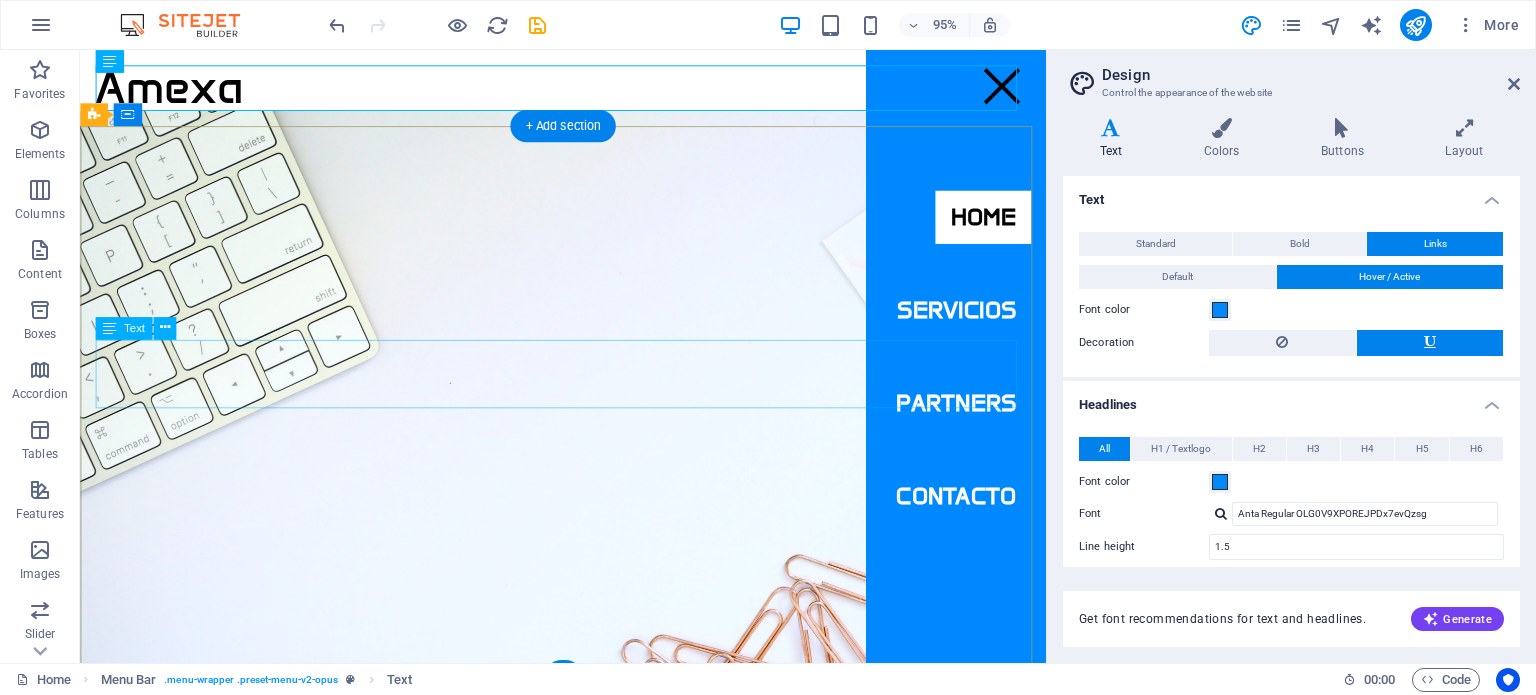click on "AMEXA" at bounding box center (588, 888) 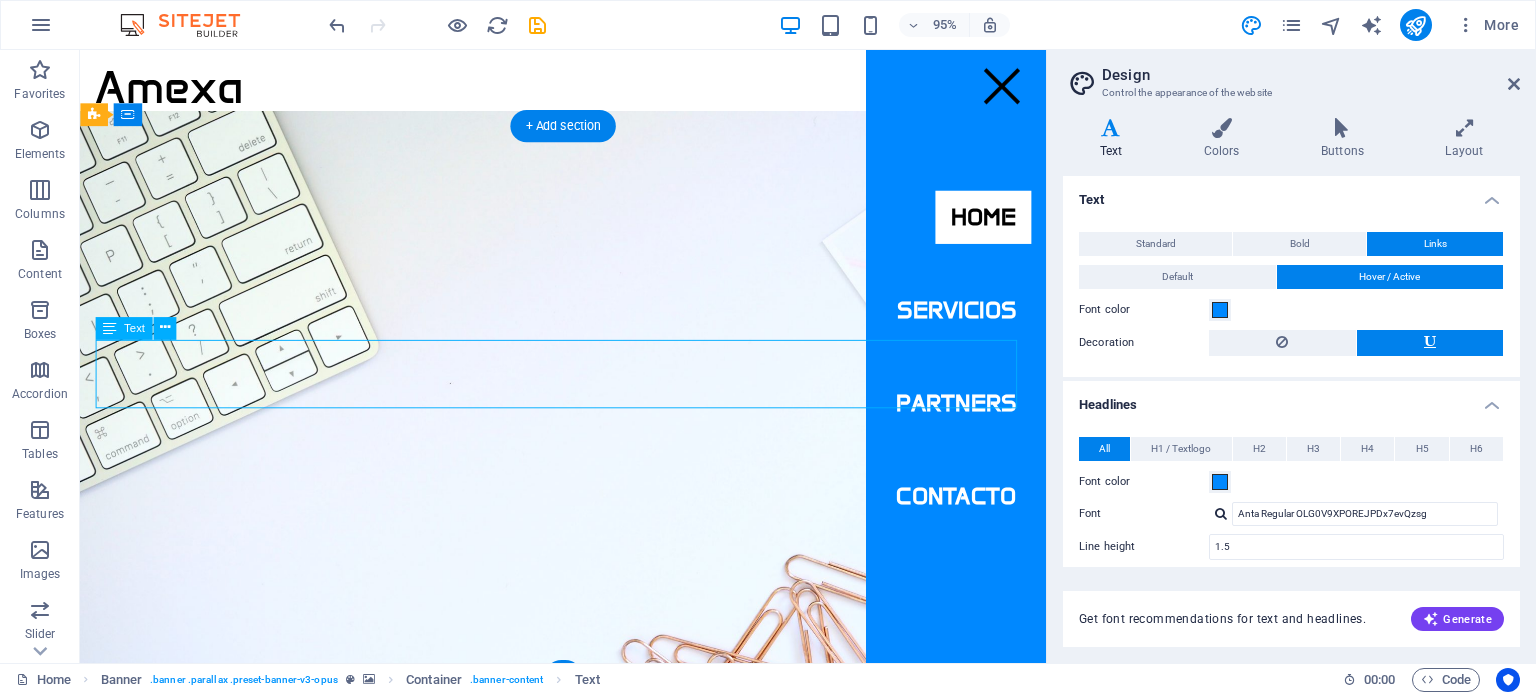 click on "AMEXA" at bounding box center [588, 888] 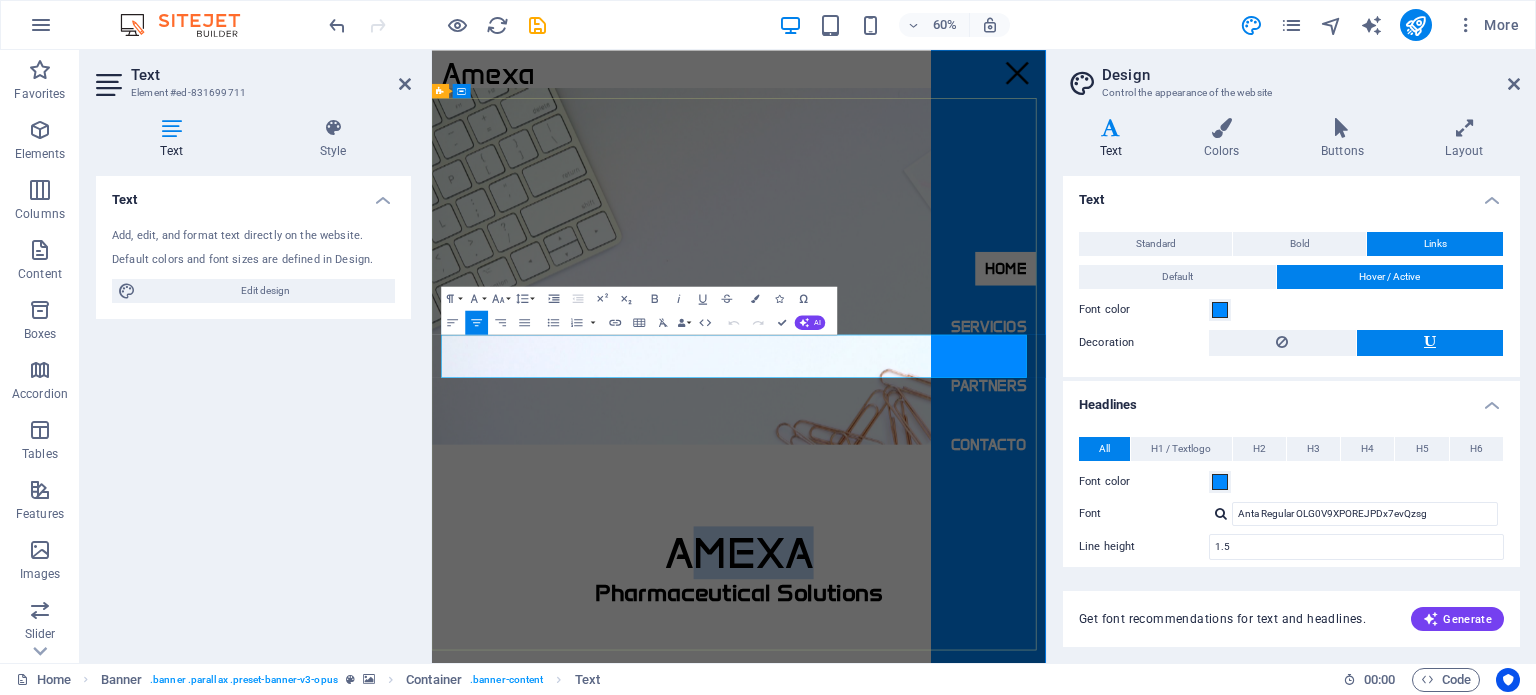 drag, startPoint x: 885, startPoint y: 553, endPoint x: 1161, endPoint y: 546, distance: 276.08875 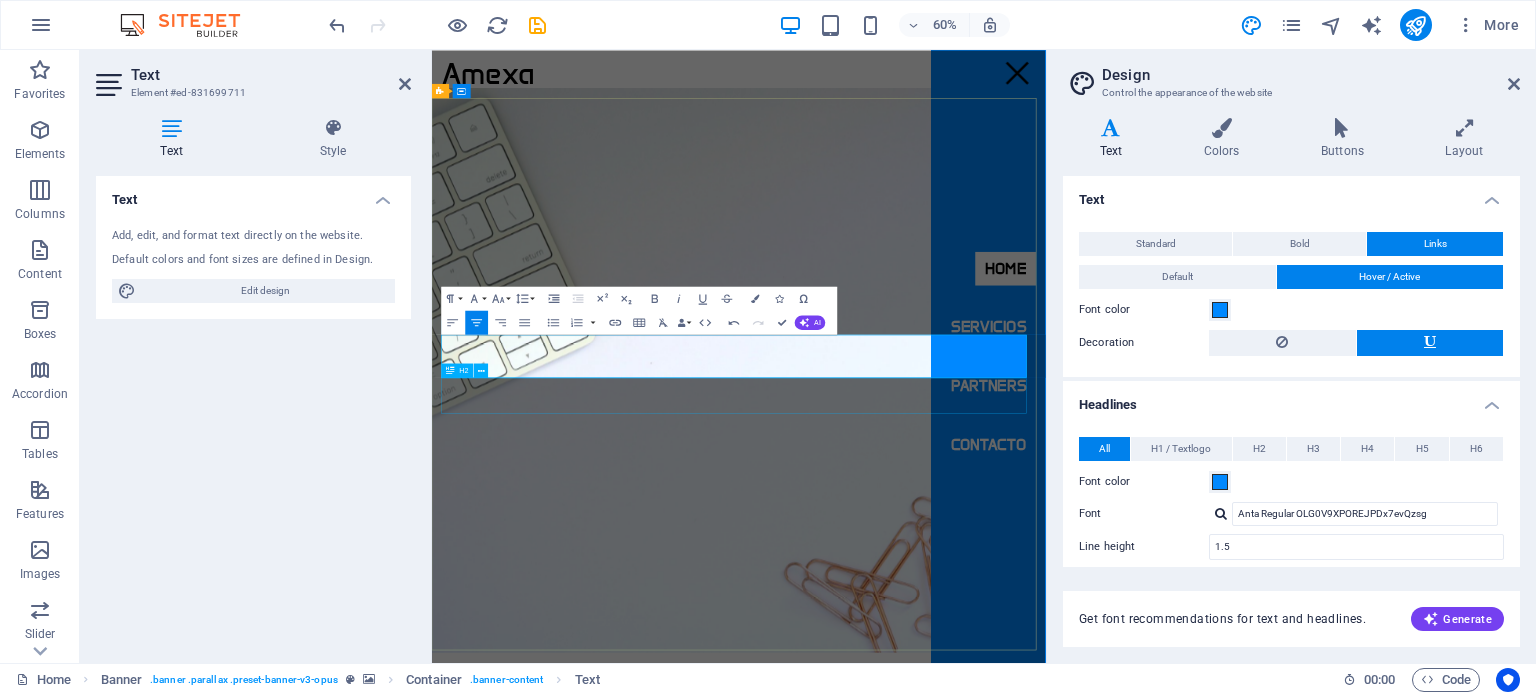 click on "Pharmaceutical Solutions" at bounding box center [943, 1301] 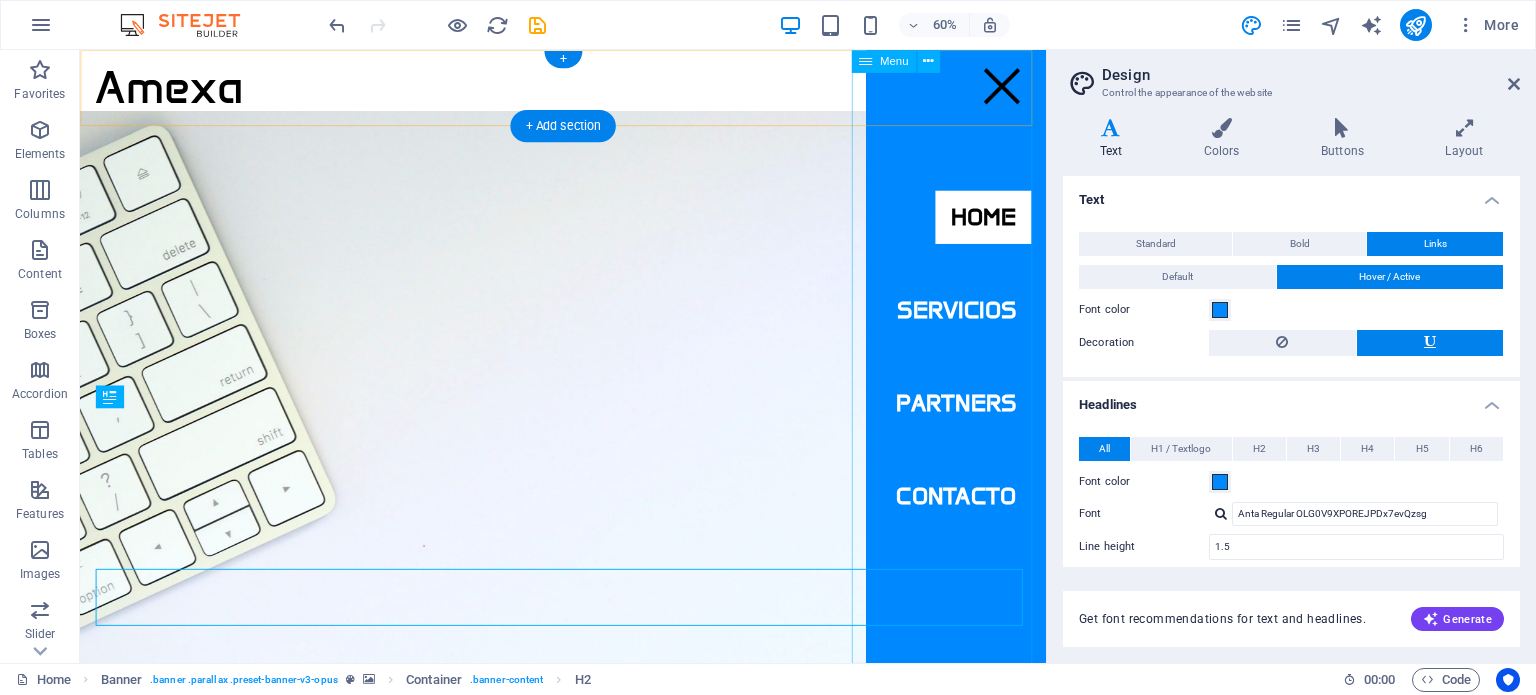 click on "Home Servicios Partners Contacto" at bounding box center [1002, 372] 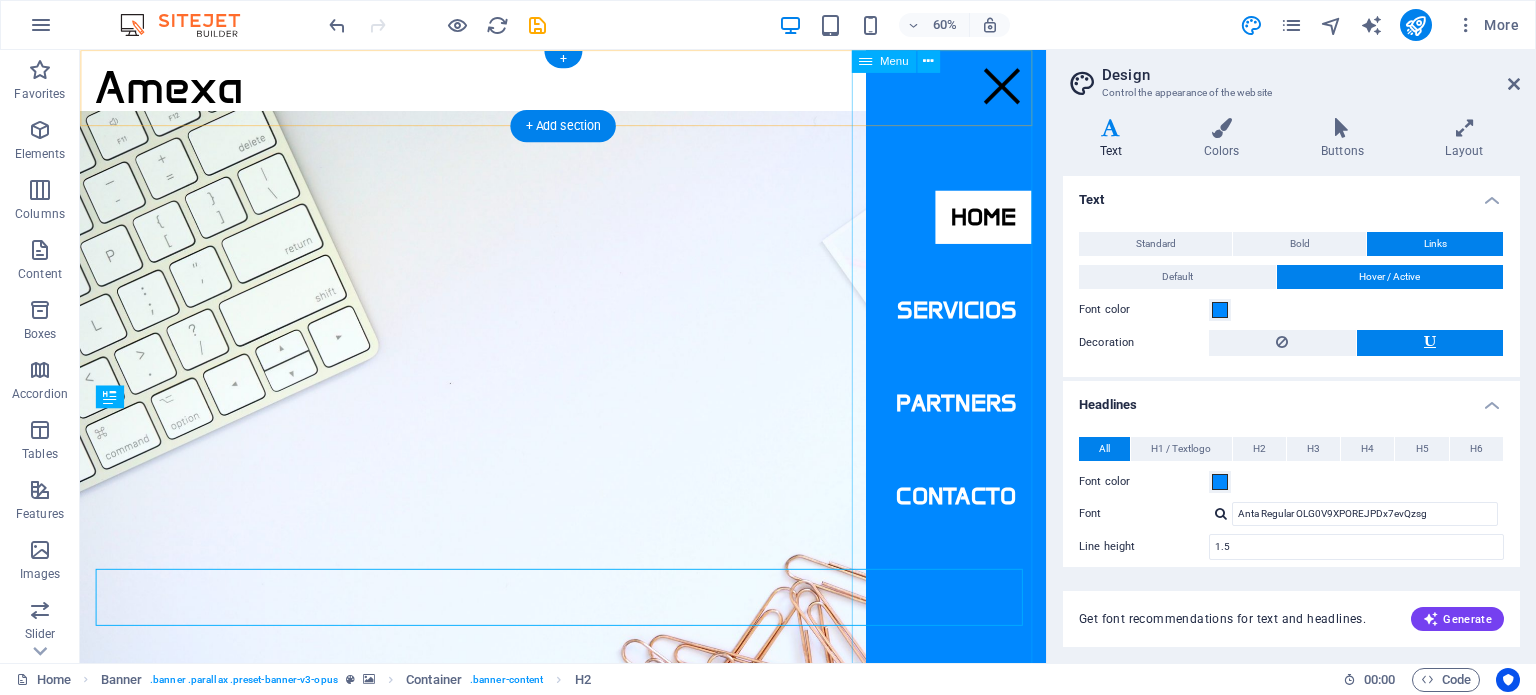 click on "Home Servicios Partners Contacto" at bounding box center (1002, 372) 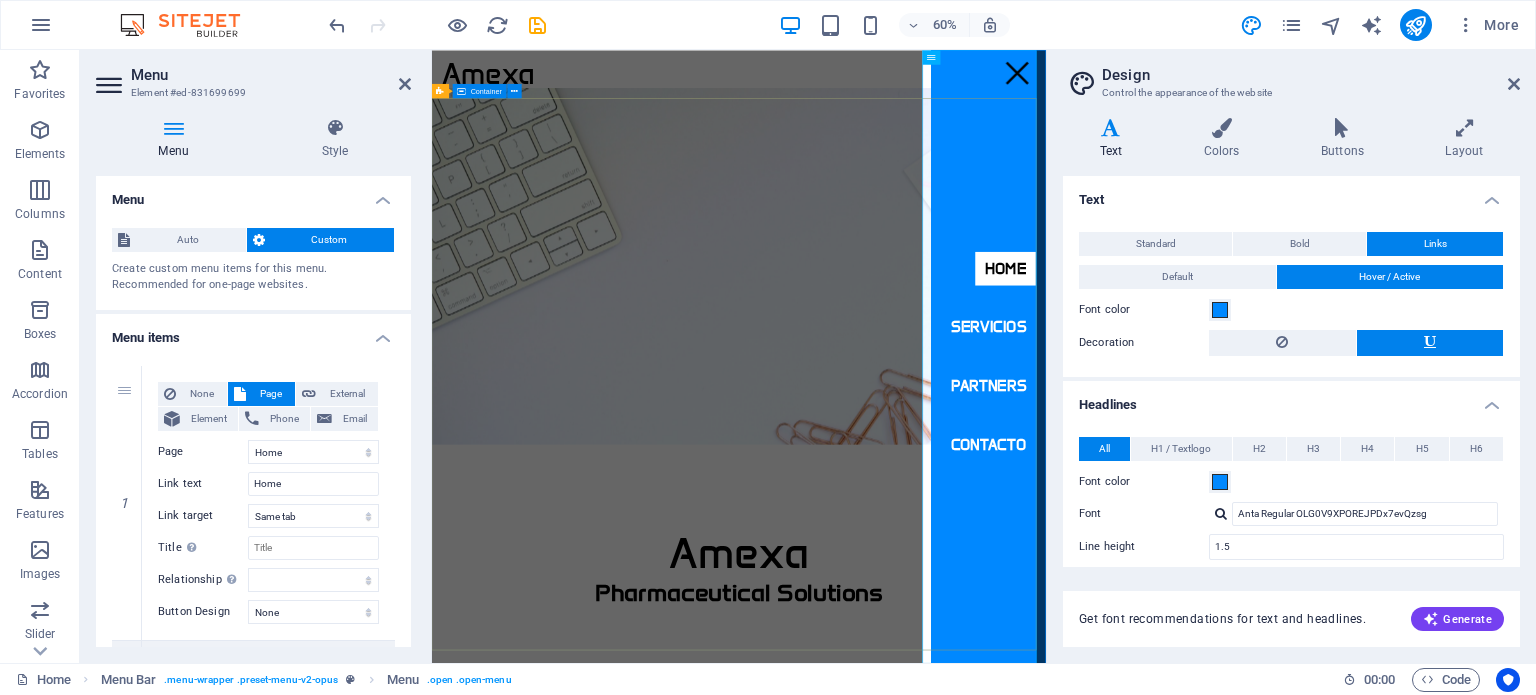 click on "Pharmaceutical Solutions" at bounding box center [943, 954] 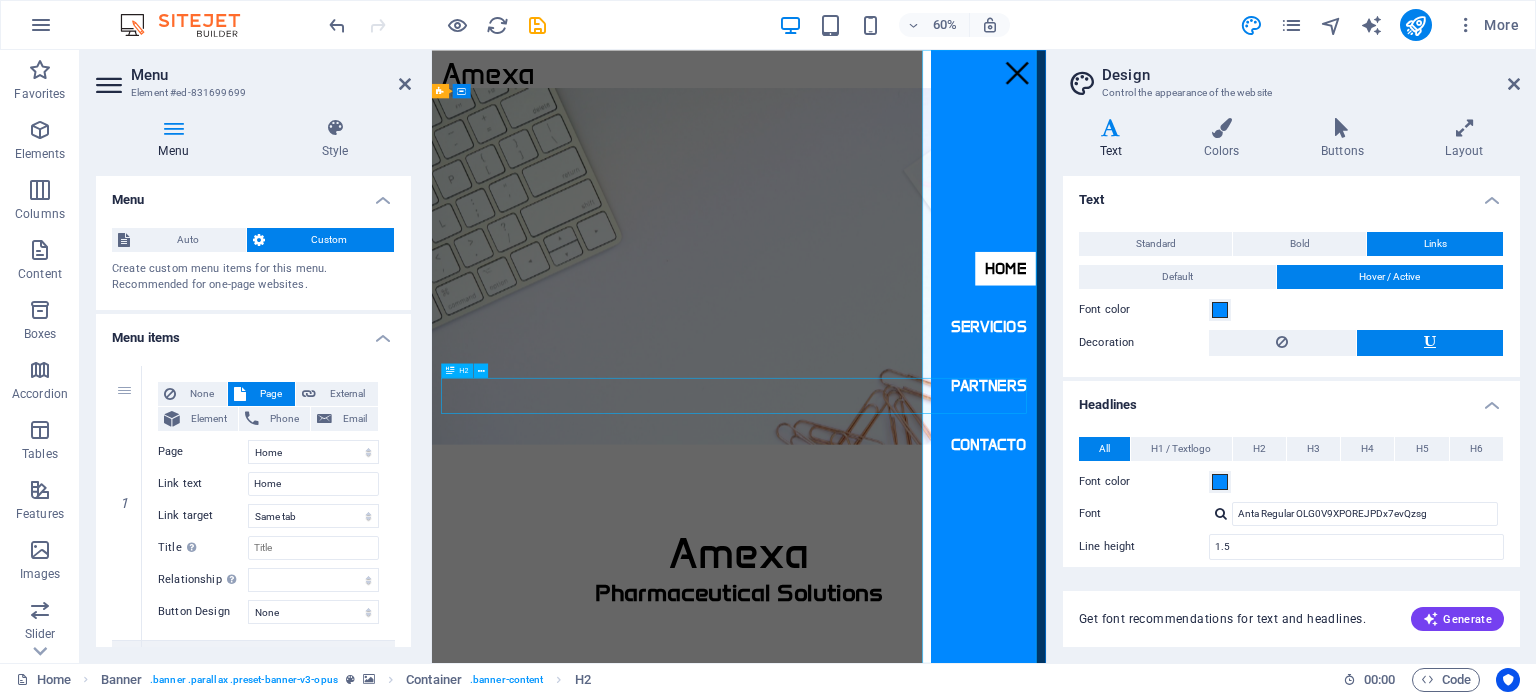 click on "Pharmaceutical Solutions" at bounding box center (943, 954) 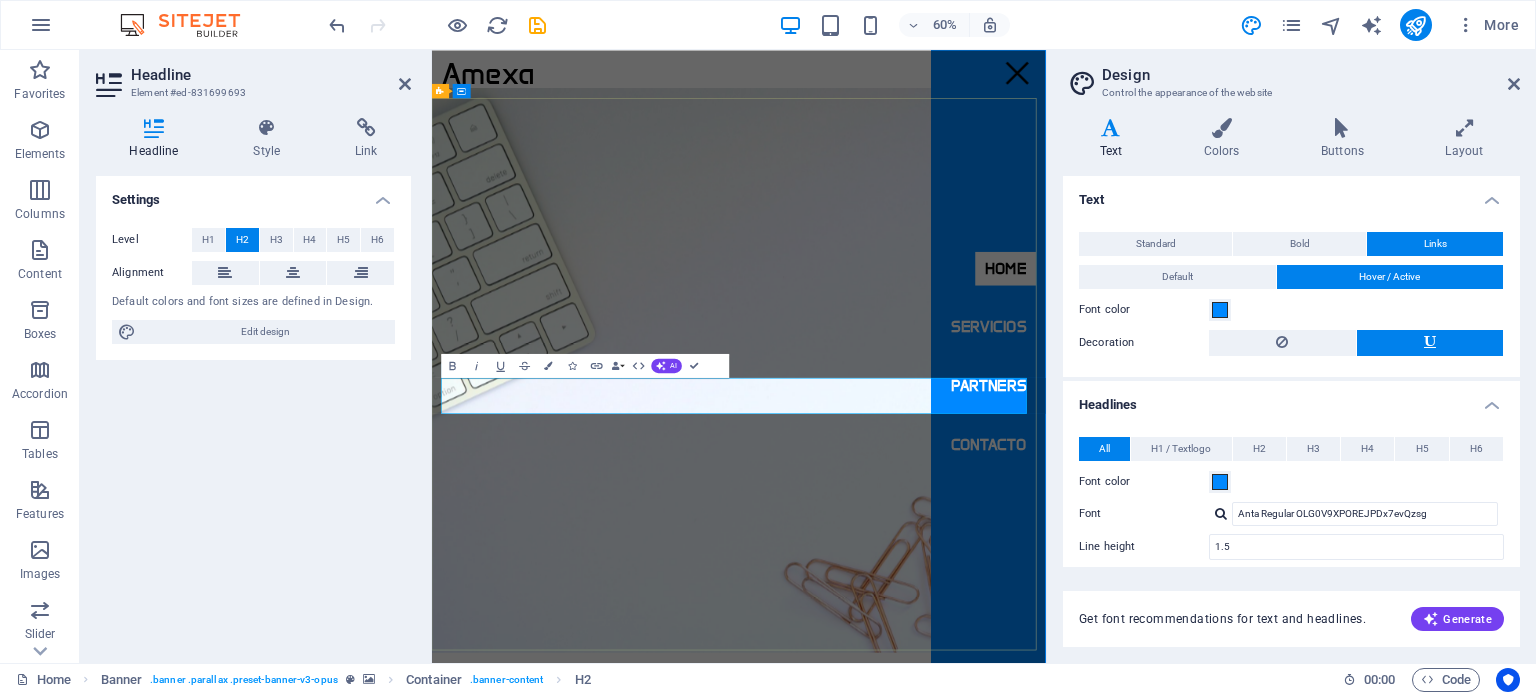 type 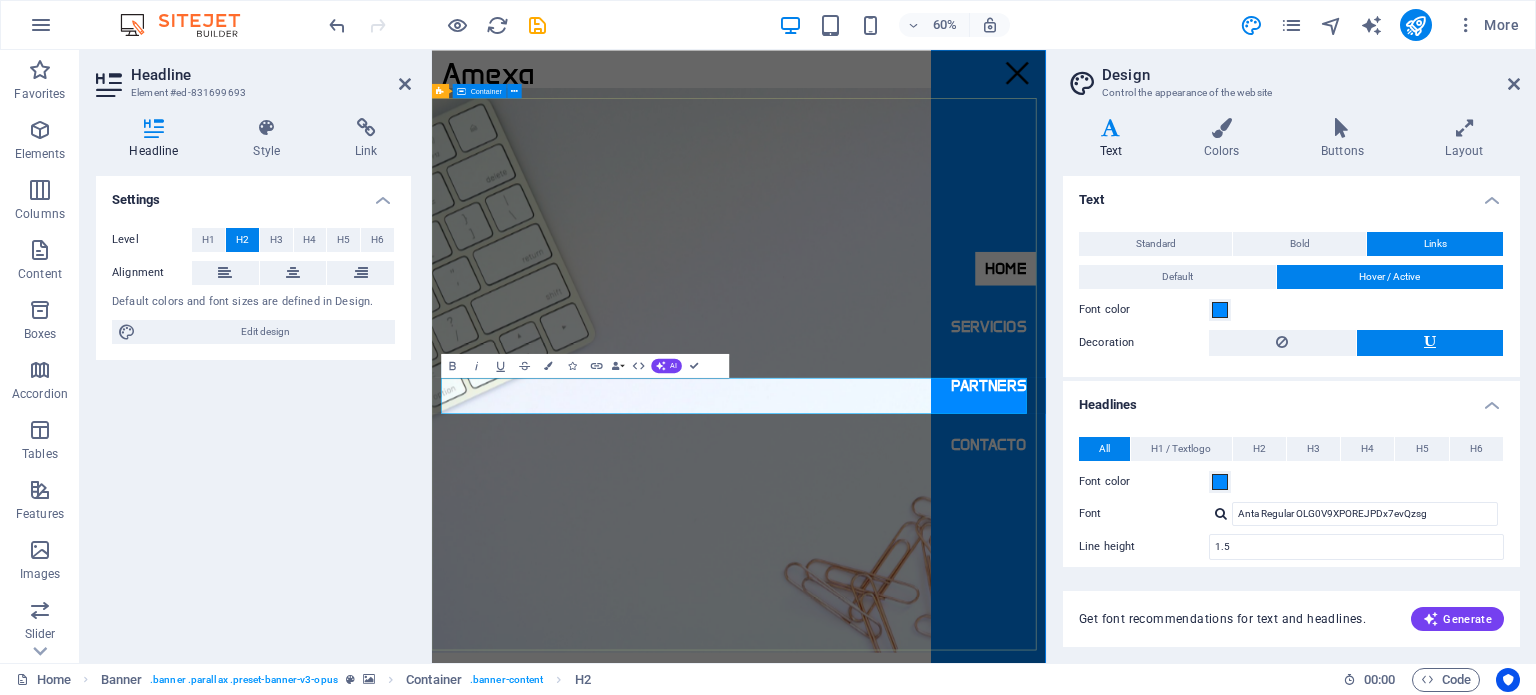 click on "Amexa Pharma Facilities" at bounding box center [943, 1265] 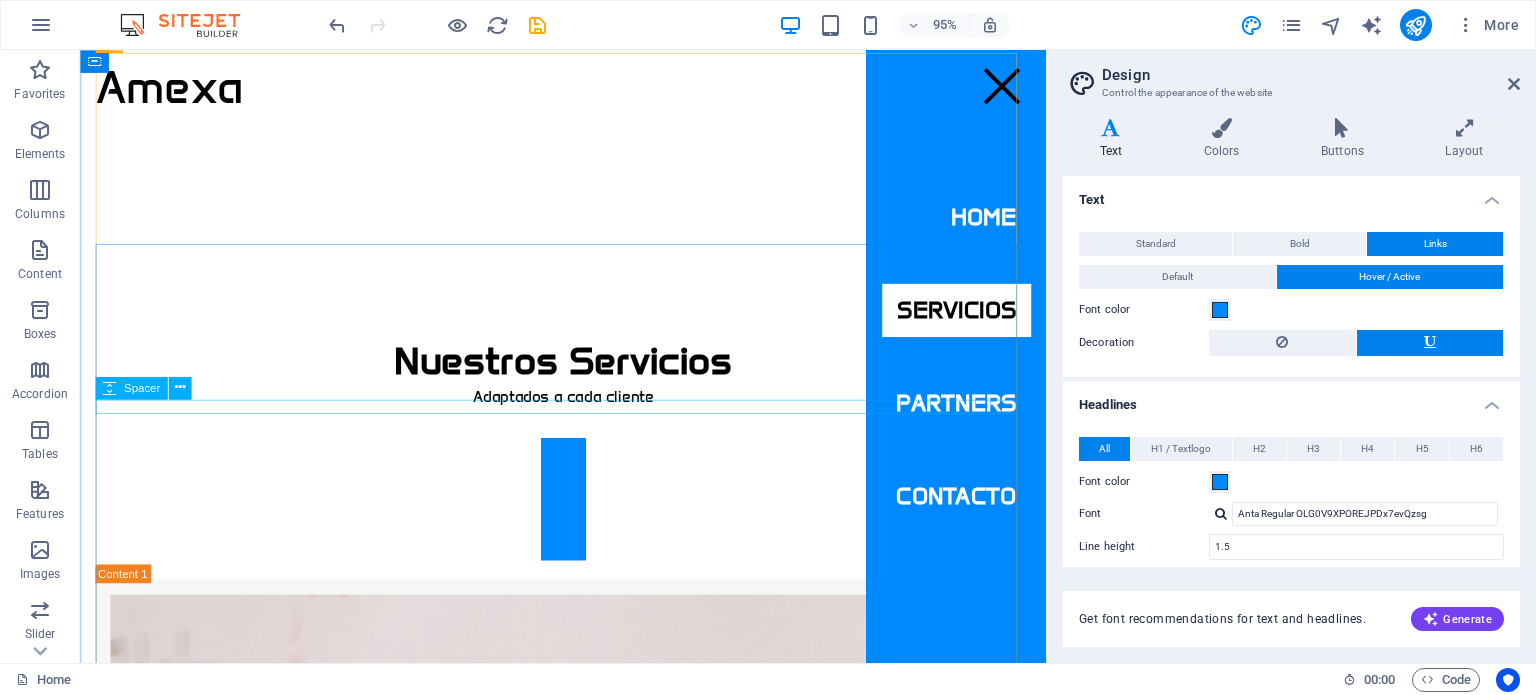 scroll, scrollTop: 900, scrollLeft: 0, axis: vertical 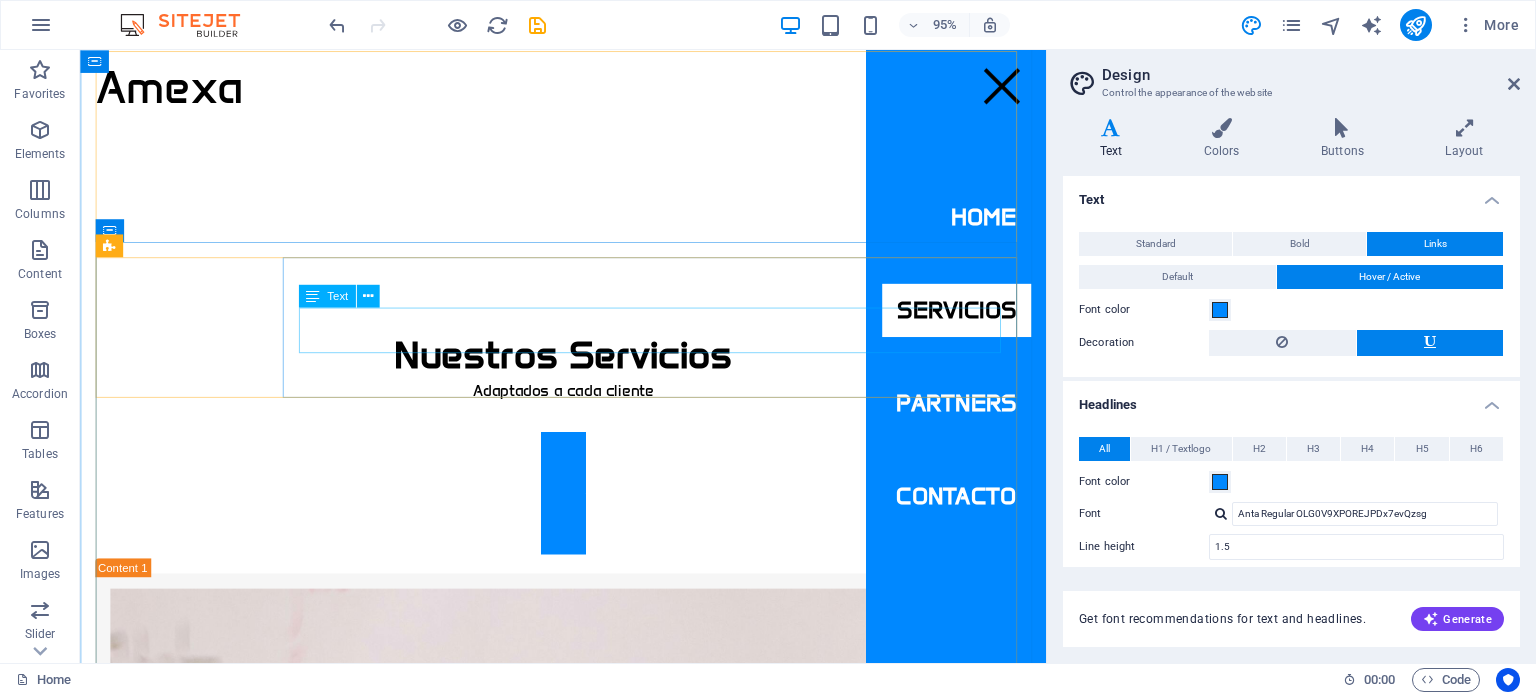 click on "Realizamos diseños de layout Y DIMENSIONAMIENTO DE TODOS LOS SERVICIOS (BLACK&CLEAN) PAra garantizar la eficiencia de instalaciones, ESPECIALMENTE EN EL SECTOR FARMACÉUTICO." at bounding box center (588, 1390) 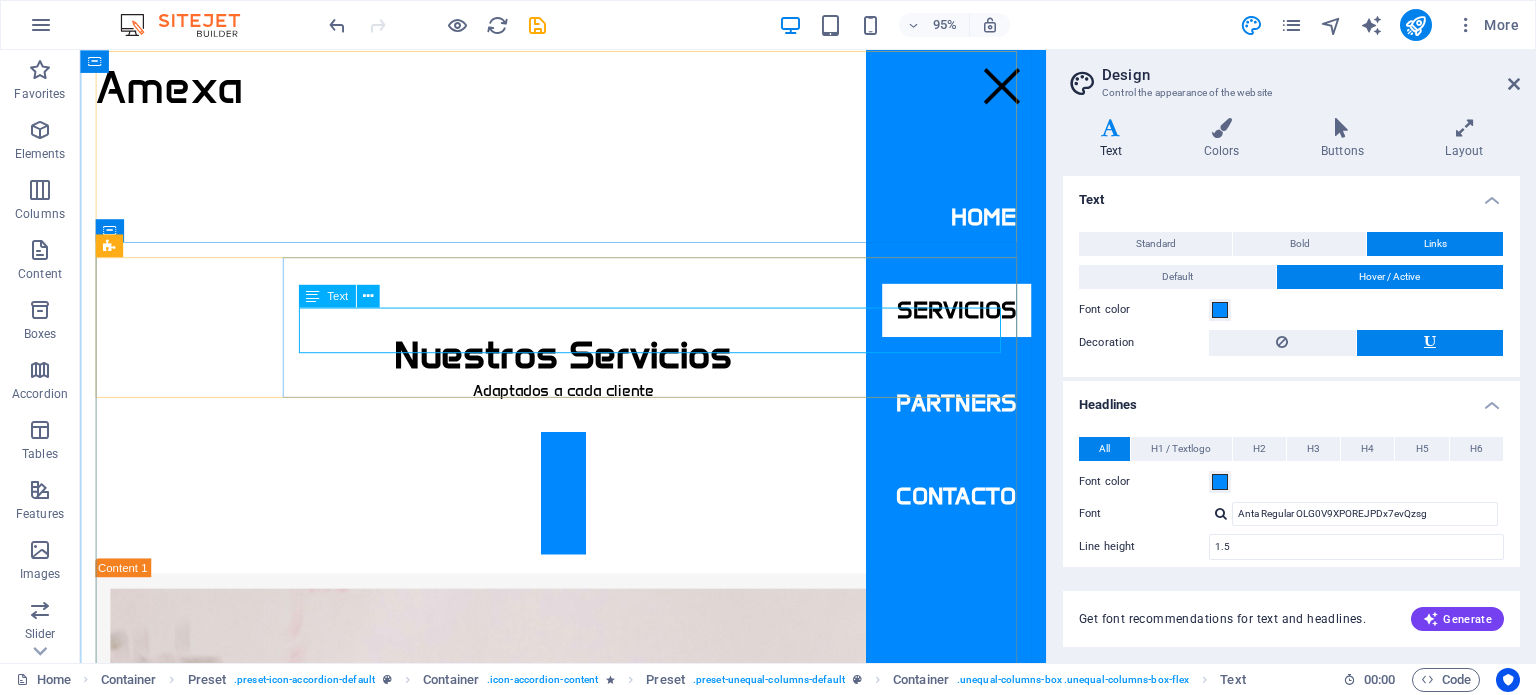 click on "Realizamos diseños de layout Y DIMENSIONAMIENTO DE TODOS LOS SERVICIOS (BLACK&CLEAN) PAra garantizar la eficiencia de instalaciones, ESPECIALMENTE EN EL SECTOR FARMACÉUTICO." at bounding box center (588, 1390) 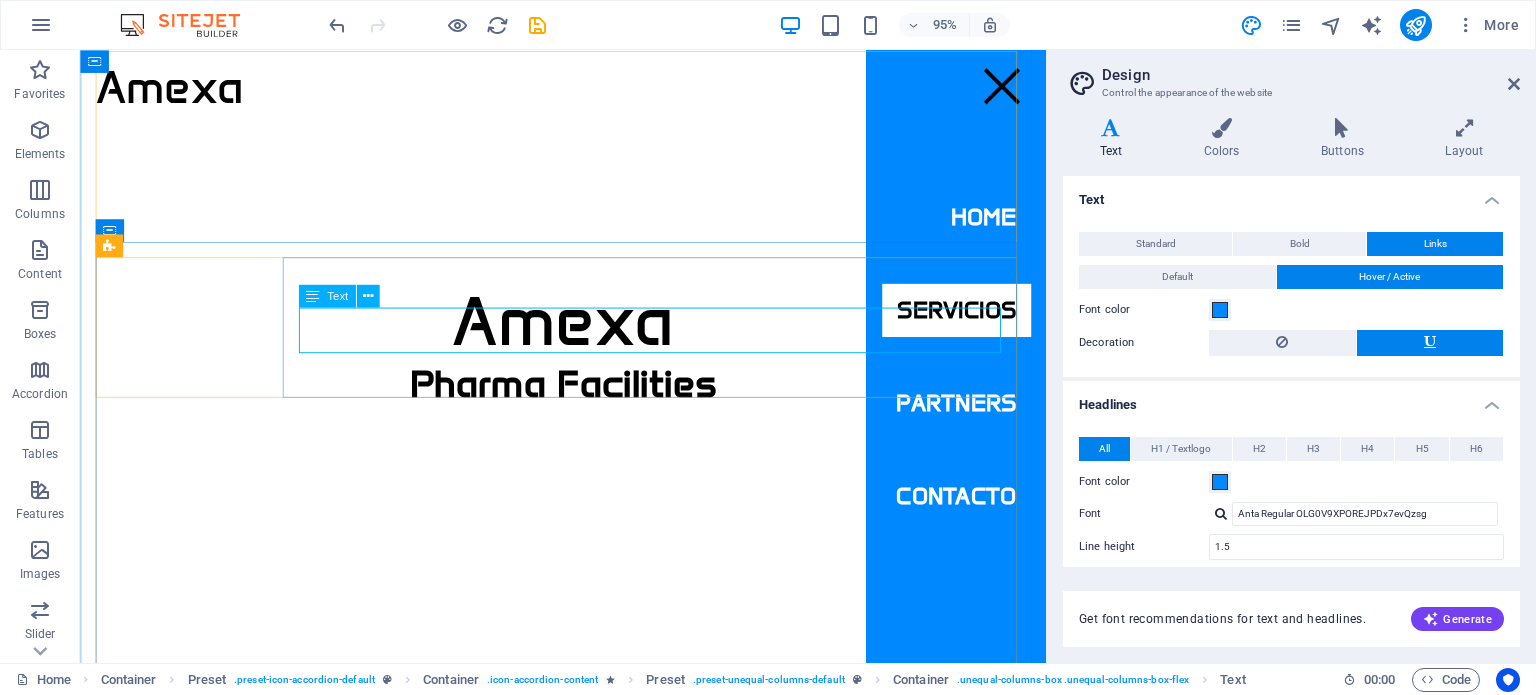 scroll, scrollTop: 1238, scrollLeft: 0, axis: vertical 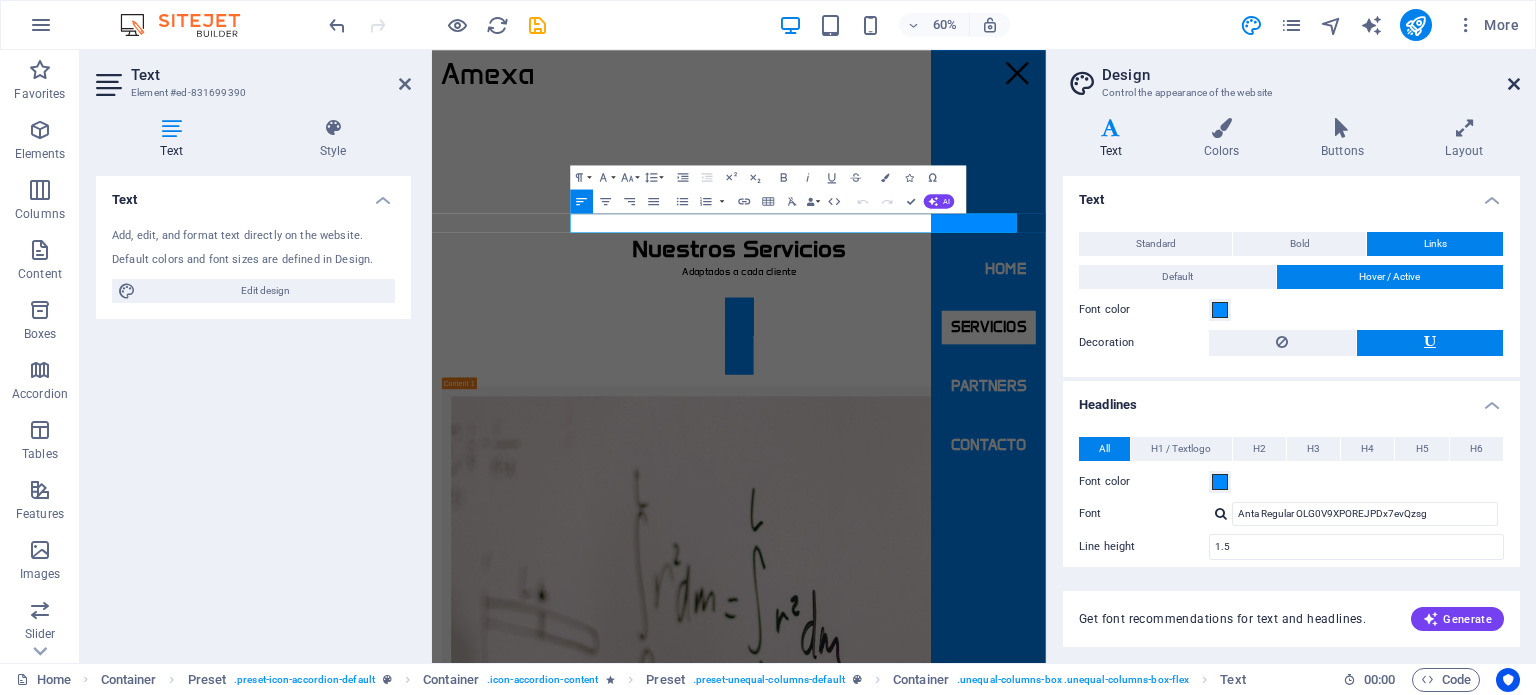 click at bounding box center [1514, 84] 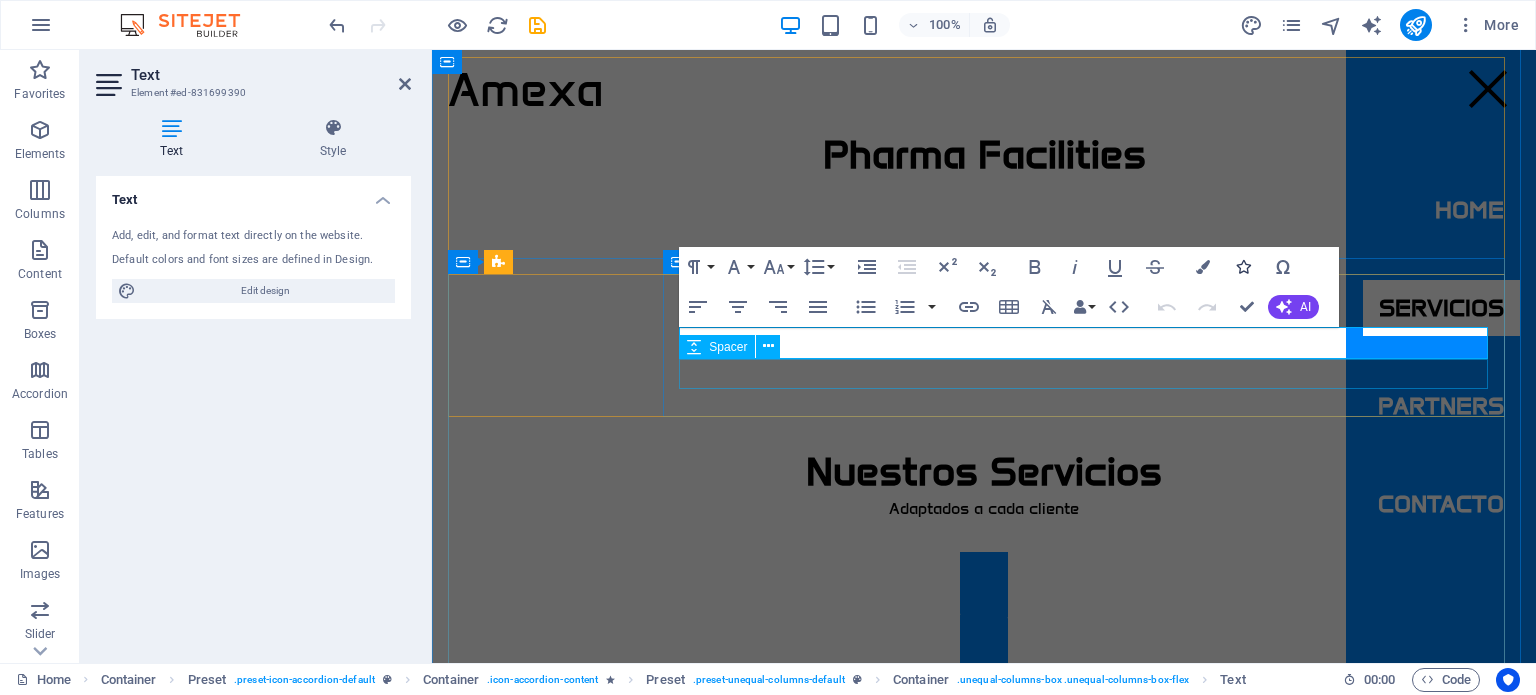scroll, scrollTop: 671, scrollLeft: 0, axis: vertical 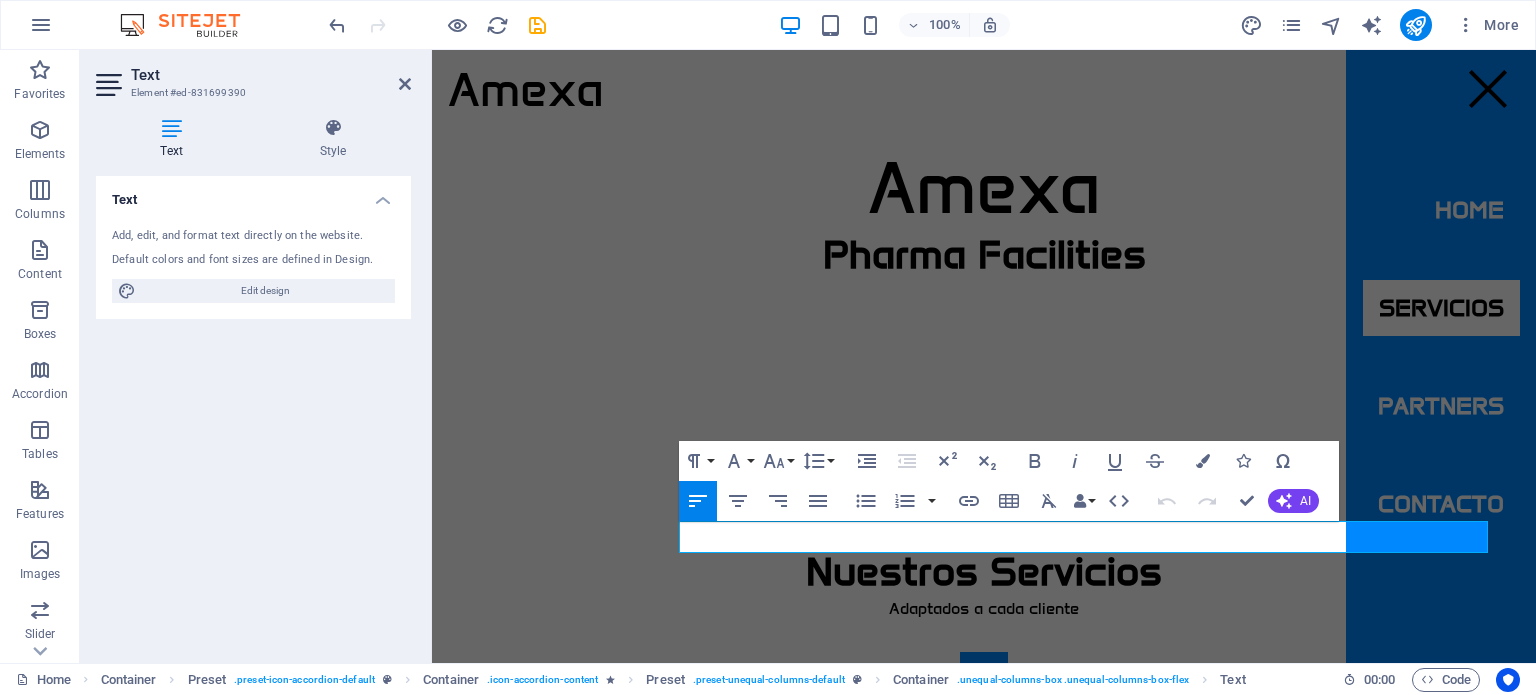 drag, startPoint x: 682, startPoint y: 531, endPoint x: 1535, endPoint y: 604, distance: 856.118 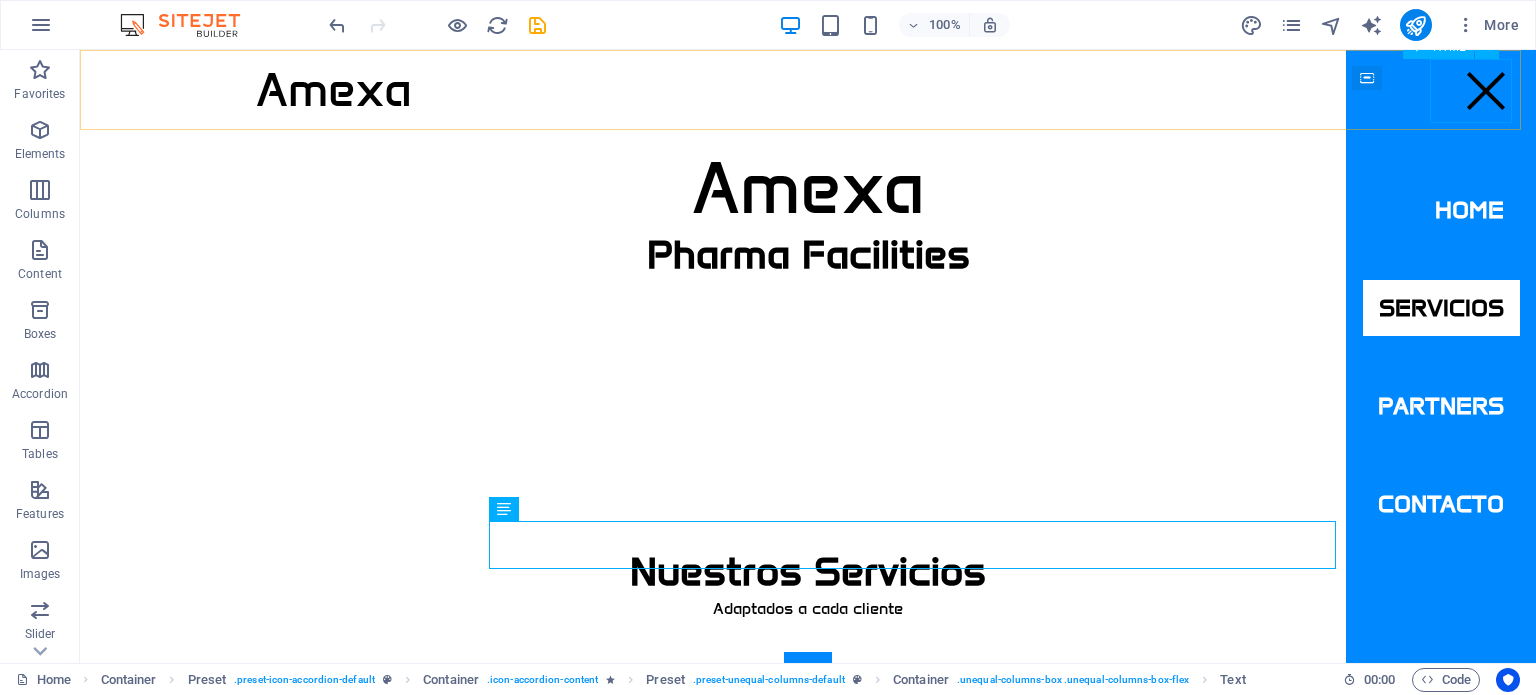 click at bounding box center (1486, 91) 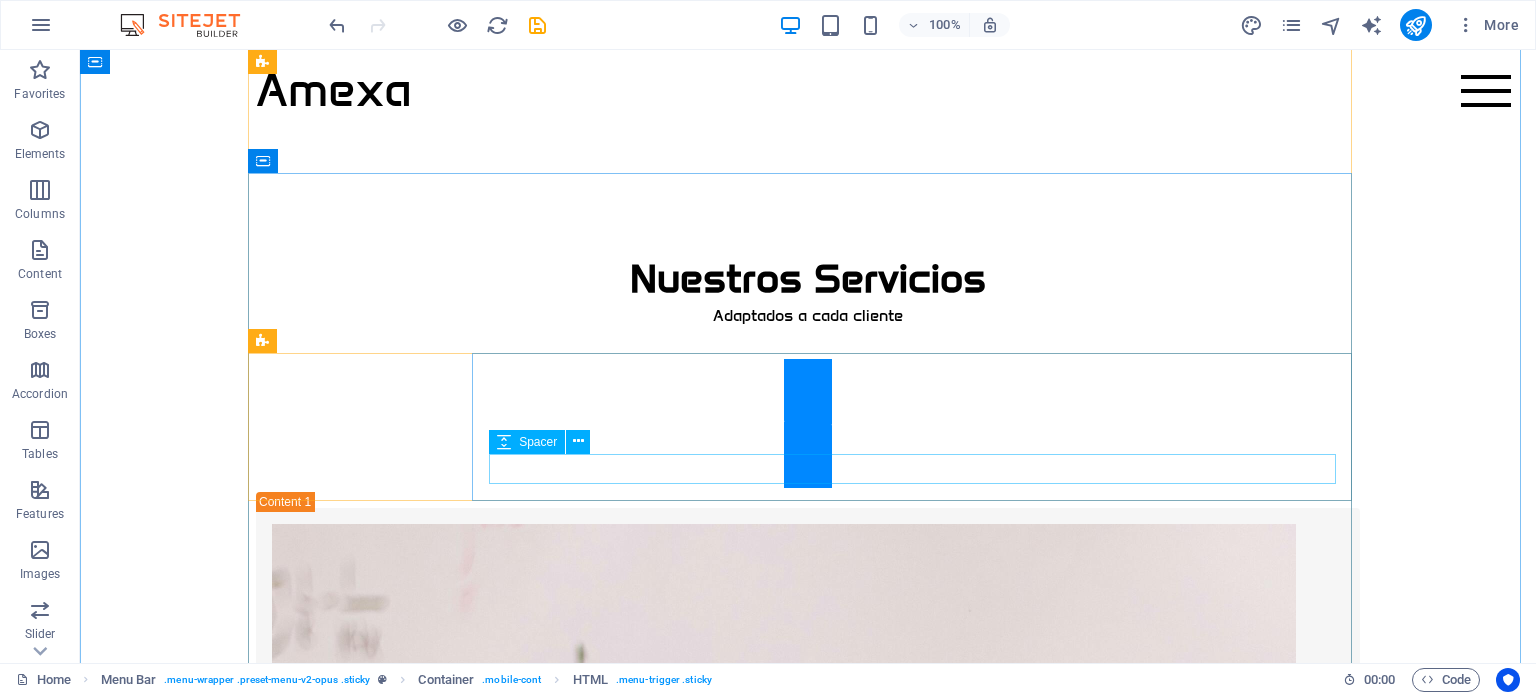 scroll, scrollTop: 971, scrollLeft: 0, axis: vertical 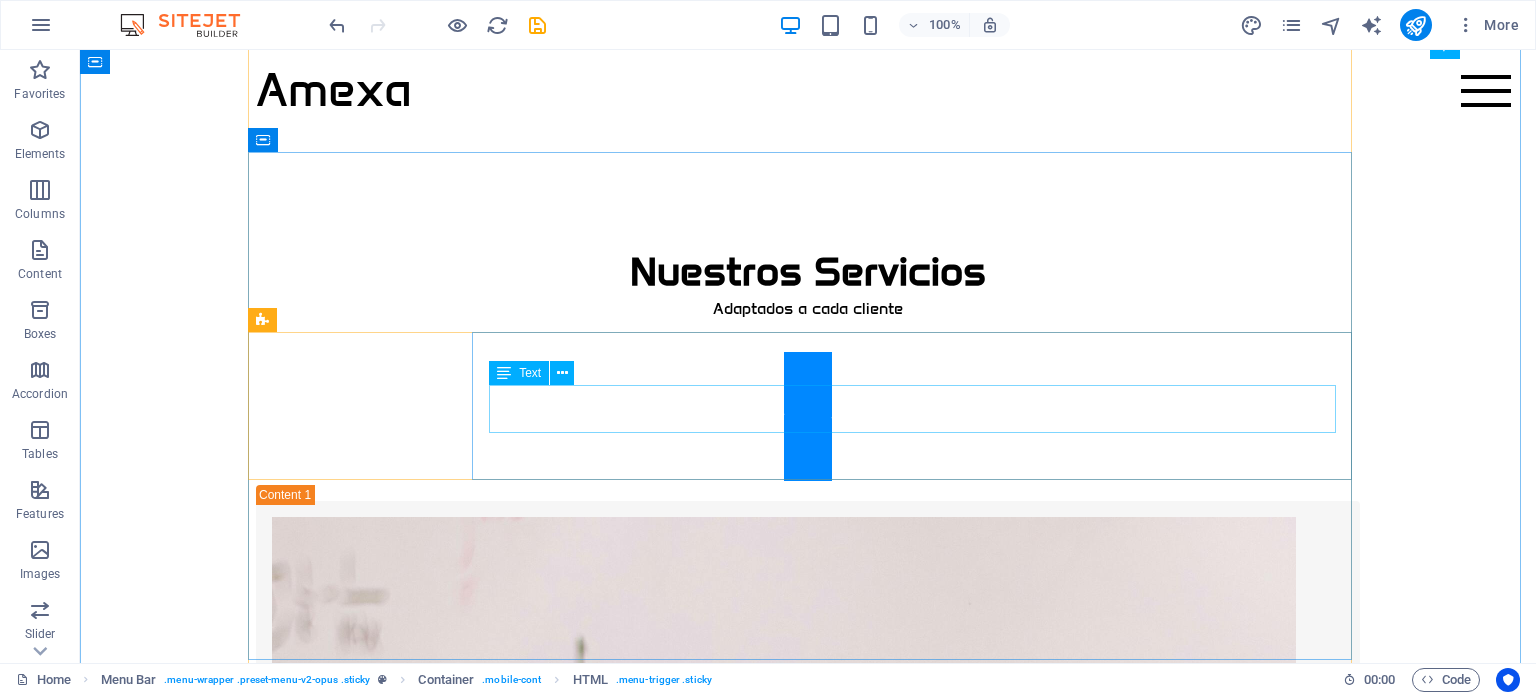 click on "La solución de modelado integral BIM de PENTA ofrece la posibilidad de trabajar las disciplinas prioritarias de cada proyecto (obra civil, arquitectura cleanroom, HVAC, piping…) incluyendo modelado, documentación, mediciones, coordinación y seguimiento en obra" at bounding box center [808, 2069] 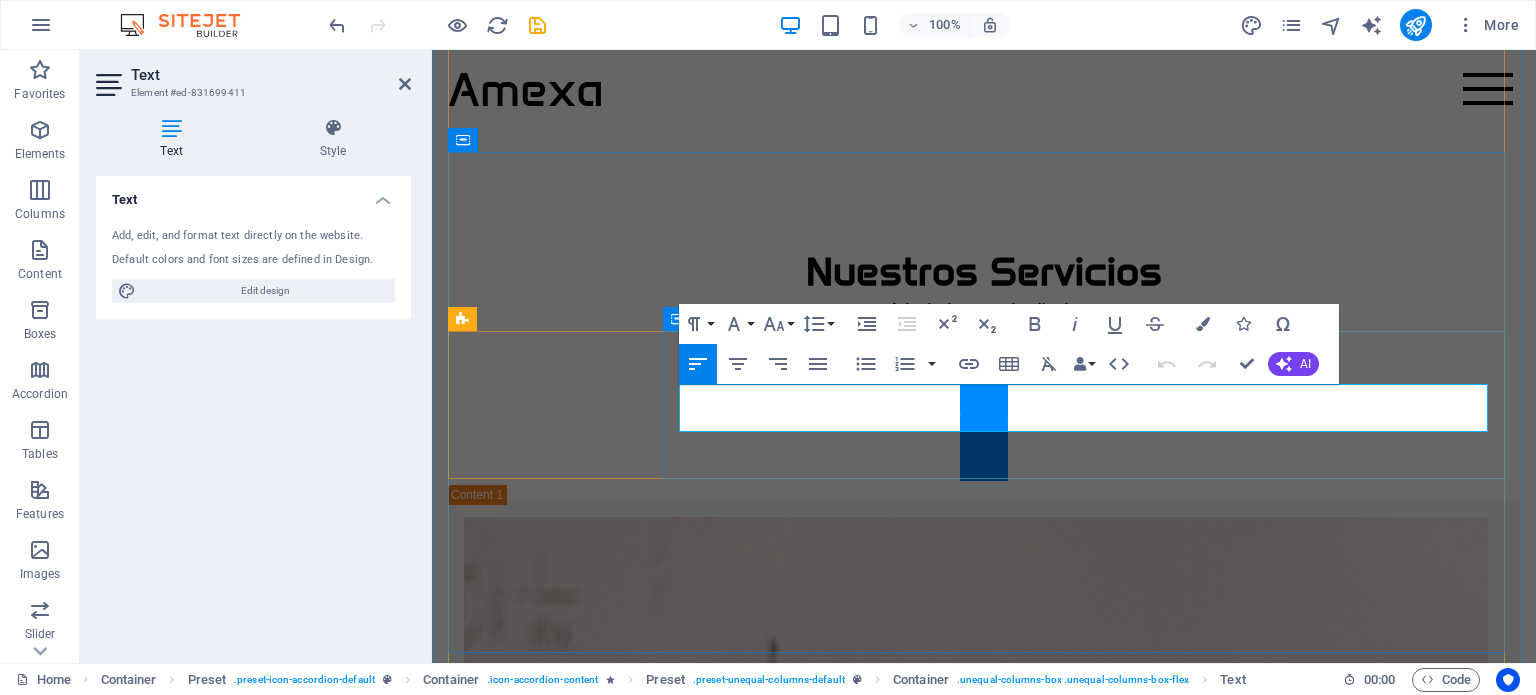drag, startPoint x: 1067, startPoint y: 426, endPoint x: 679, endPoint y: 397, distance: 389.08224 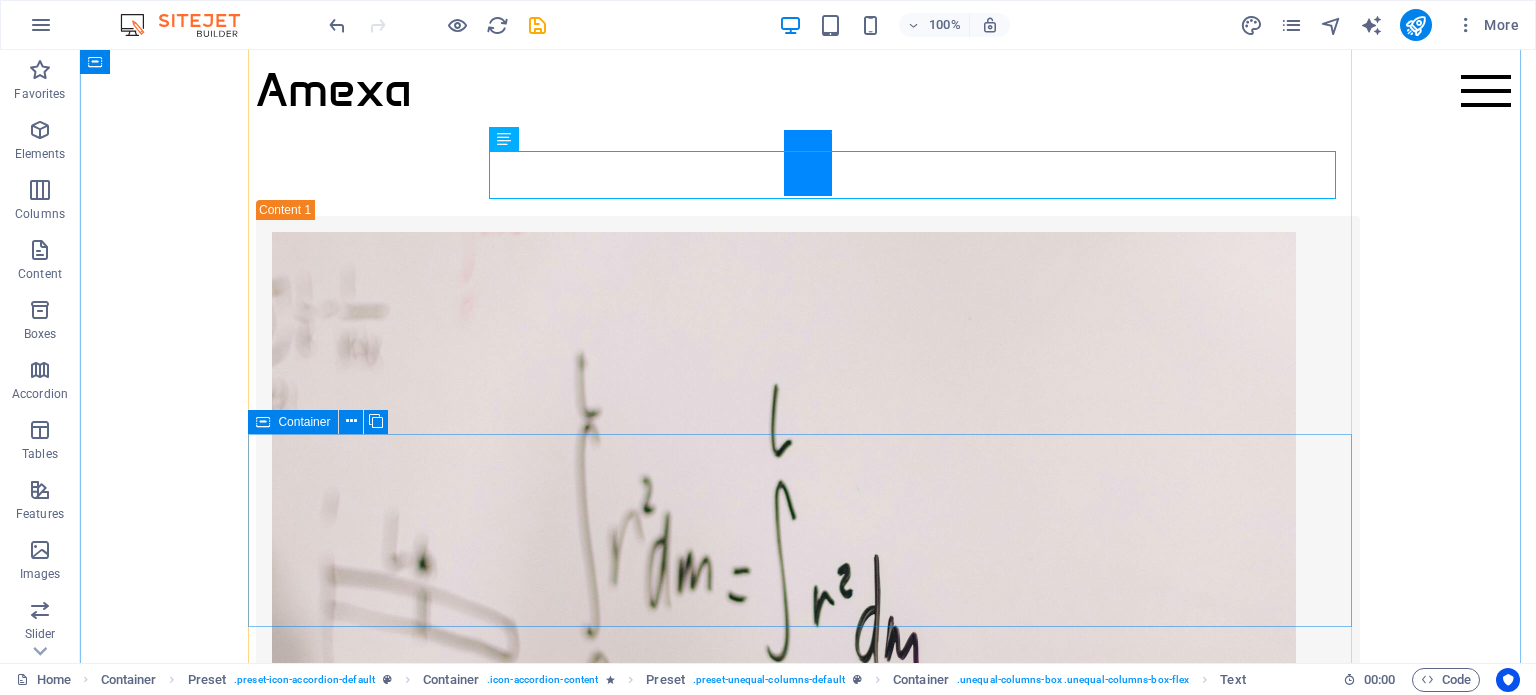 scroll, scrollTop: 1272, scrollLeft: 0, axis: vertical 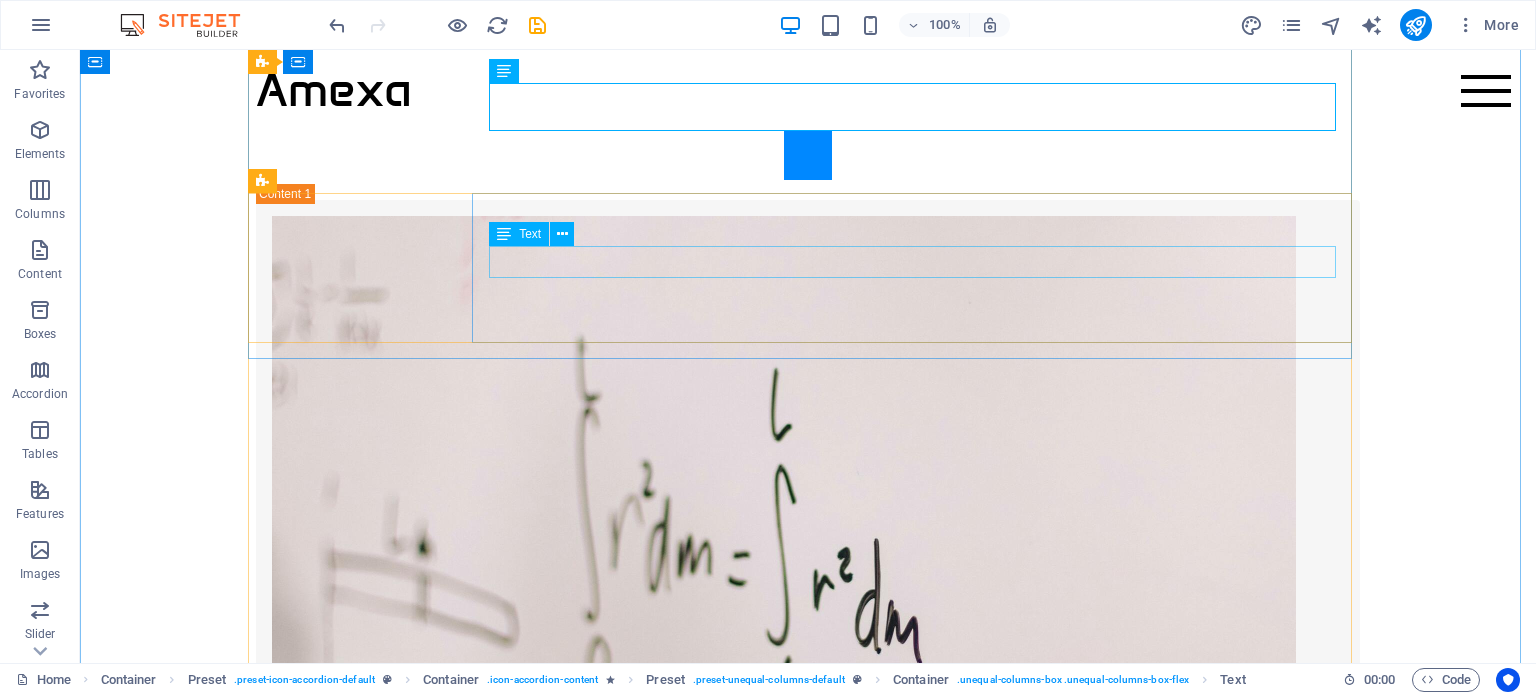 click on "Desarrollamos espacios interiores y exteriores proyectando la planimetría solicitada y renders 3D. Además realizamos diseño de envolventes y cálculo estructural." at bounding box center (808, 2637) 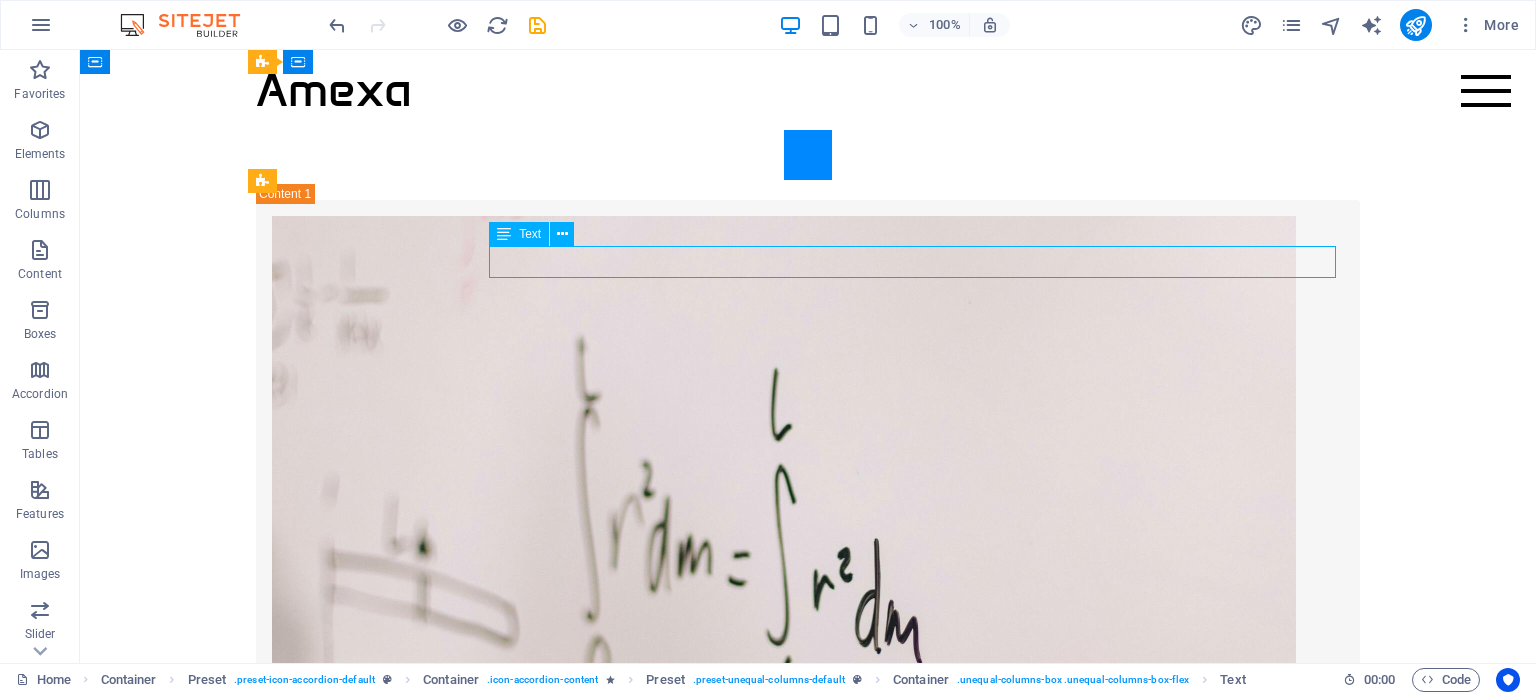 click on "Desarrollamos espacios interiores y exteriores proyectando la planimetría solicitada y renders 3D. Además realizamos diseño de envolventes y cálculo estructural." at bounding box center (808, 2637) 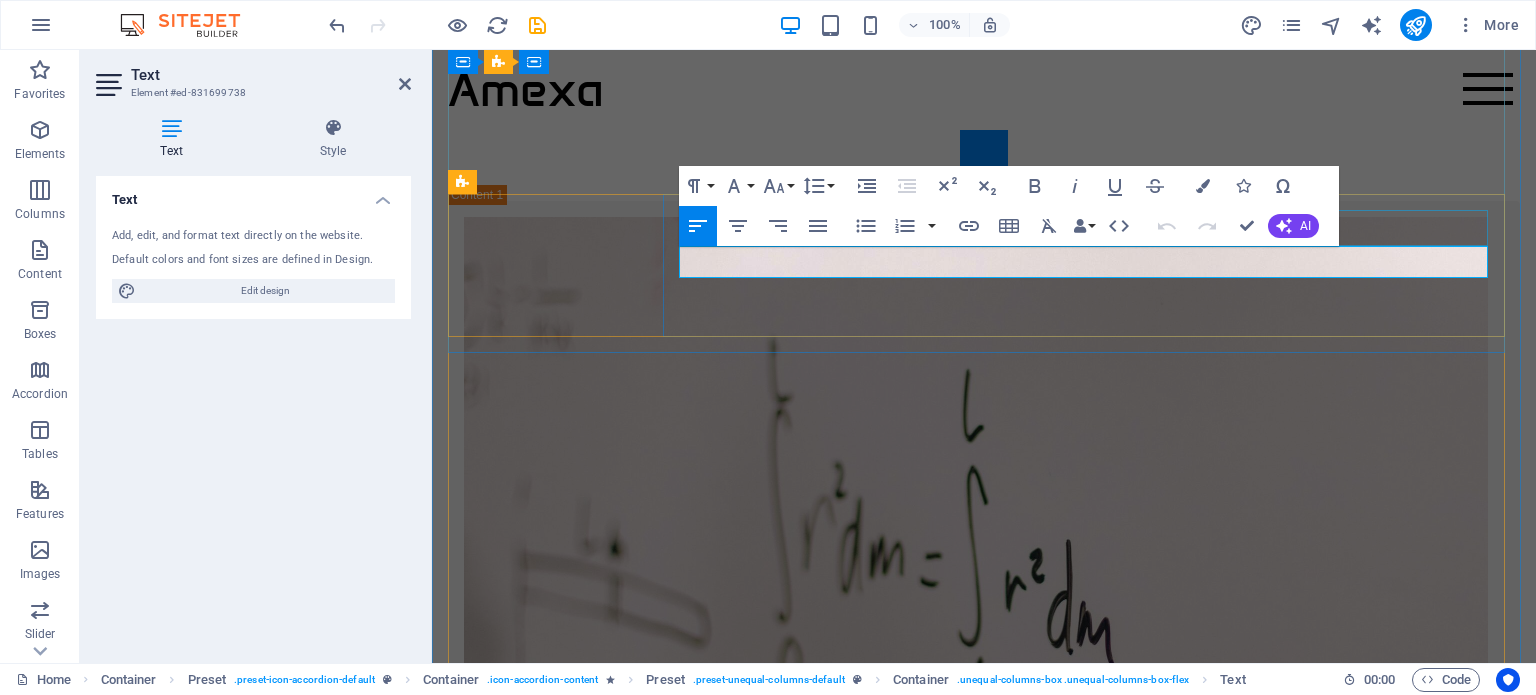 drag, startPoint x: 1108, startPoint y: 269, endPoint x: 1113, endPoint y: 287, distance: 18.681541 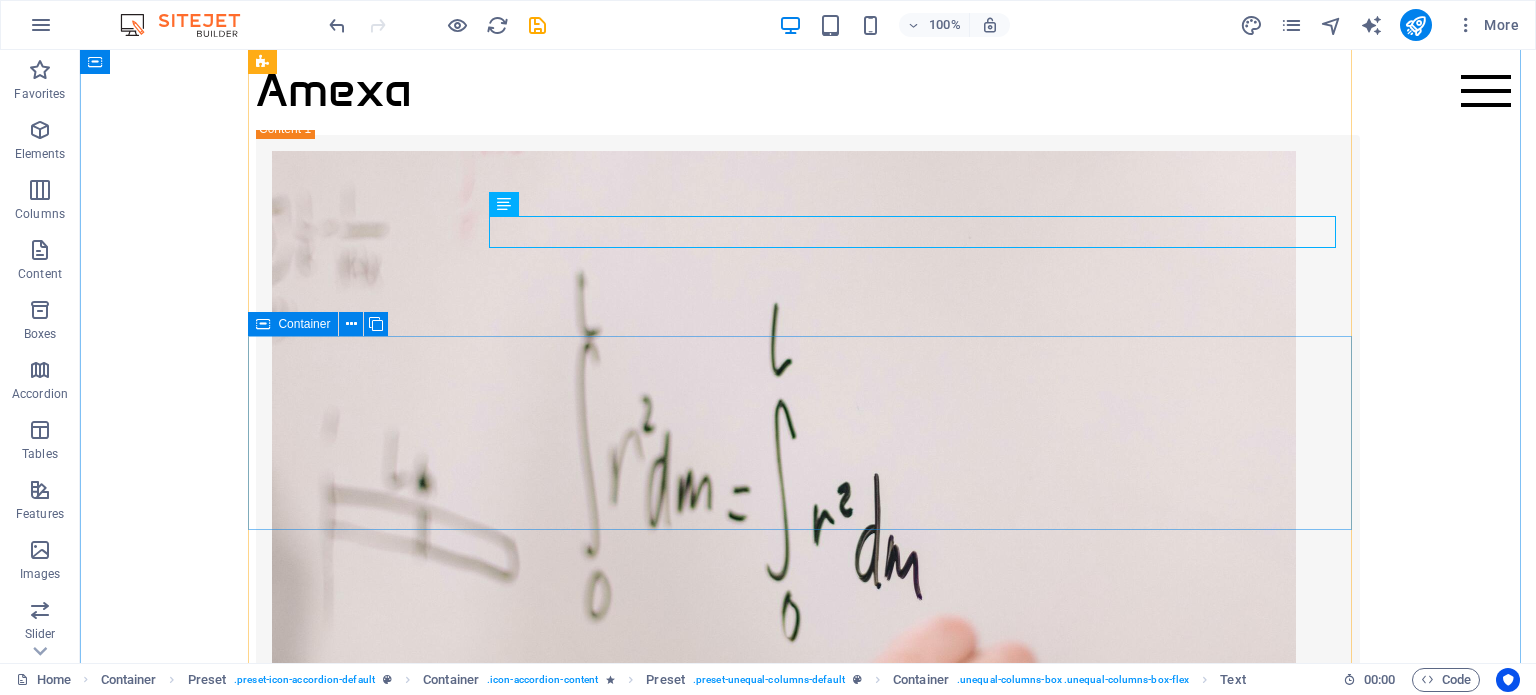 scroll, scrollTop: 1672, scrollLeft: 0, axis: vertical 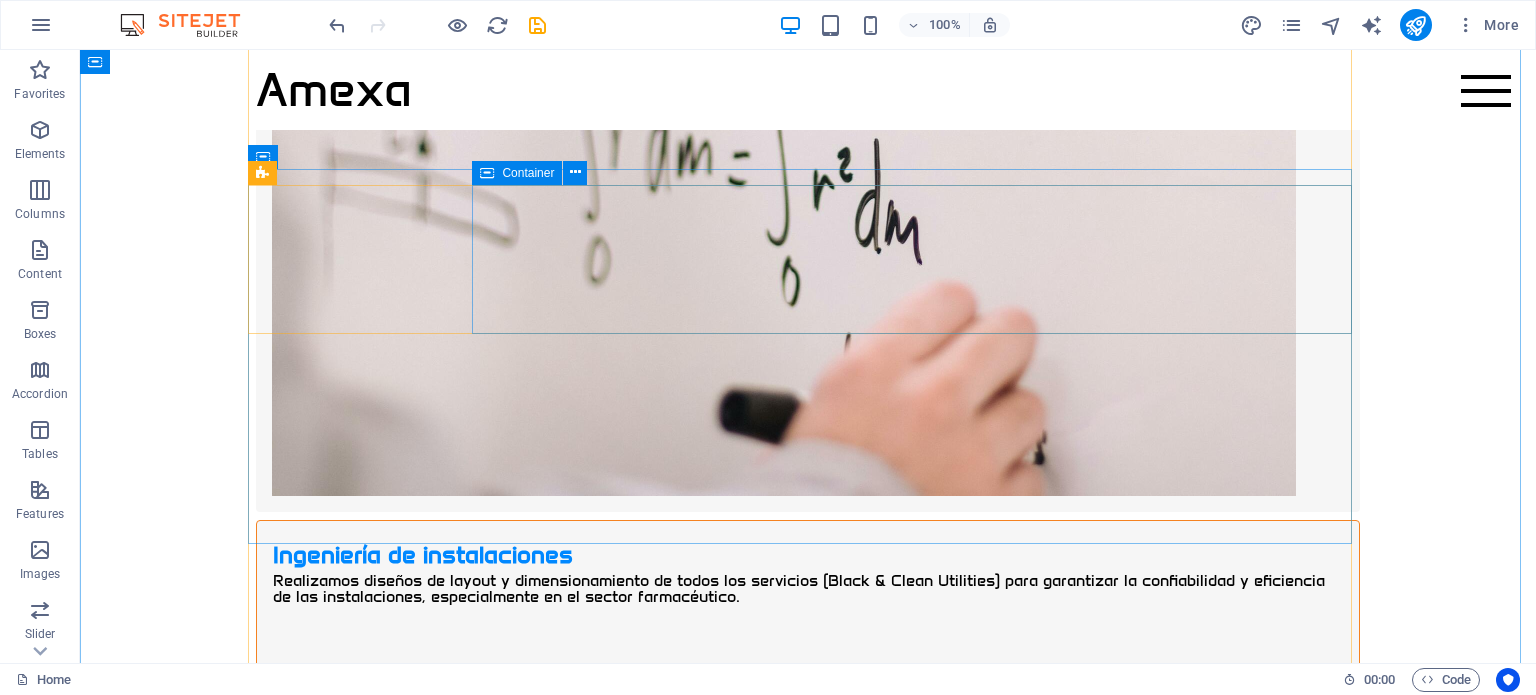 click at bounding box center [808, 4594] 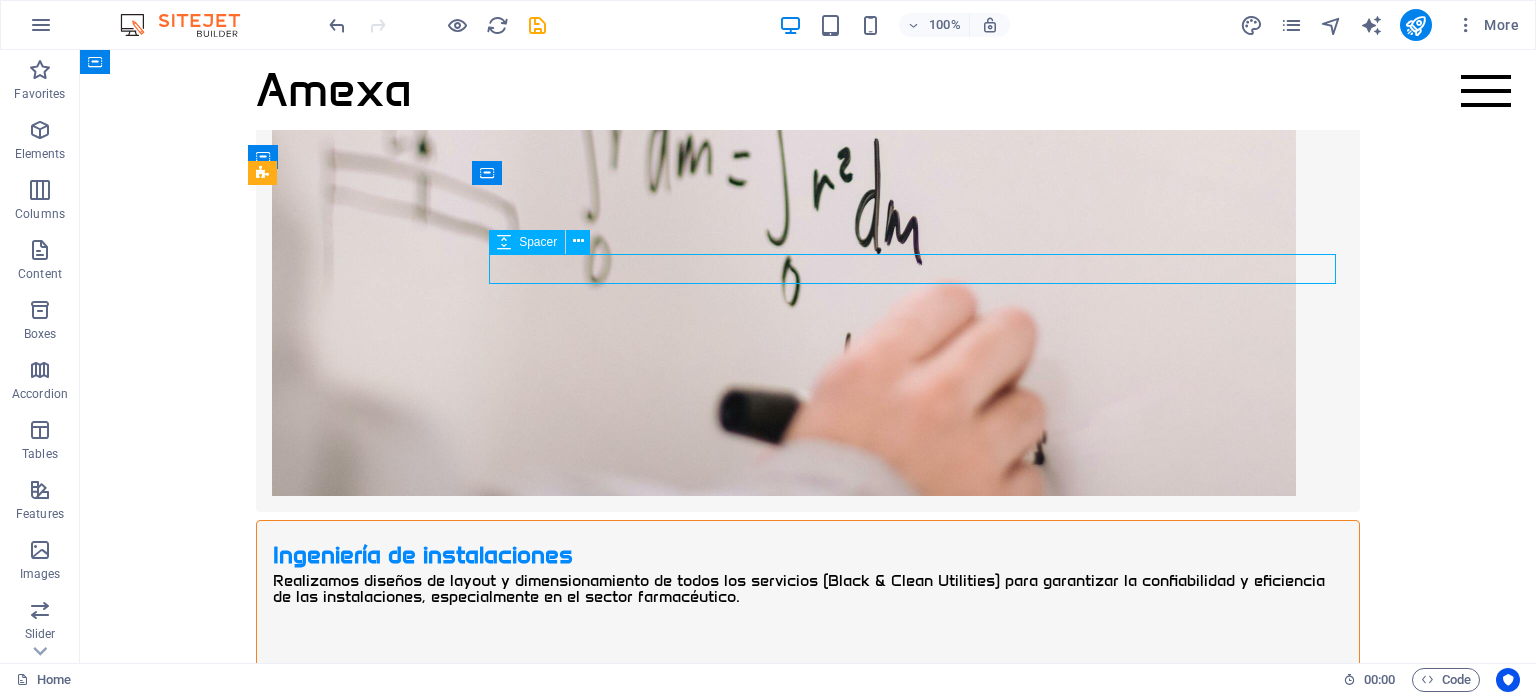 click at bounding box center (808, 4594) 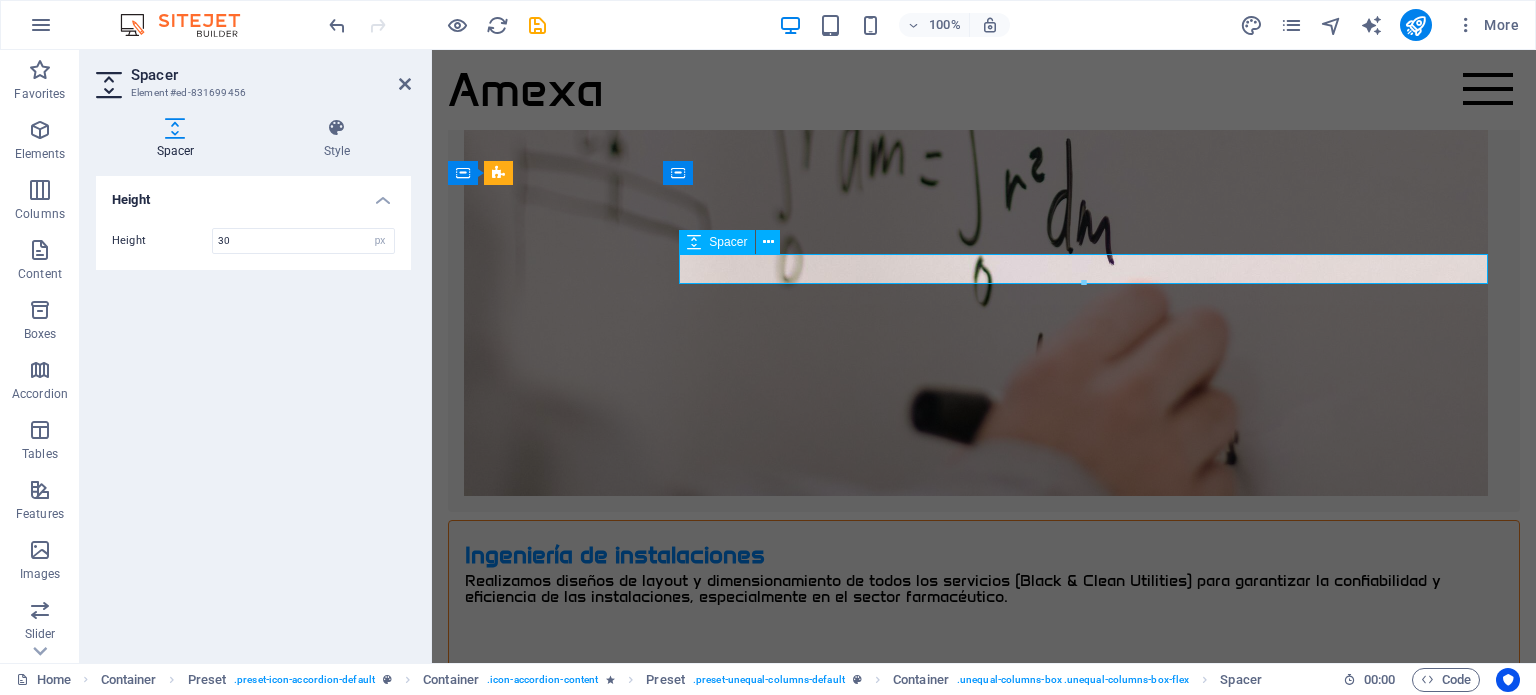 scroll, scrollTop: 1664, scrollLeft: 0, axis: vertical 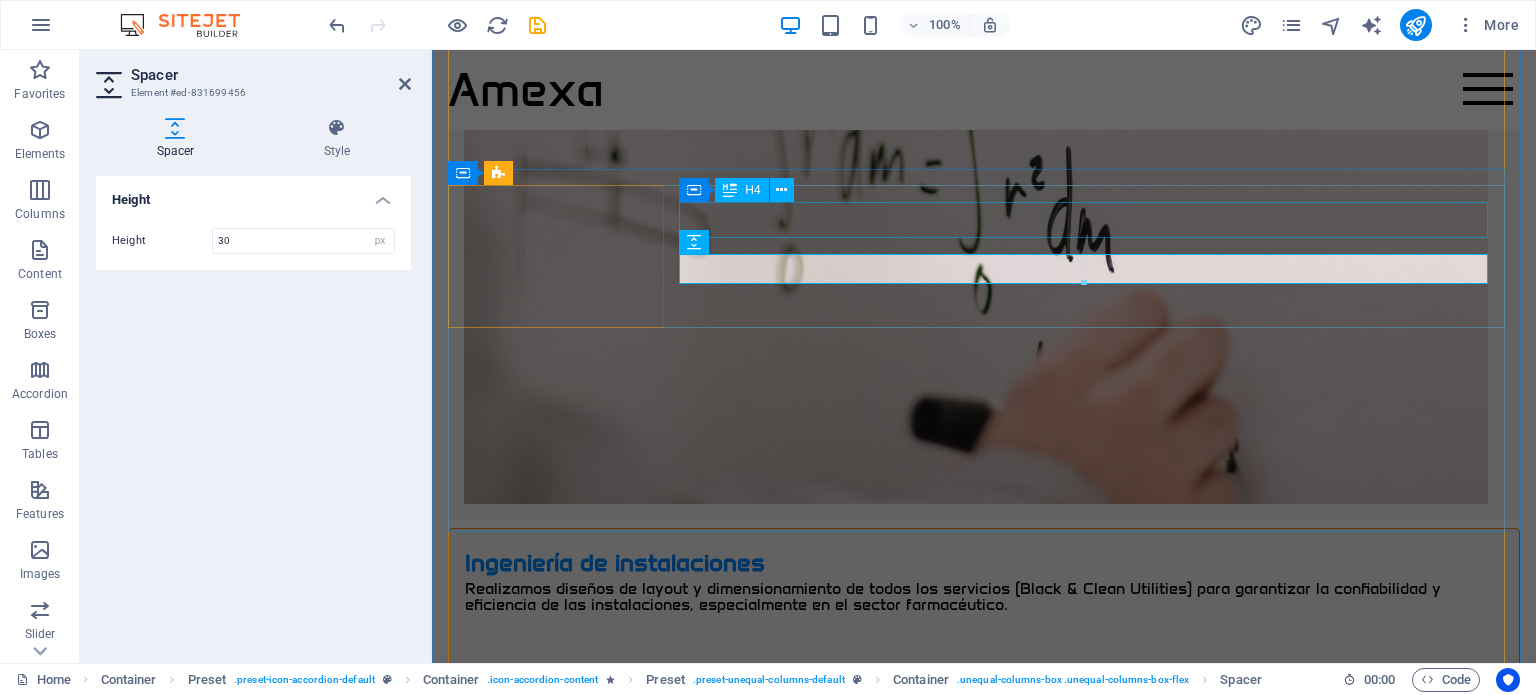 click on "Legalización en industría" at bounding box center [984, 4553] 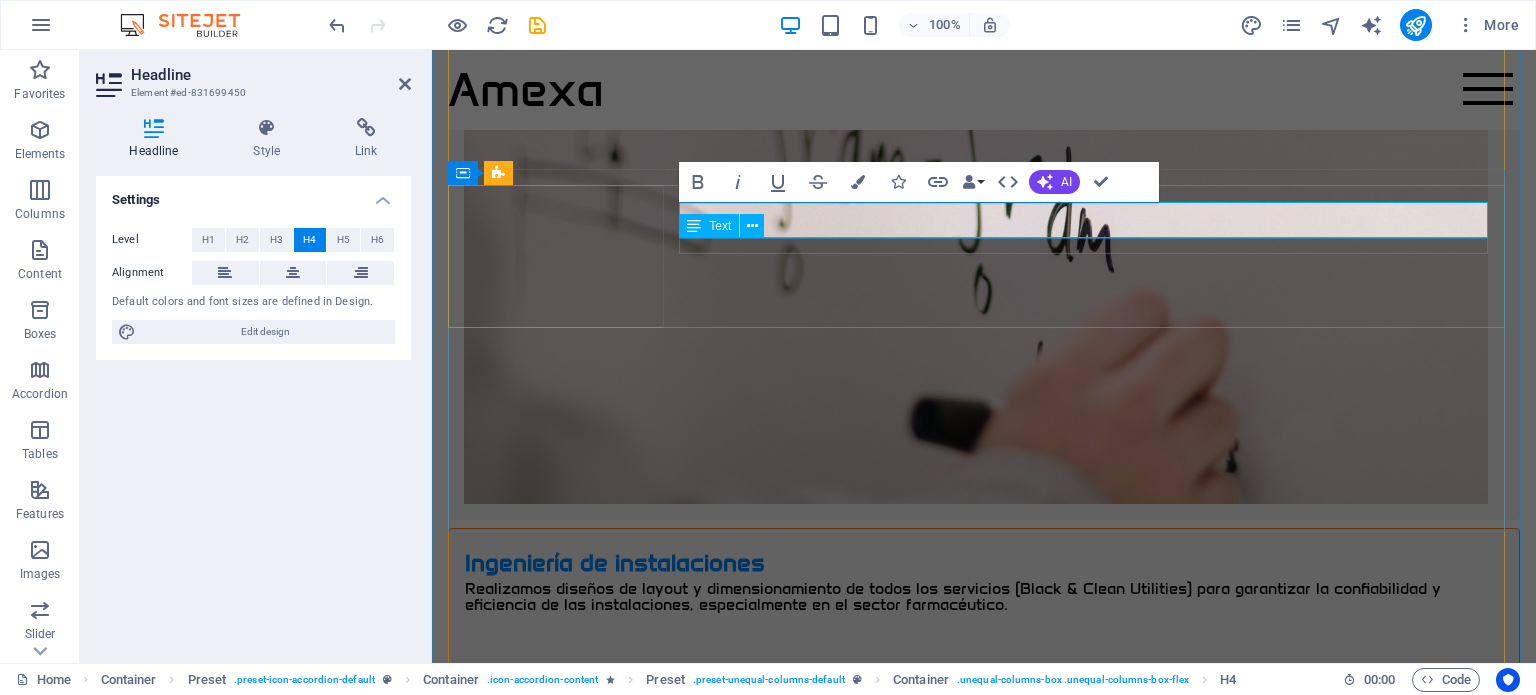 click on "El proceso de legalización de las instalaciones ejecutadas puede incluirse en el proyecto de ingeniería." at bounding box center (984, 4579) 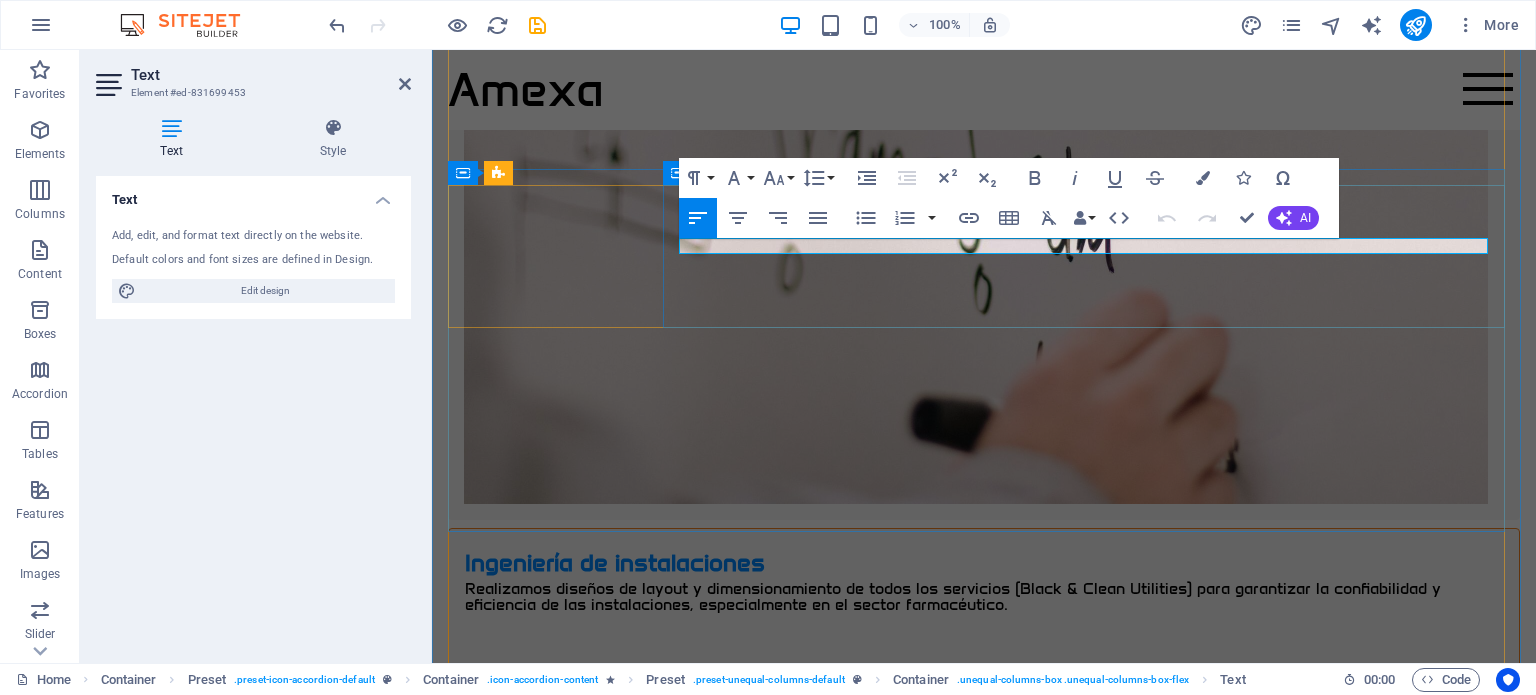 click on "El proceso de legalización de las instalaciones ejecutadas puede incluirse en el proyecto de ingeniería." at bounding box center (984, 4579) 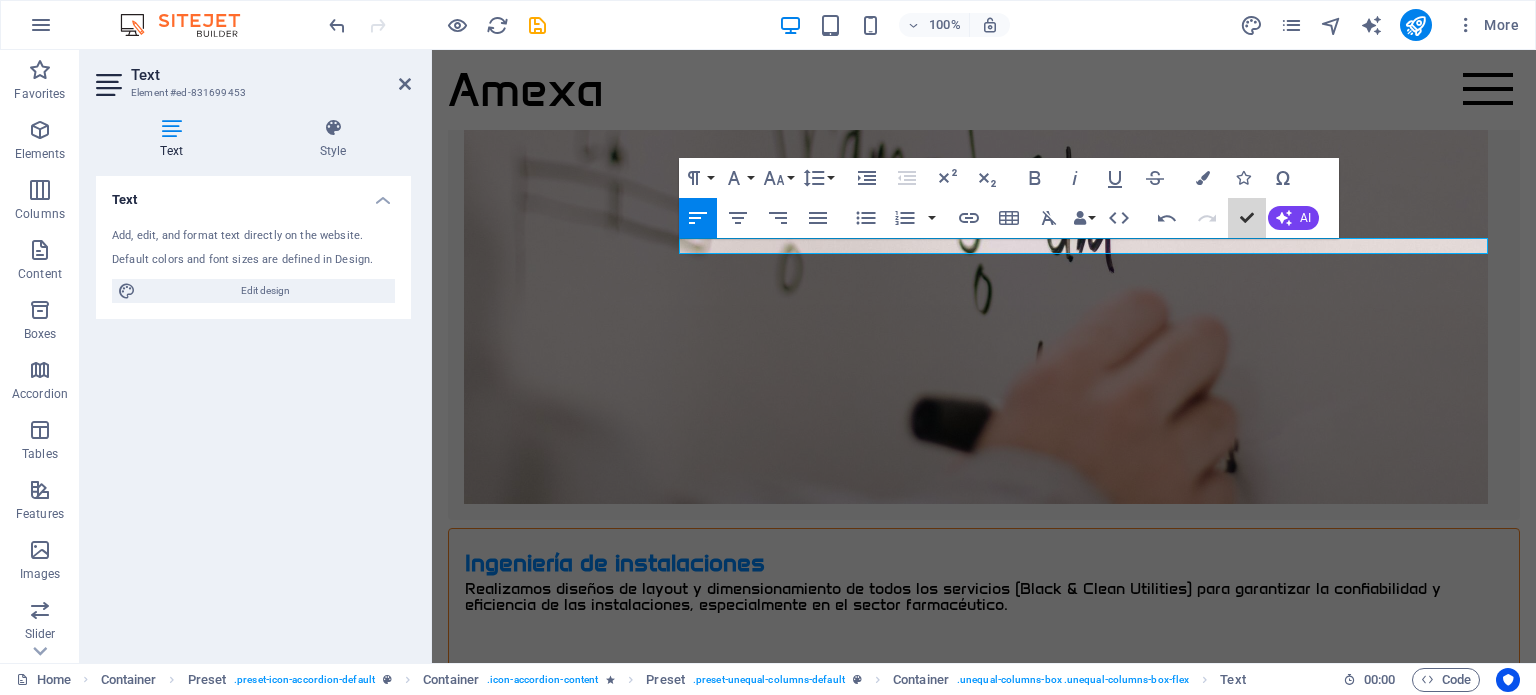 scroll, scrollTop: 1671, scrollLeft: 0, axis: vertical 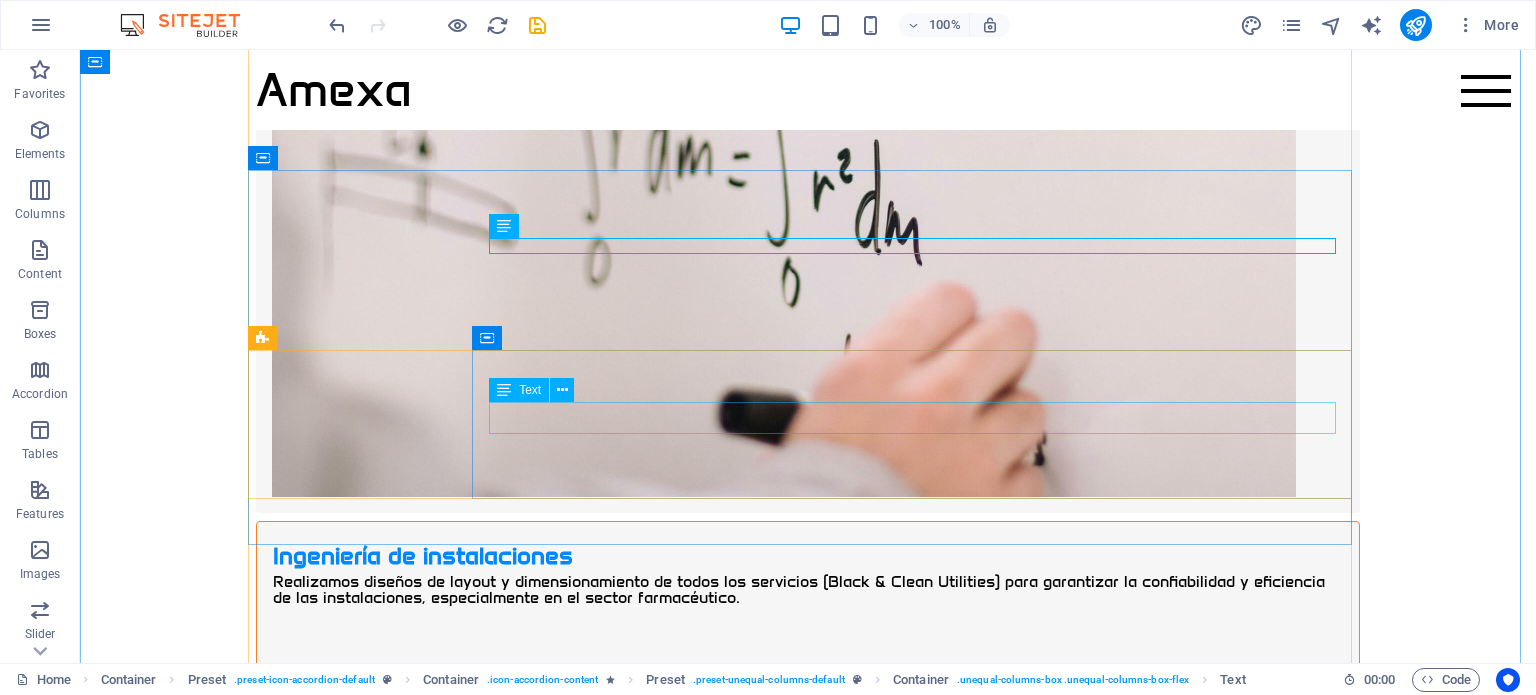 click on "La CUALIFICACIÓN DE LA INSTALACIÓN SE REALIZA CON LA COLABORACIÓN DE EMPRESAS ACREDITADAS, DESDE DESIGN QUALIFICATION HASTA PERFORMANCE QUALIFICATION (DQ, IQ, OQ, PQ)." at bounding box center (808, 9231) 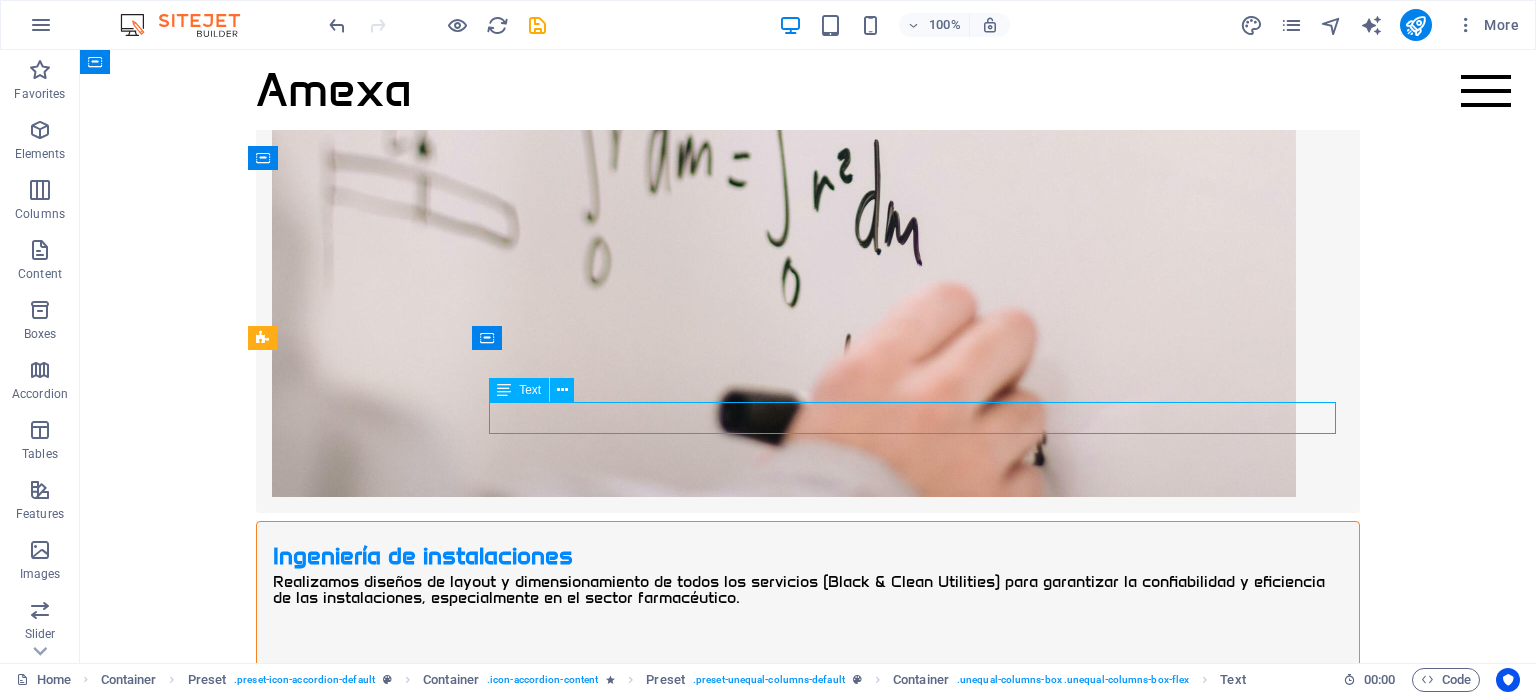 click on "La CUALIFICACIÓN DE LA INSTALACIÓN SE REALIZA CON LA COLABORACIÓN DE EMPRESAS ACREDITADAS, DESDE DESIGN QUALIFICATION HASTA PERFORMANCE QUALIFICATION (DQ, IQ, OQ, PQ)." at bounding box center [808, 9231] 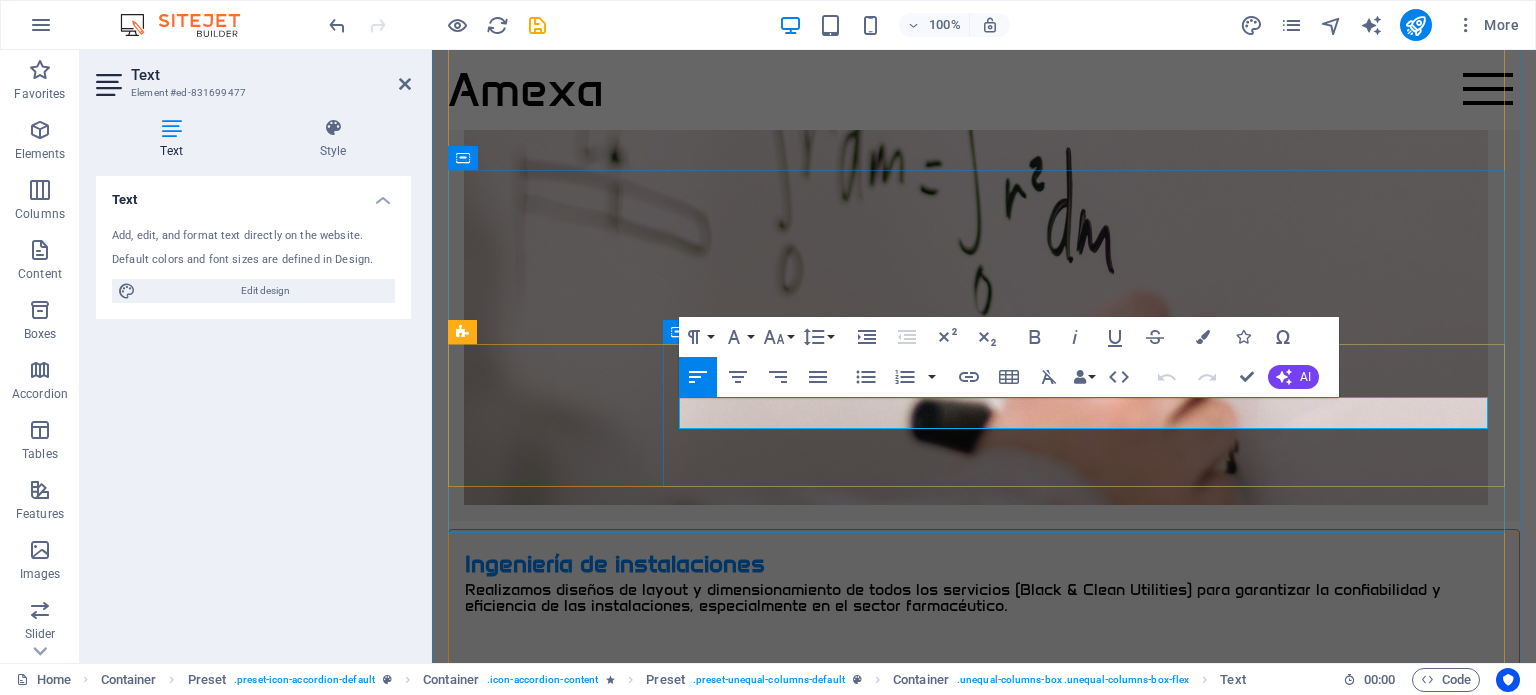 drag, startPoint x: 1483, startPoint y: 419, endPoint x: 677, endPoint y: 411, distance: 806.0397 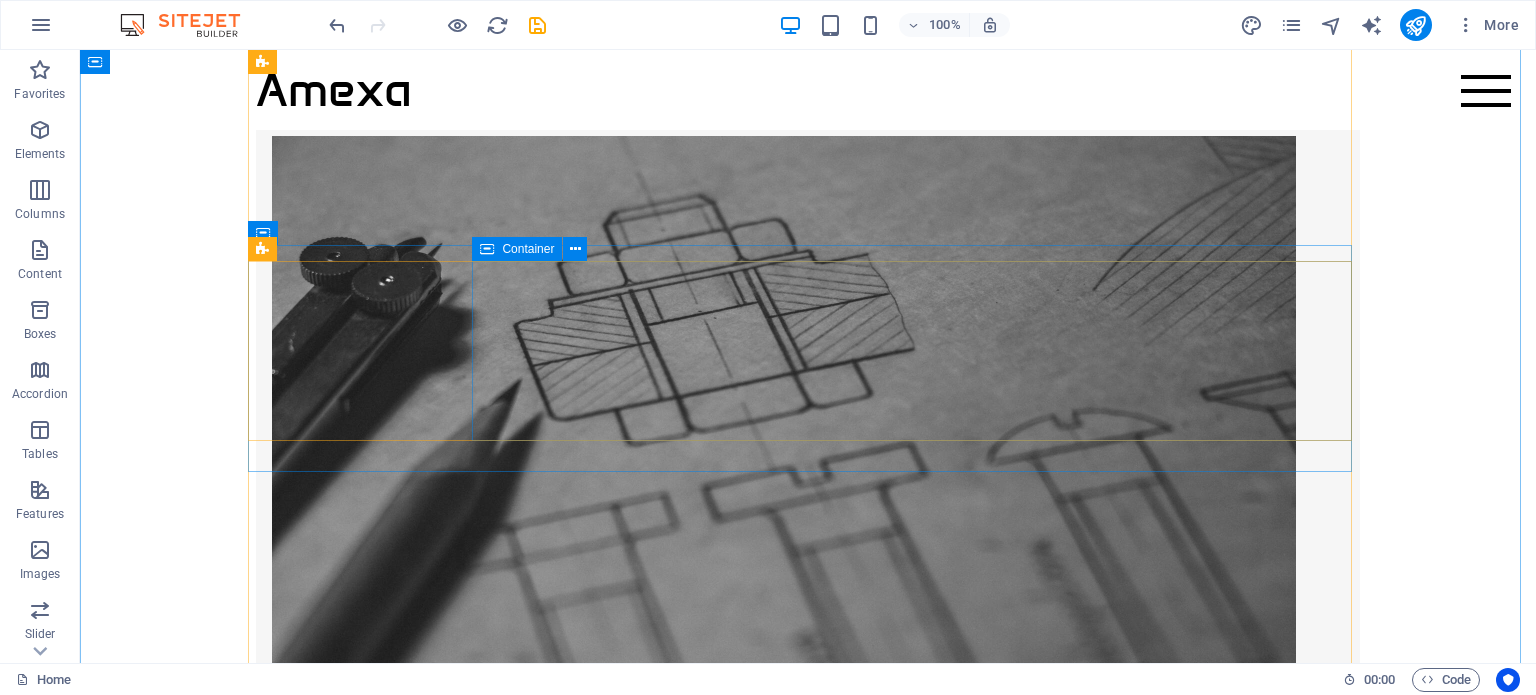 scroll, scrollTop: 2176, scrollLeft: 0, axis: vertical 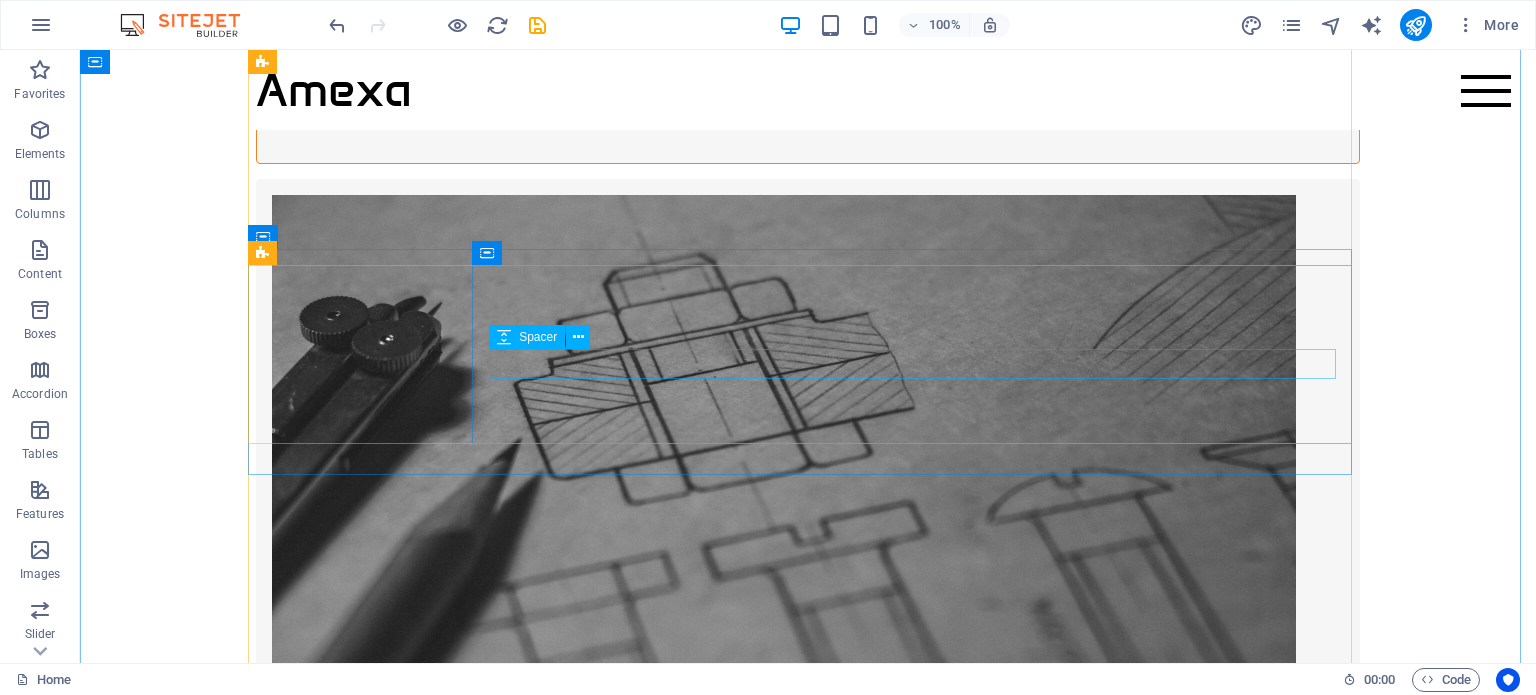 click at bounding box center [808, 10331] 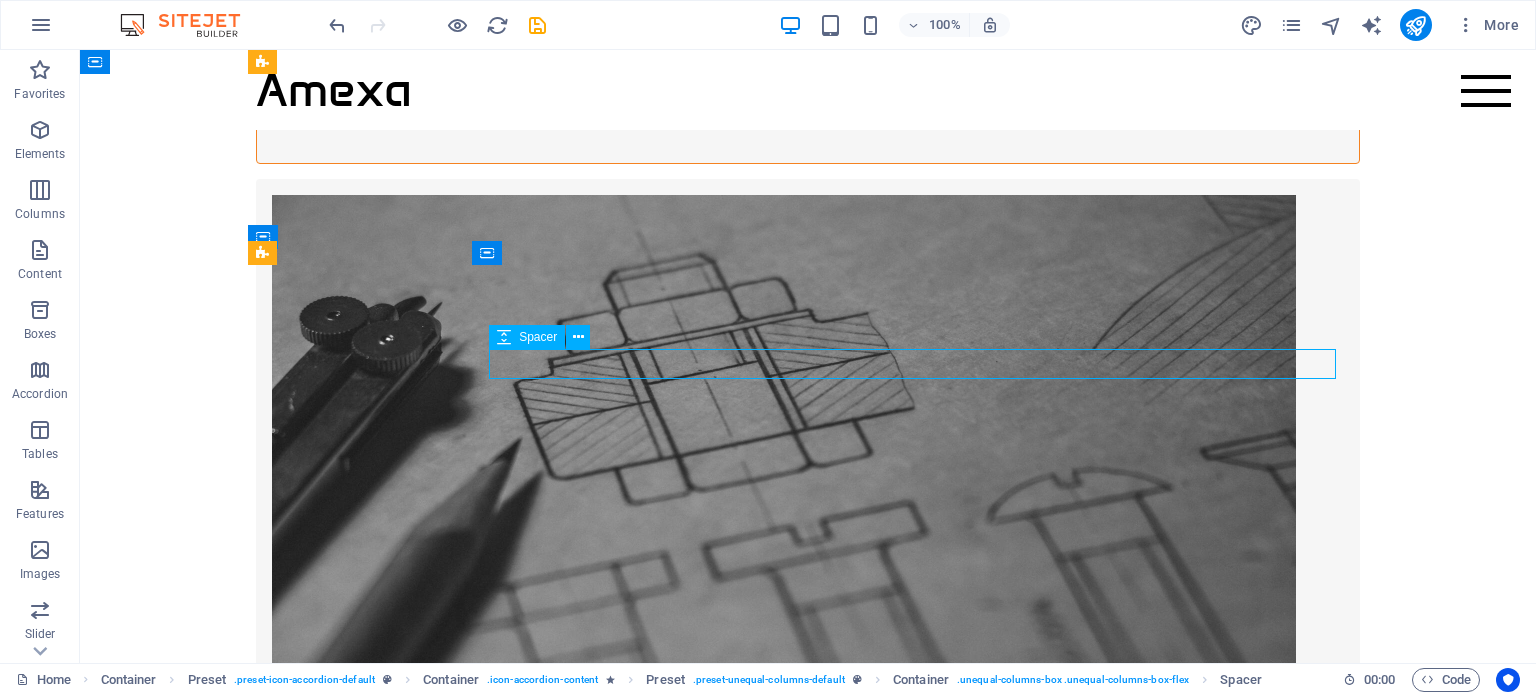 click at bounding box center [808, 10331] 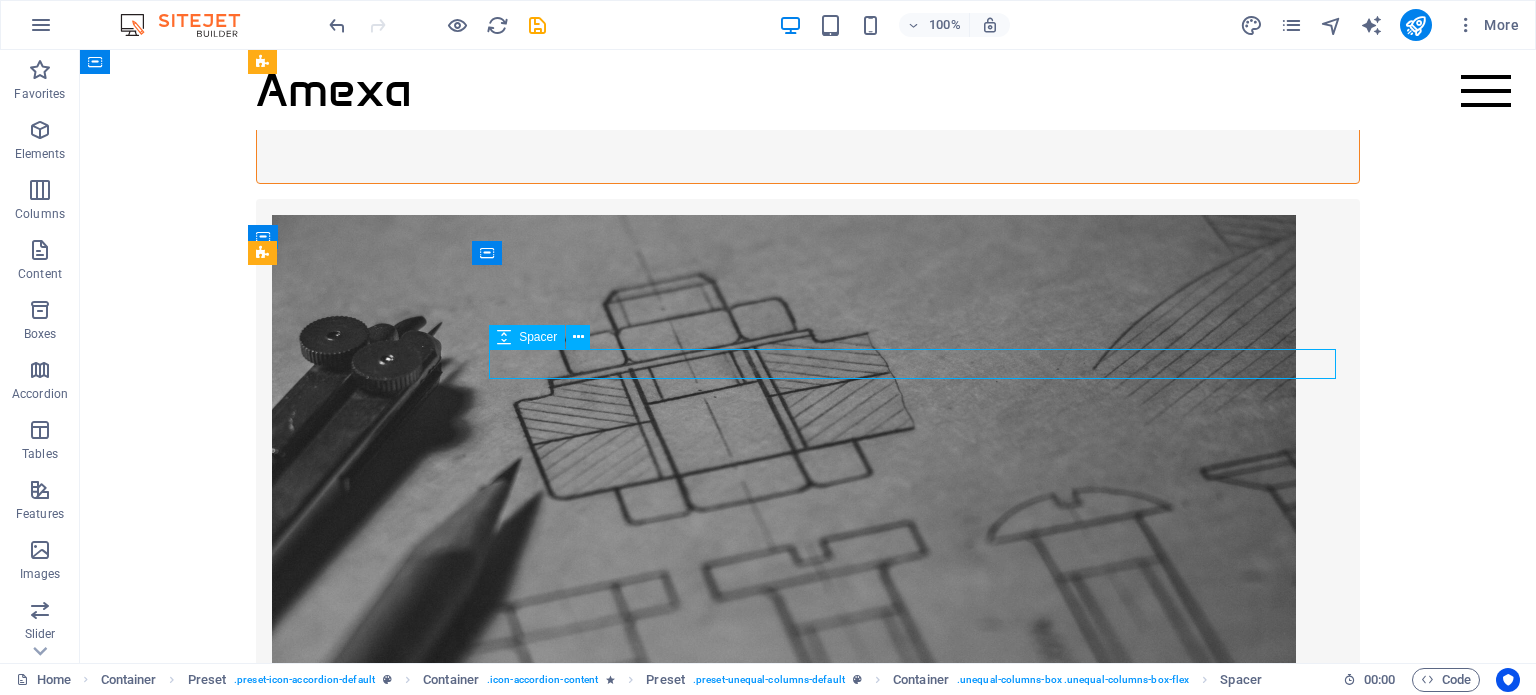 select on "px" 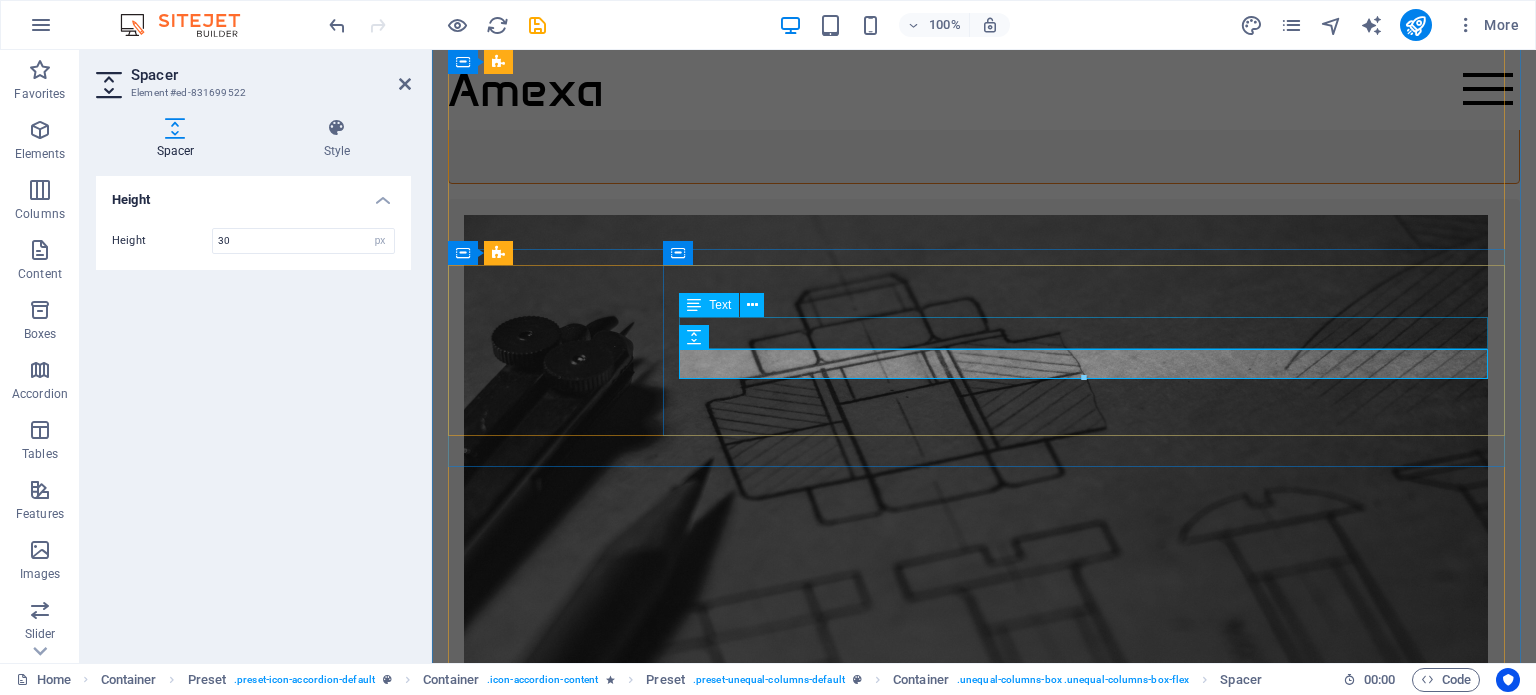 click on "PROYECTOS DE SOLUCIONES LLAVE EN MANO completas e integradas de ingeniería, INSTALACIONES Y construcción PARA salas BLANCAS." at bounding box center (984, 10026) 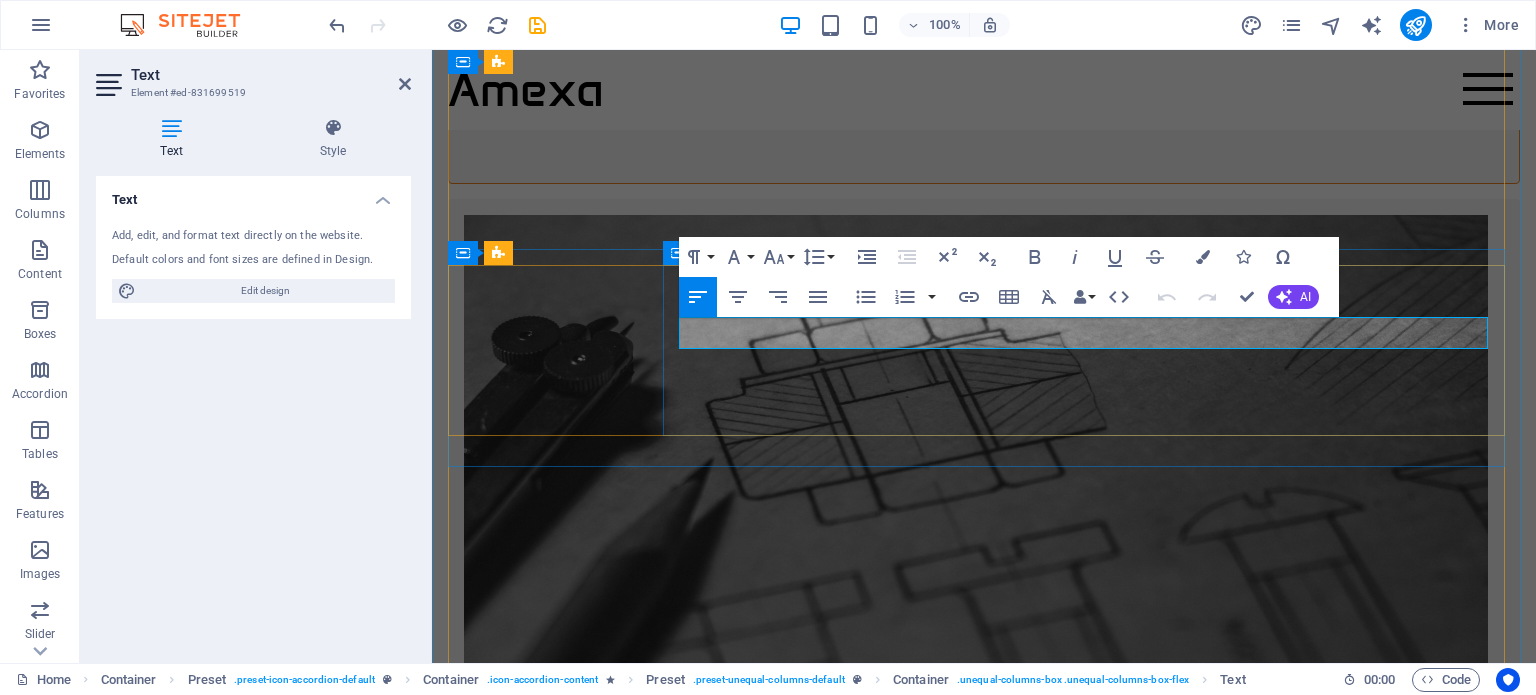 click on "PROYECTOS DE SOLUCIONES LLAVE EN MANO completas e integradas de ingeniería, INSTALACIONES Y construcción PARA salas BLANCAS." at bounding box center [984, 10026] 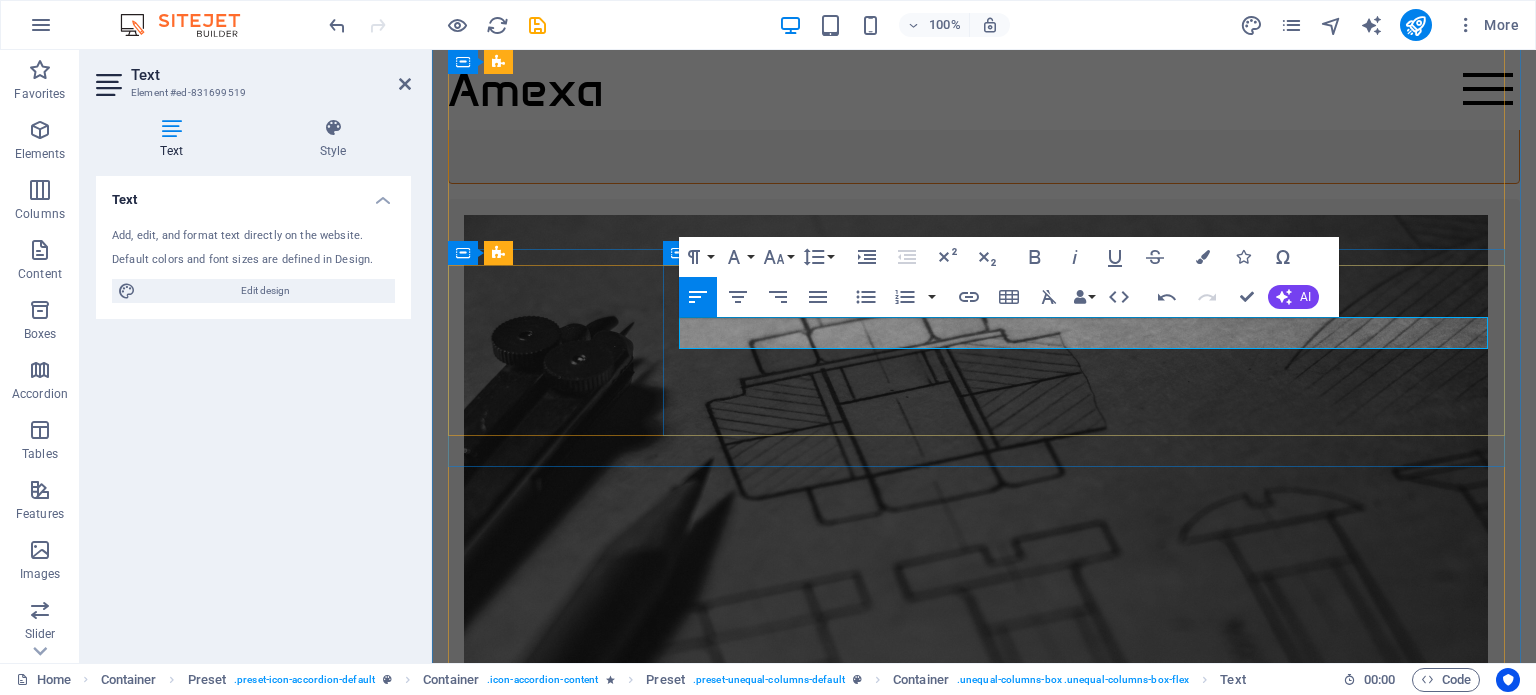 click on "Proyectos de soluciones llaves en mano completos e integrados de ingeniería e instalaciones para salas blancas." at bounding box center (984, 10018) 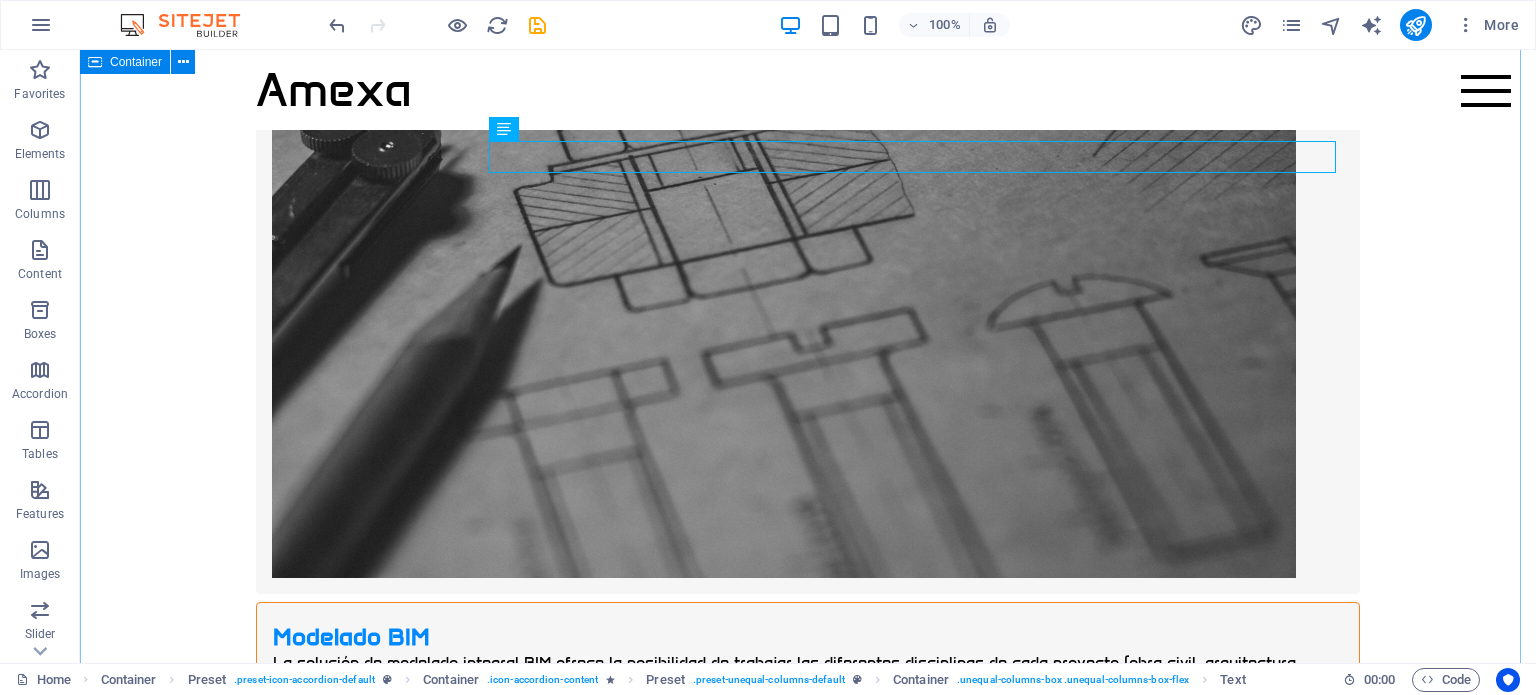 scroll, scrollTop: 2376, scrollLeft: 0, axis: vertical 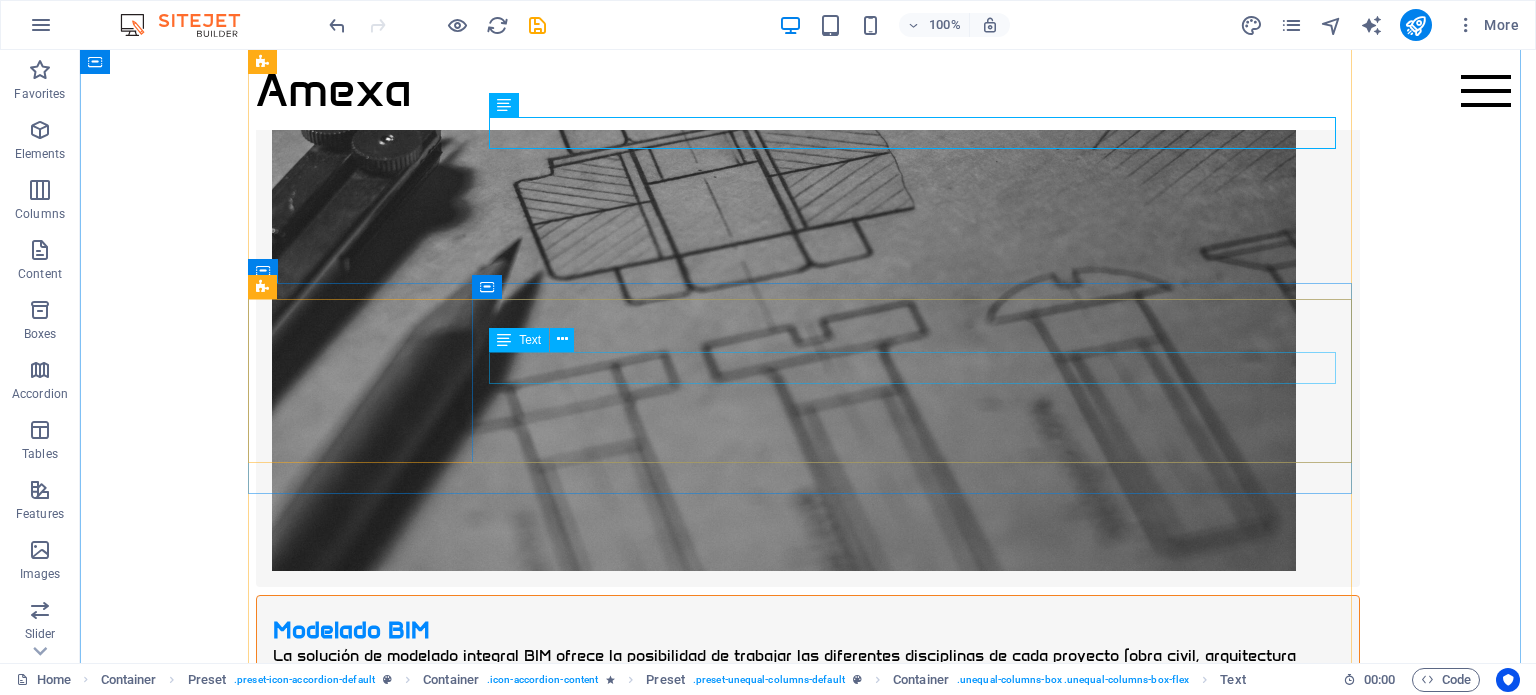 click on "Planificamos y coordinamos equipos multidisciplinarios, controlamos presupuestos y gestionamos riesgos para asegurar el desarrollo exitoso de los proyectos." at bounding box center [808, 11091] 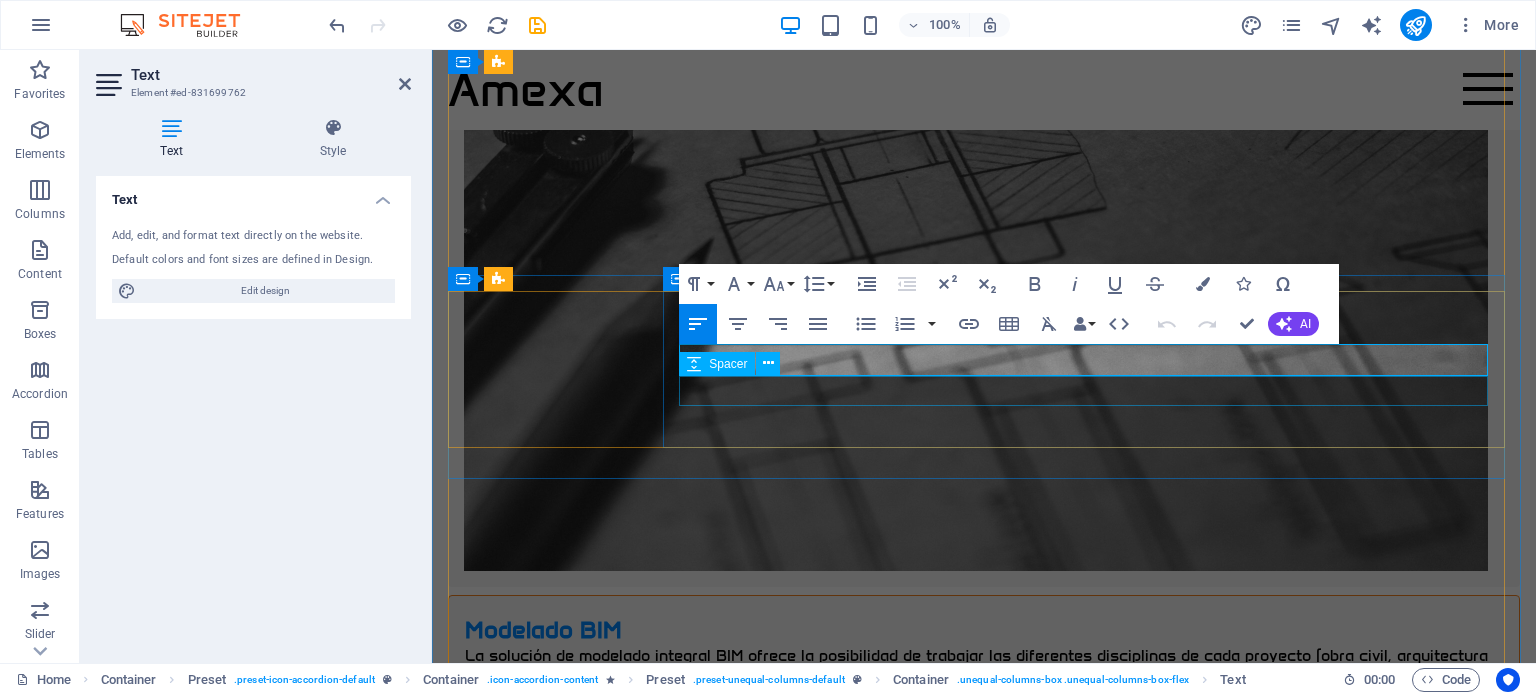 scroll, scrollTop: 2356, scrollLeft: 0, axis: vertical 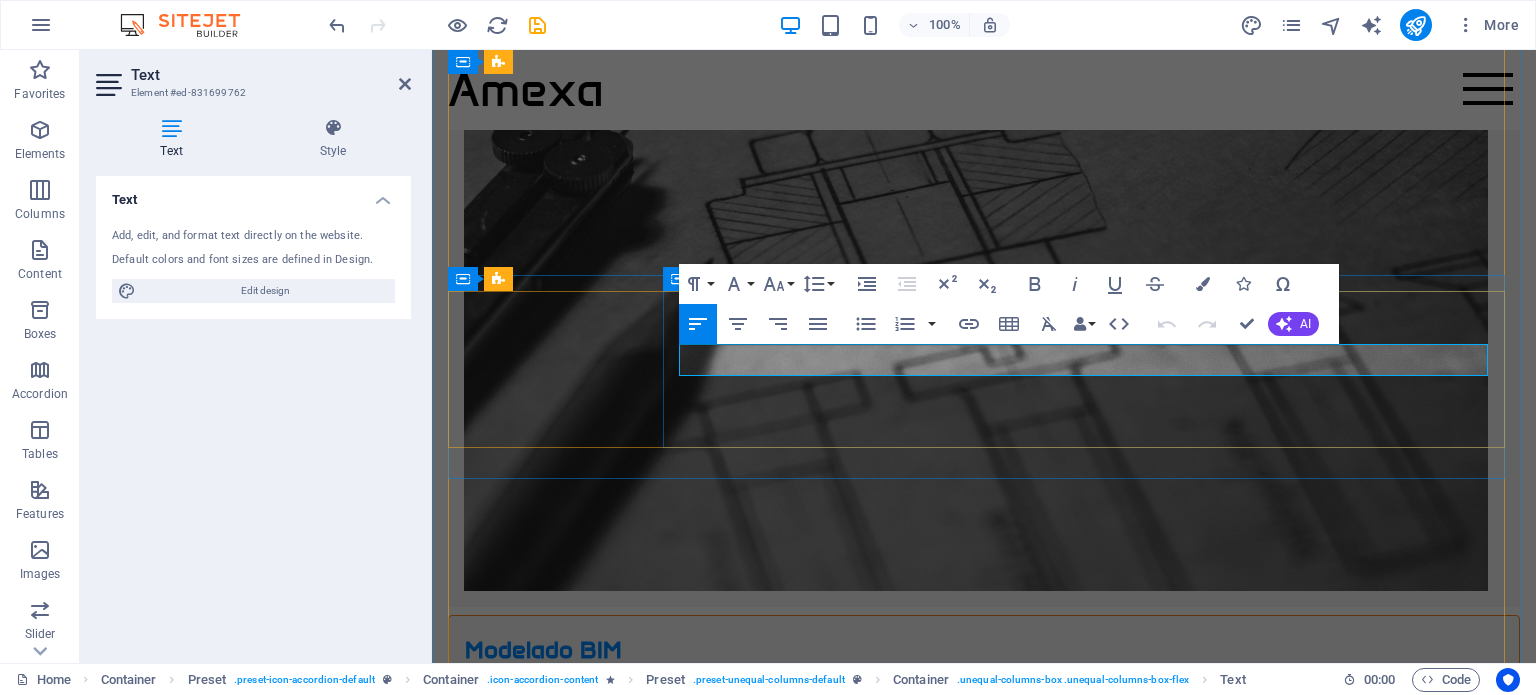 drag, startPoint x: 1058, startPoint y: 365, endPoint x: 1092, endPoint y: 370, distance: 34.36568 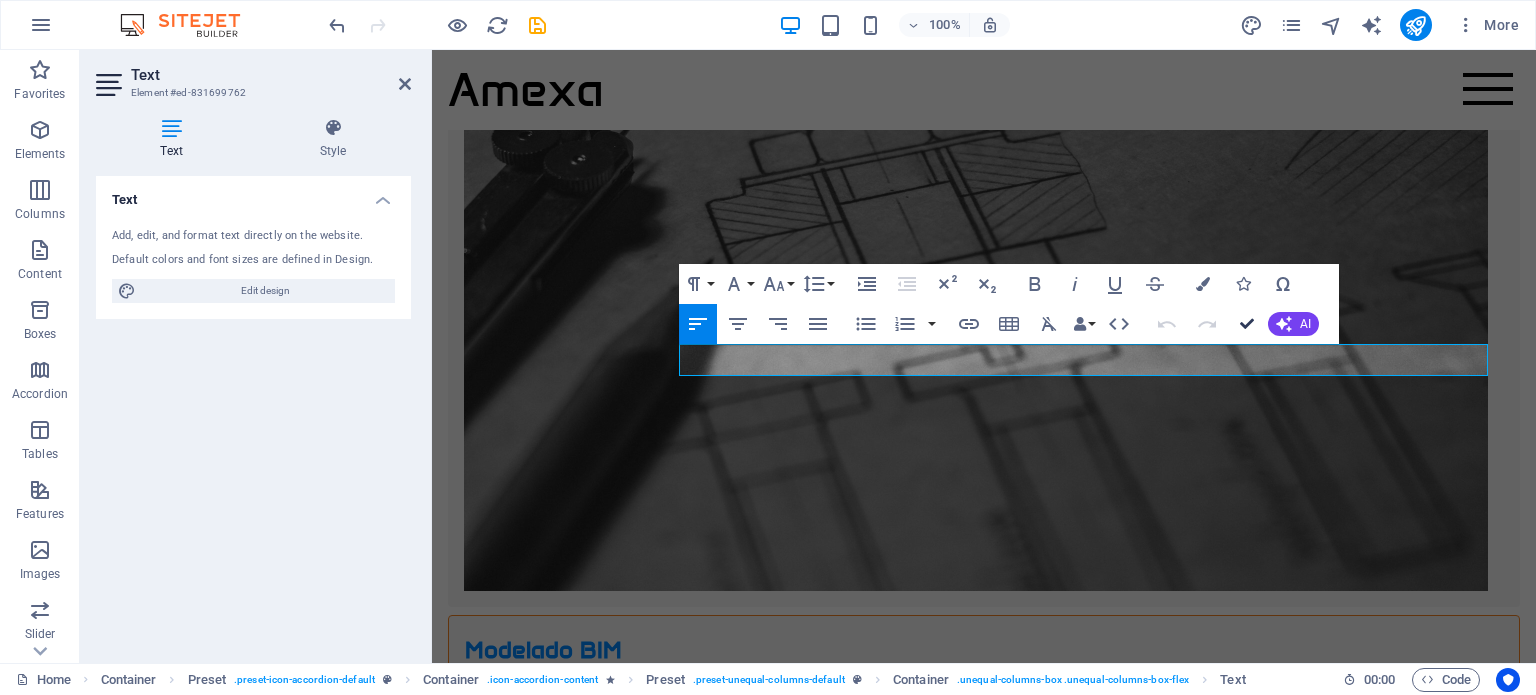 drag, startPoint x: 1250, startPoint y: 326, endPoint x: 1163, endPoint y: 287, distance: 95.34149 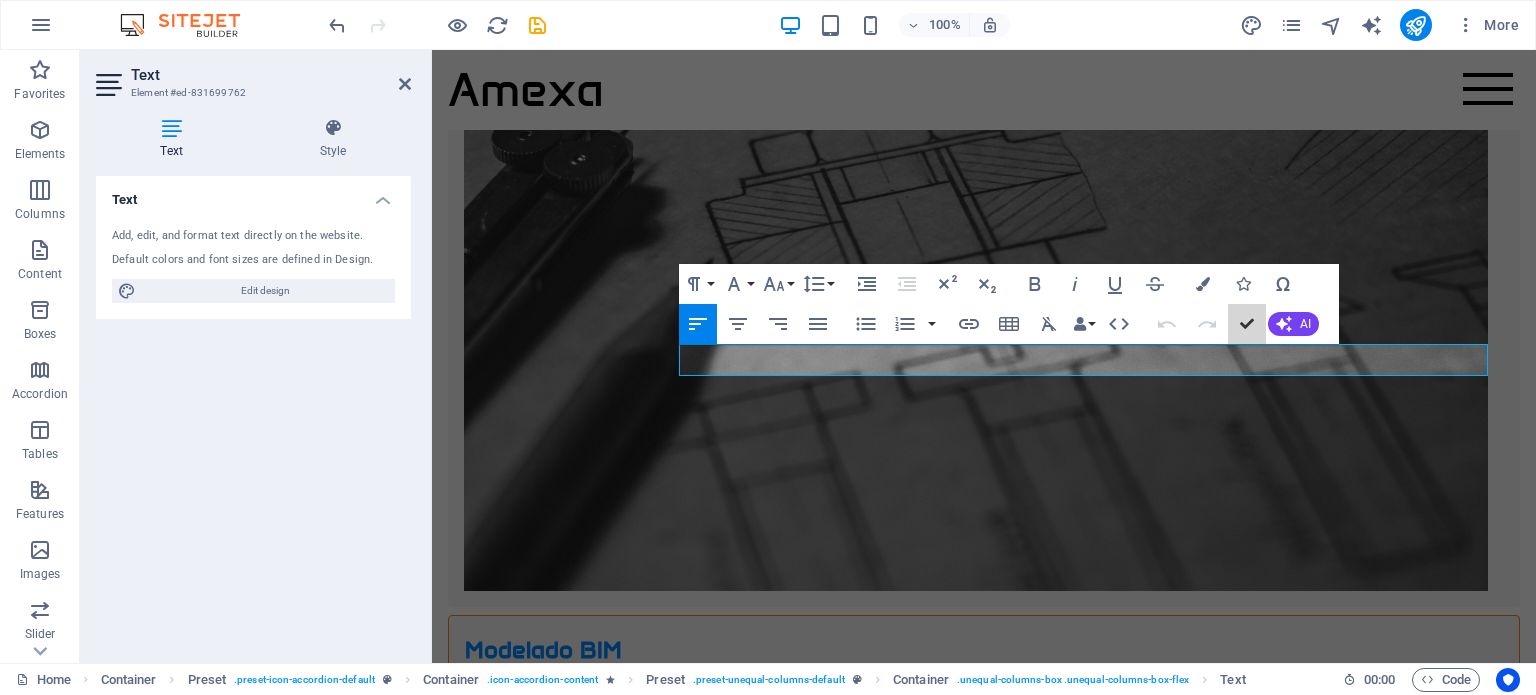 scroll, scrollTop: 2384, scrollLeft: 0, axis: vertical 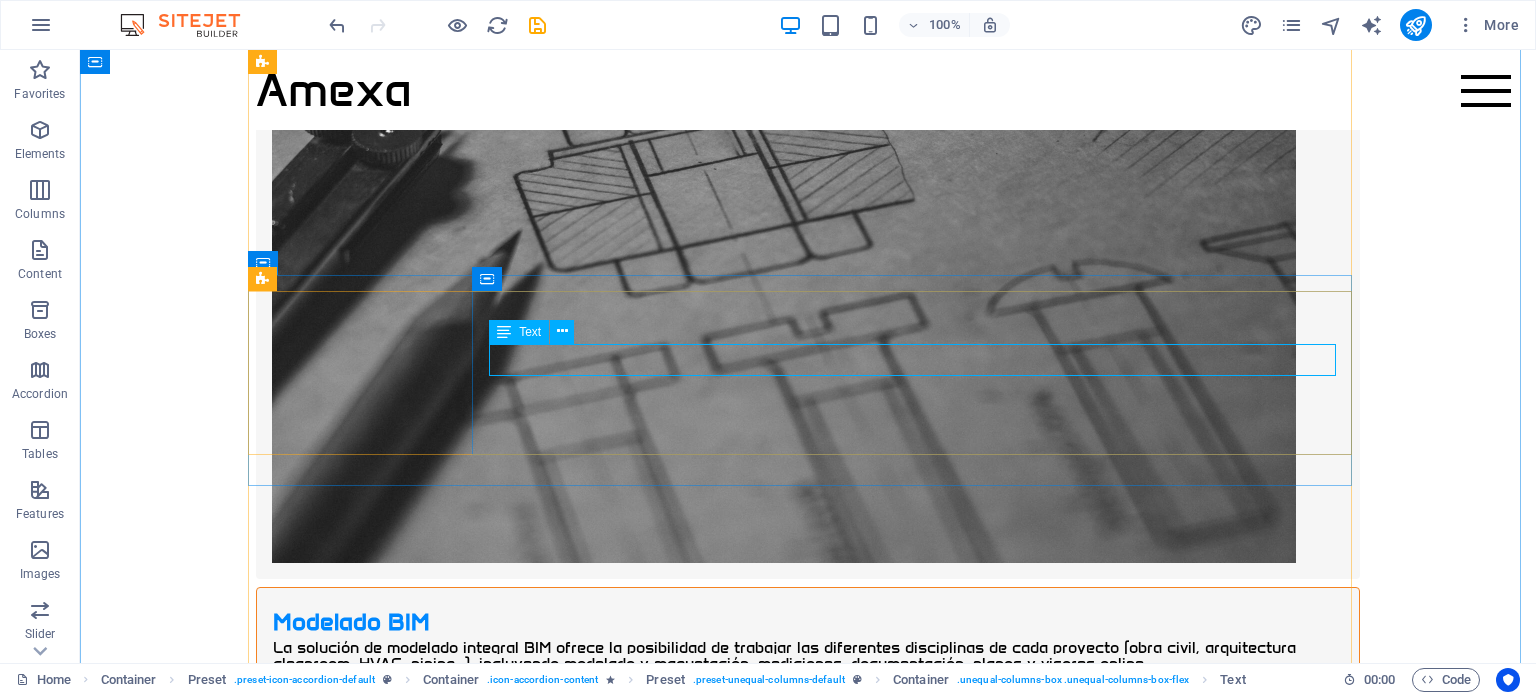 click on "Planificamos y coordinamos equipos multidisciplinarios, controlamos presupuestos y gestionamos riesgos para asegurar el desarrollo exitoso de los proyectos." at bounding box center (808, 11083) 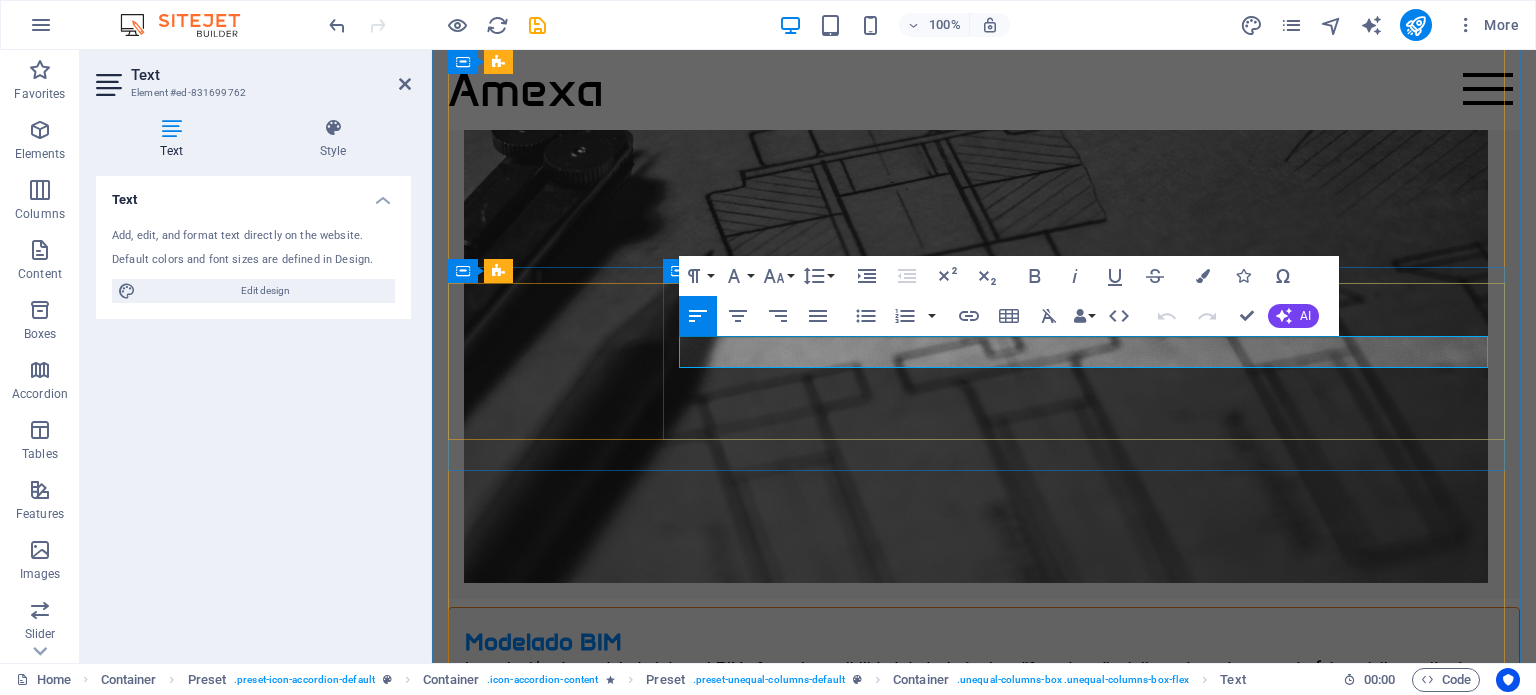 drag, startPoint x: 1105, startPoint y: 361, endPoint x: 677, endPoint y: 350, distance: 428.14133 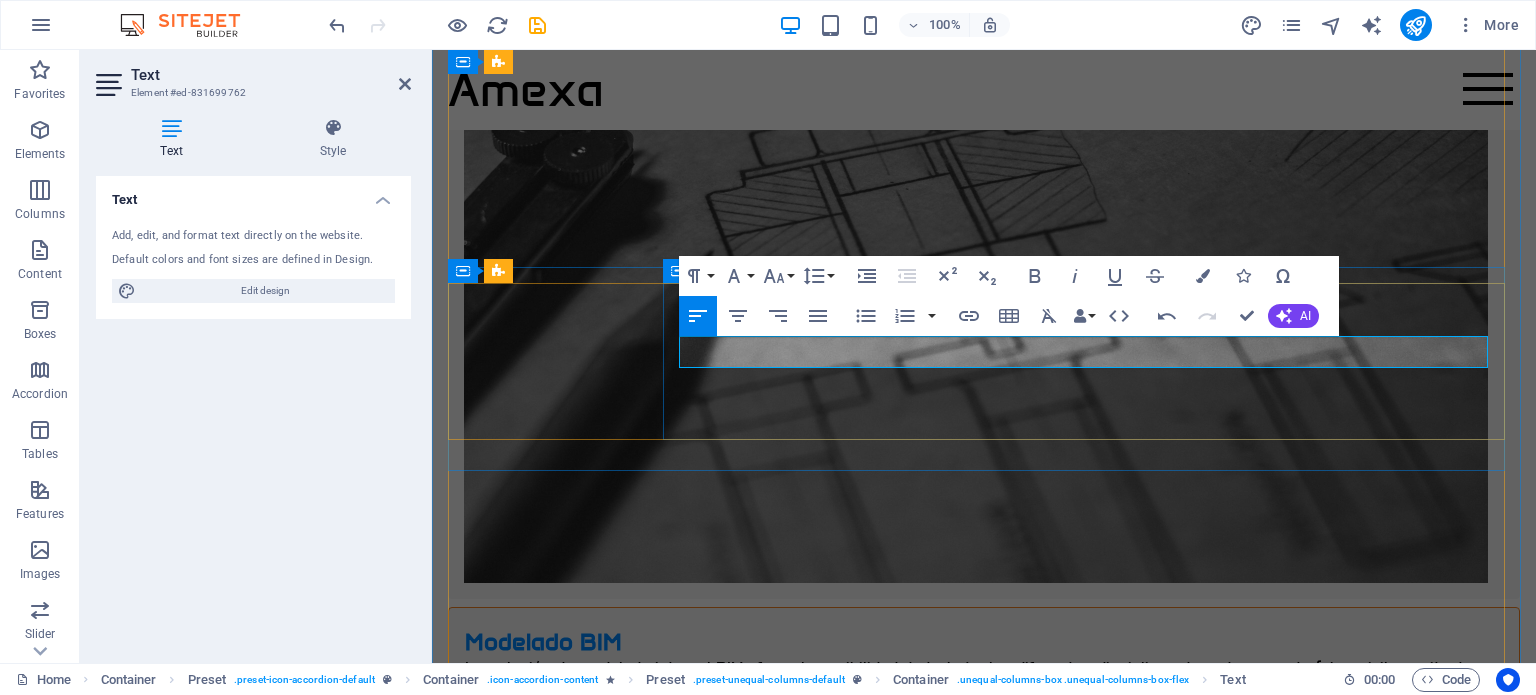 click on "Planificamos y coordinamos equipos multidisciplinarios, controlamos presupuestos y gestionamos riesgos para asegurar el desarrollo exitoso de los proyectos." at bounding box center [984, 10809] 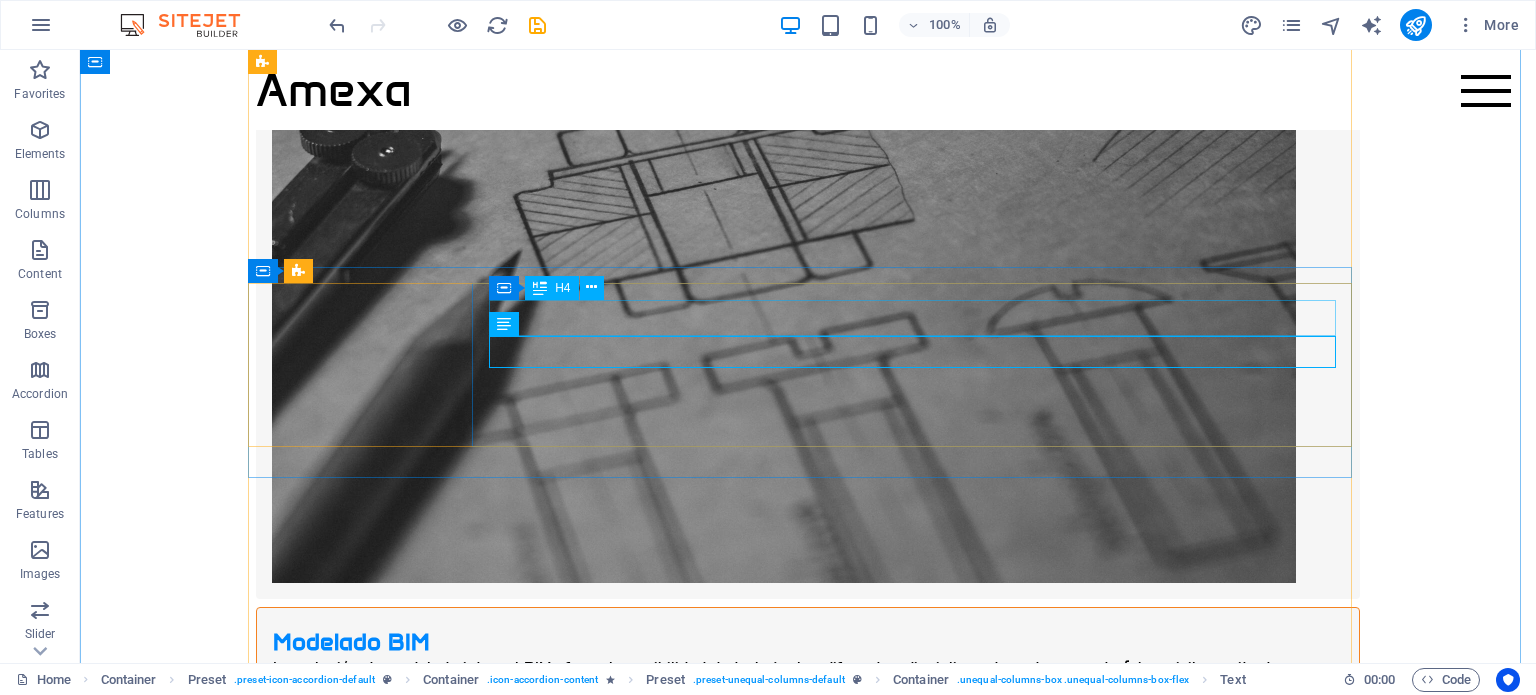 scroll, scrollTop: 2392, scrollLeft: 0, axis: vertical 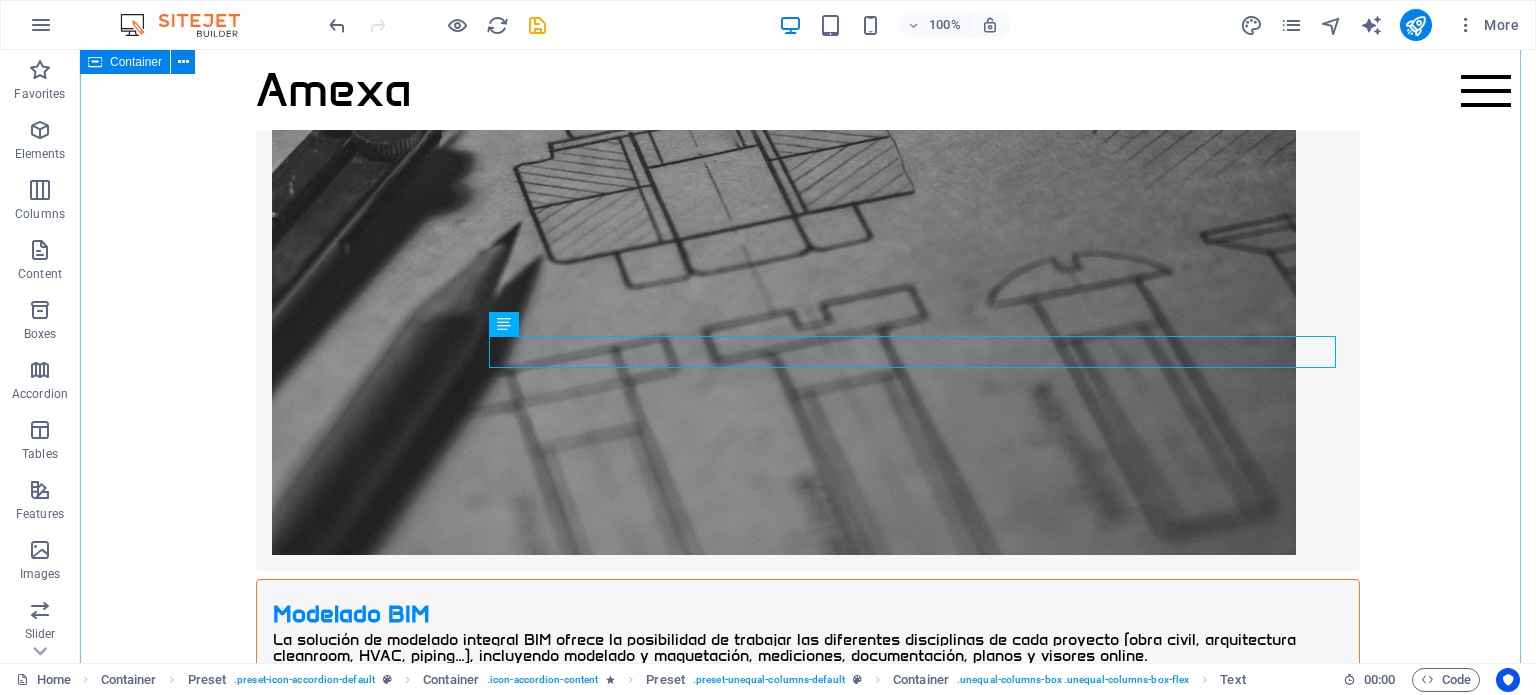 click on "Nuestros Servicios Adaptados a cada cliente Diseño Ingeniería de instalaciones Realizamos diseños de layout y dimensionamiento de todos los servicios (Black & Clean Utilities) para garantizar la confiabilidad y eficiencia de las instalaciones, especialmente en el sector farmacéutico.  Modelado BIM La solución de modelado integral BIM ofrece la posibilidad de trabajar las diferentes disciplinas de cada proyecto (obra civil, arquitectura cleanroom, HVAC, piping…), incluyendo modelado y maquetación, mediciones, documentación, planos y visores online. Arquitectura y obra civil Desarrollamos espacios interiores y exteriores proyectando la planimetría solicitada y renders 3D. colaboramos con arquitectos realizar diseño de envolventes y cálculo estructural. Legalización y Cualificación Legalización en industría El proceso de legalización de las instalaciones ejecutadas puede incluirse en el proyecto de ingeniería. Cualificaciones Ejecuciones Instalaciones Project Management Consultoría" at bounding box center [808, 7192] 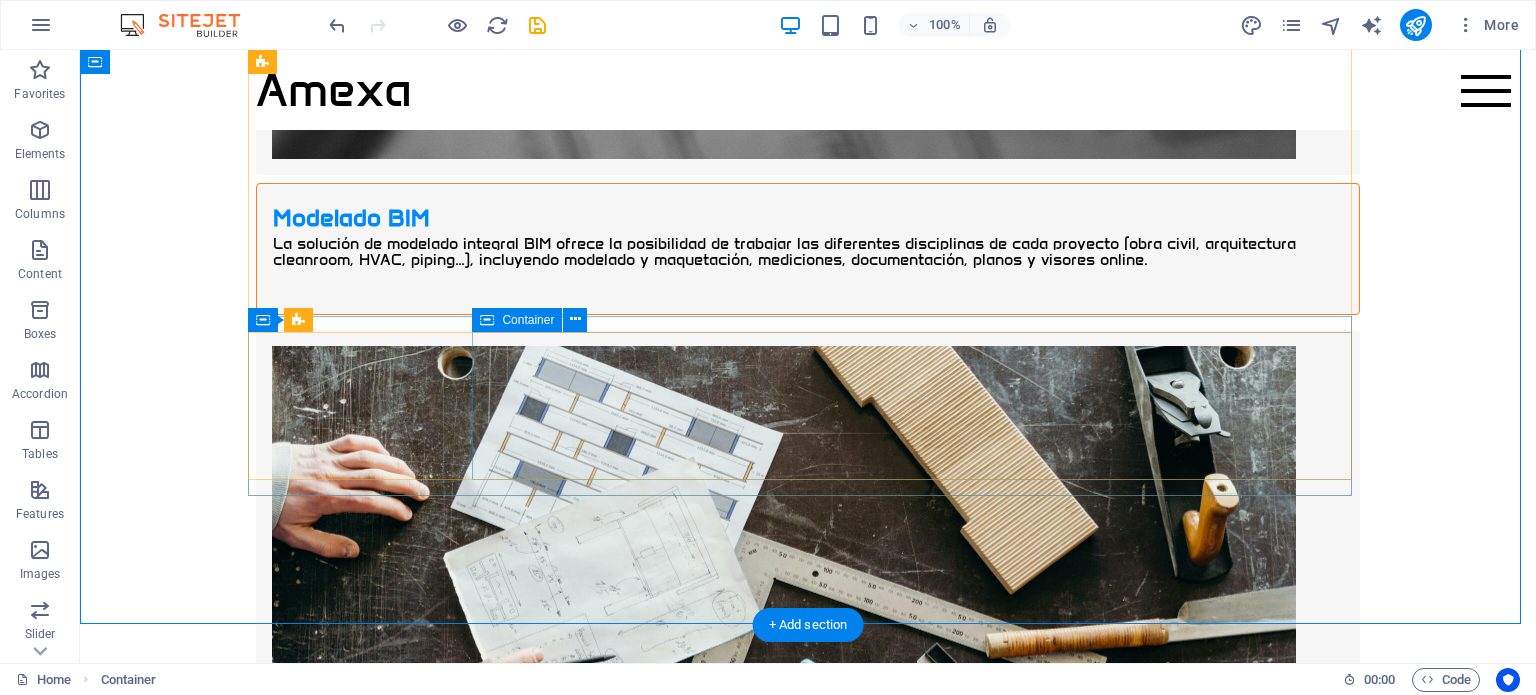 scroll, scrollTop: 2792, scrollLeft: 0, axis: vertical 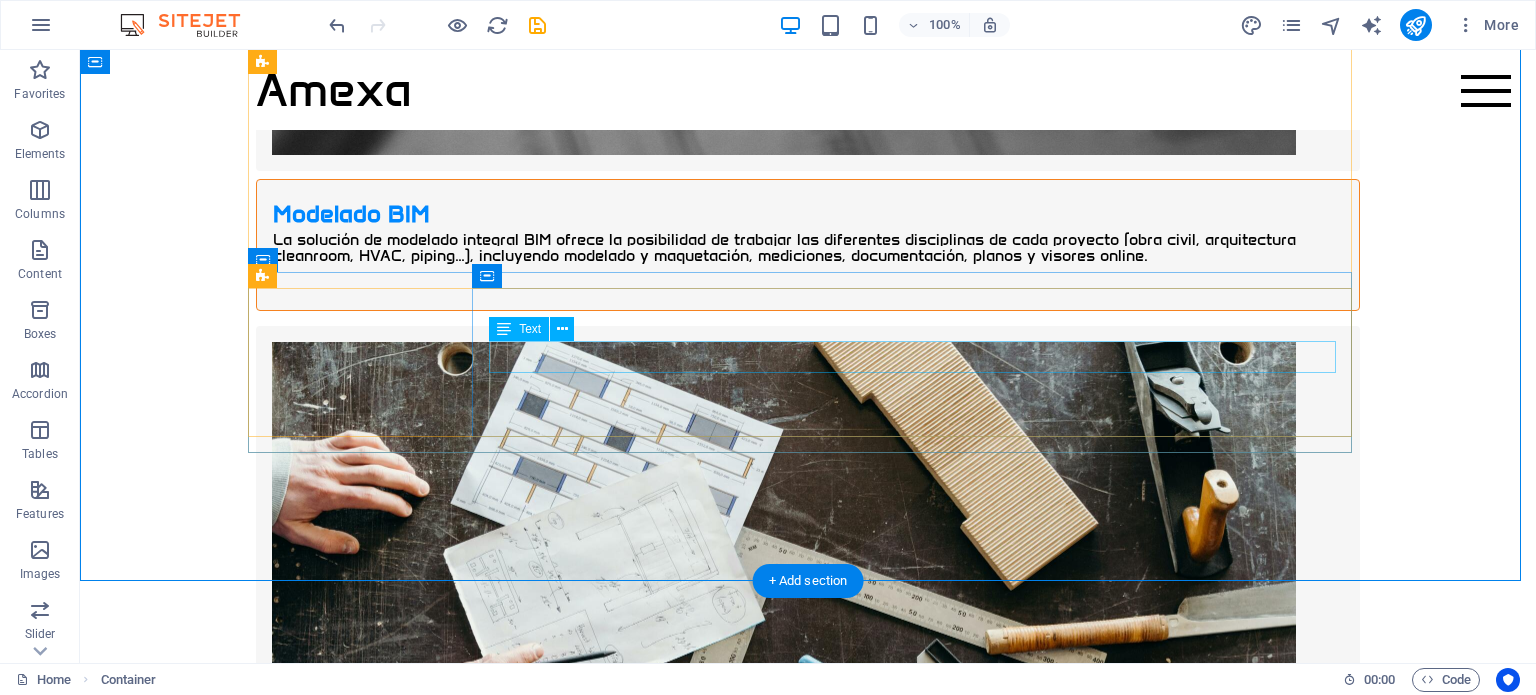 click on "Damos solución a necesidades específicas que nuestros especialistas estudian gracias a su experiencia en diferentes aspectos relacionados con los proyectos farmacéuticos y de instalaciones." at bounding box center (808, 15086) 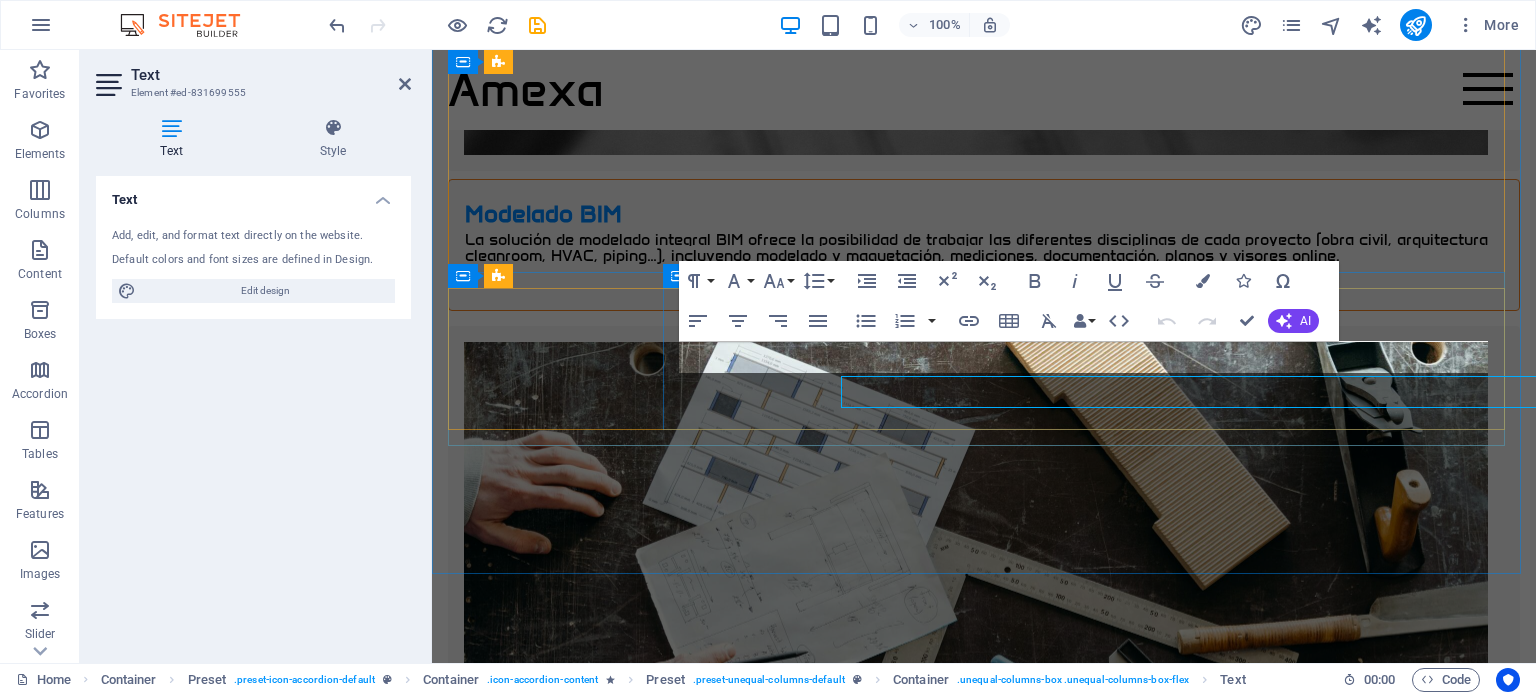 scroll, scrollTop: 2758, scrollLeft: 0, axis: vertical 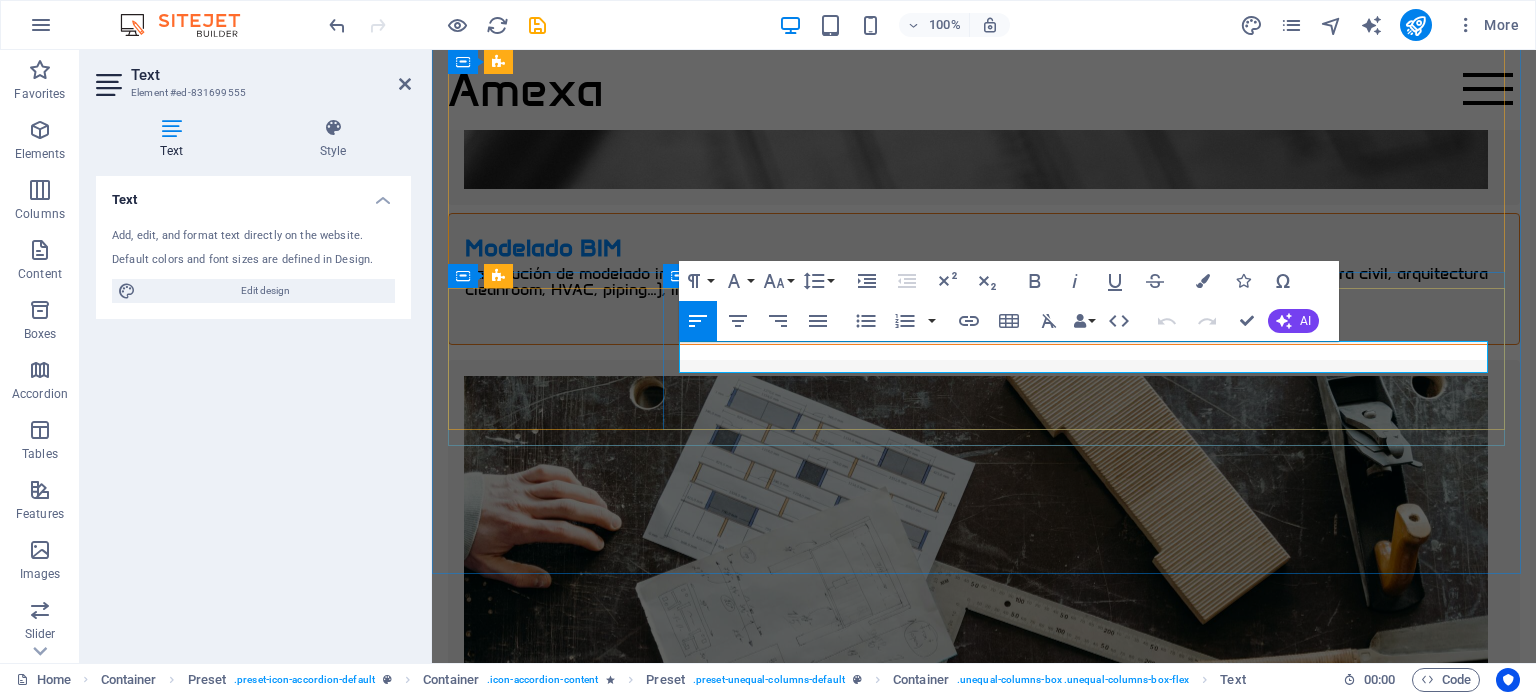 drag, startPoint x: 1360, startPoint y: 362, endPoint x: 1344, endPoint y: 362, distance: 16 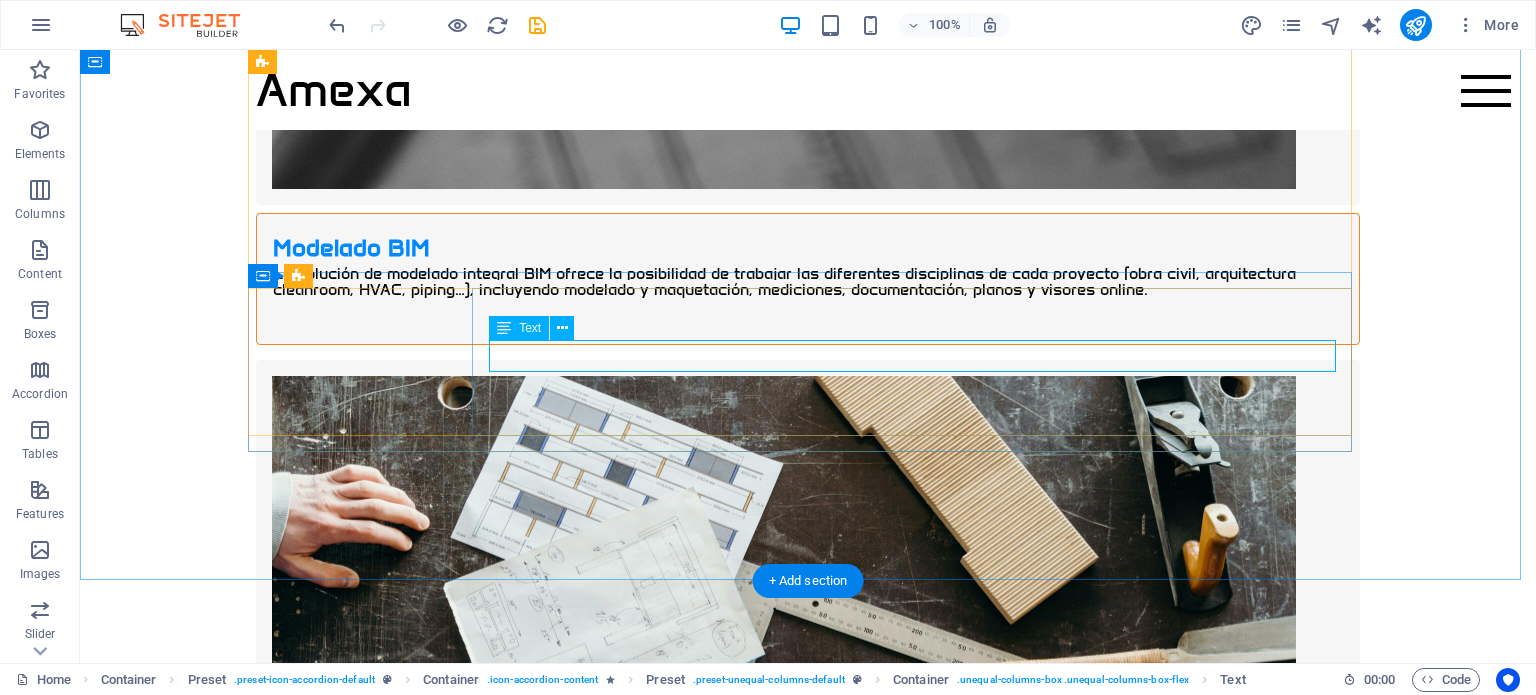 scroll, scrollTop: 2793, scrollLeft: 0, axis: vertical 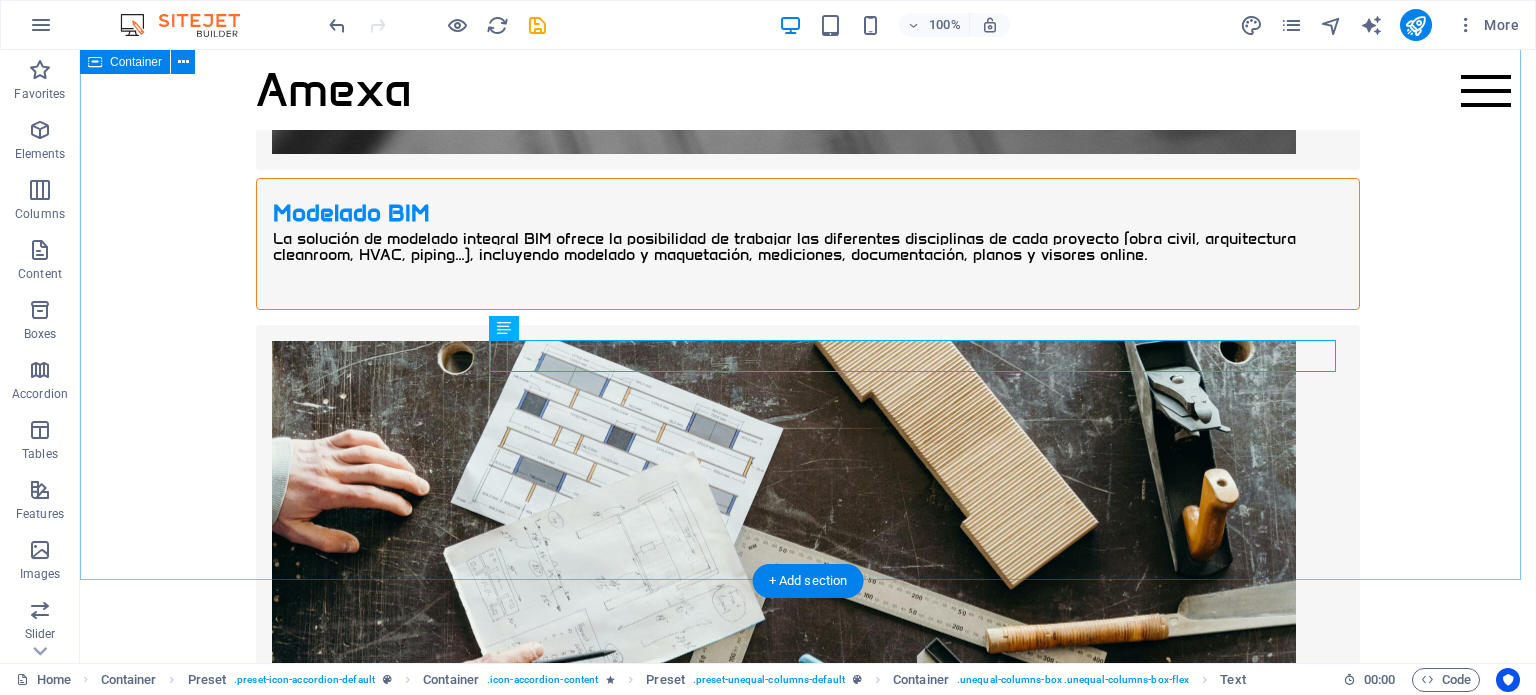 click on "Nuestros Servicios Adaptados a cada cliente Diseño Ingeniería de instalaciones Realizamos diseños de layout y dimensionamiento de todos los servicios (Black & Clean Utilities) para garantizar la confiabilidad y eficiencia de las instalaciones, especialmente en el sector farmacéutico.  Modelado BIM La solución de modelado integral BIM ofrece la posibilidad de trabajar las diferentes disciplinas de cada proyecto (obra civil, arquitectura cleanroom, HVAC, piping…), incluyendo modelado y maquetación, mediciones, documentación, planos y visores online. Arquitectura y obra civil Desarrollamos espacios interiores y exteriores proyectando la planimetría solicitada y renders 3D. colaboramos con arquitectos realizar diseño de envolventes y cálculo estructural. Legalización y Cualificación Legalización en industría El proceso de legalización de las instalaciones ejecutadas puede incluirse en el proyecto de ingeniería. Cualificaciones Ejecuciones Instalaciones Project Management Consultoría" at bounding box center (808, 6791) 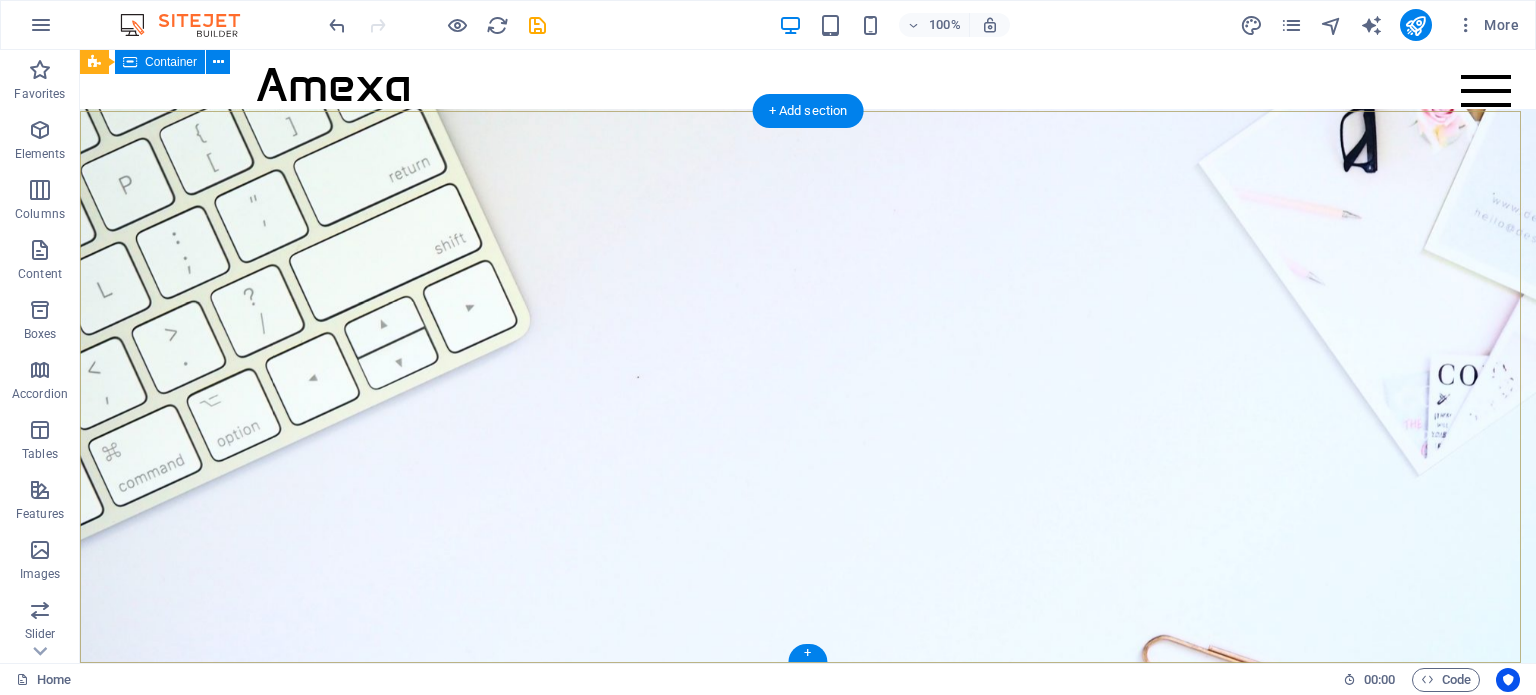 scroll, scrollTop: 0, scrollLeft: 0, axis: both 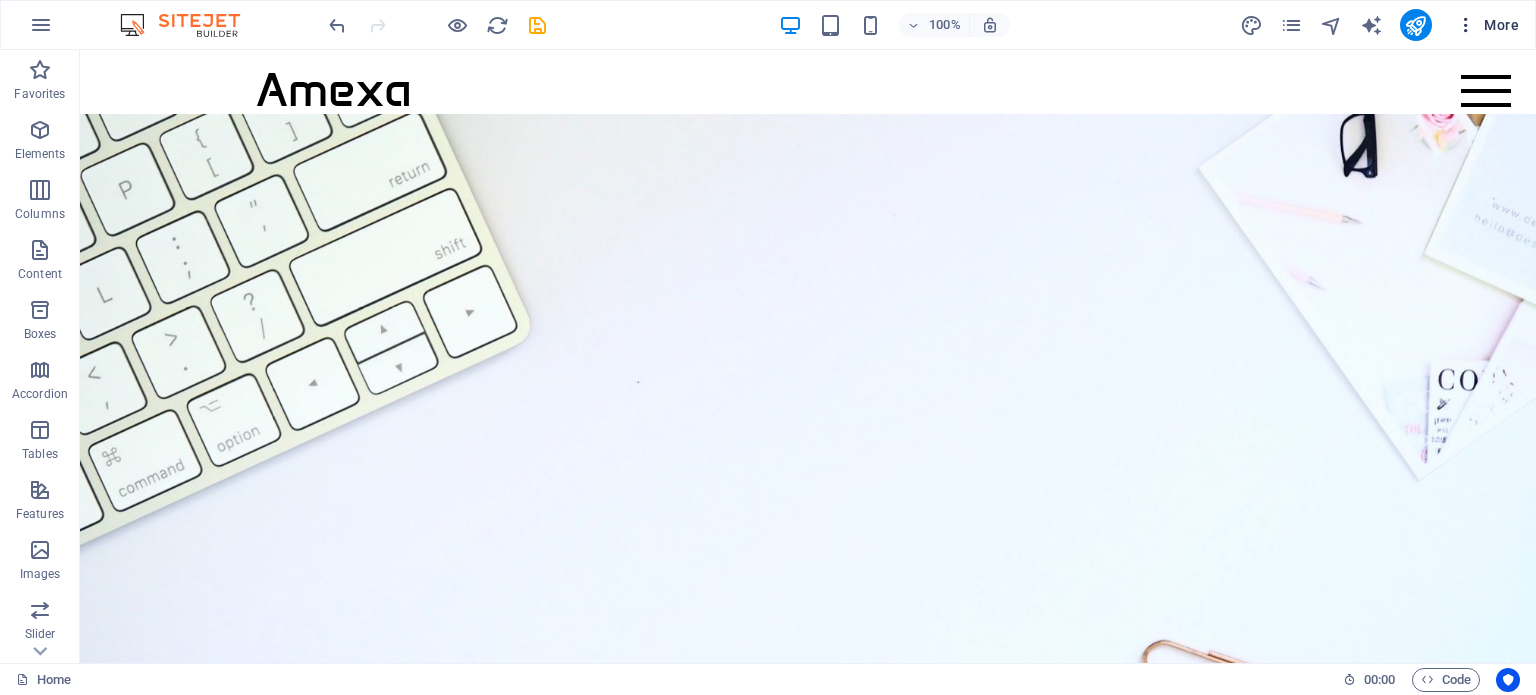 click on "More" at bounding box center [1487, 25] 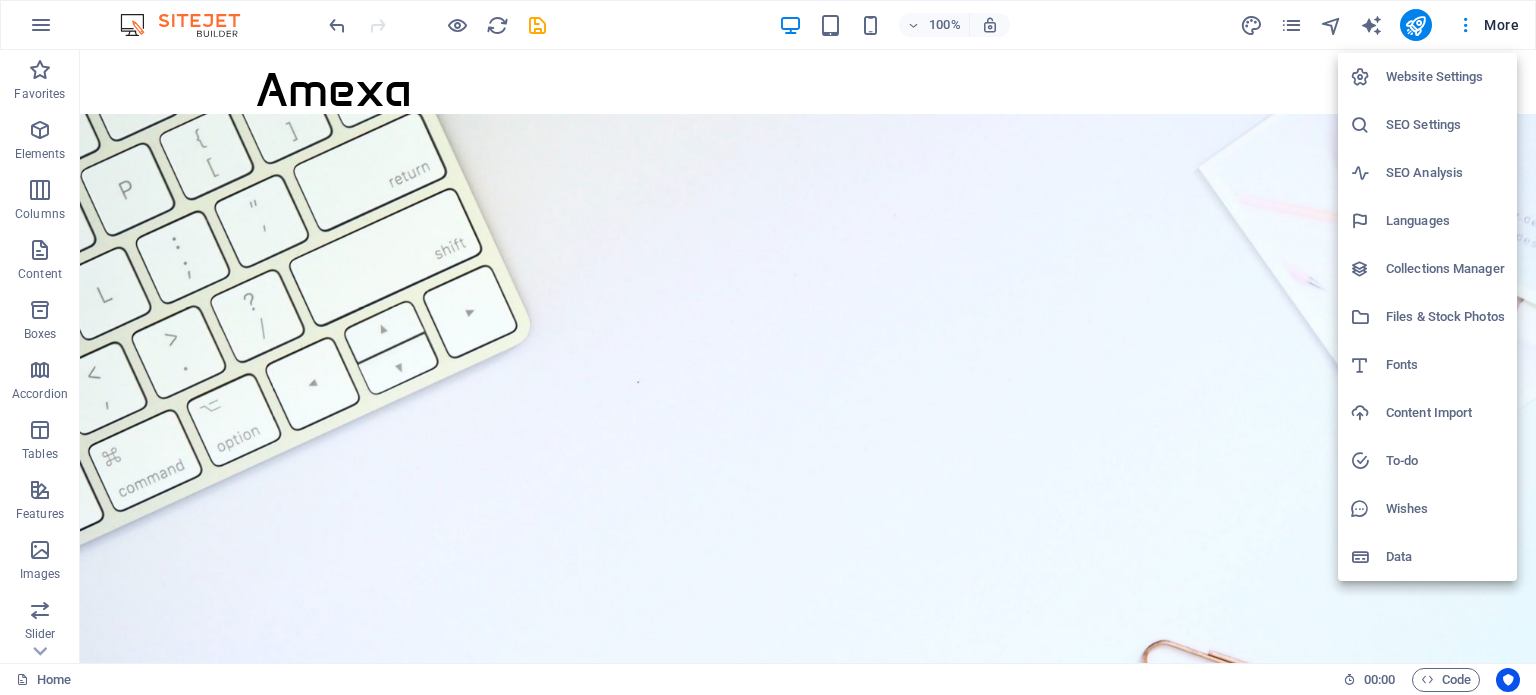 click on "Website Settings" at bounding box center [1445, 77] 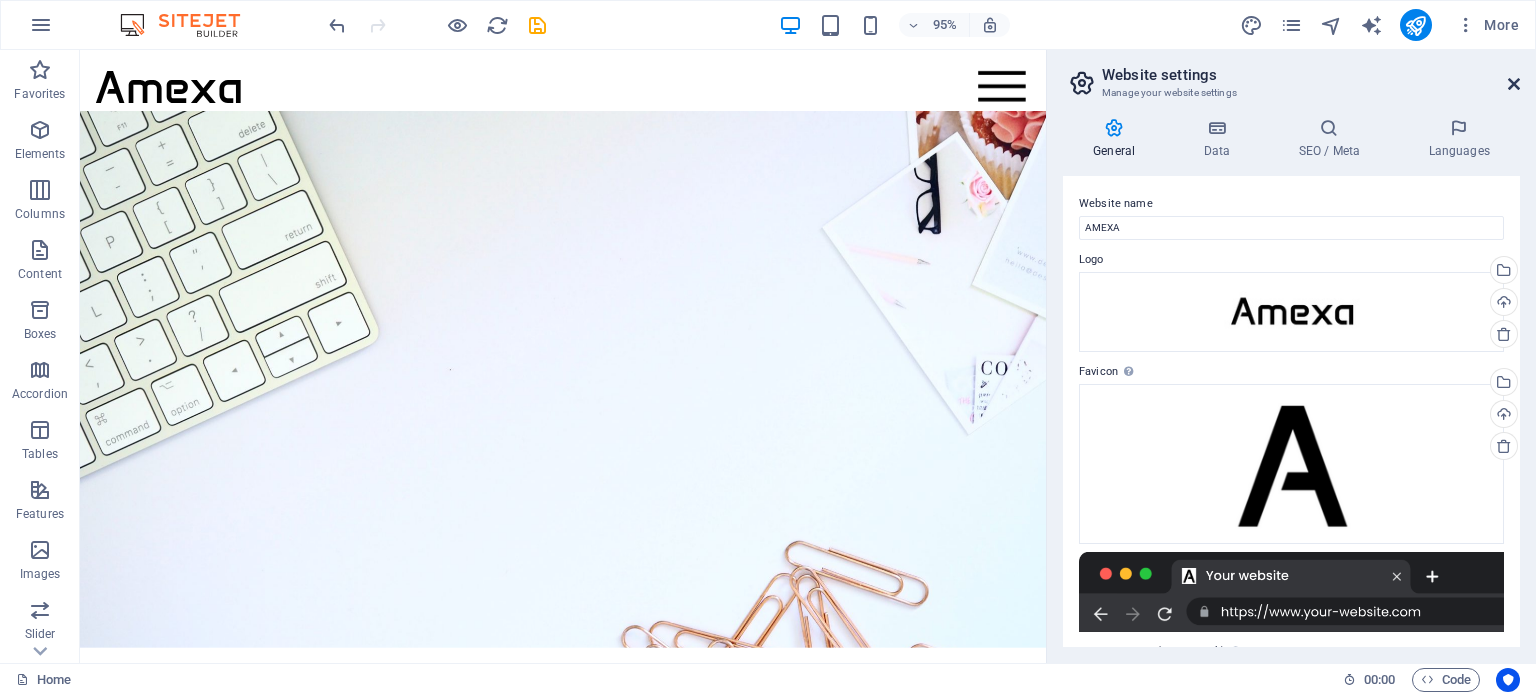 click at bounding box center (1514, 84) 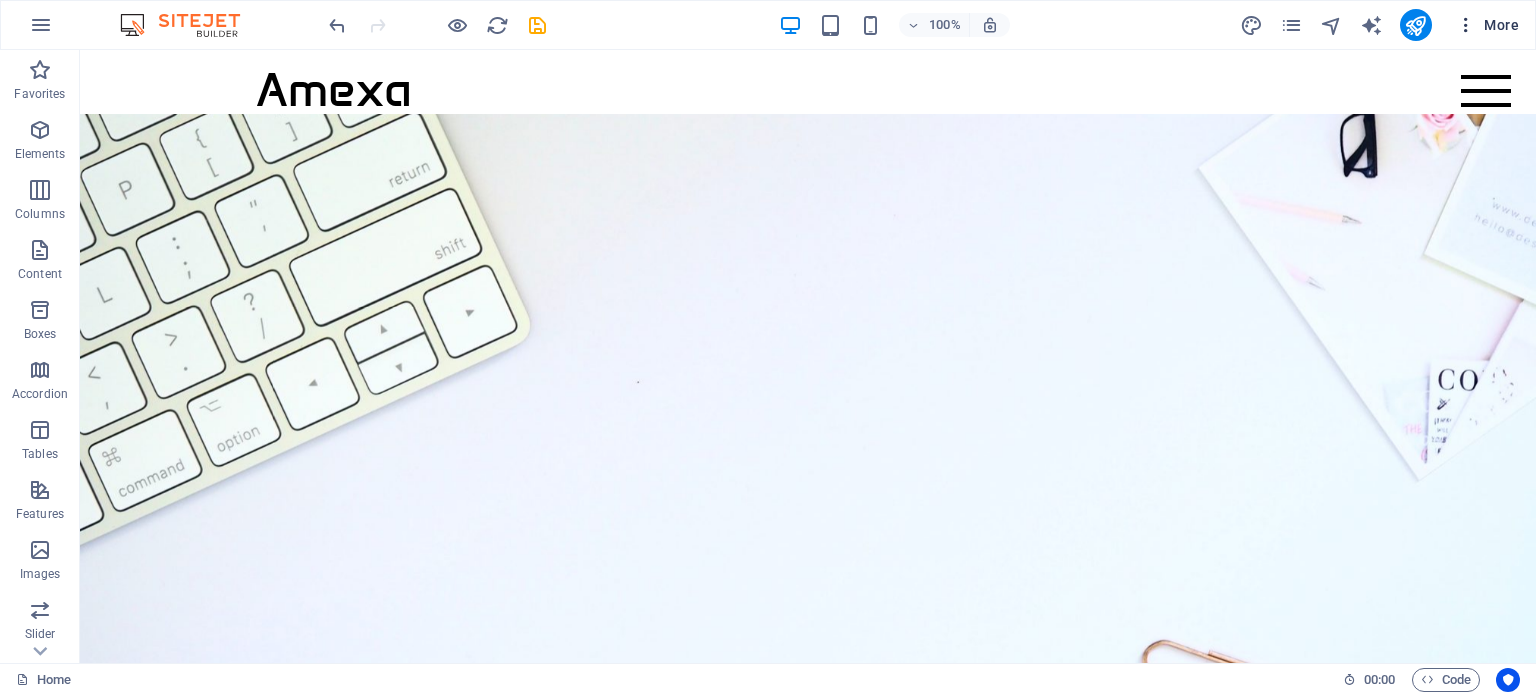 click on "More" at bounding box center (1487, 25) 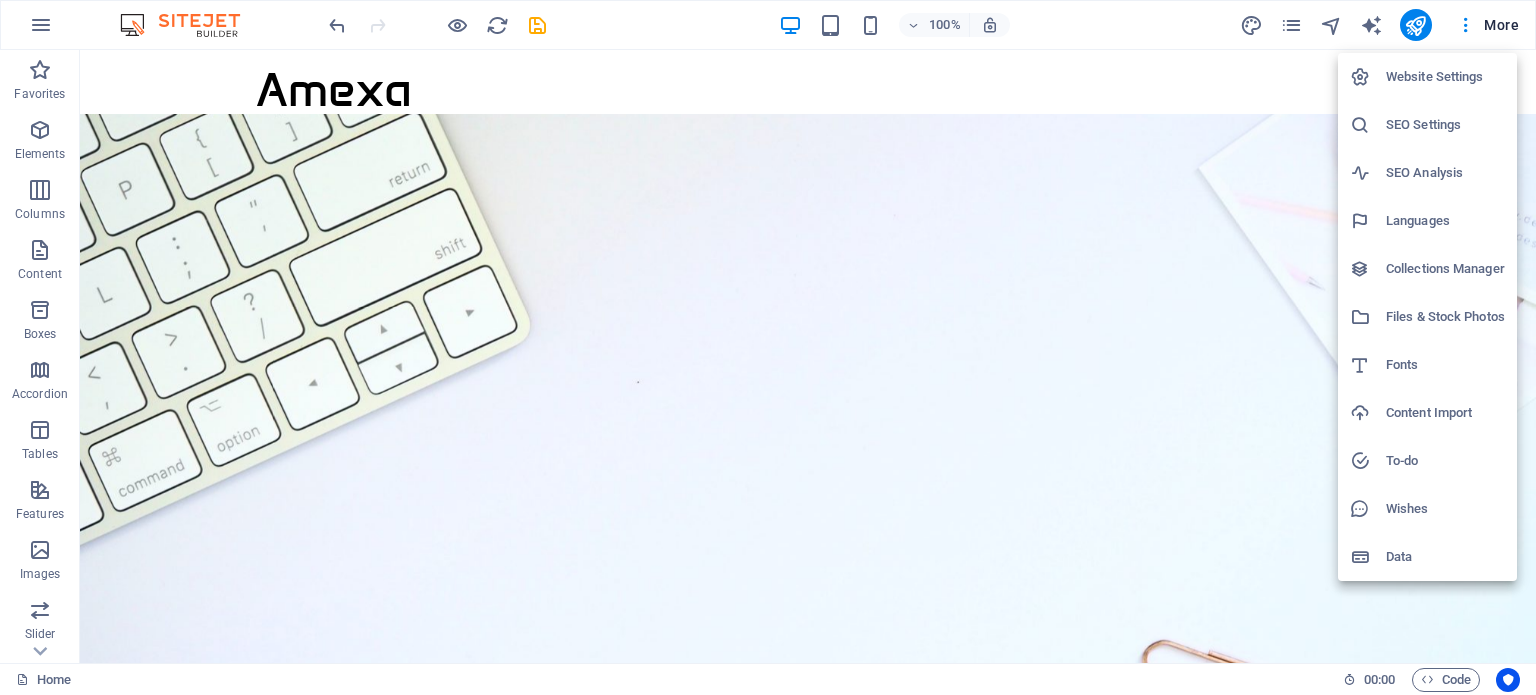 click on "Languages" at bounding box center (1445, 221) 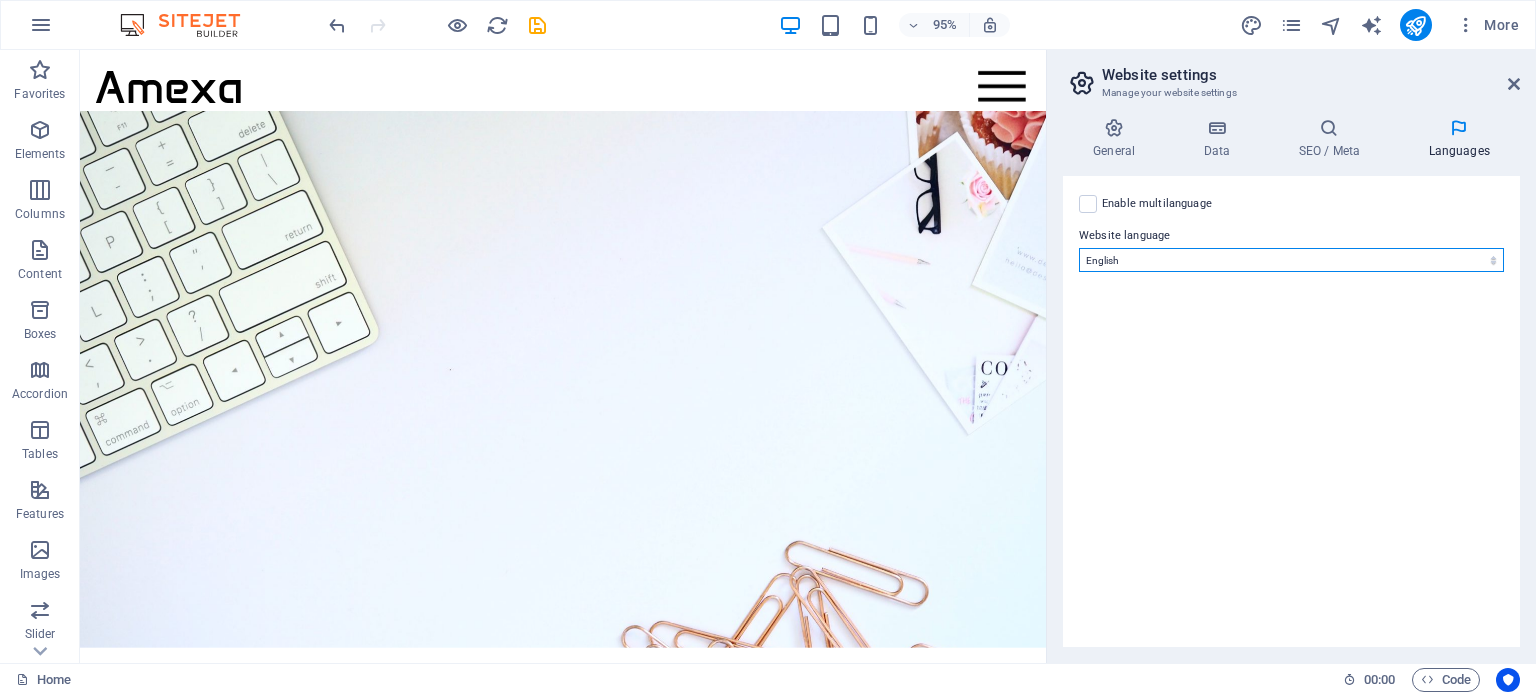 click on "Abkhazian Afar Afrikaans Akan Albanian Amharic Arabic Aragonese Armenian Assamese Avaric Avestan Aymara Azerbaijani Bambara Bashkir Basque Belarusian Bengali Bihari languages Bislama Bokmål Bosnian Breton Bulgarian Burmese Catalan Central Khmer Chamorro Chechen Chinese Church Slavic Chuvash Cornish Corsican Cree Croatian Czech Danish Dutch Dzongkha English Esperanto Estonian Ewe Faroese Farsi (Persian) Fijian Finnish French Fulah Gaelic Galician Ganda Georgian German Greek Greenlandic Guaraní Gujarati Haitian Creole Hausa Hebrew Herero Hindi Hiri Motu Hungarian Icelandic Ido Igbo Indonesian Interlingua Interlingue Inuktitut Inupiaq Irish Italian Japanese Javanese Kannada Kanuri Kashmiri Kazakh Kikuyu Kinyarwanda Komi Kongo Korean Kurdish Kwanyama Kyrgyz Lao Latin Latvian Limburgish Lingala Lithuanian Luba-Katanga Luxembourgish Macedonian Malagasy Malay Malayalam Maldivian Maltese Manx Maori Marathi Marshallese Mongolian Nauru Navajo Ndonga Nepali North Ndebele Northern Sami Norwegian Norwegian Nynorsk Nuosu" at bounding box center [1291, 260] 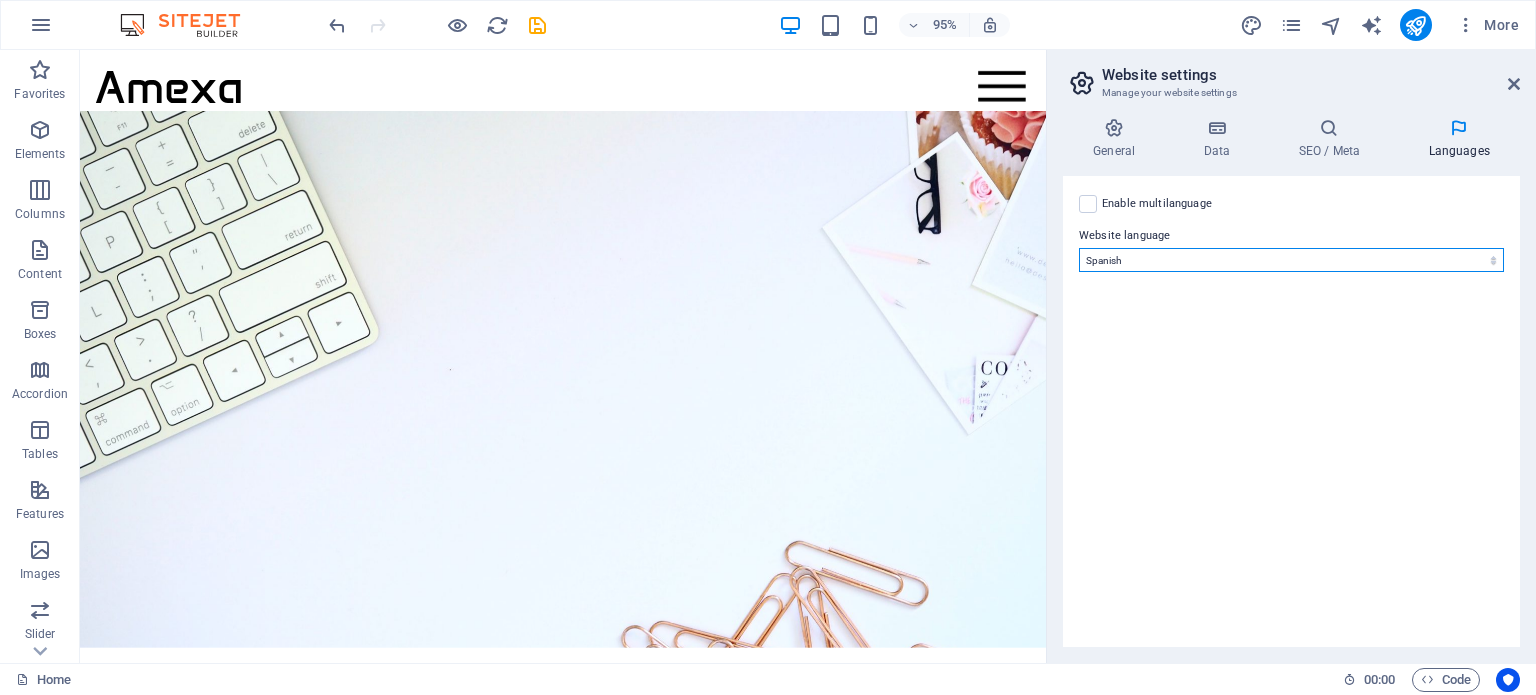 click on "Abkhazian Afar Afrikaans Akan Albanian Amharic Arabic Aragonese Armenian Assamese Avaric Avestan Aymara Azerbaijani Bambara Bashkir Basque Belarusian Bengali Bihari languages Bislama Bokmål Bosnian Breton Bulgarian Burmese Catalan Central Khmer Chamorro Chechen Chinese Church Slavic Chuvash Cornish Corsican Cree Croatian Czech Danish Dutch Dzongkha English Esperanto Estonian Ewe Faroese Farsi (Persian) Fijian Finnish French Fulah Gaelic Galician Ganda Georgian German Greek Greenlandic Guaraní Gujarati Haitian Creole Hausa Hebrew Herero Hindi Hiri Motu Hungarian Icelandic Ido Igbo Indonesian Interlingua Interlingue Inuktitut Inupiaq Irish Italian Japanese Javanese Kannada Kanuri Kashmiri Kazakh Kikuyu Kinyarwanda Komi Kongo Korean Kurdish Kwanyama Kyrgyz Lao Latin Latvian Limburgish Lingala Lithuanian Luba-Katanga Luxembourgish Macedonian Malagasy Malay Malayalam Maldivian Maltese Manx Maori Marathi Marshallese Mongolian Nauru Navajo Ndonga Nepali North Ndebele Northern Sami Norwegian Norwegian Nynorsk Nuosu" at bounding box center [1291, 260] 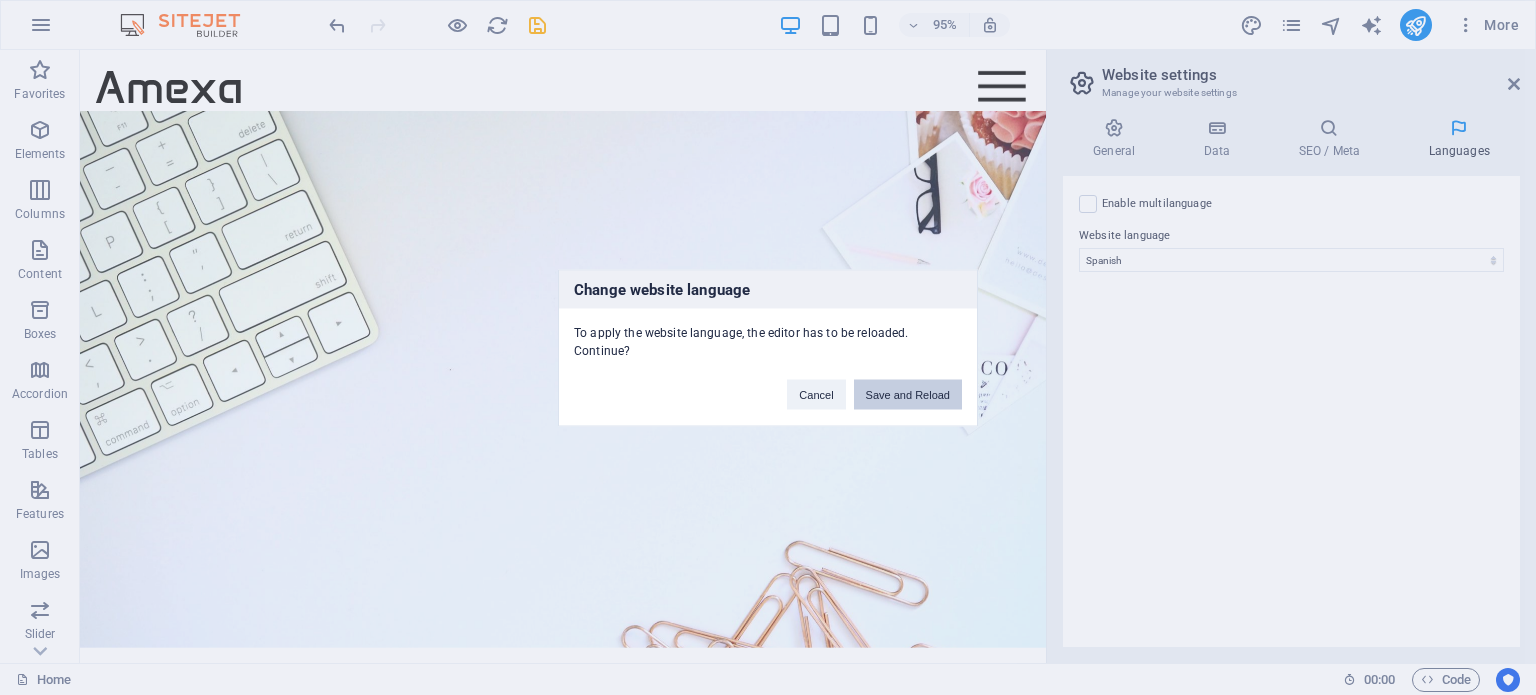 click on "Save and Reload" at bounding box center (908, 394) 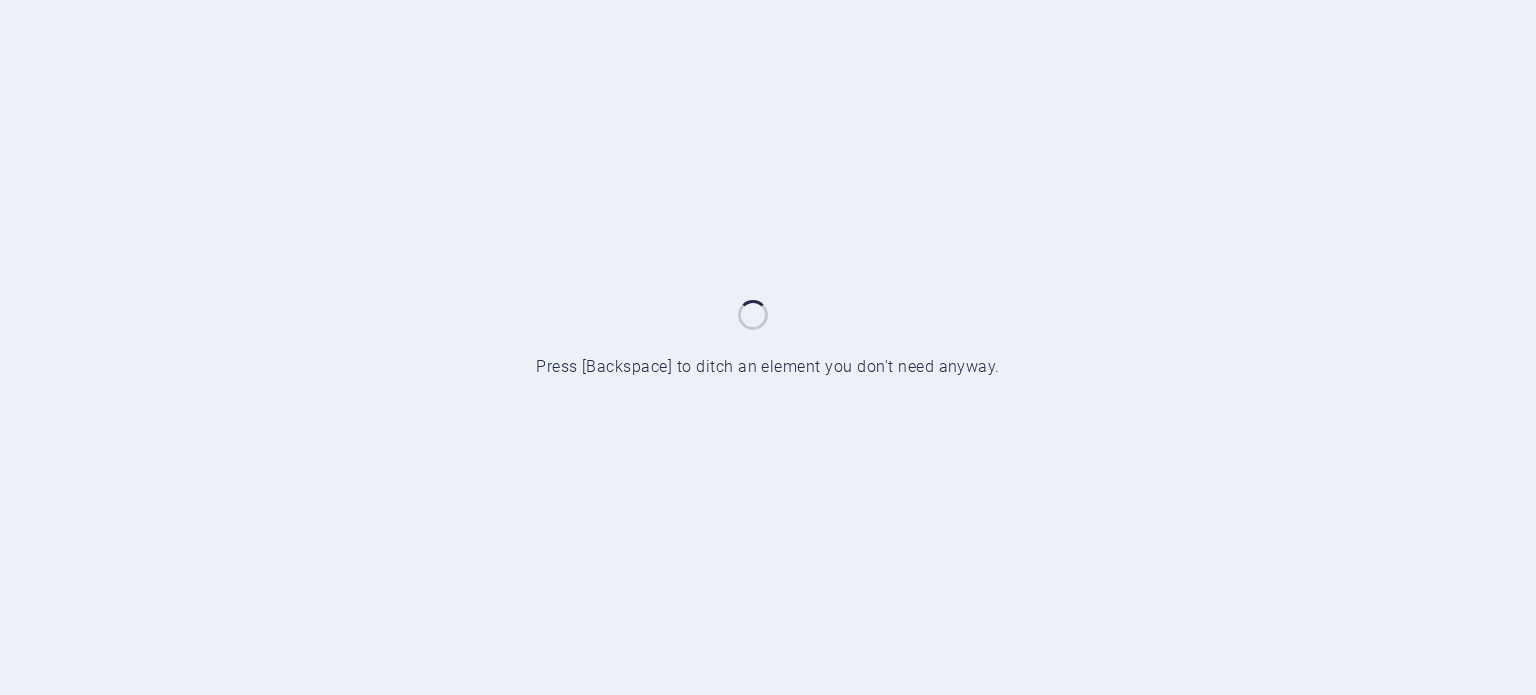 scroll, scrollTop: 0, scrollLeft: 0, axis: both 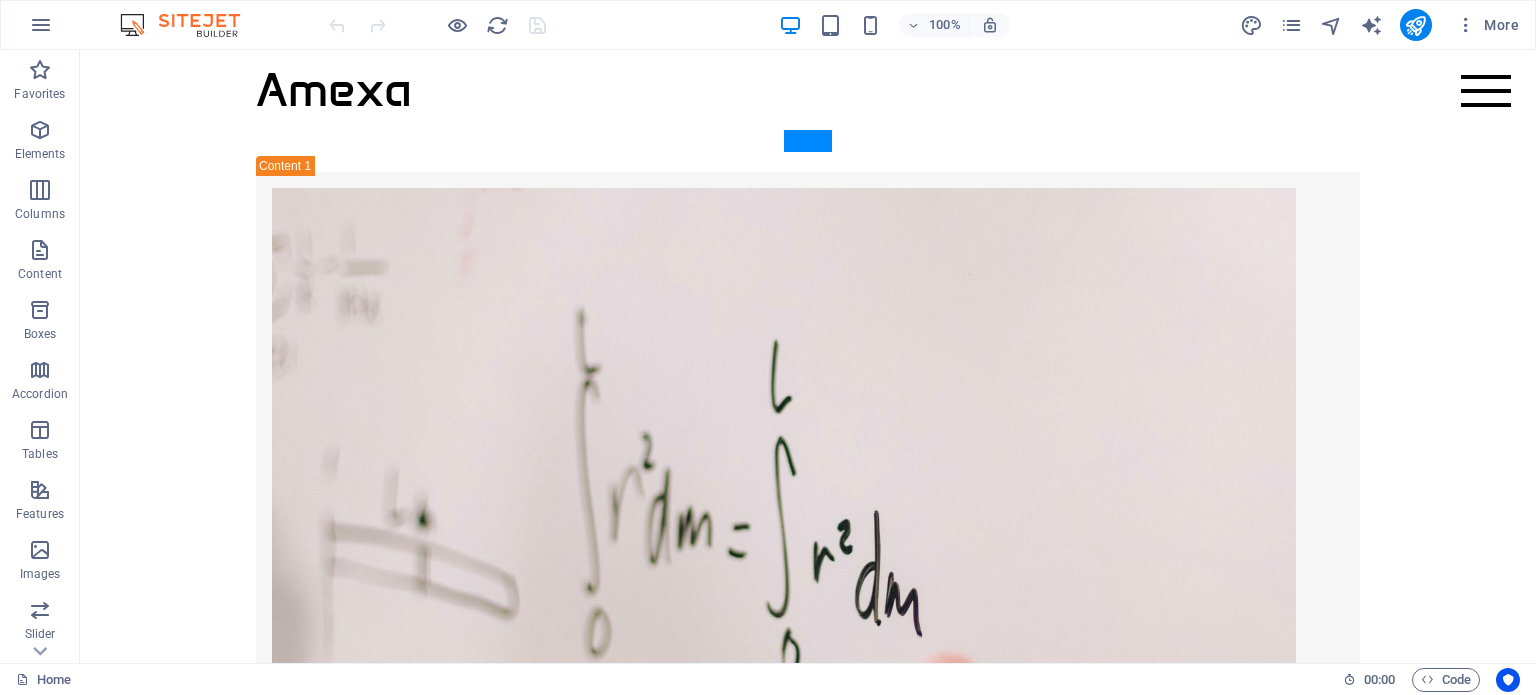 click on "More" at bounding box center (1383, 25) 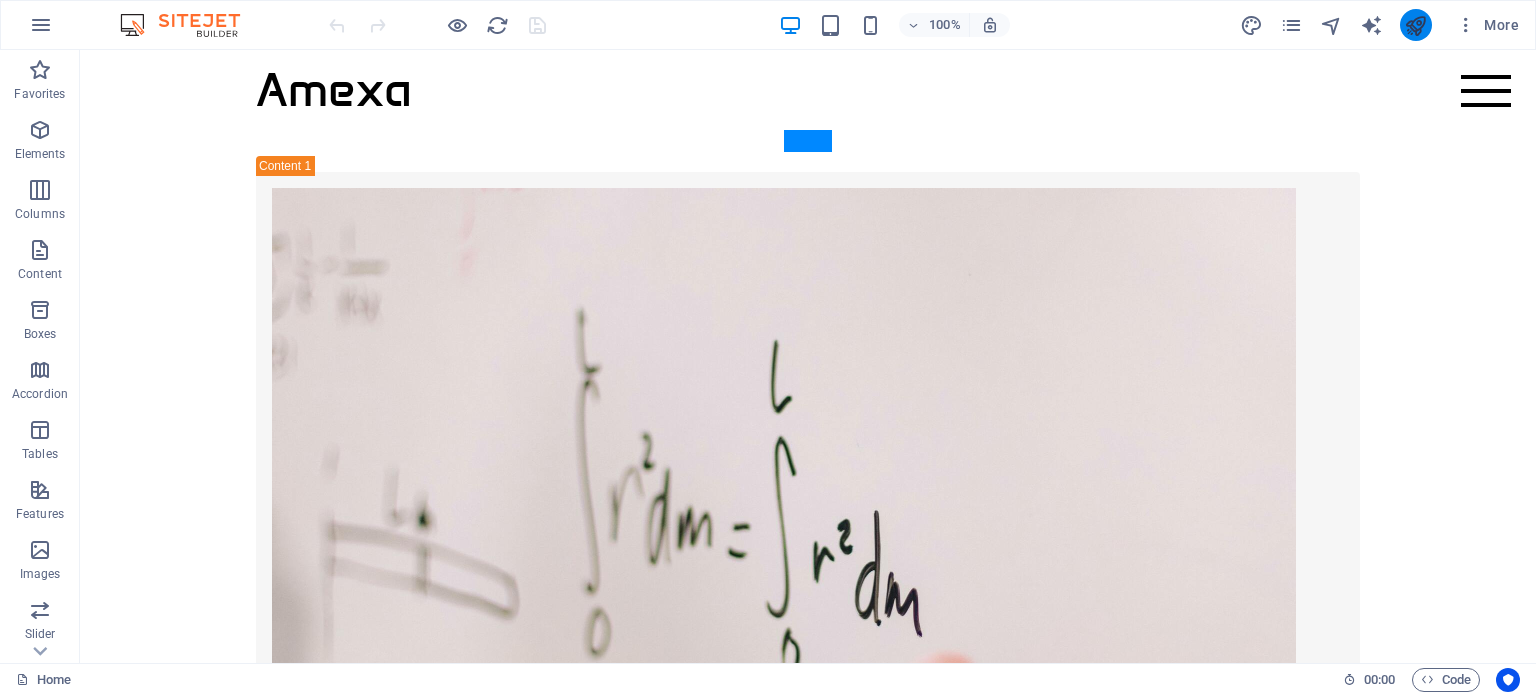 click at bounding box center (1415, 25) 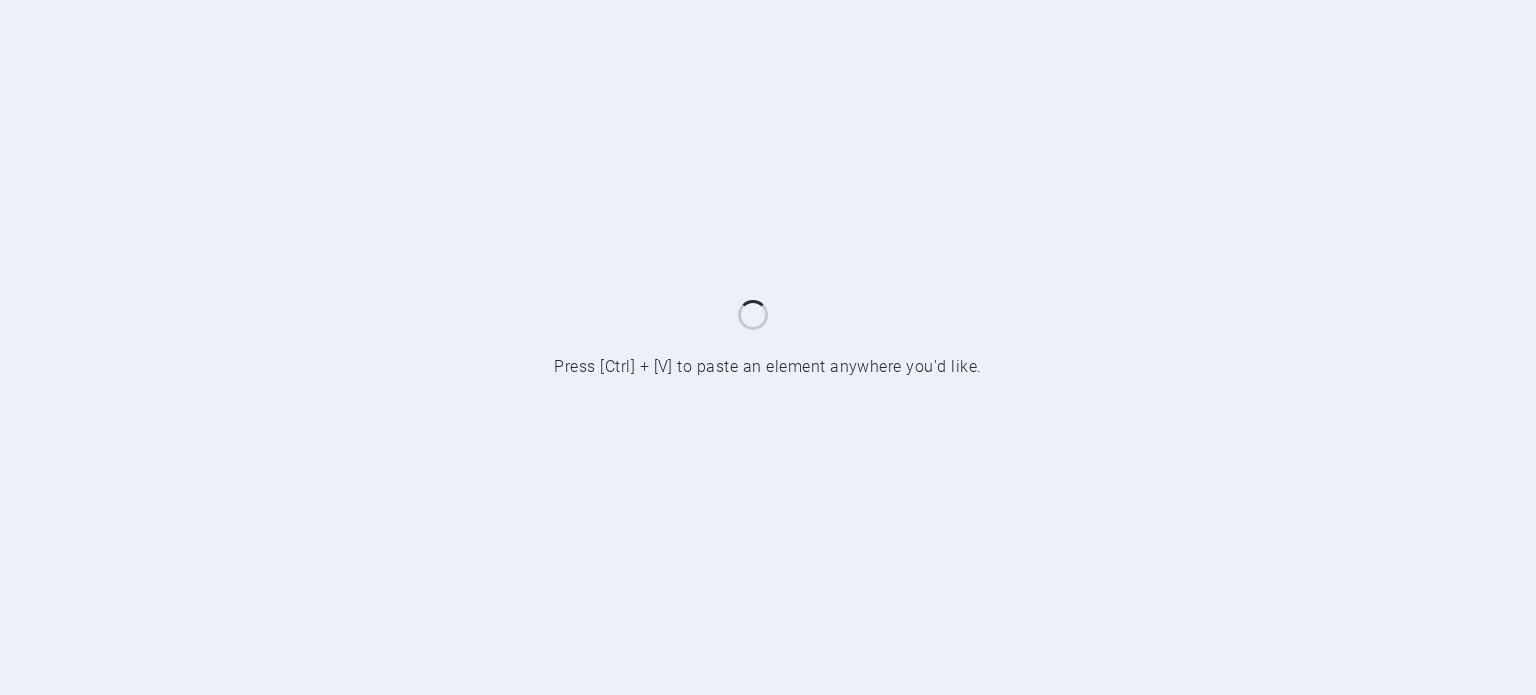 scroll, scrollTop: 0, scrollLeft: 0, axis: both 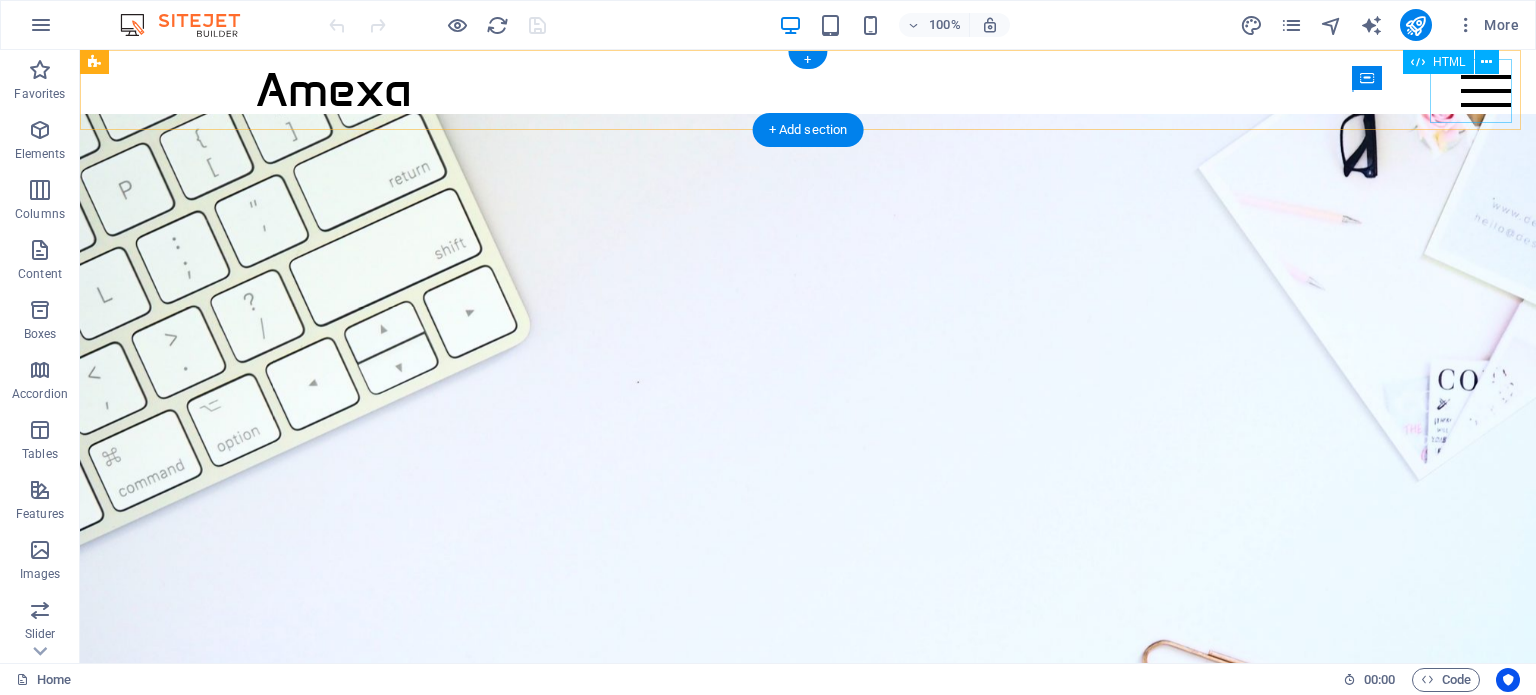click at bounding box center (1486, 91) 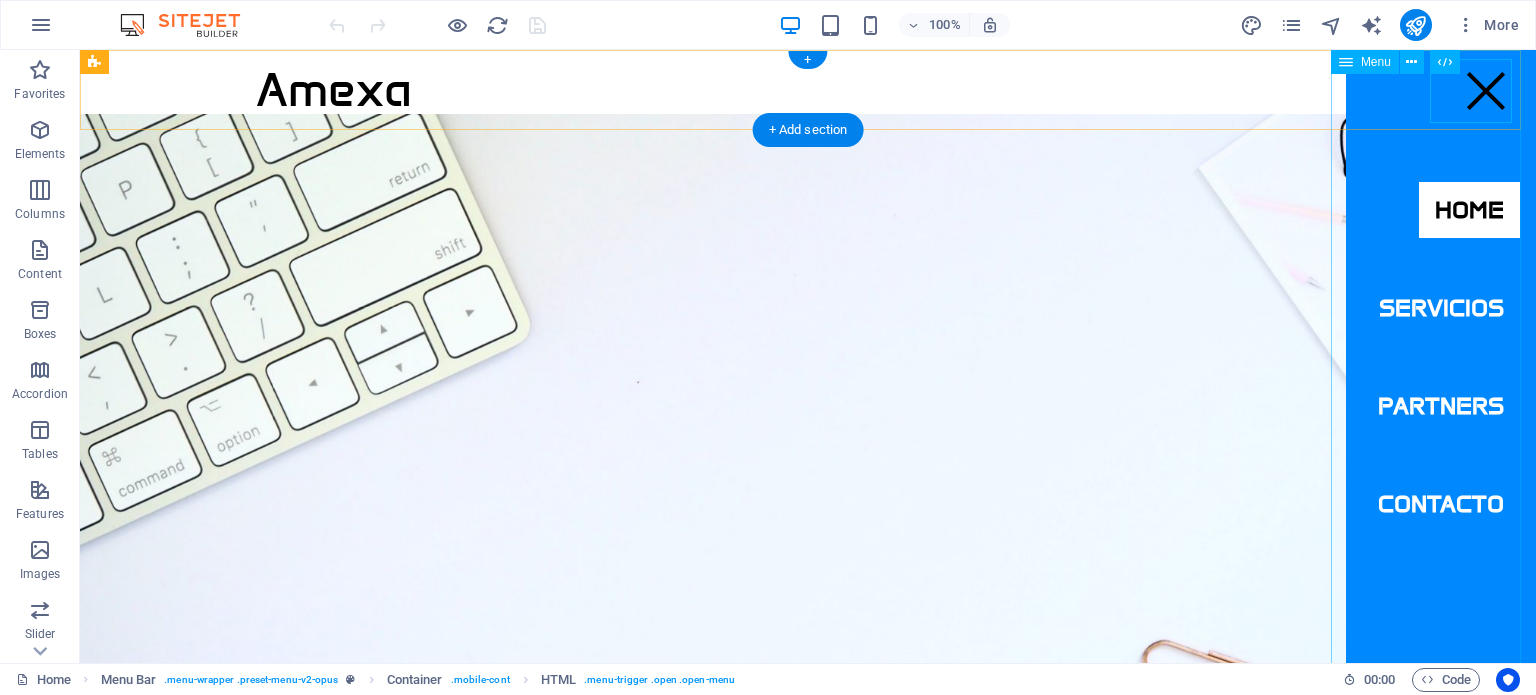 click on "Home Servicios Partners Contacto" at bounding box center [1441, 356] 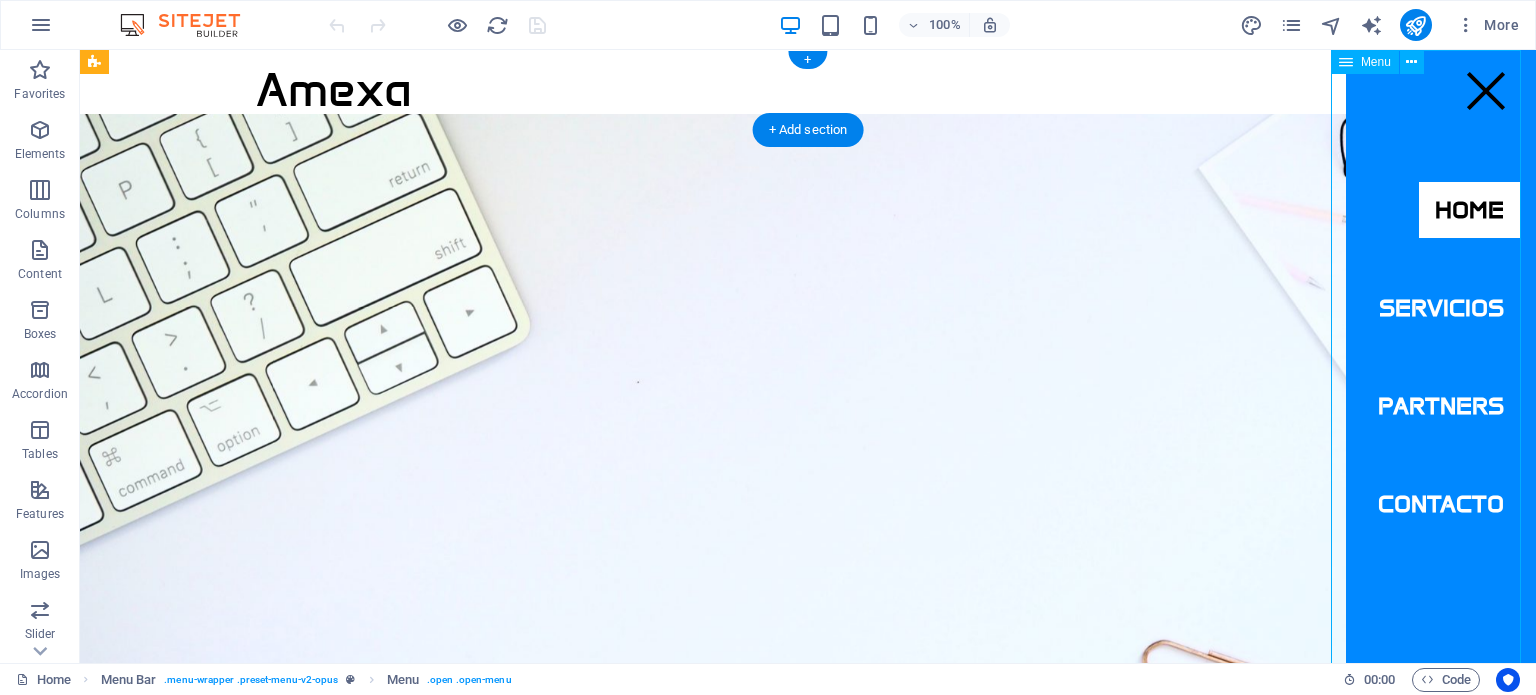 click on "Home Servicios Partners Contacto" at bounding box center [1441, 356] 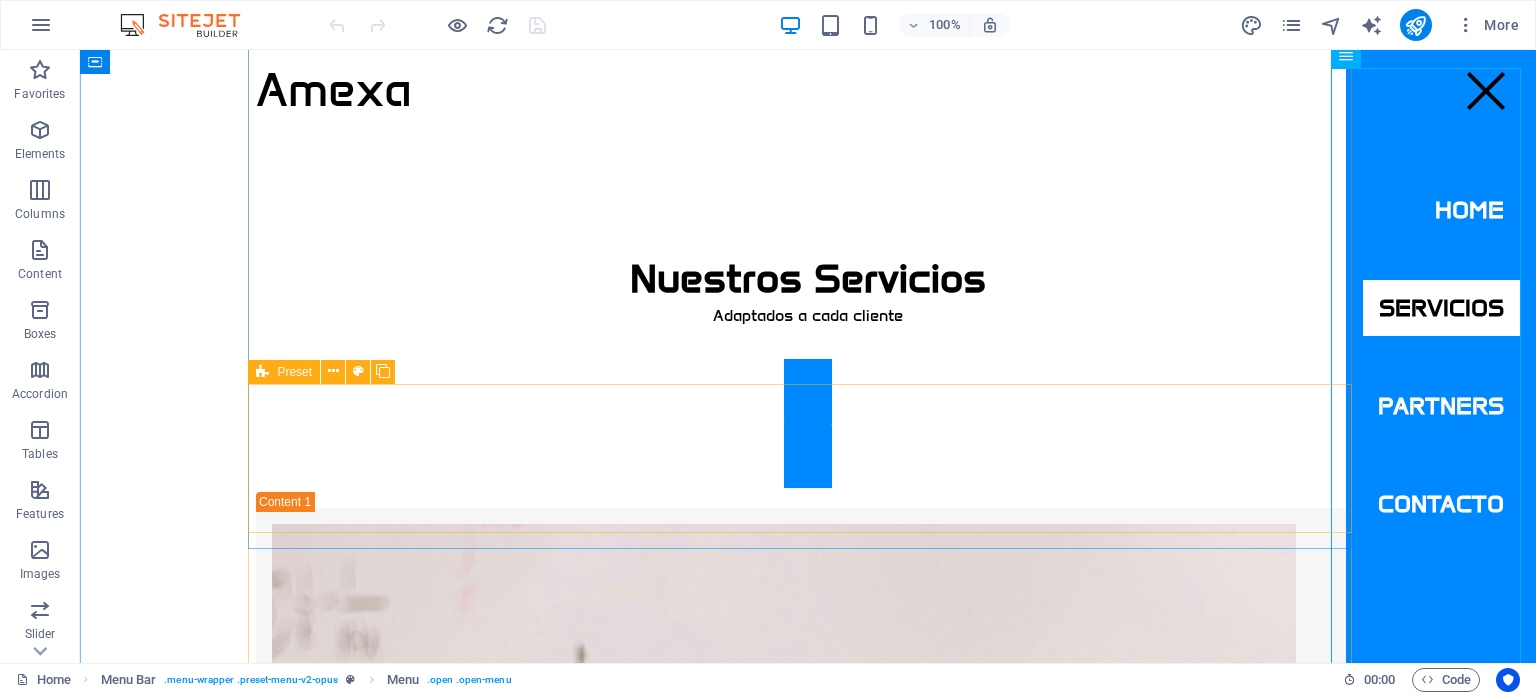 scroll, scrollTop: 900, scrollLeft: 0, axis: vertical 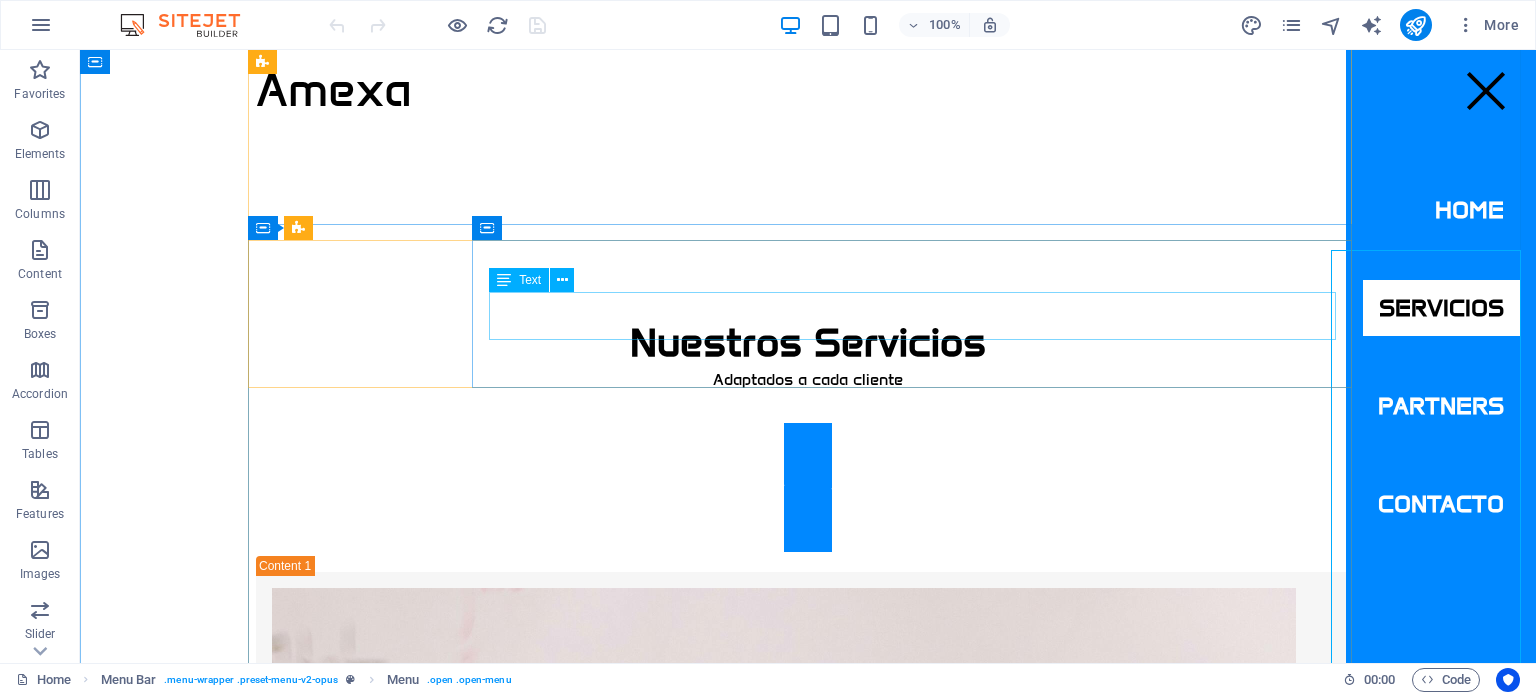 click on "Realizamos diseños de layout y dimensionamiento de todos los servicios (Black & Clean Utilities) para garantizar la confiabilidad y eficiencia de las instalaciones, especialmente en el sector farmacéutico." at bounding box center (808, 1361) 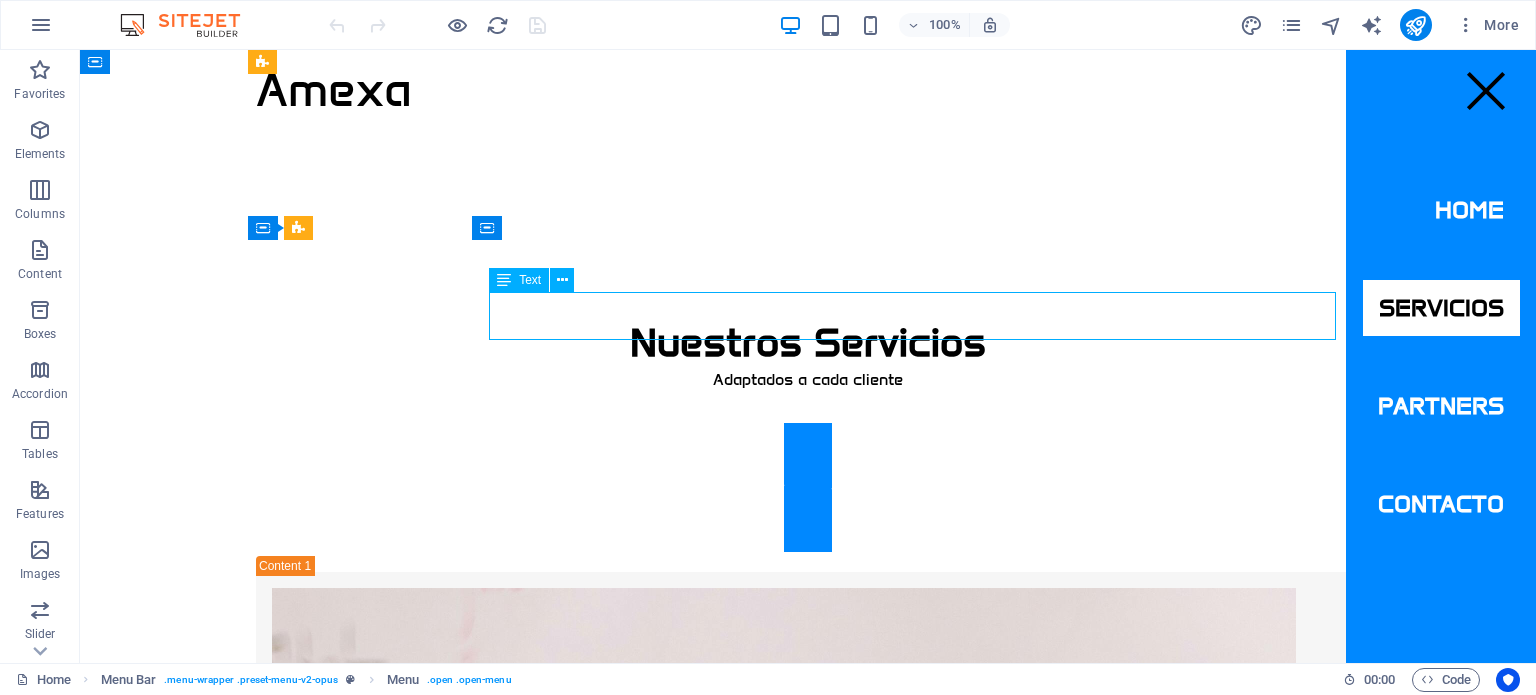 click on "Realizamos diseños de layout y dimensionamiento de todos los servicios (Black & Clean Utilities) para garantizar la confiabilidad y eficiencia de las instalaciones, especialmente en el sector farmacéutico." at bounding box center (808, 1361) 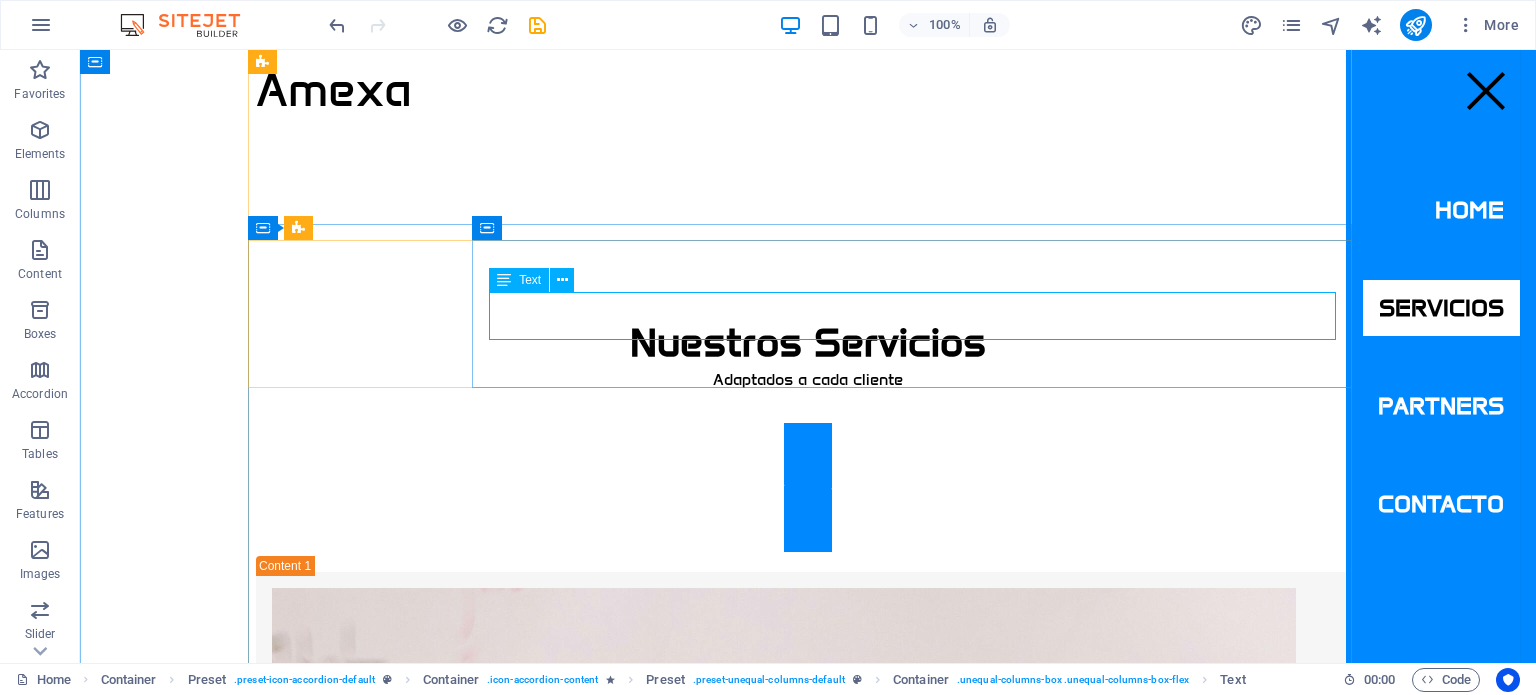 click on "Realizamos diseños de layout y dimensionamiento de todos los servicios (Black & Clean Utilities) para garantizar la confiabilidad y eficiencia de las instalaciones, especialmente en el sector farmacéutico." at bounding box center [808, 1361] 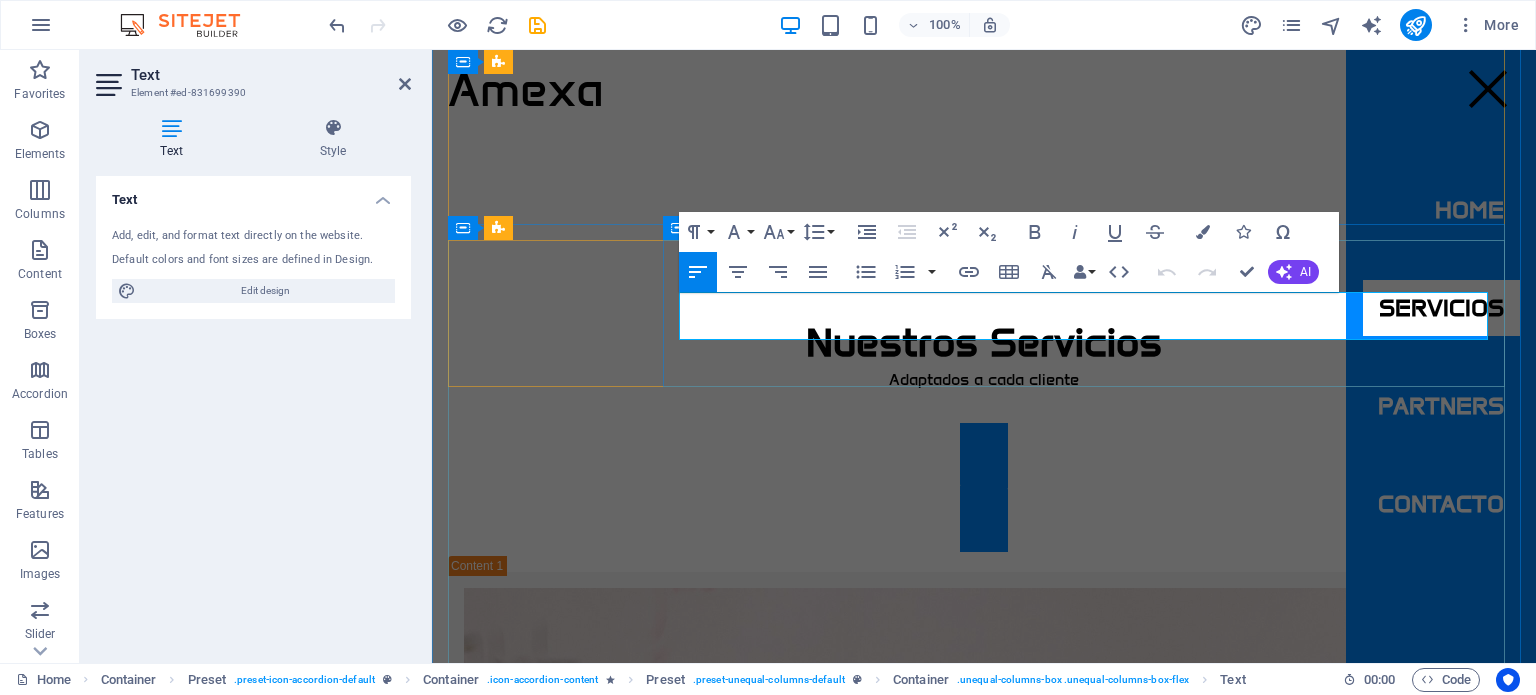 click on "Realizamos diseños de layout y dimensionamiento de todos los servicios (Black & Clean Utilities) para garantizar la confiabilidad y eficiencia de las instalaciones, especialmente en el sector farmacéutico." at bounding box center [984, 1361] 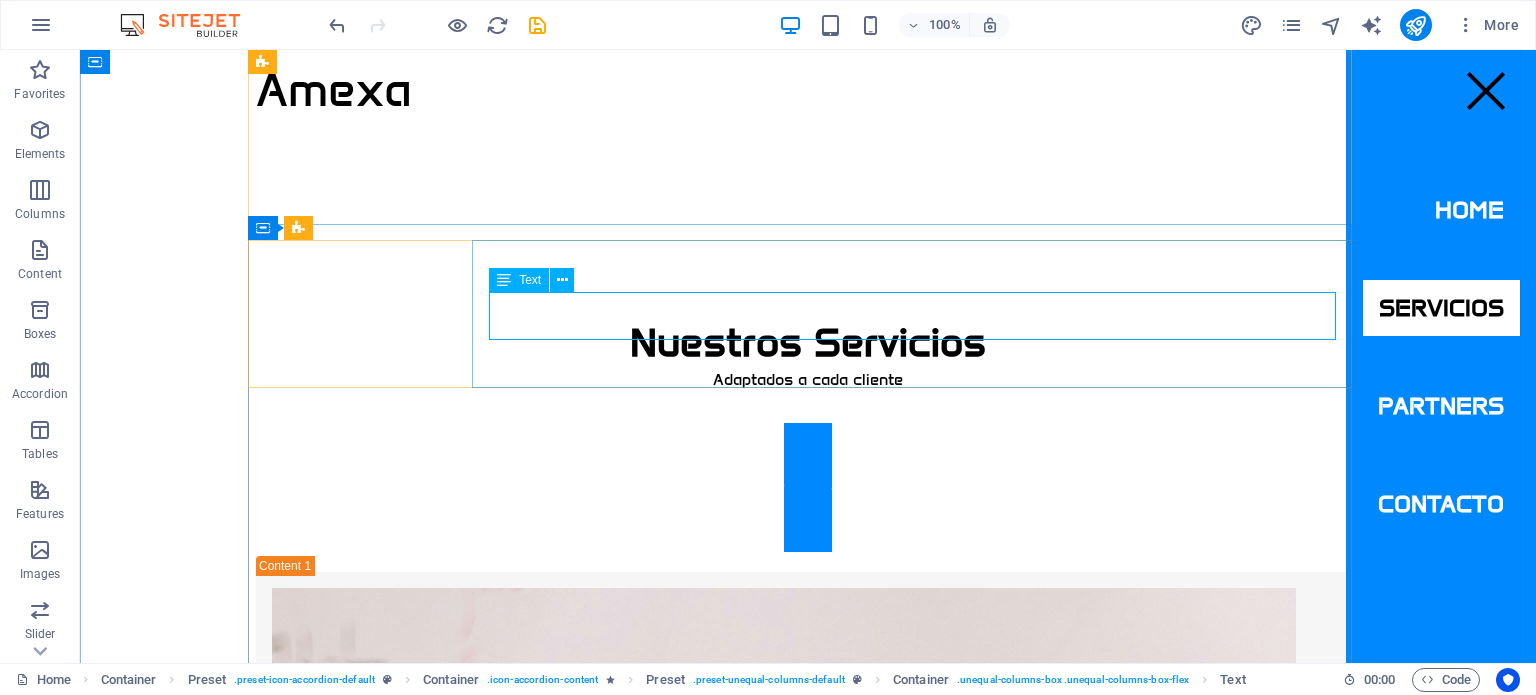 click on "Realizamos diseños de layout y dimensionamiento de todos los servicios (Black & Clean Utilities) para garantizar la confiabilidad y eficiencia de las instalaciones en el sector farmacéutico." at bounding box center [808, 1361] 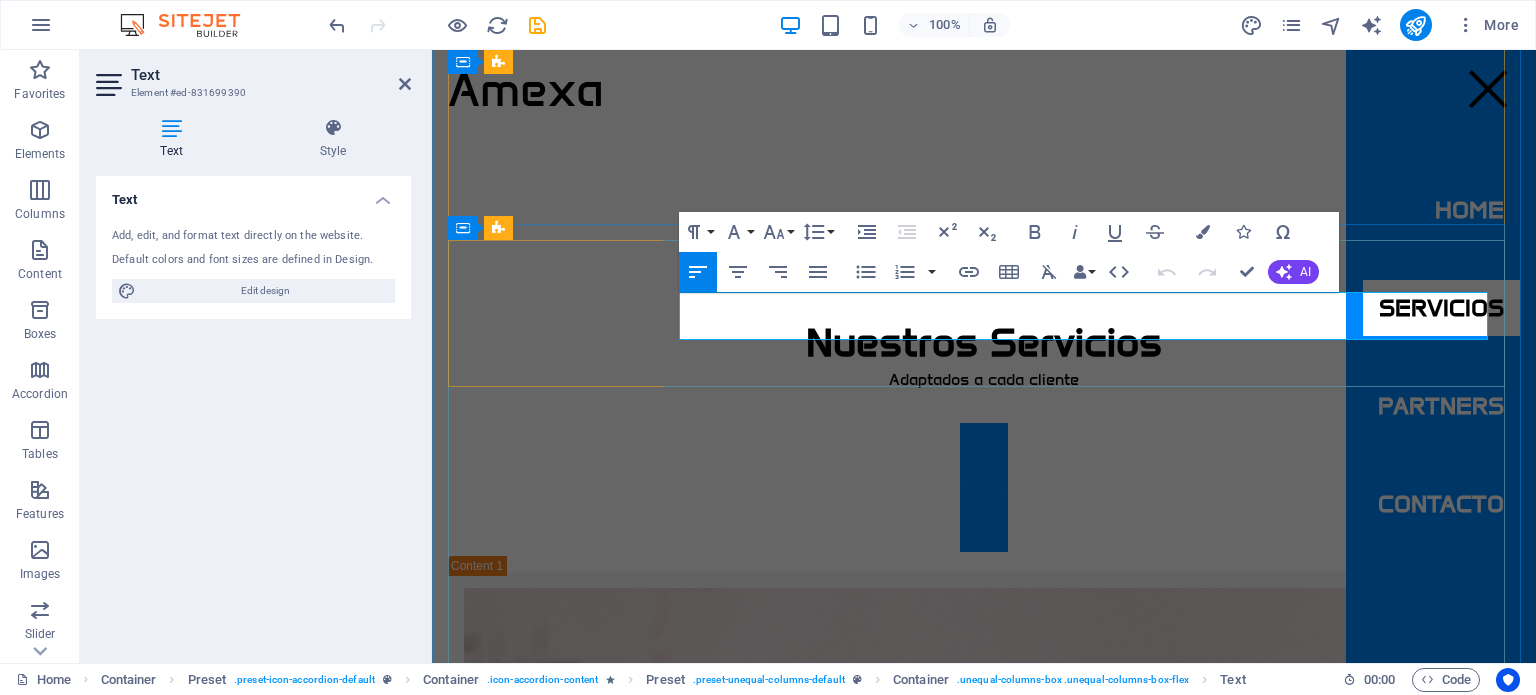 click on "Realizamos diseños de layout y dimensionamiento de todos los servicios (Black & Clean Utilities) para garantizar la confiabilidad y eficiencia de las instalaciones en el sector farmacéutico." at bounding box center [984, 1361] 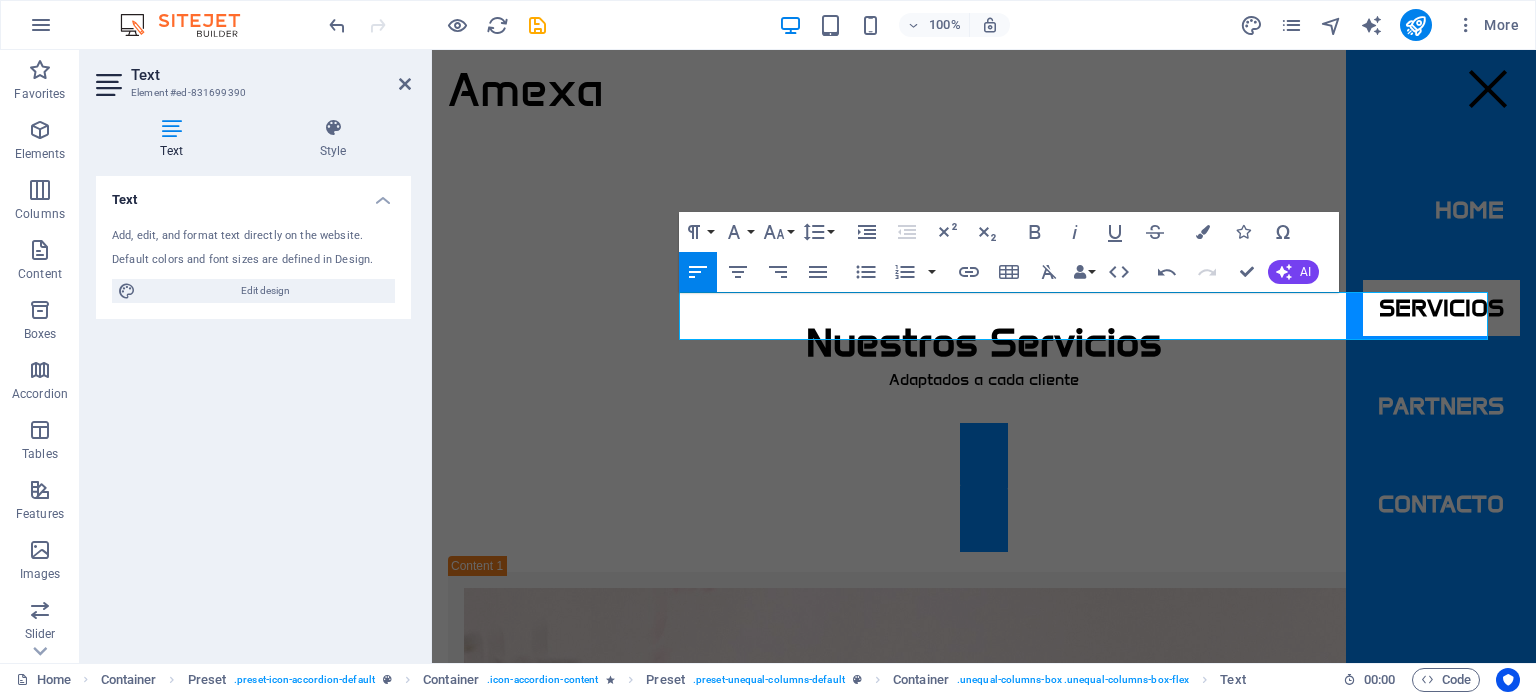 drag, startPoint x: 1280, startPoint y: 322, endPoint x: 1535, endPoint y: 347, distance: 256.22256 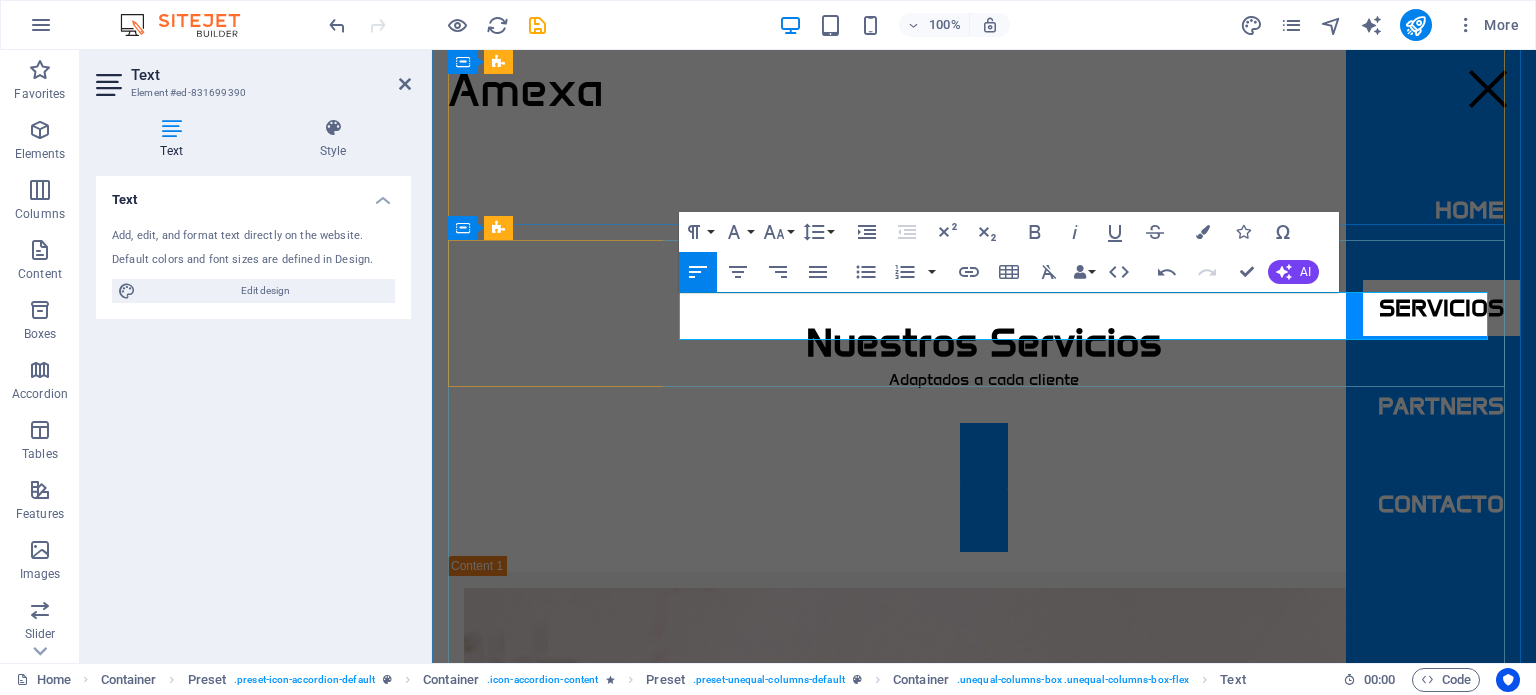 click on "Realizamos diseños de layout y dimensionamiento de todos los servicios (Black & Clean Utilities) para garantizar la confiabilidad y eficiencia de las instalaciones. Especializados en  el sector farmacéutico." at bounding box center [984, 1361] 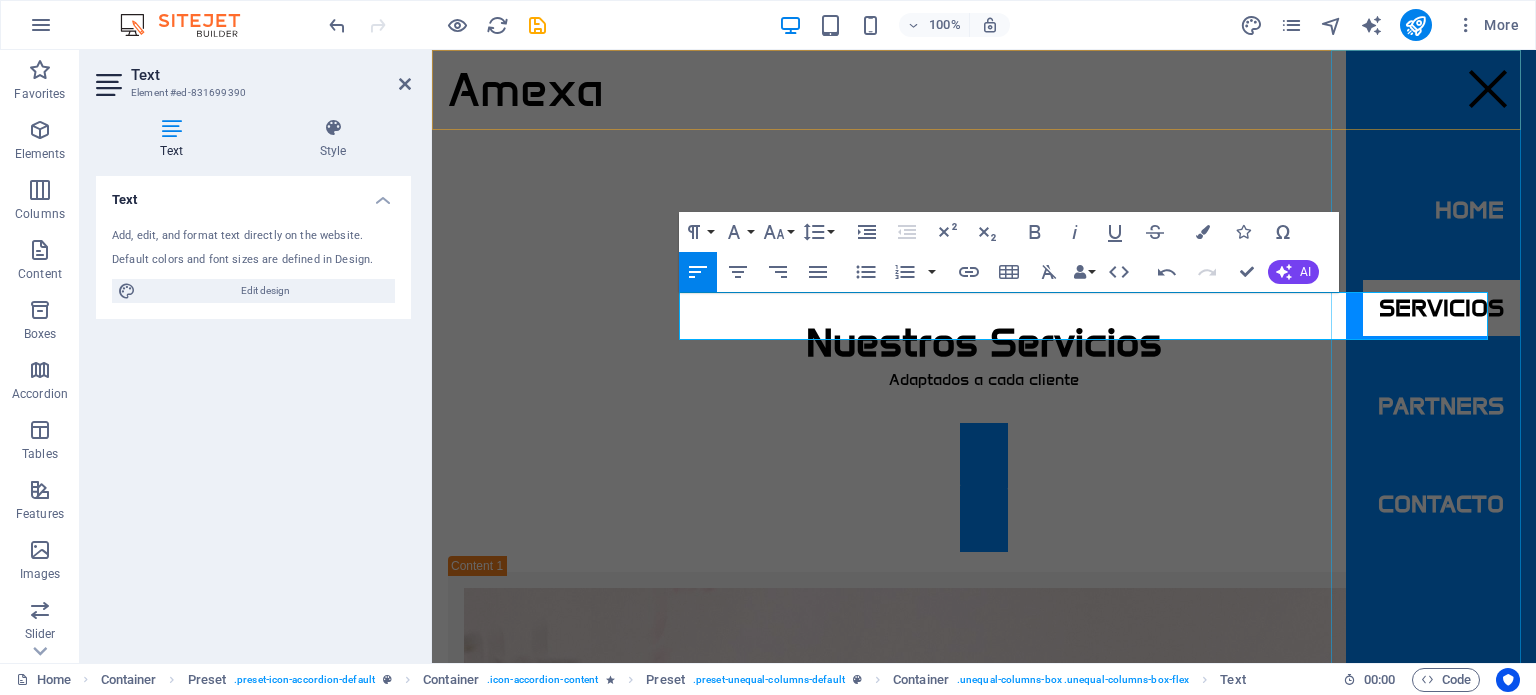drag, startPoint x: 1248, startPoint y: 317, endPoint x: 1411, endPoint y: 338, distance: 164.3472 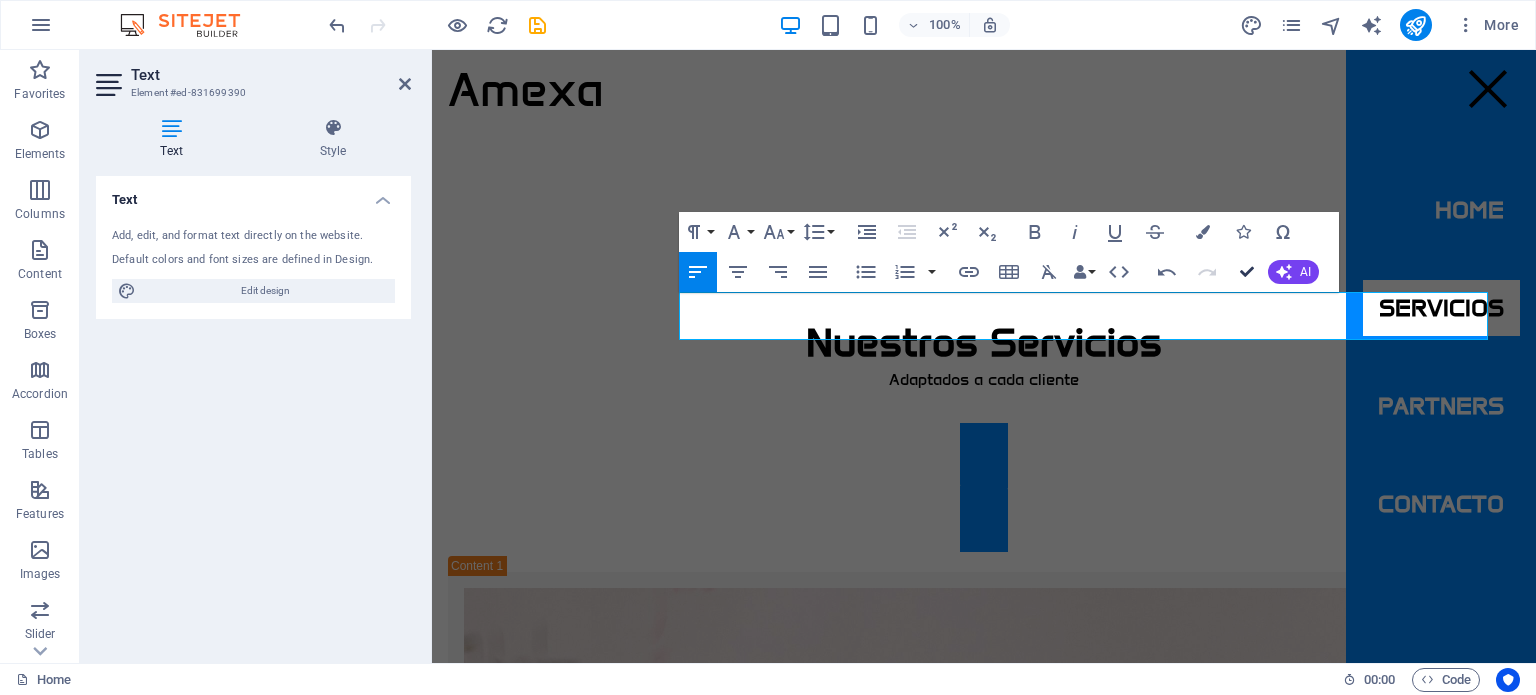 drag, startPoint x: 1246, startPoint y: 279, endPoint x: 1396, endPoint y: 75, distance: 253.21138 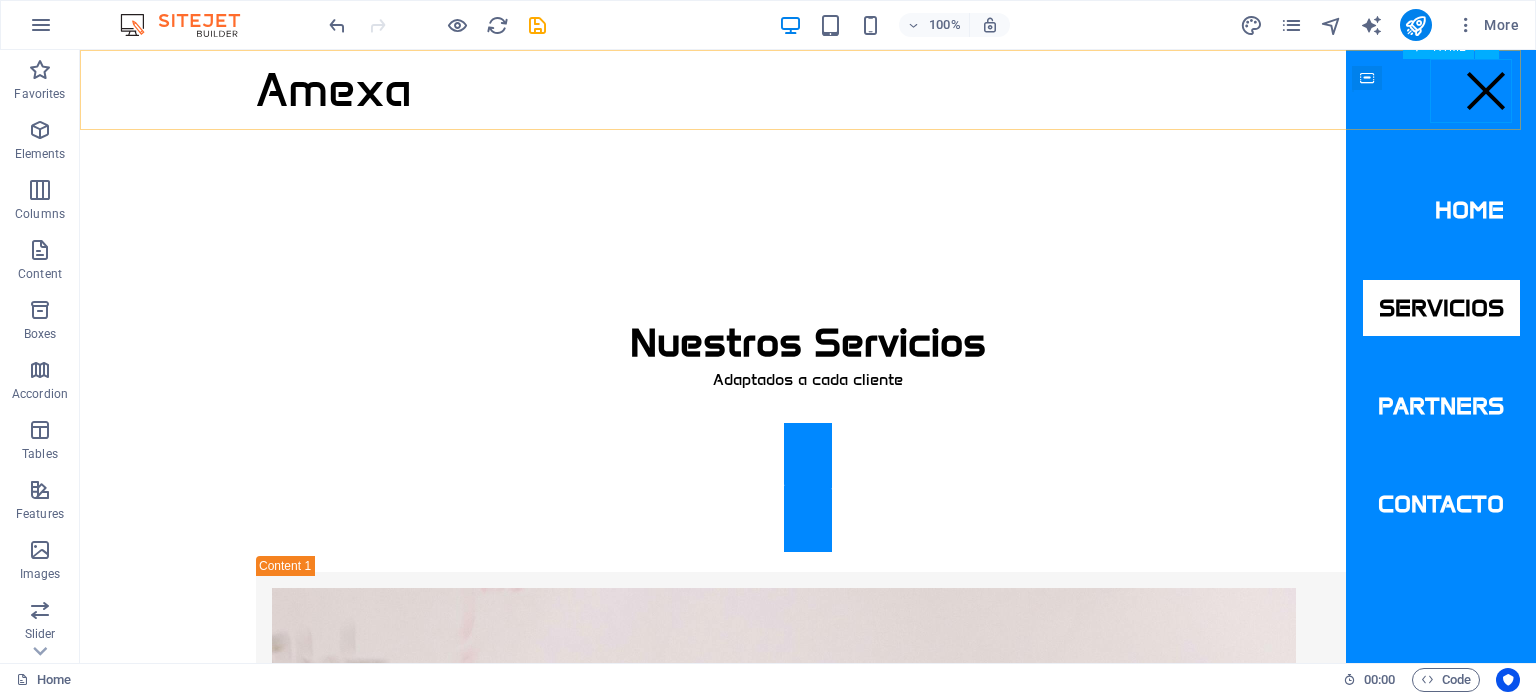 click at bounding box center [1486, 91] 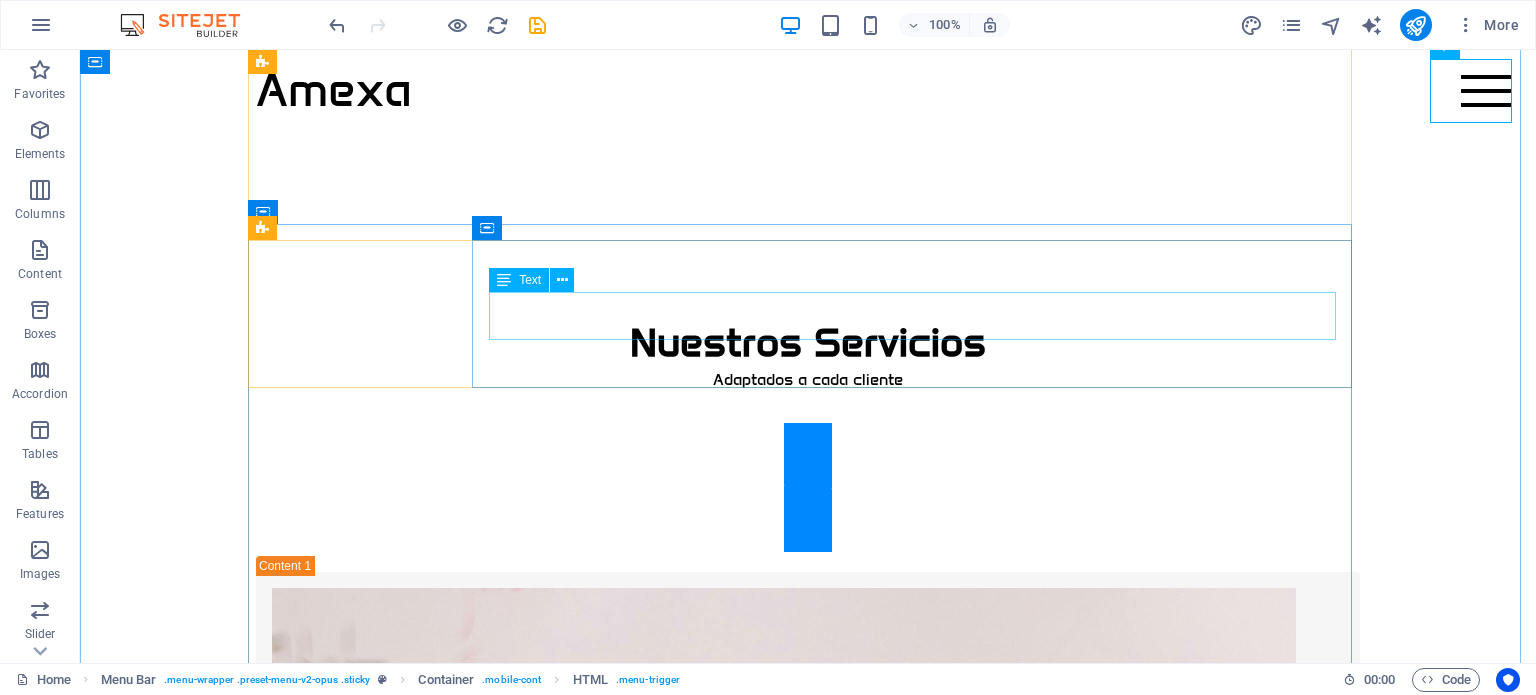 click on "Realizamos diseños de layout y dimensionamiento de todos los servicios (Black & Clean Utilities) para garantizar la confiabilidad y eficiencia de las instalaciones. Especializados en el sector farmacéutico." at bounding box center [808, 1361] 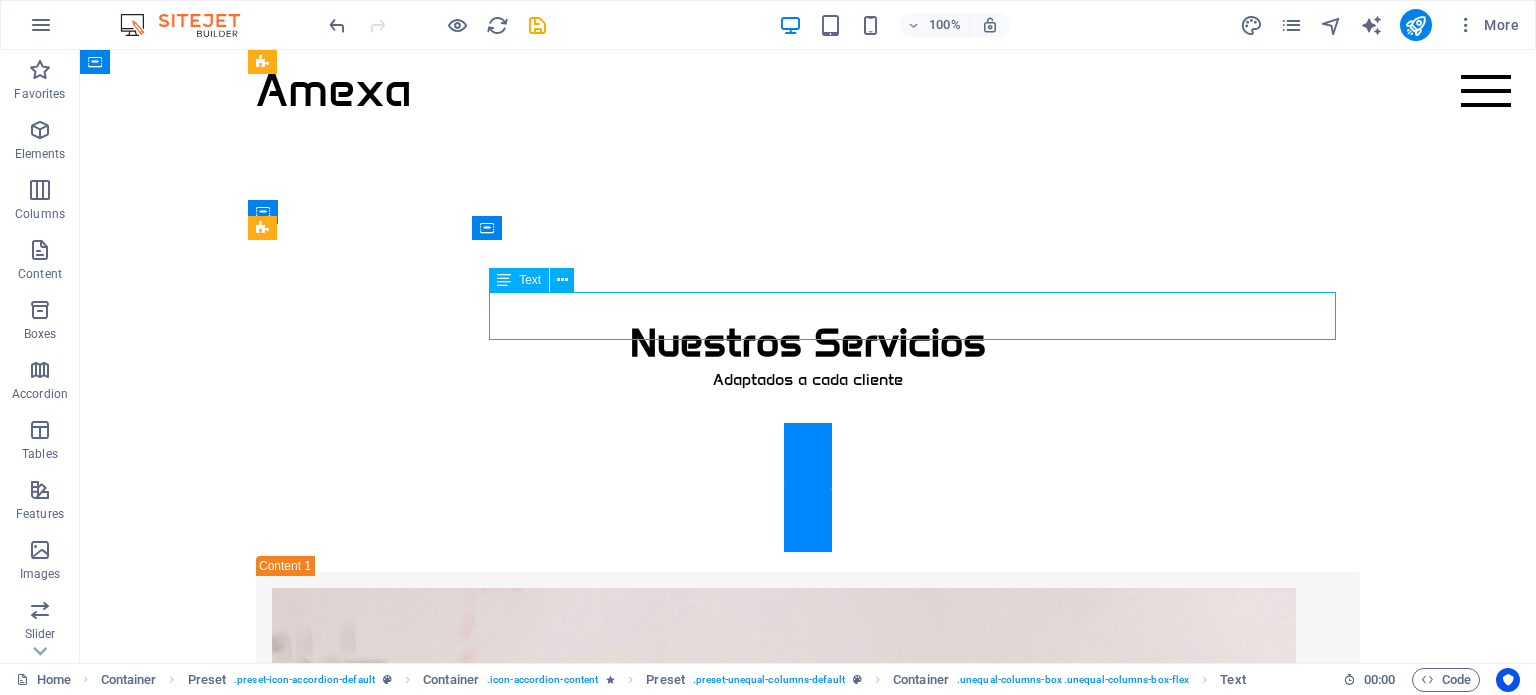 click on "Realizamos diseños de layout y dimensionamiento de todos los servicios (Black & Clean Utilities) para garantizar la confiabilidad y eficiencia de las instalaciones. Especializados en el sector farmacéutico." at bounding box center (808, 1361) 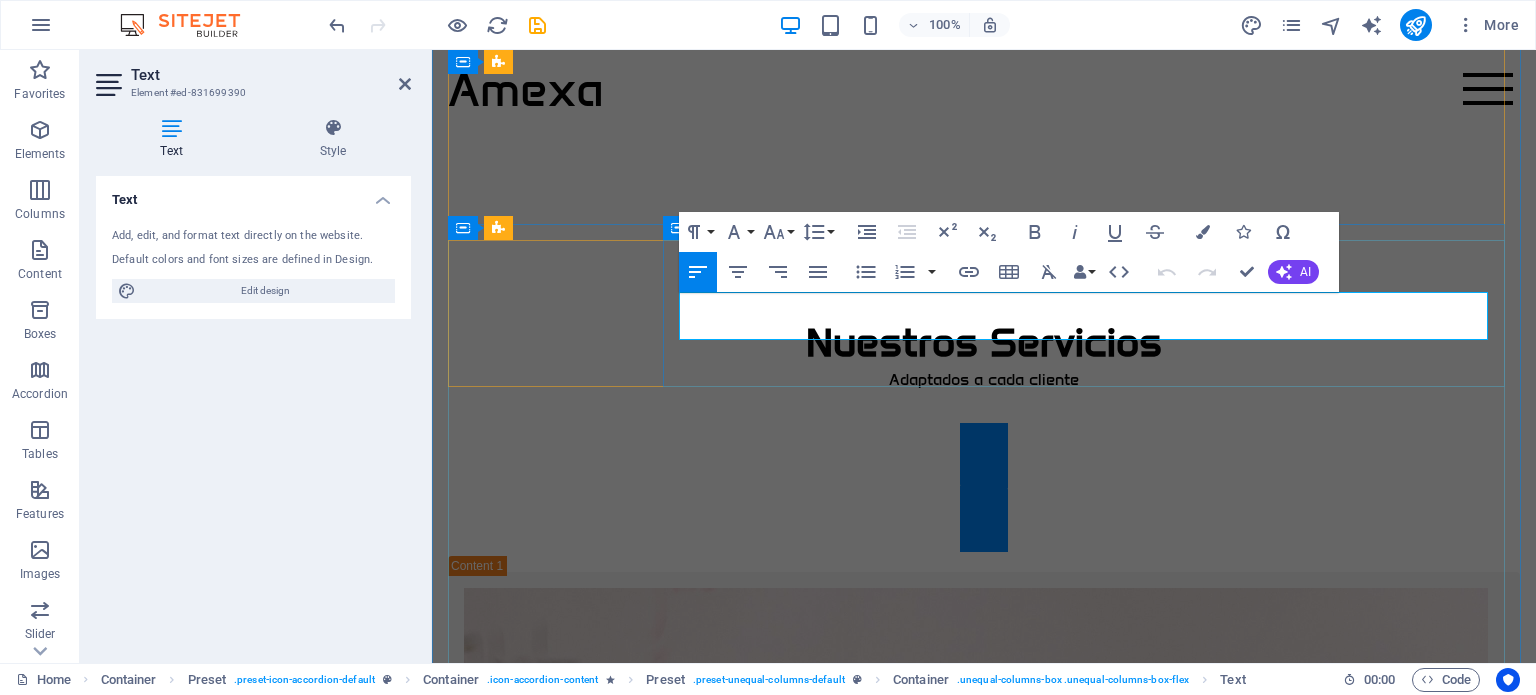 click on "Realizamos diseños de layout y dimensionamiento de todos los servicios (Black & Clean Utilities) para garantizar la confiabilidad y eficiencia de las instalaciones. Especializados en el sector farmacéutico." at bounding box center [984, 1361] 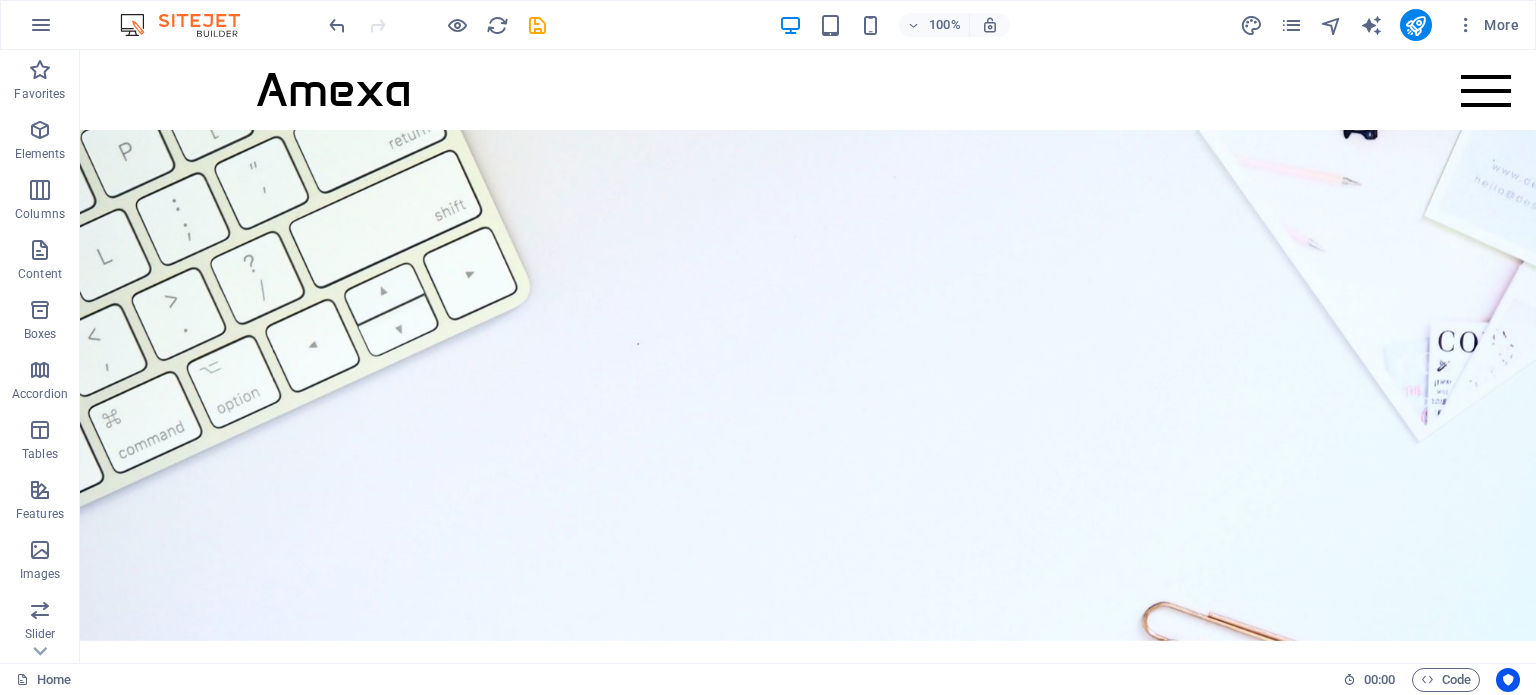 scroll, scrollTop: 0, scrollLeft: 0, axis: both 